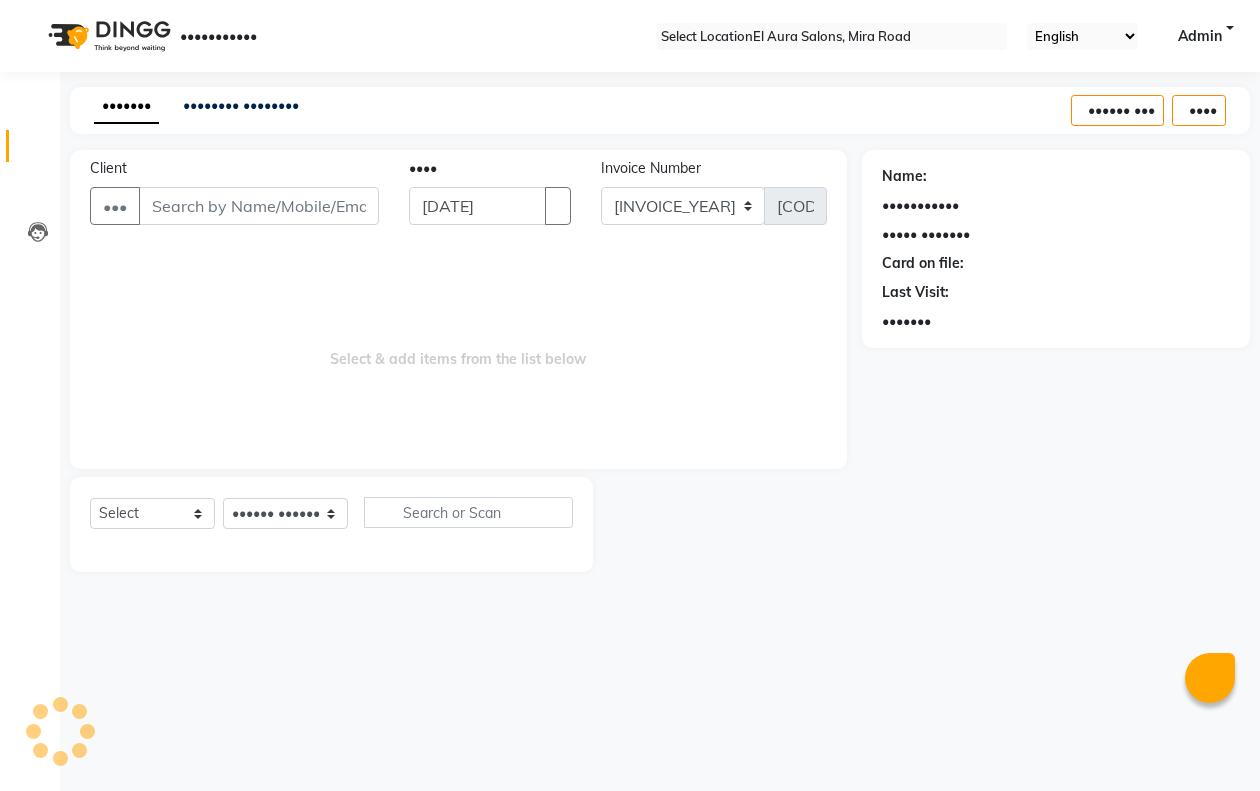 scroll, scrollTop: 0, scrollLeft: 0, axis: both 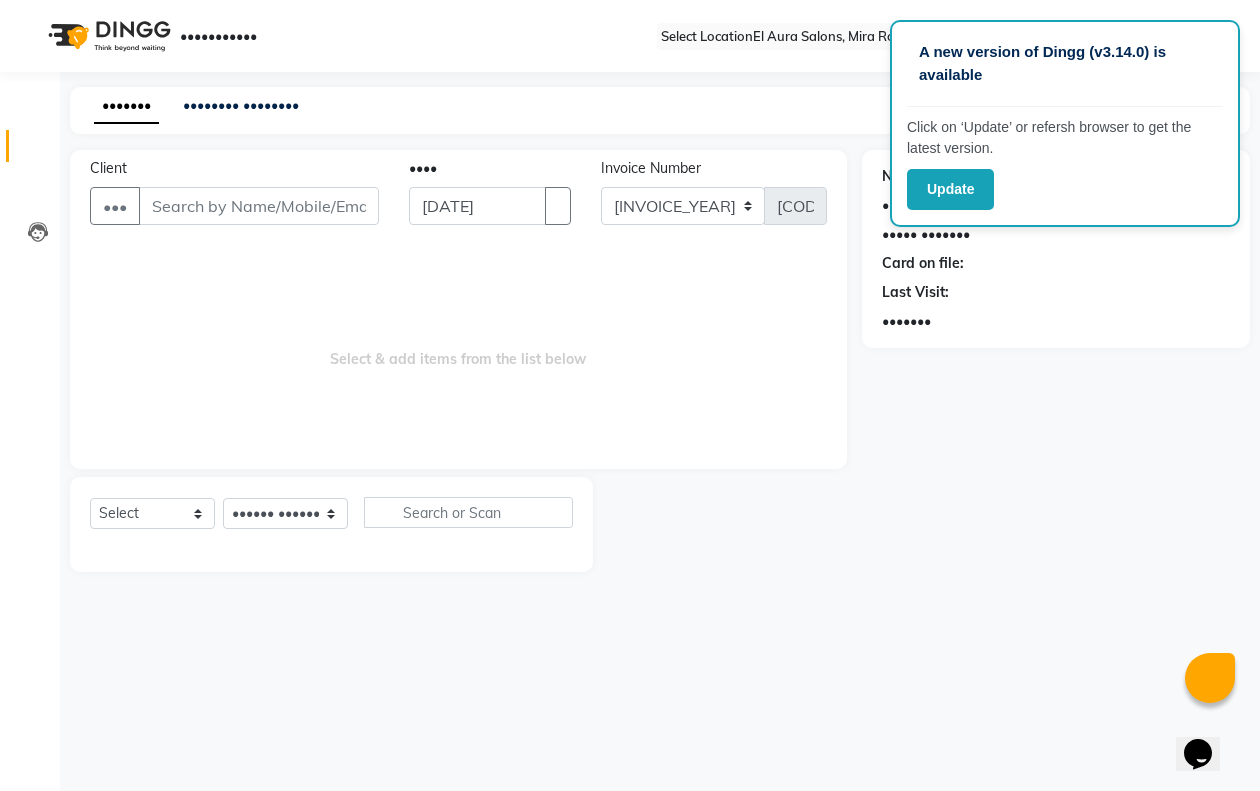 click on "Select & add items from the list below" at bounding box center [458, 349] 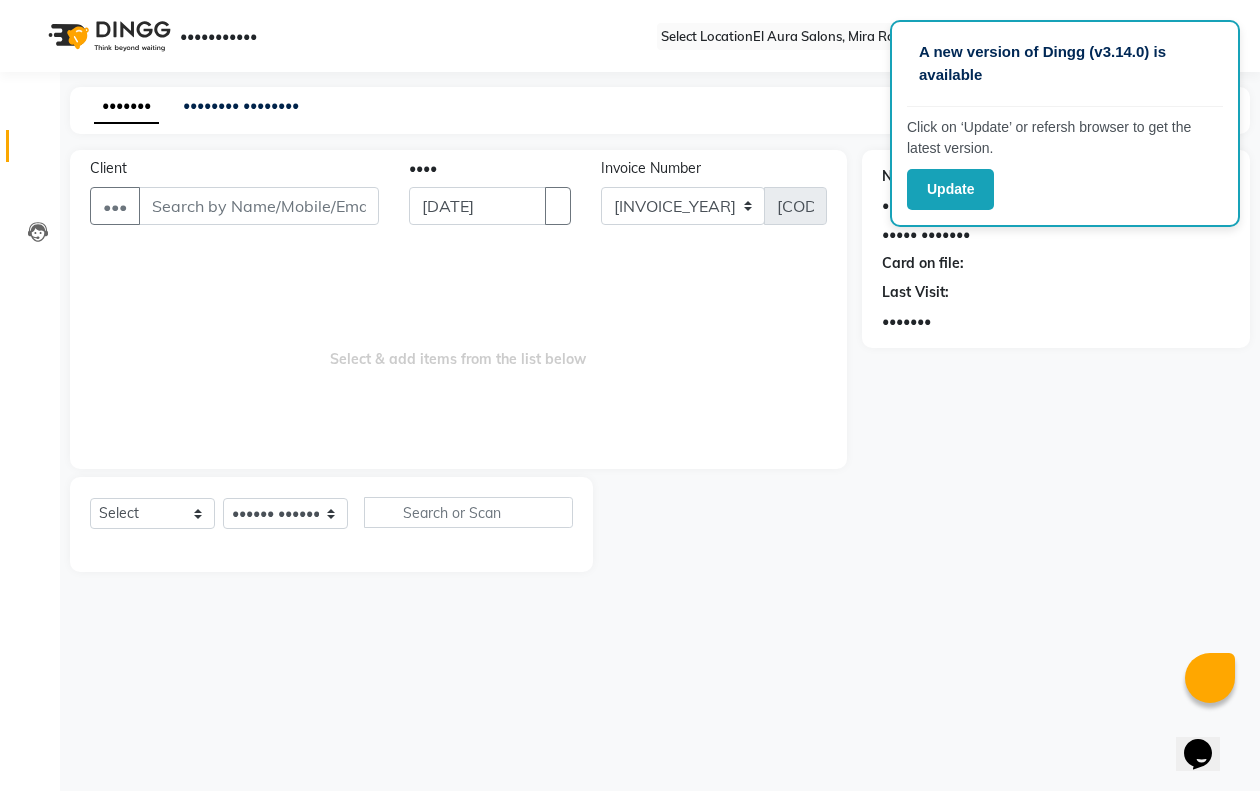 drag, startPoint x: 1052, startPoint y: 661, endPoint x: 1030, endPoint y: 610, distance: 55.542778 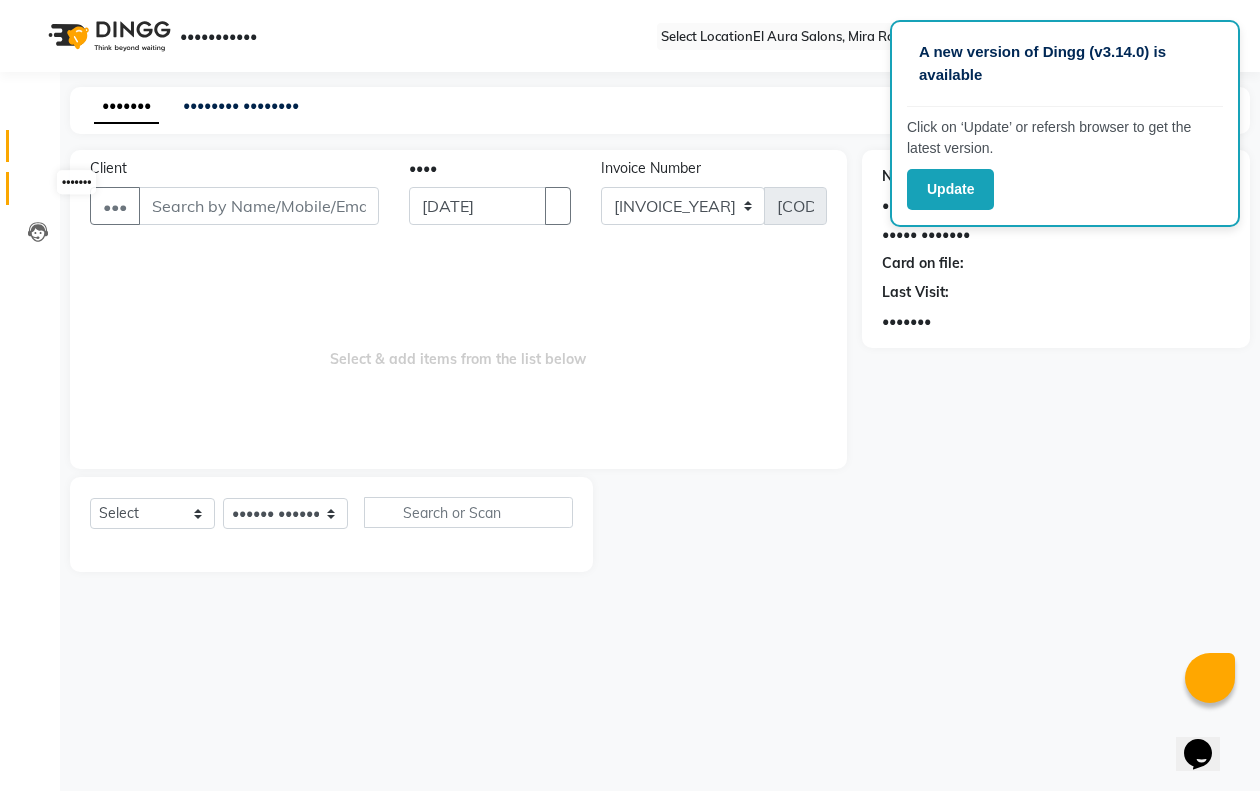 click at bounding box center [37, 193] 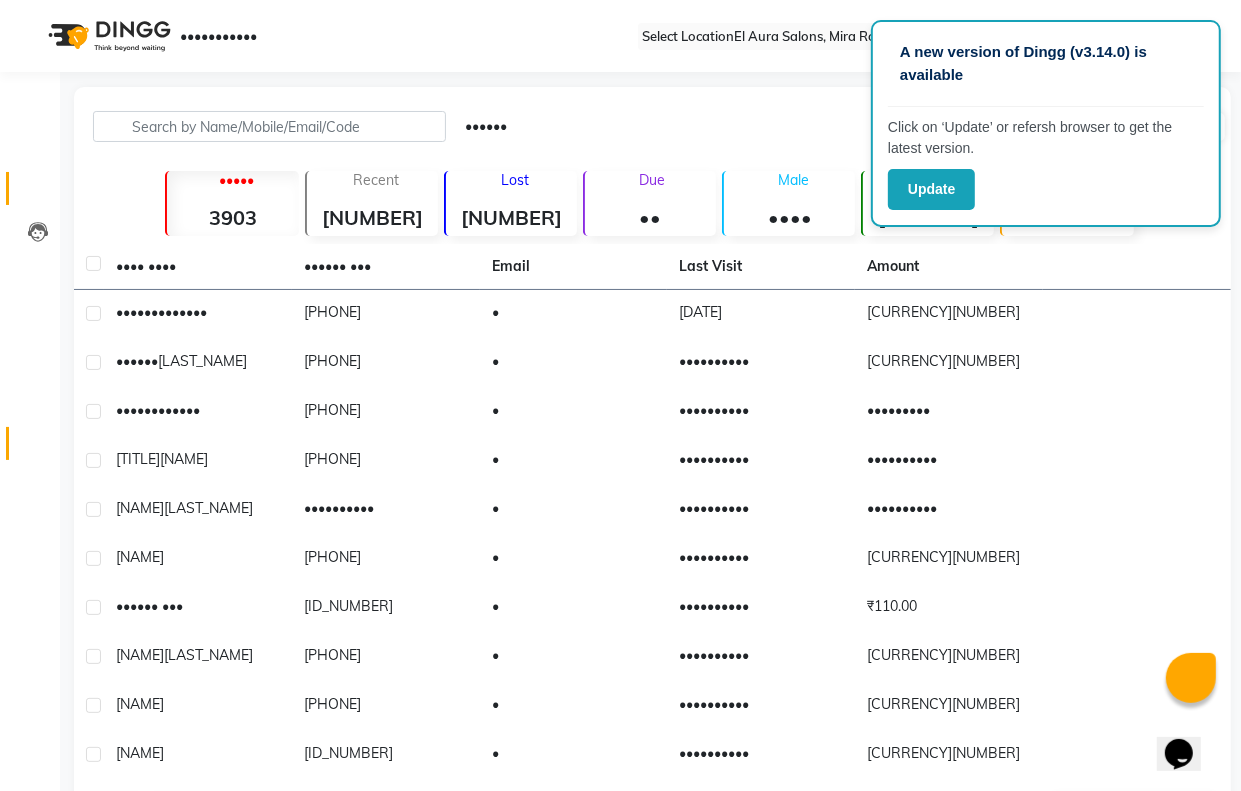 click at bounding box center (37, 448) 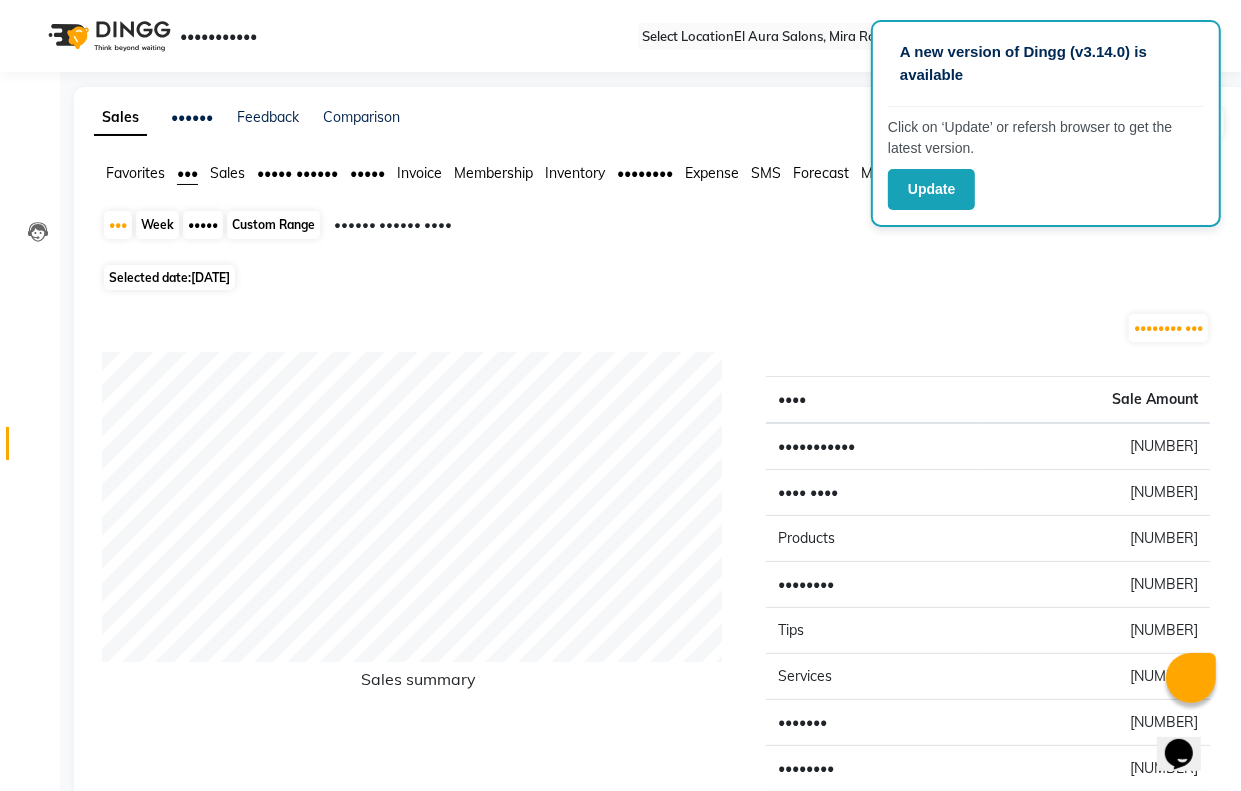 click on "[DATE]" at bounding box center (210, 277) 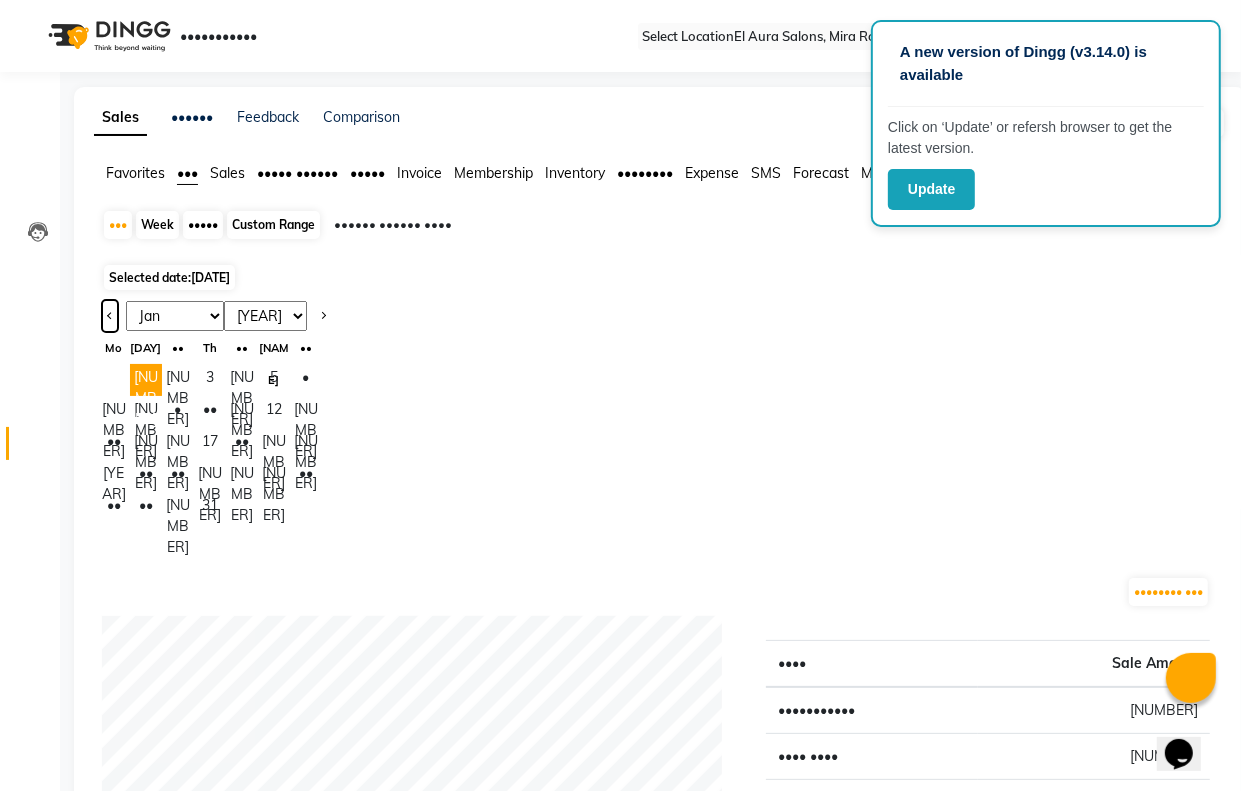 click at bounding box center (110, 316) 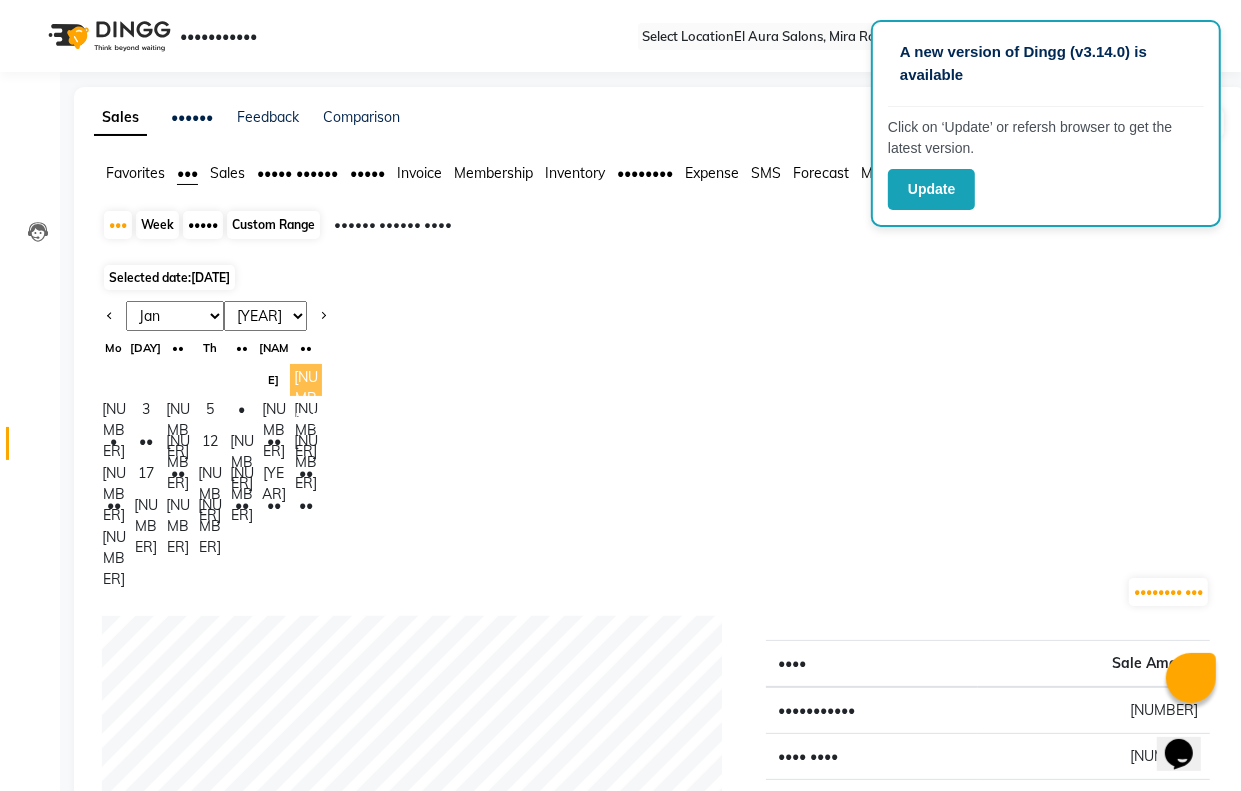 click on "[NUMBER]" at bounding box center [306, 380] 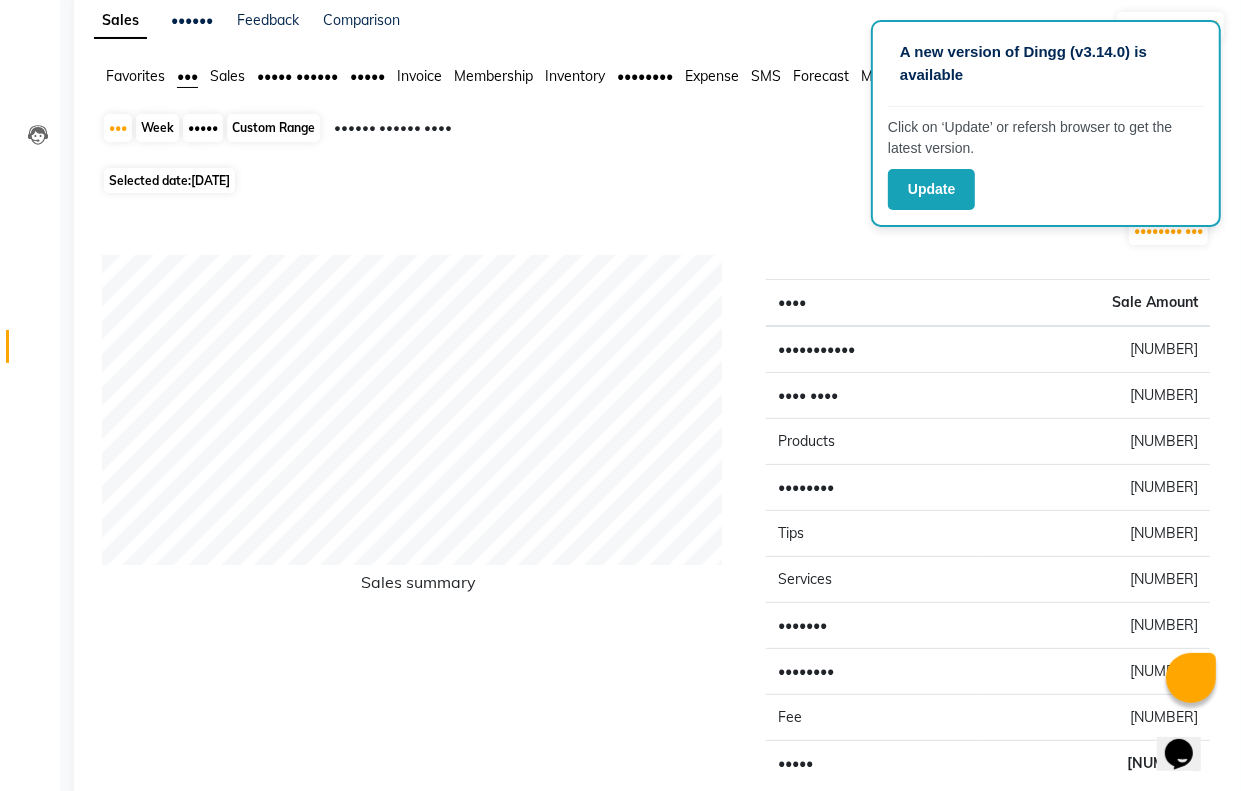 scroll, scrollTop: 0, scrollLeft: 0, axis: both 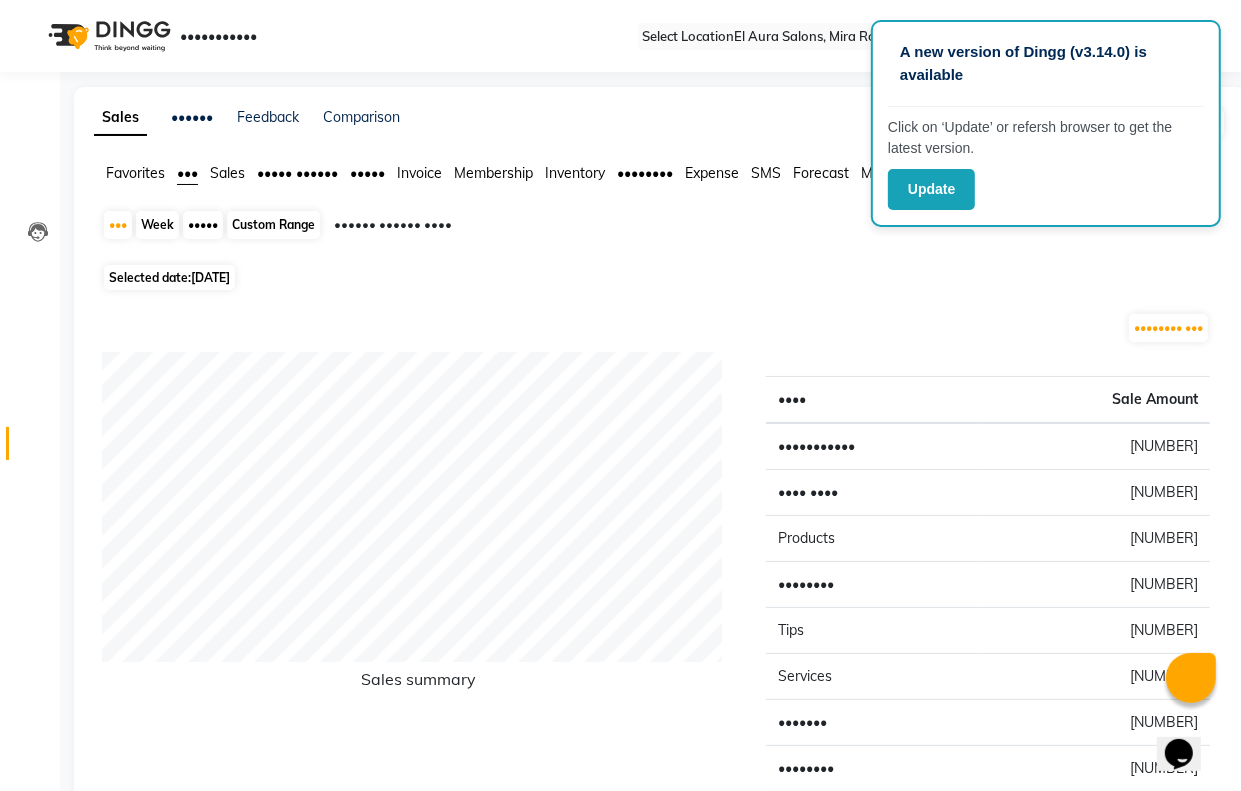click on "[DATE]" at bounding box center (210, 277) 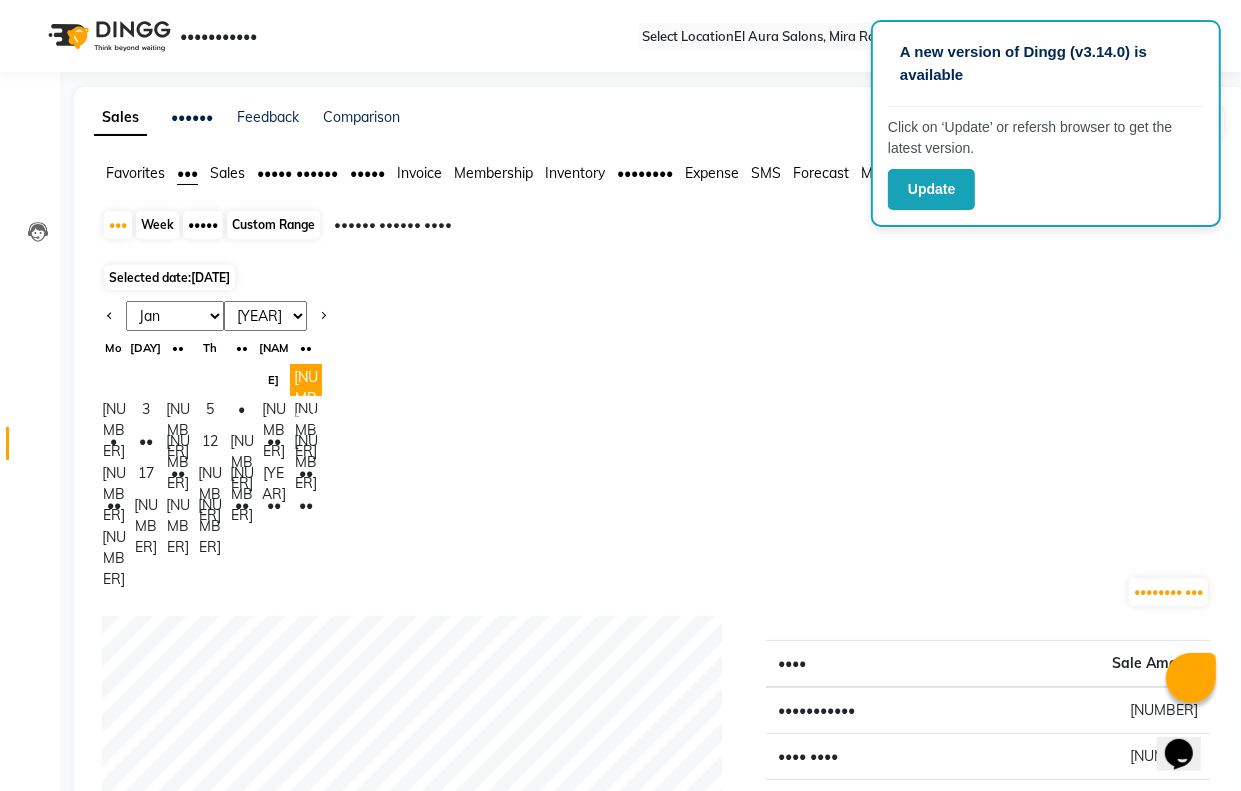 click on "•••••" at bounding box center (203, 225) 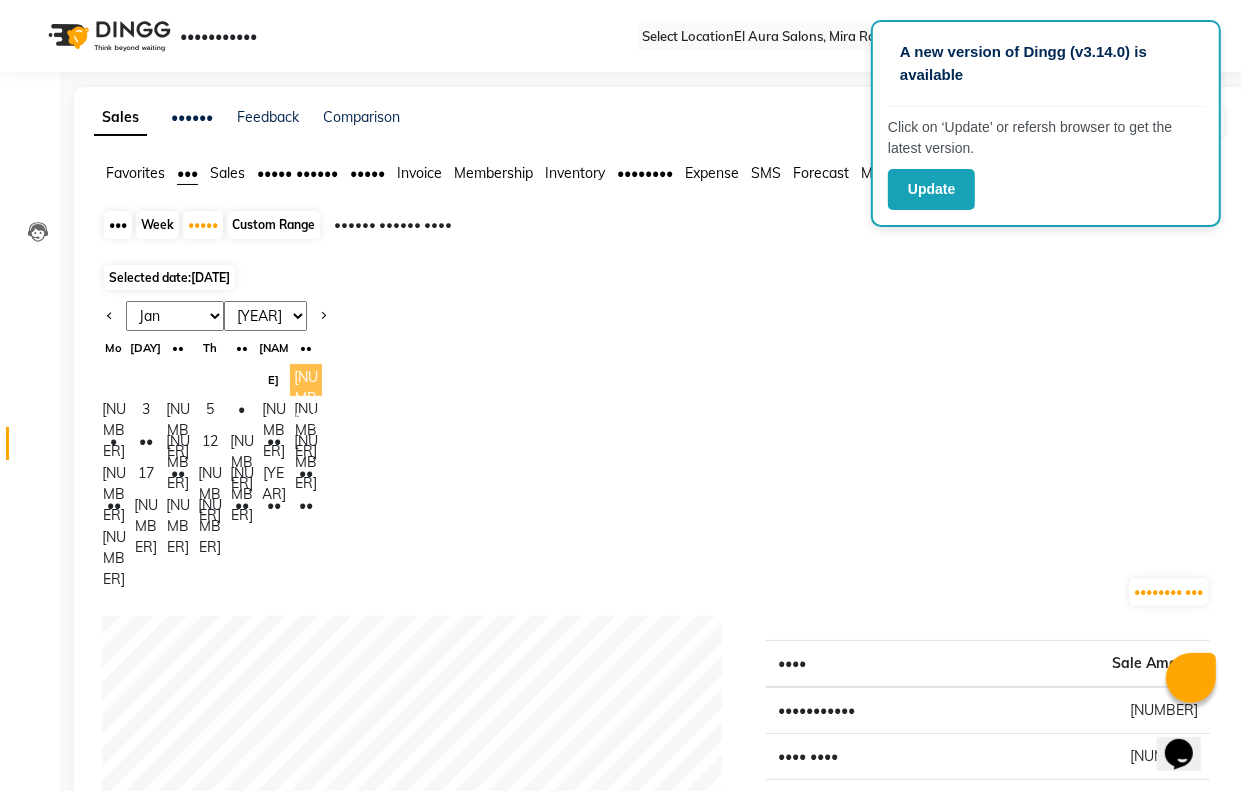 click on "[NUMBER]" at bounding box center (306, 380) 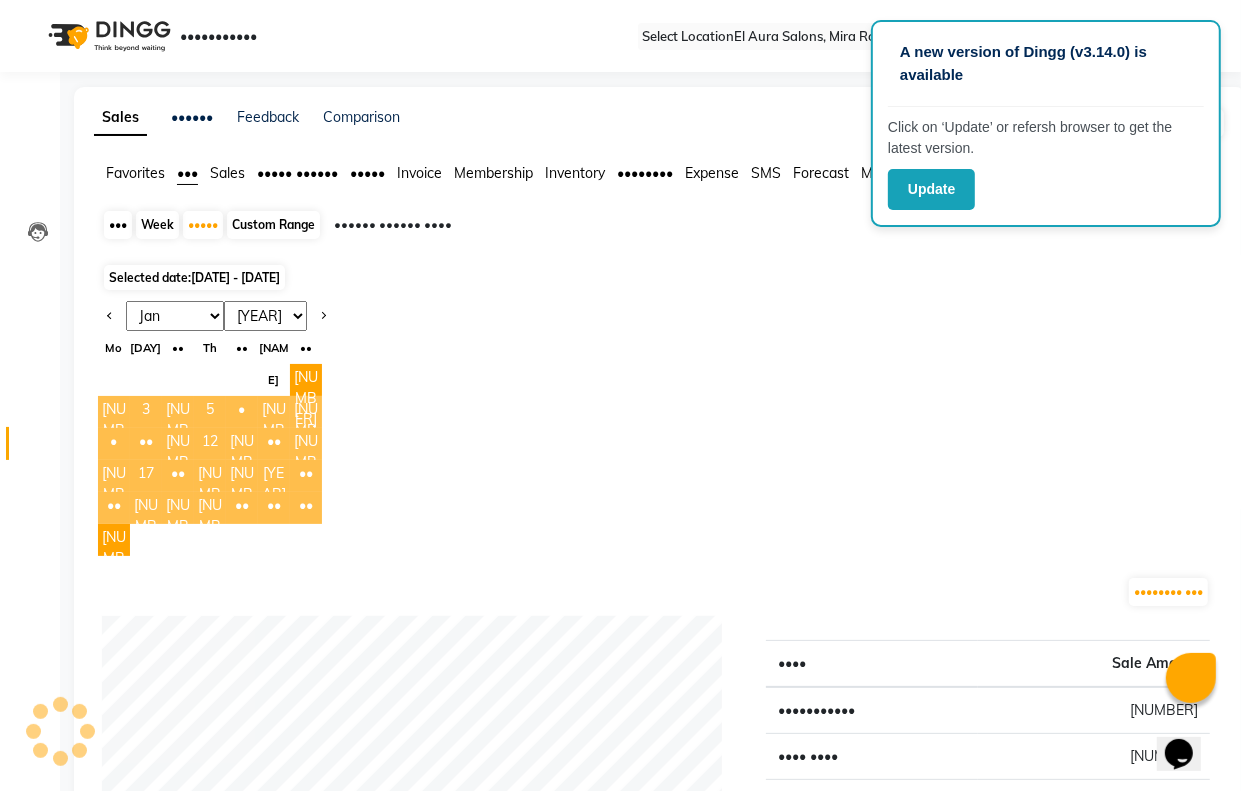 click on "••• ••• ••• ••• ••• ••• ••• ••• ••• ••• ••• ••• •••• •••• •••• •••• •••• •••• •••• •••• •••• •••• •••• •••• •••• •••• •••• •••• •••• •••• •••• •••• •••• •• •• •• •• •• •• ••  •   •   •   •   •   •   •   •   •   ••   ••   ••   ••   ••   ••   ••   ••   ••   ••   ••   ••   ••   ••   ••   ••   ••   ••   ••   ••   ••" at bounding box center [660, 428] 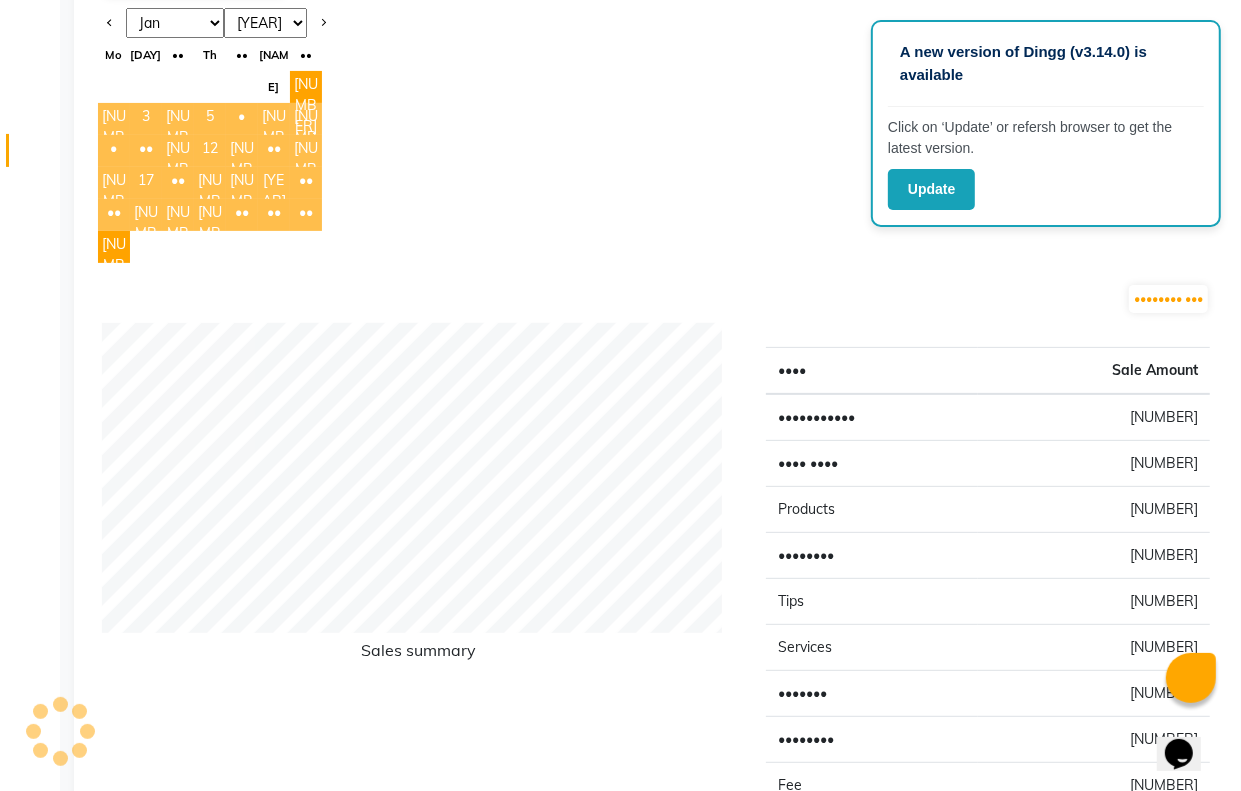 scroll, scrollTop: 101, scrollLeft: 0, axis: vertical 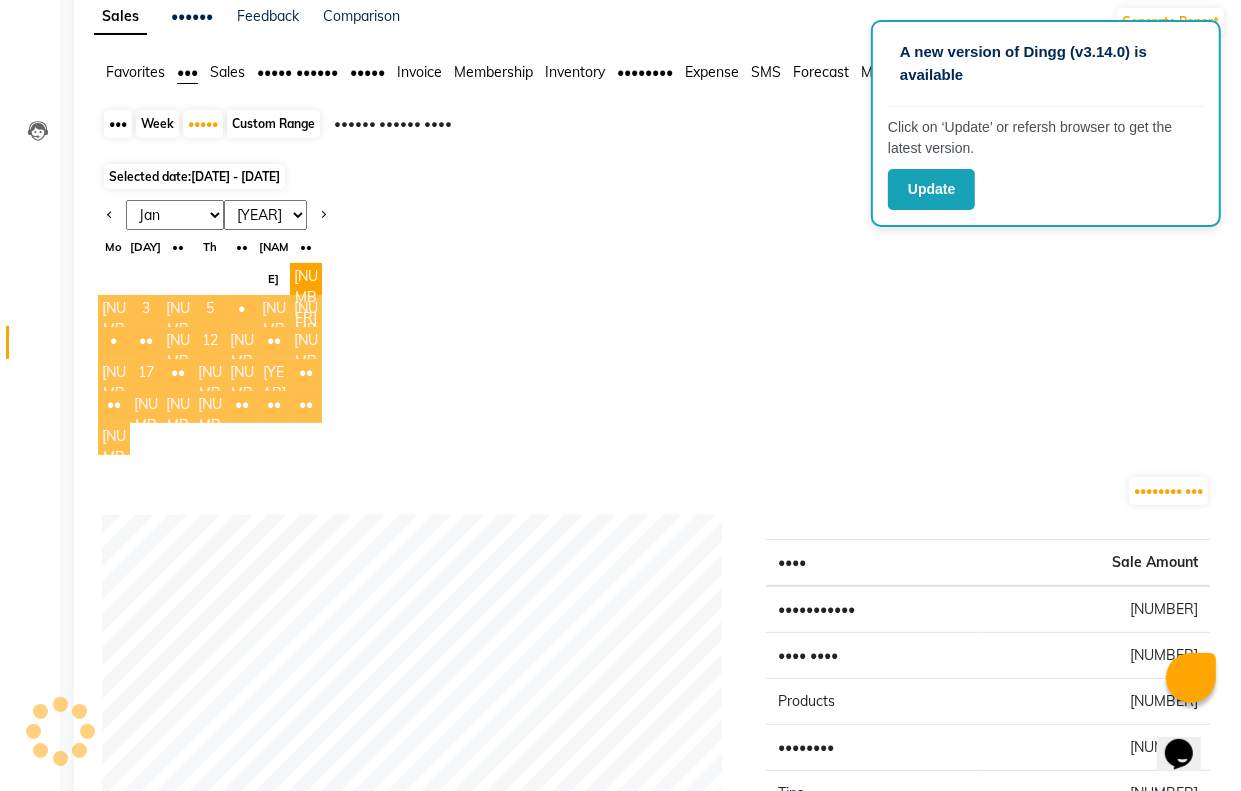 click on "[NUMBER]" at bounding box center [114, 439] 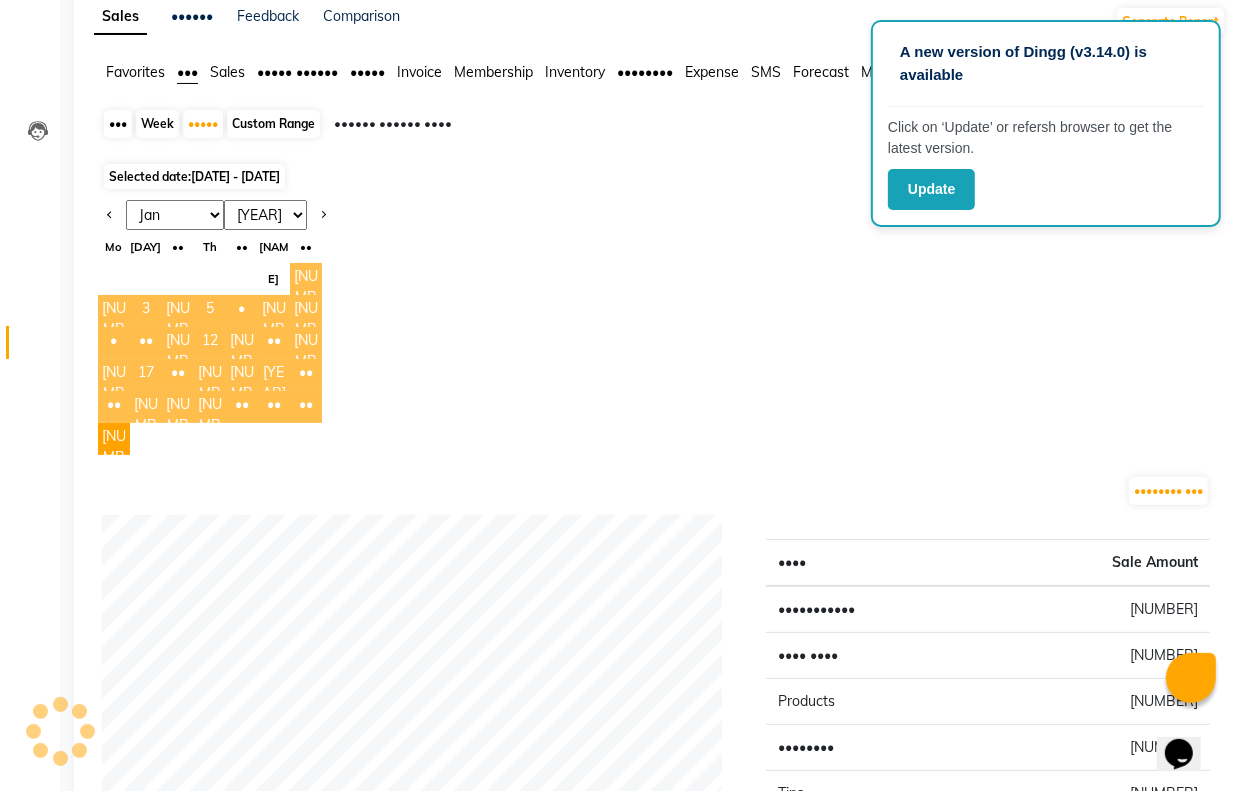 click on "[NUMBER]" at bounding box center [306, 279] 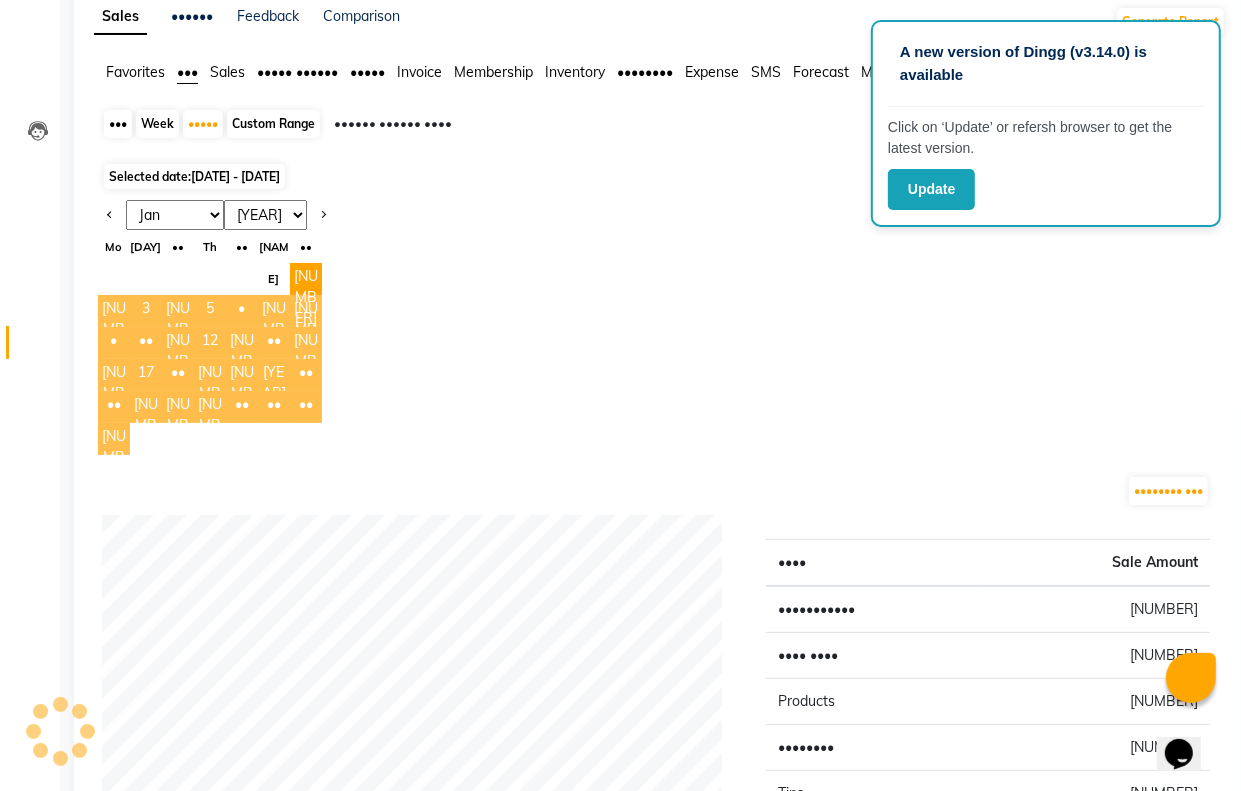 click on "[NUMBER]" at bounding box center (114, 439) 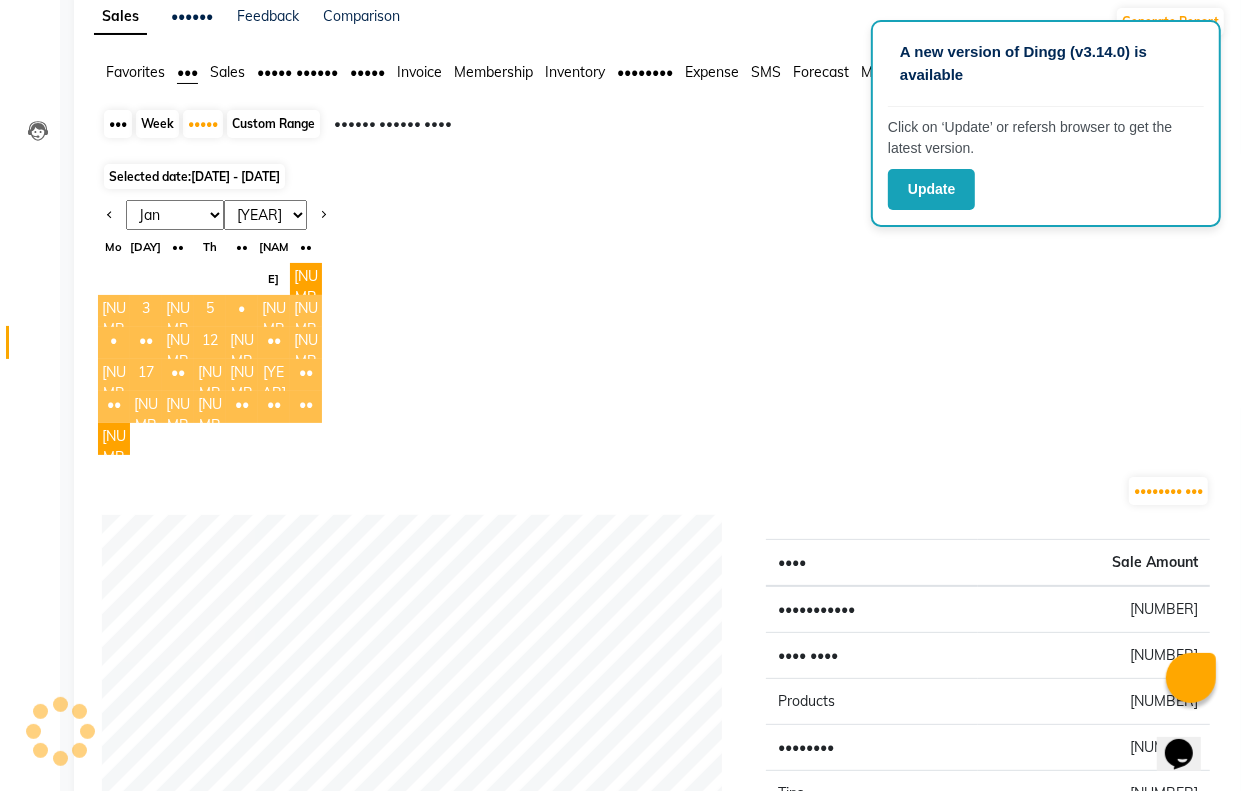 click on "••• ••• ••• ••• ••• ••• ••• ••• ••• ••• ••• ••• •••• •••• •••• •••• •••• •••• •••• •••• •••• •••• •••• •••• •••• •••• •••• •••• •••• •••• •••• •••• •••• •• •• •• •• •• •• ••  •   •   •   •   •   •   •   •   •   ••   ••   ••   ••   ••   ••   ••   ••   ••   ••   ••   ••   ••   ••   ••   ••   ••   ••   ••   ••   ••" at bounding box center [660, 327] 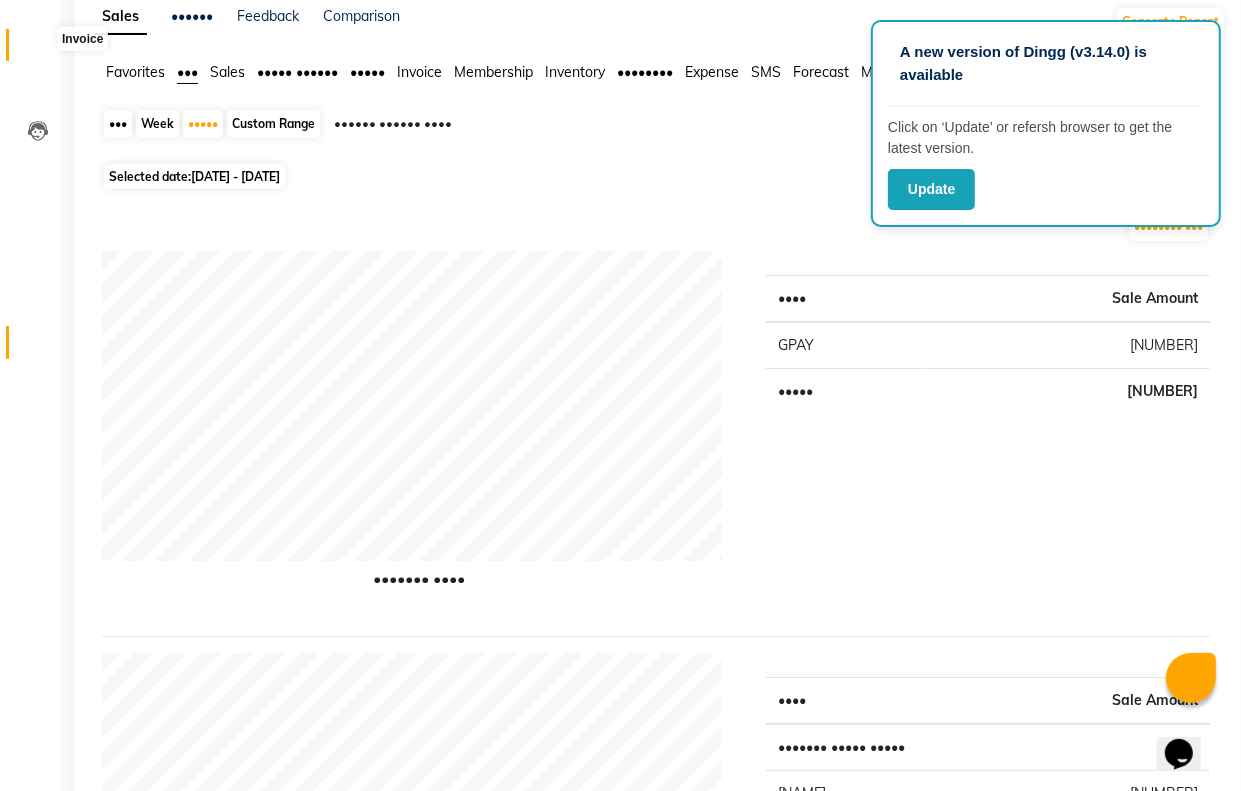 click at bounding box center (38, 50) 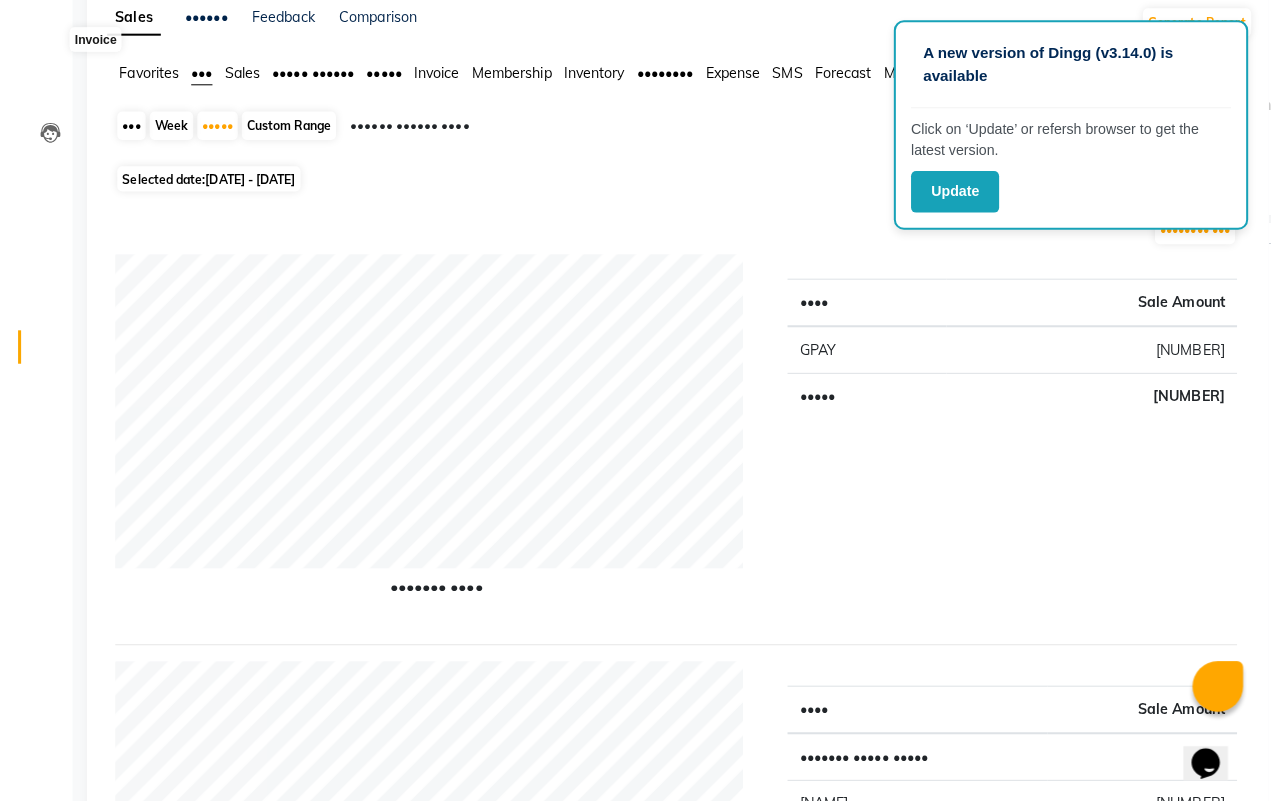 scroll, scrollTop: 0, scrollLeft: 0, axis: both 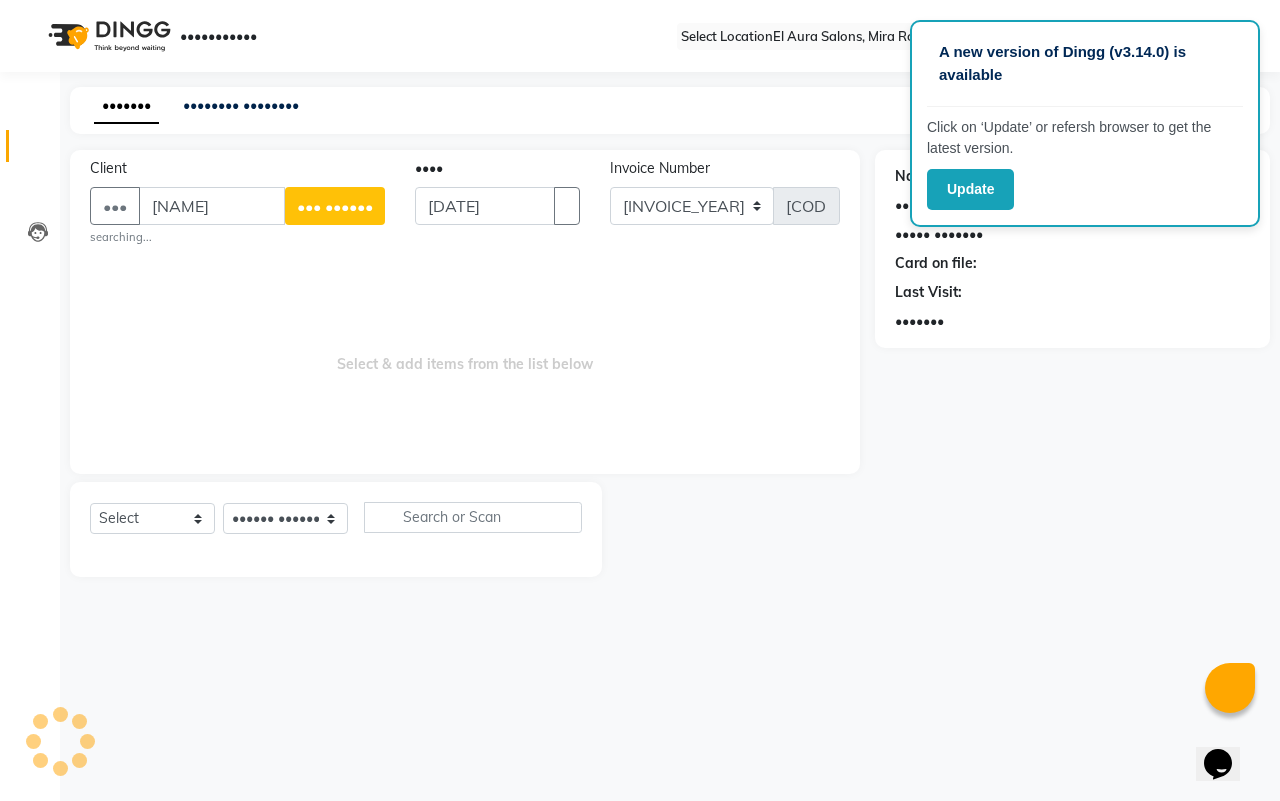 type on "[NAME]" 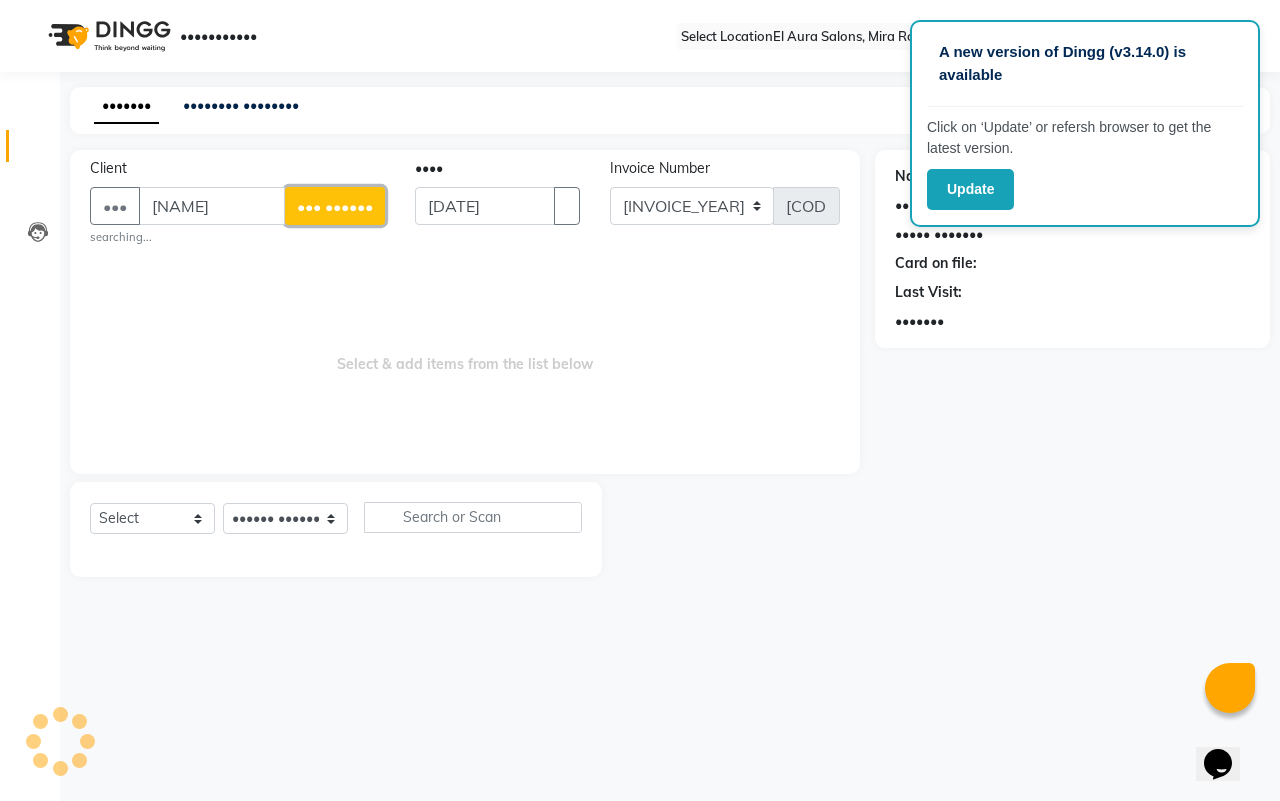 click on "••• ••••••" at bounding box center (335, 206) 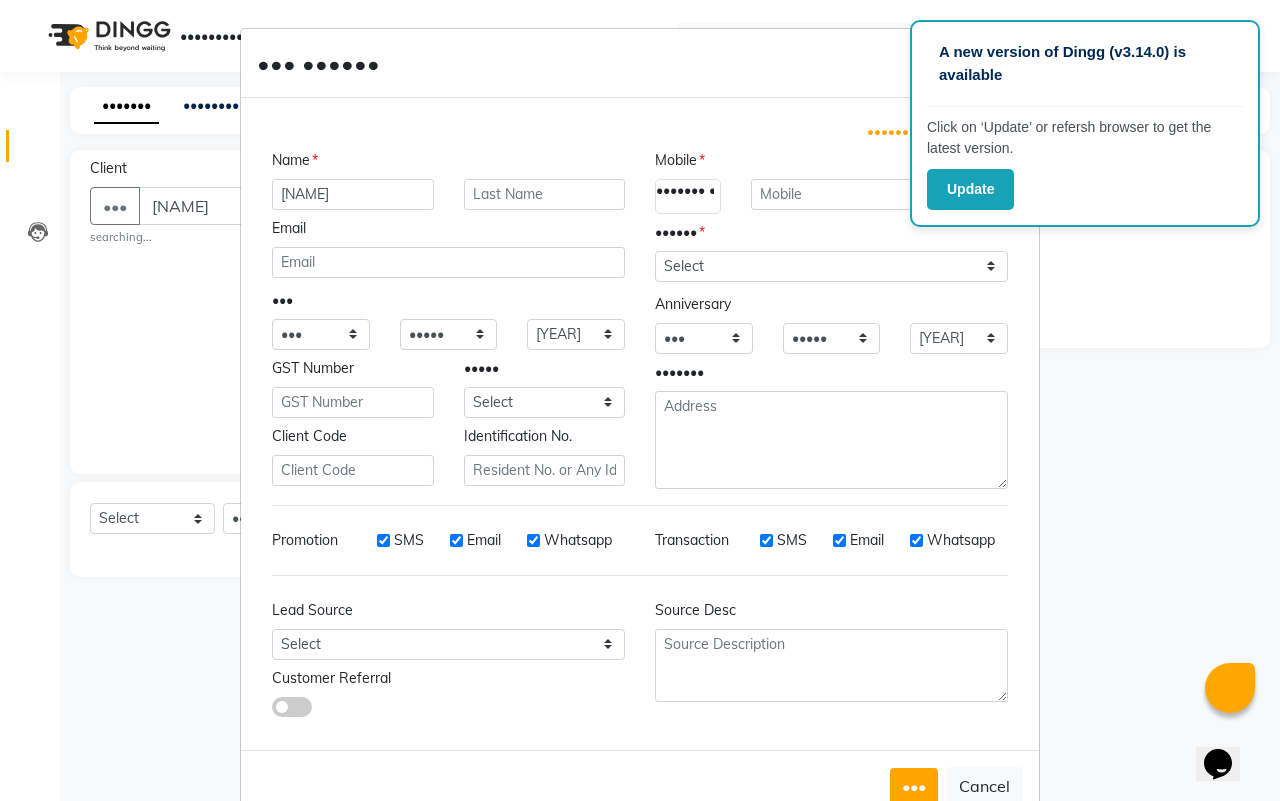 click on "••• •••••• •••••••• ••••• •••••• •••• •••••• ••••• ••• ••• •• •• •• •• •• •• •• •• •• •• •• •• •• •• •• •• •• •• •• •• •• •• •• •• •• •• •• •• •• •• •• ••••• ••••••• •••••••• ••••• ••••• ••• •••• •••• •••••• ••••••••• ••••••• •••••••• •••••••• •••• •••• •••• •••• •••• •••• •••• •••• •••• •••• •••• •••• •••• •••• •••• •••• •••• •••• •••• •••• •••• •••• •••• •••• •••• •••• •••• •••• •••• •••• •••• •••• •••• •••• •••• •••• •••• •••• •••• •••• •••• •••• •••• •••• •••• •••• •••• •••• •••• •••• •••• •••• •••• •••• •••• •••• •••• •••• •••• •••• •••• •••• •••• •••• •••• •••• •••• •••• •••• •••• •••• •••• •••• •••• •••• •••• •••• •••• •••• •••• •••• •••• •••• •••• •••• ••• •••••• ••••• •••••• ••••••• ••• ••••••• ••••••• •••••• ••••••• ••••••••• ••••••• ••••• ••••• •••••••••• •••••••••••• ••••• ••• ••••• •••••• ••••• ••• ••• ••••• ••• ••••••• ••••••• •••••••• ••••••• ••••• ••• ••••••• ••••••••• ••••••••• •••••• ••••••••••• •••••• ••••••• ••••••••••• ••••••• ••••••••• ••••••• •••••••• •••••• ••••••••••• •••••• •••••••••" at bounding box center (640, 400) 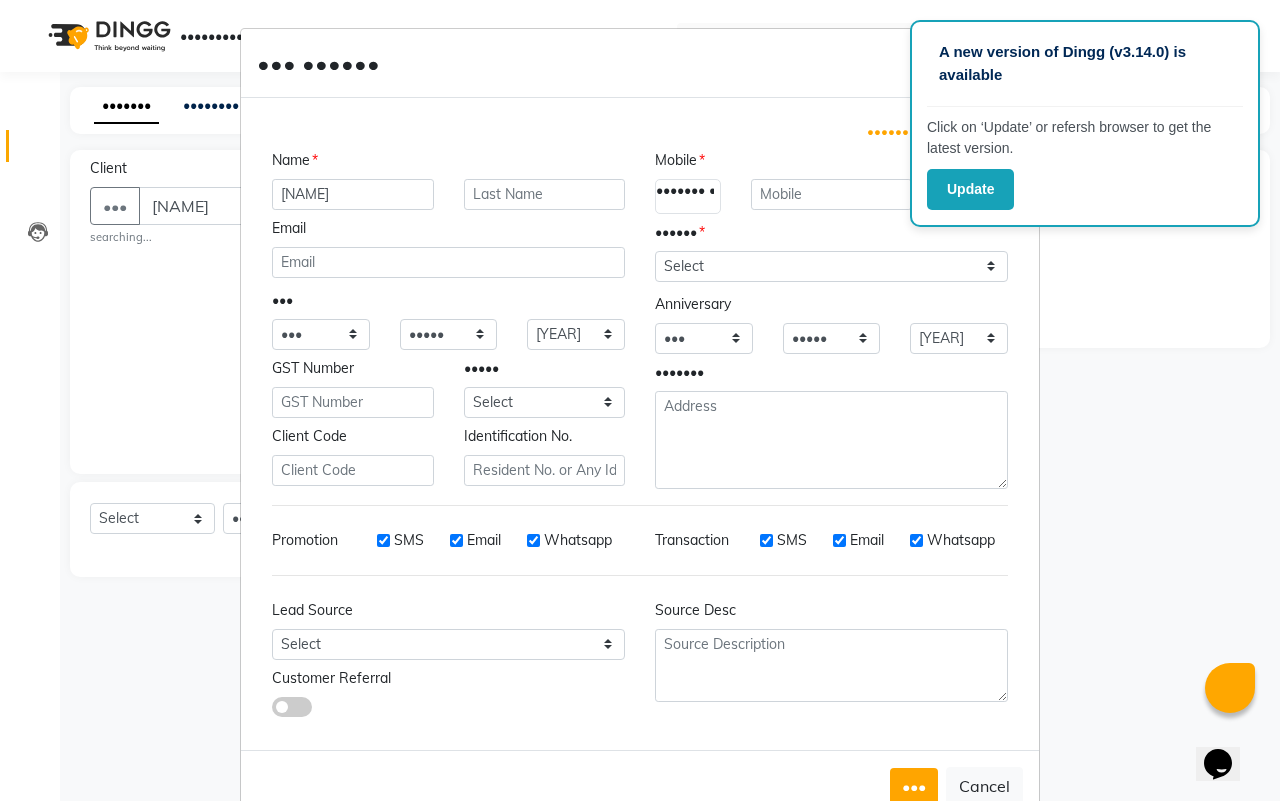 click on "A new version of Dingg (v3.14.0) is available" at bounding box center [1085, 63] 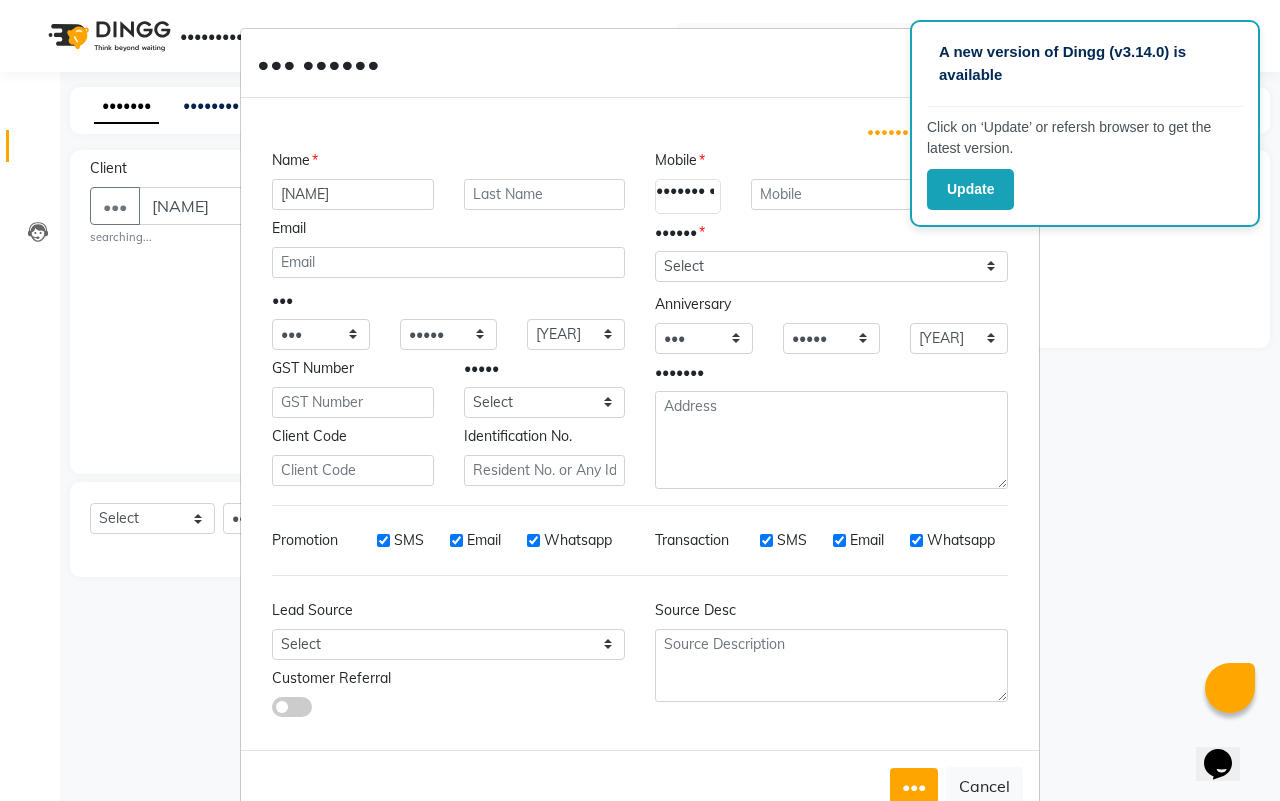 click on "A new version of Dingg (v3.14.0) is available  Click on ‘Update’ or refersh browser to get the latest version.  Update [PHONE] Select Location × El Aura Salons, Mira Road English ENGLISH Español العربية मराठी हिंदी ગુજરાતી தமிழ் 中文 Notifications nothing to show Admin Manage Profile Change Password Sign out  Version:3.13.2  ☀ EL AURA SALONS, Mira Road  Calendar  Invoice  Clients  Leads   Marketing  Members  Inventory  Staff  Reports  Settings Completed InProgress Upcoming Dropped Tentative Check-In Confirm Bookings Generate Report Segments Page Builder INVOICE PREVIOUS INVOICES Create New   Save  Client +[COUNTRY_CODE] Date [DATE] Invoice Number [INVOICE_YEAR] [INVOICE_YEAR]-[INVOICE_YEAR] [CODE]  Select & add items from the list below  Select  Service  Product  Membership  Package Voucher Prepaid Gift Card  Select Stylist [NAME] [NAME] [NAME] [NAME] [NAME] [NAME] [NAME] [NAME] [NAME] [NAME] [NAME] [NAME] [NAME] [NAME] [NAME] [NAME] [NAME] [NAME] [NAME] Name:" at bounding box center (1085, 123) 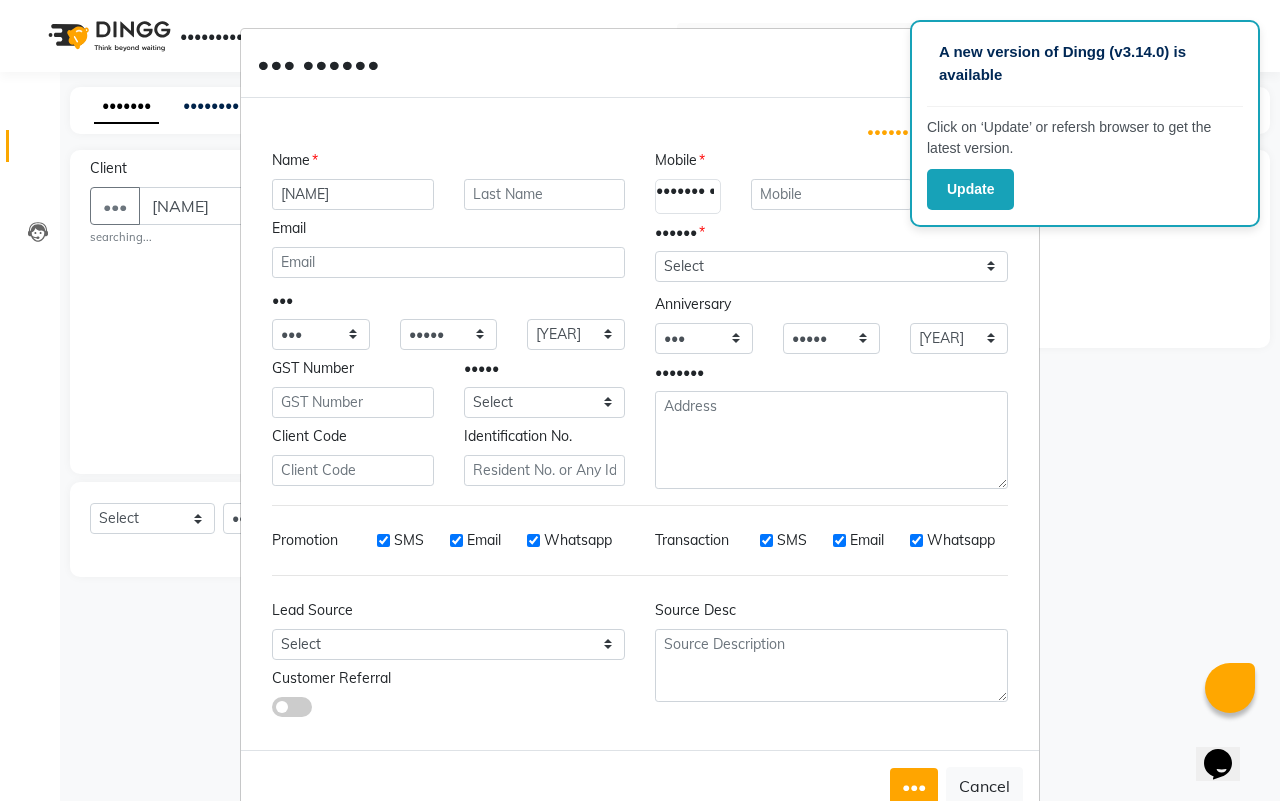 click on "•••••••• ••••• ••••••" at bounding box center (937, 132) 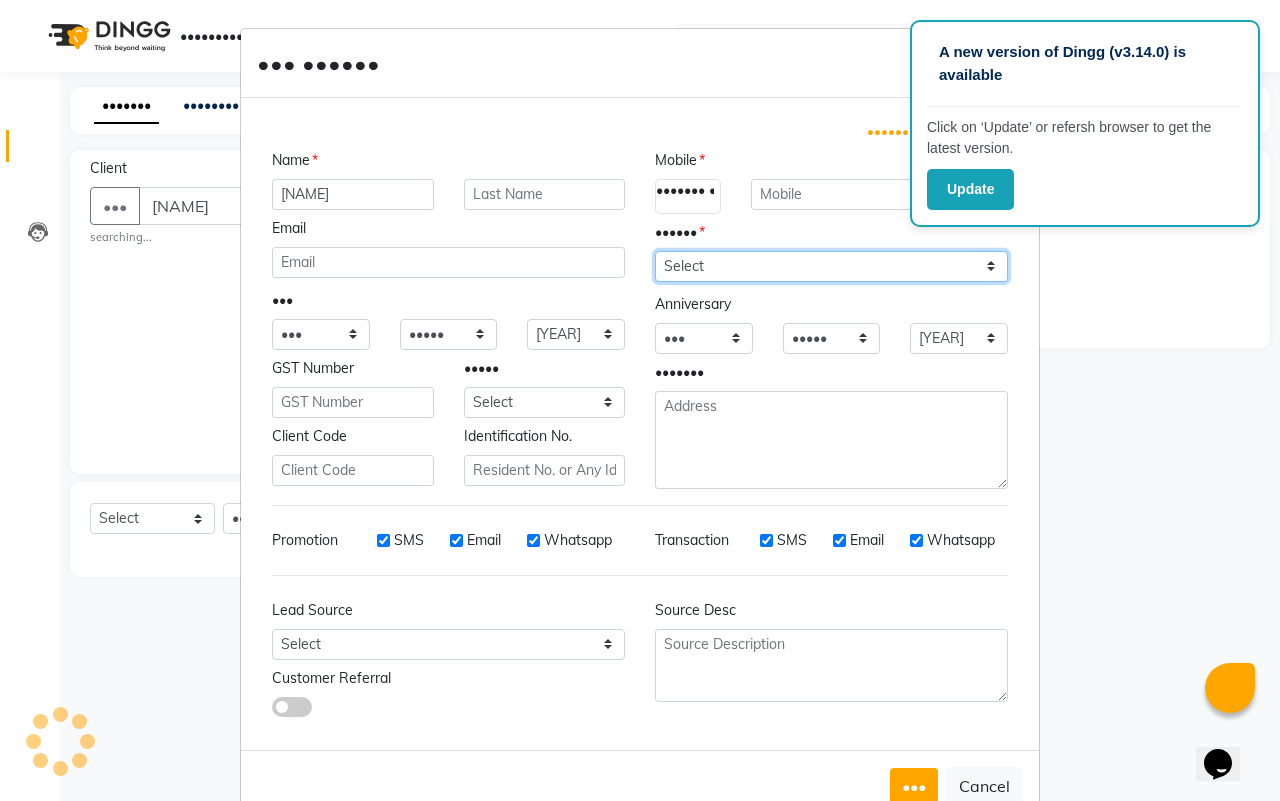 click on "Select Male Female Other Prefer Not To Say" at bounding box center (831, 266) 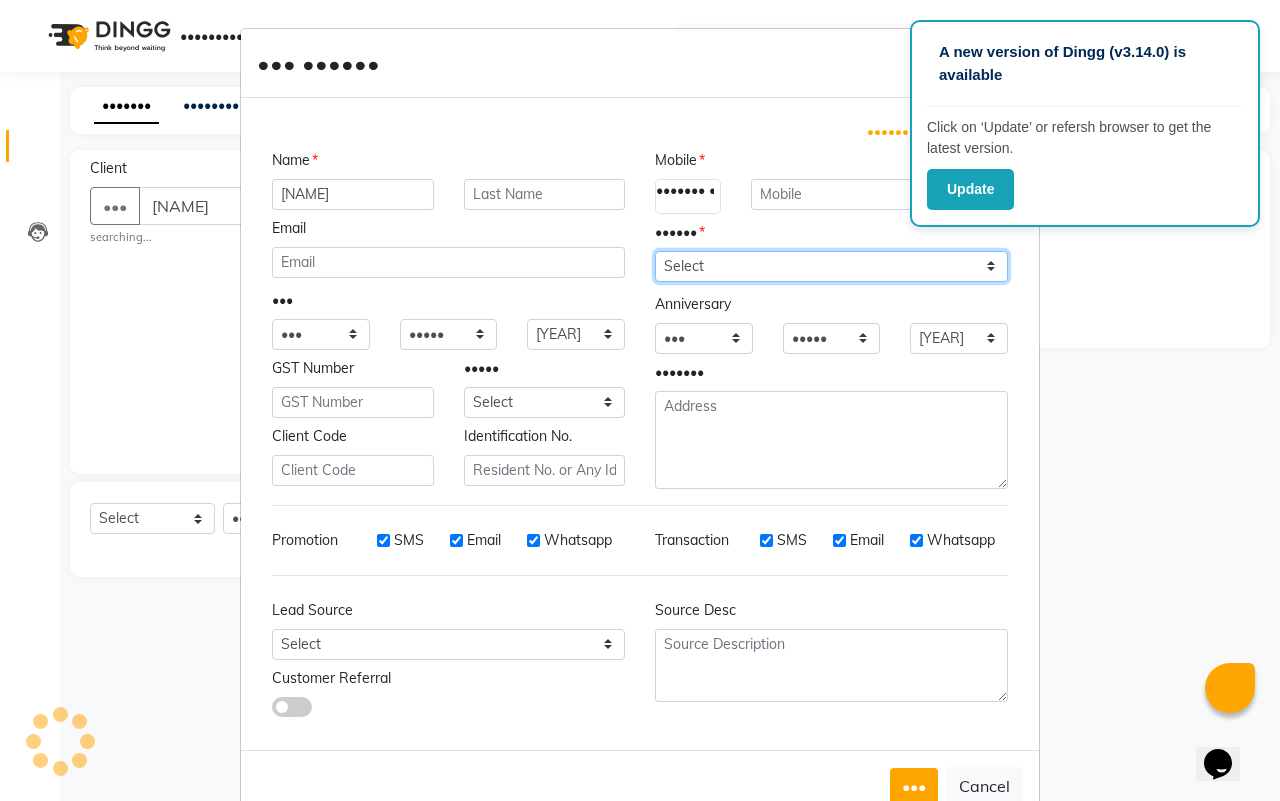 select on "female" 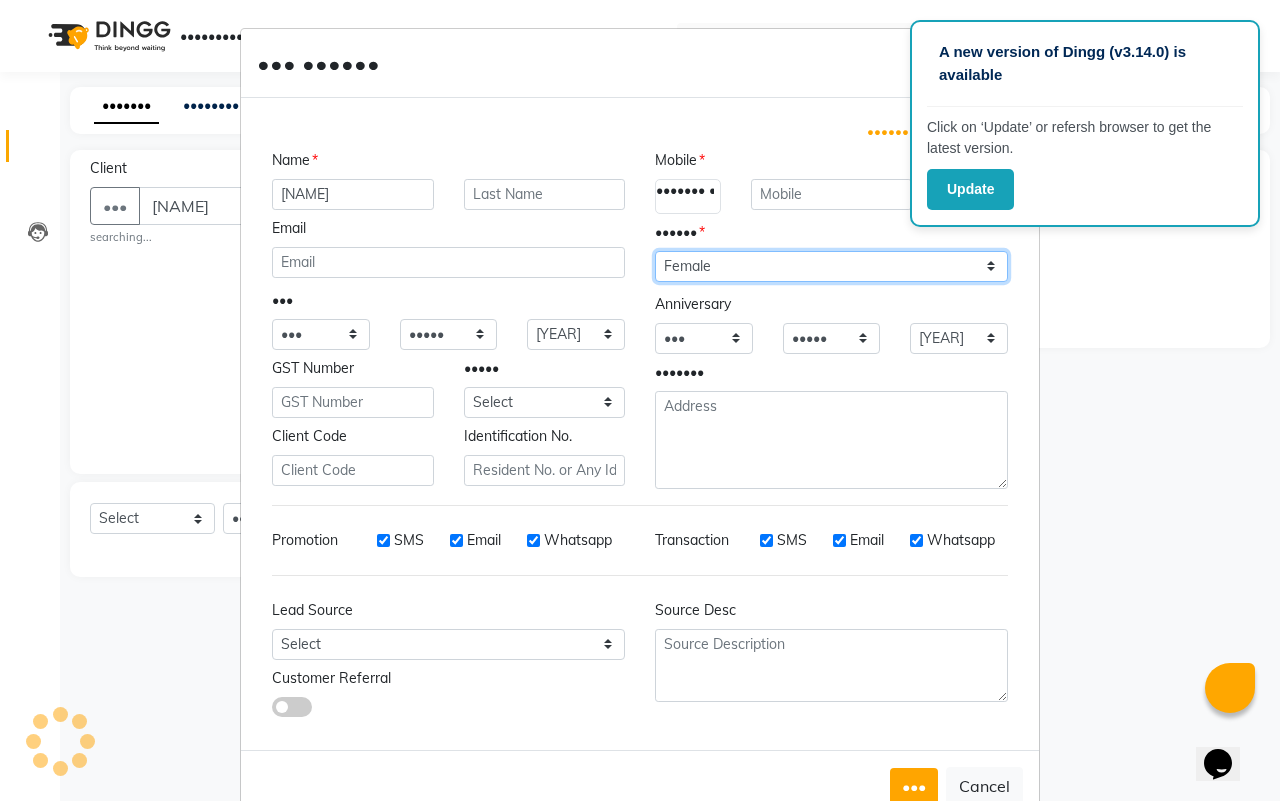 click on "Select Male Female Other Prefer Not To Say" at bounding box center [831, 266] 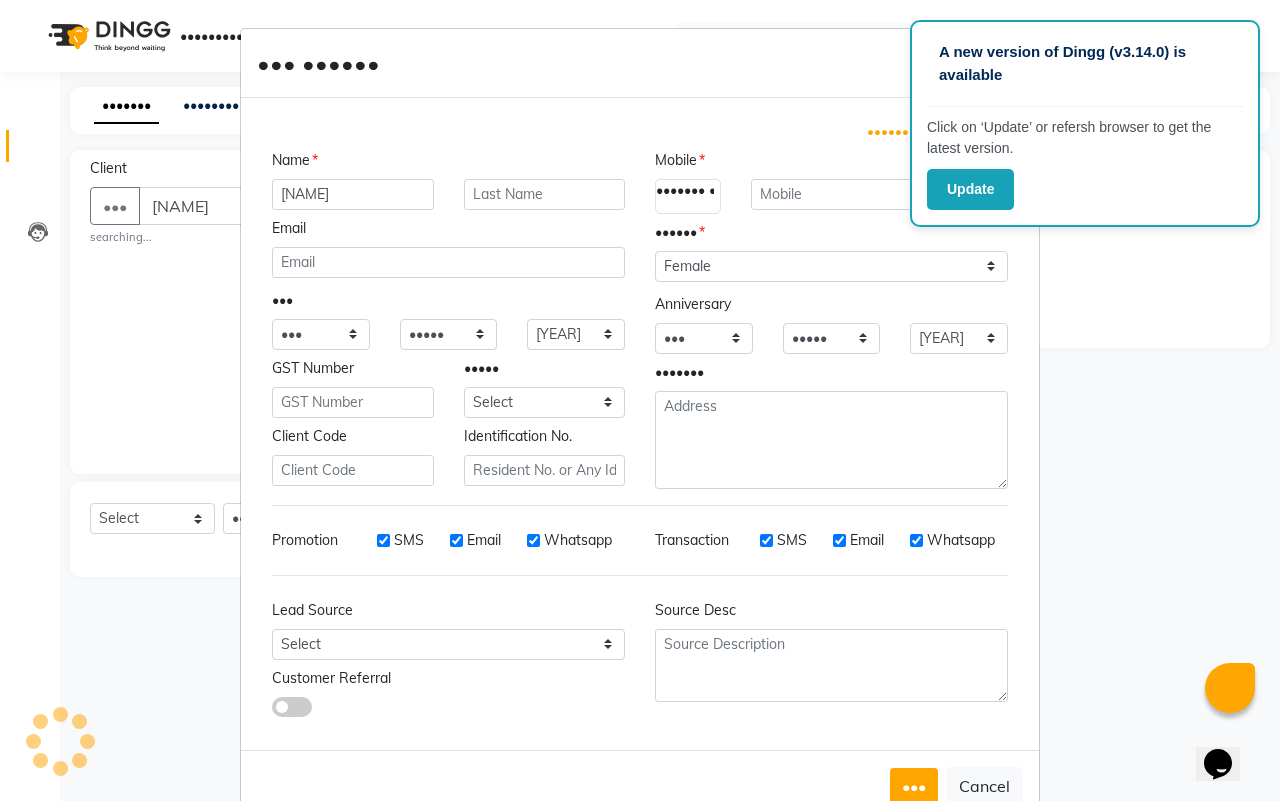 click on "•••••••• ••••• ••••••" at bounding box center [937, 132] 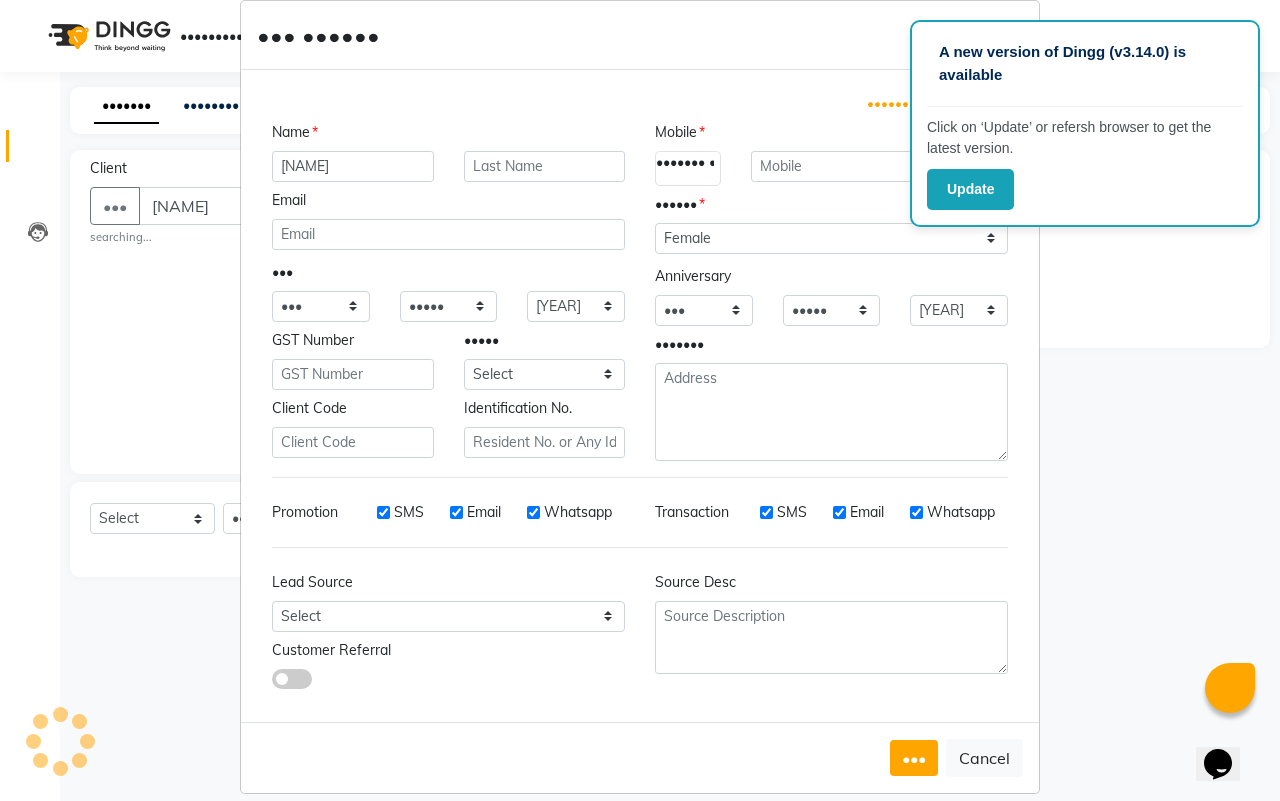 scroll, scrollTop: 43, scrollLeft: 0, axis: vertical 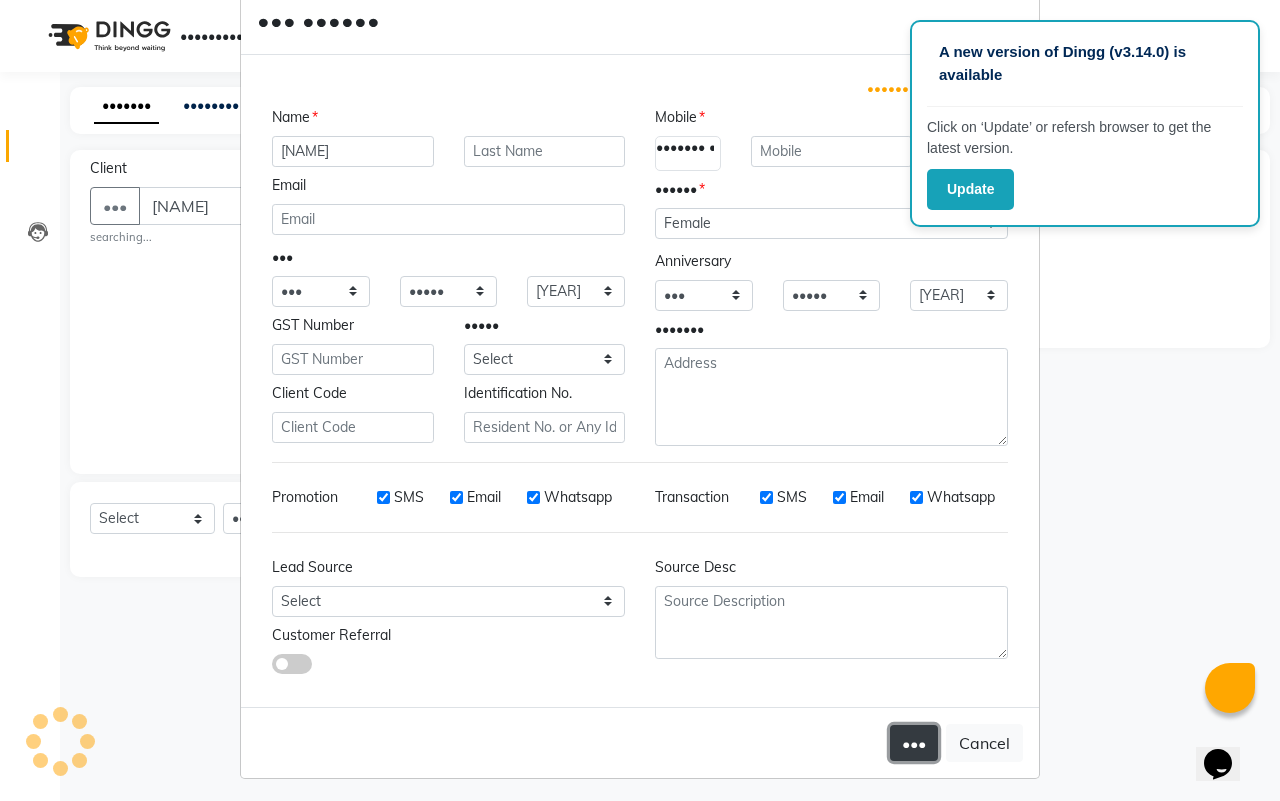 click on "•••" at bounding box center [914, 743] 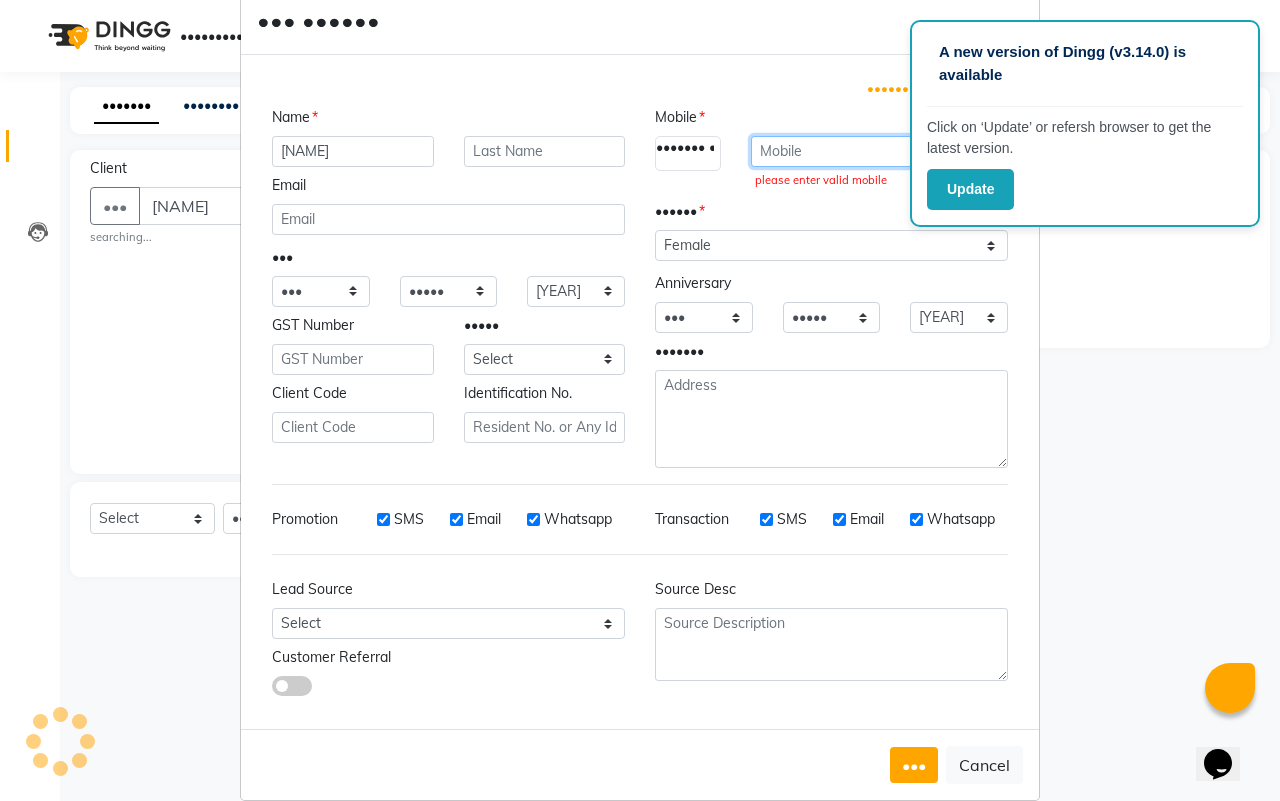 click at bounding box center (832, 151) 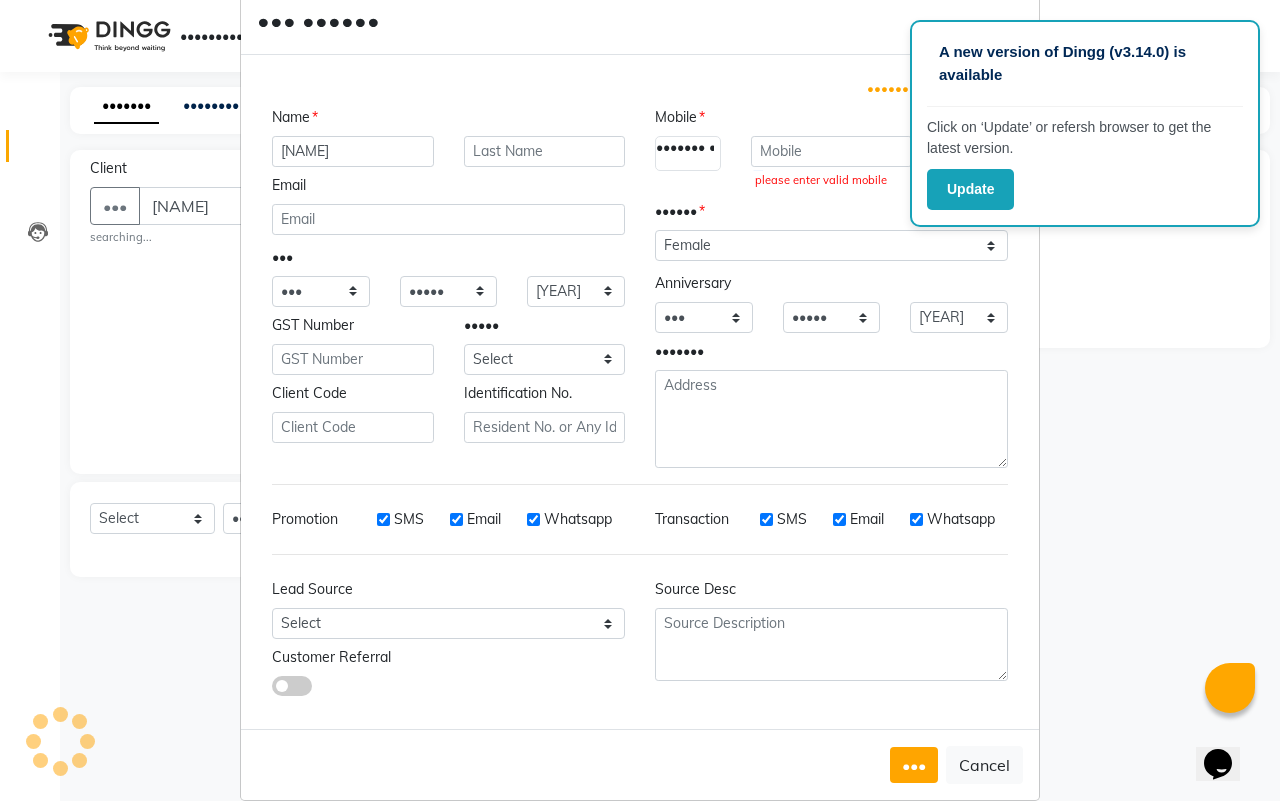 click on "•••••••• ••••• ••••••" at bounding box center (937, 89) 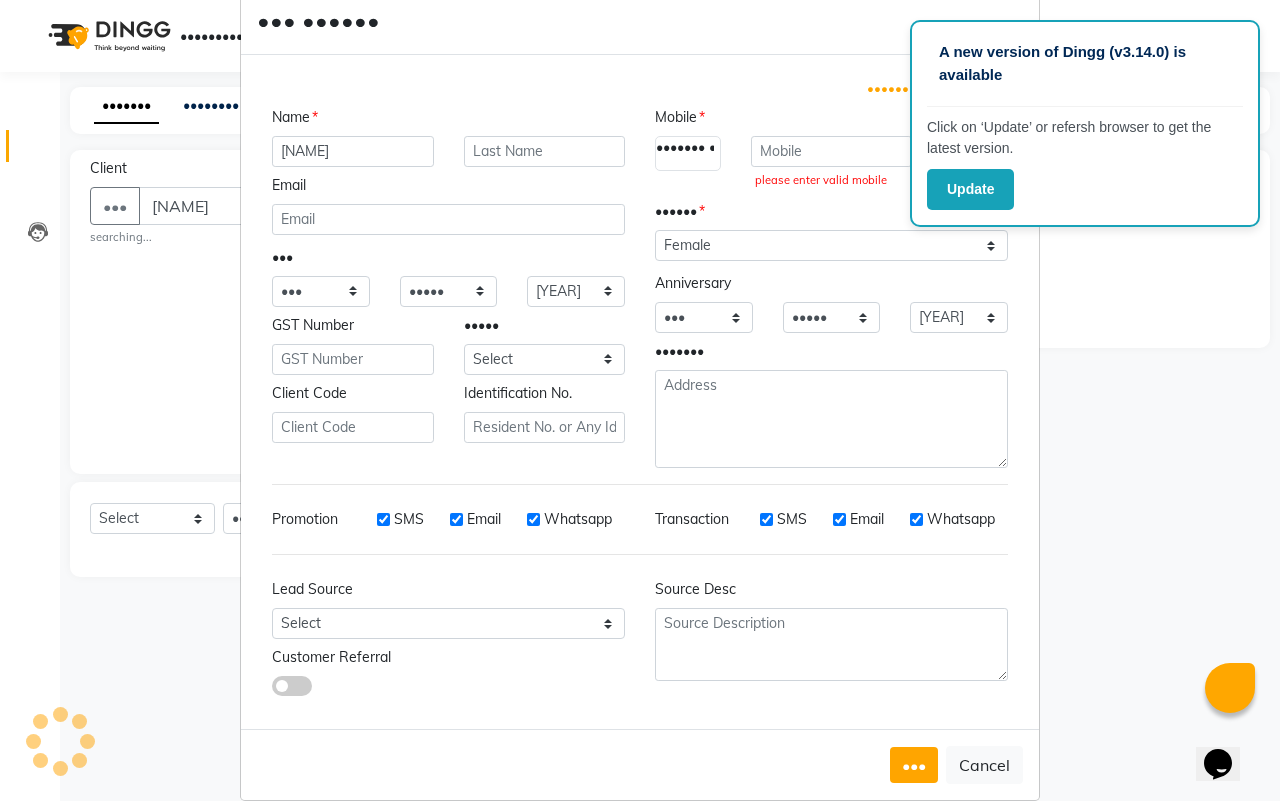 click on "A new version of Dingg (v3.14.0) is available" at bounding box center [1085, 72] 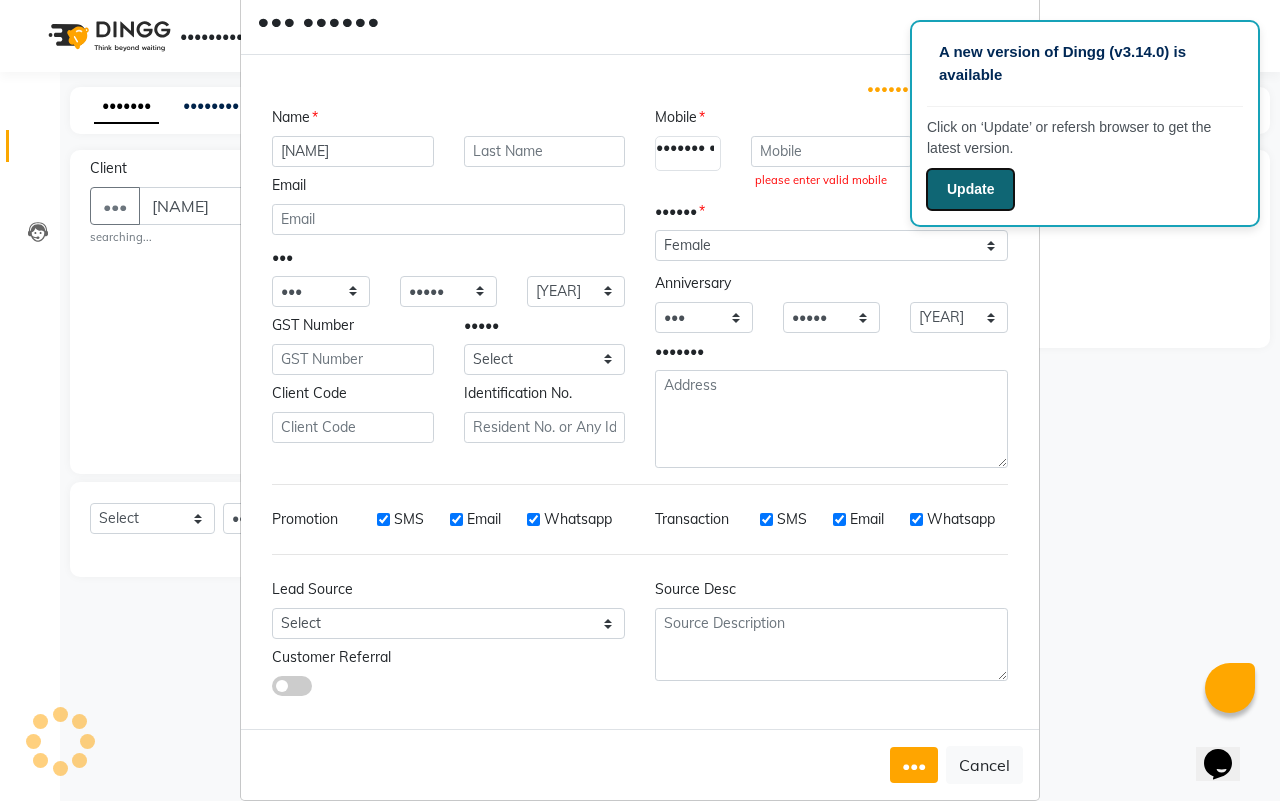 click on "Update" at bounding box center (970, 189) 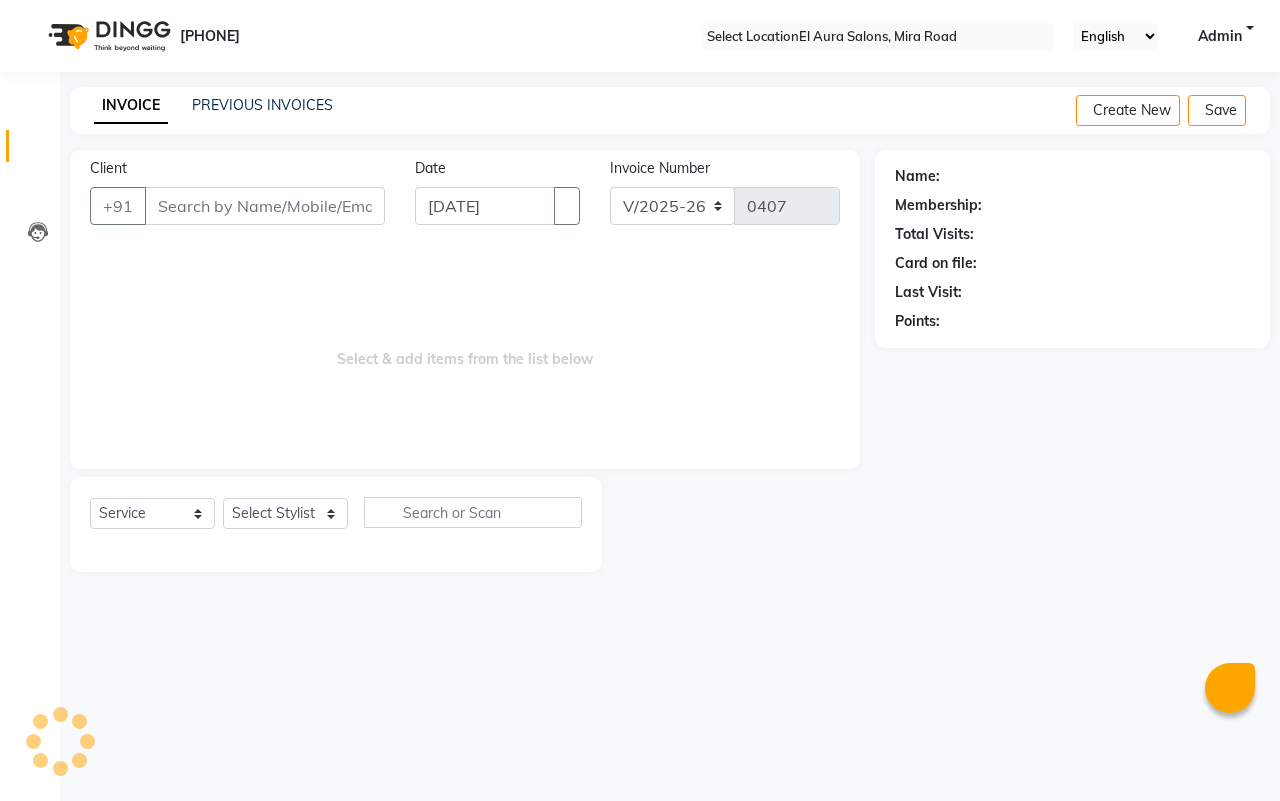 scroll, scrollTop: 0, scrollLeft: 0, axis: both 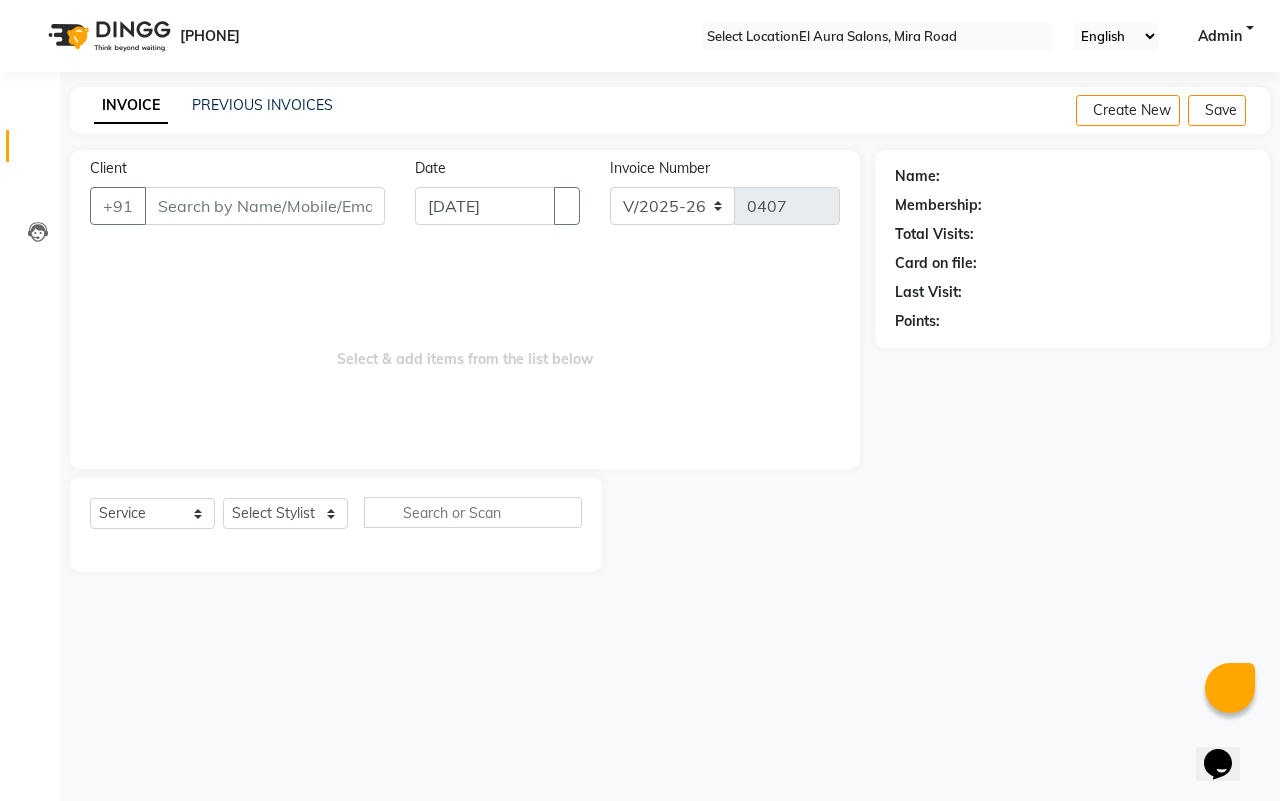 click on "Client" at bounding box center [265, 206] 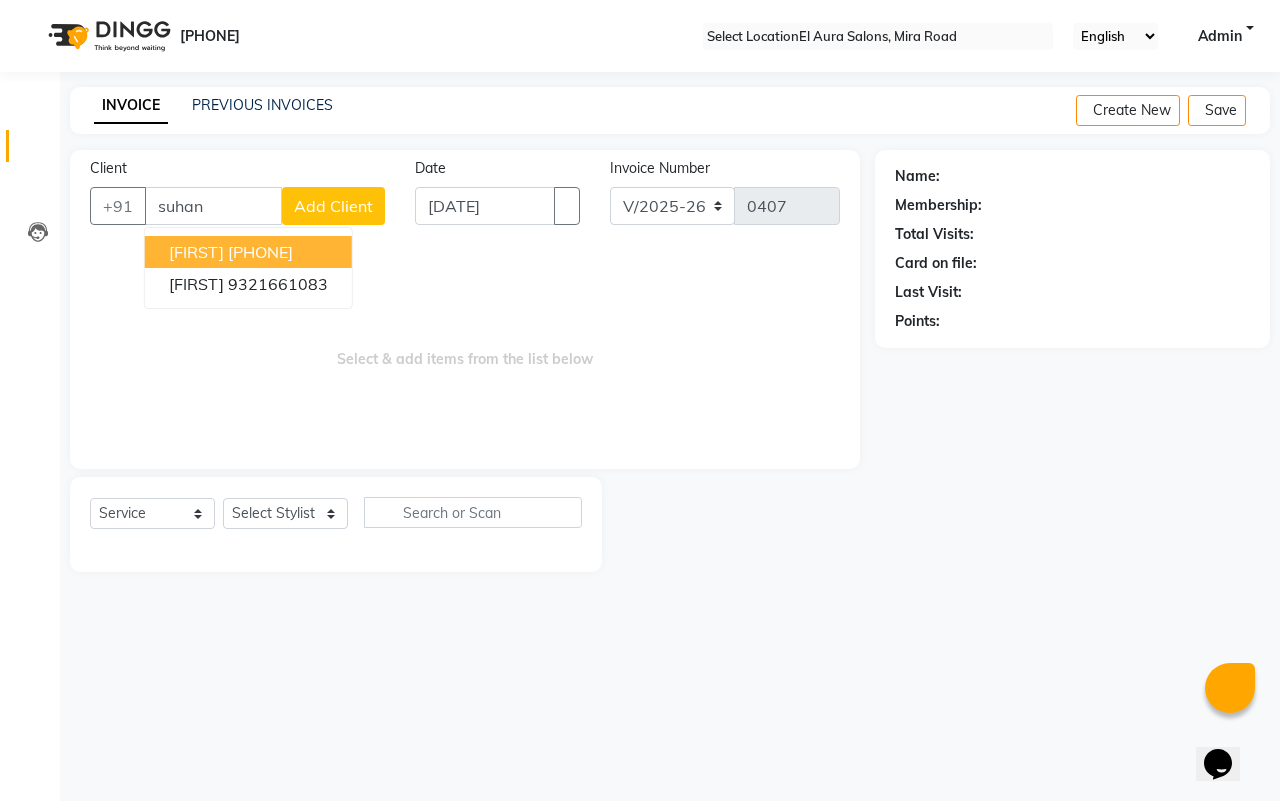 click on "[PHONE]" at bounding box center [260, 252] 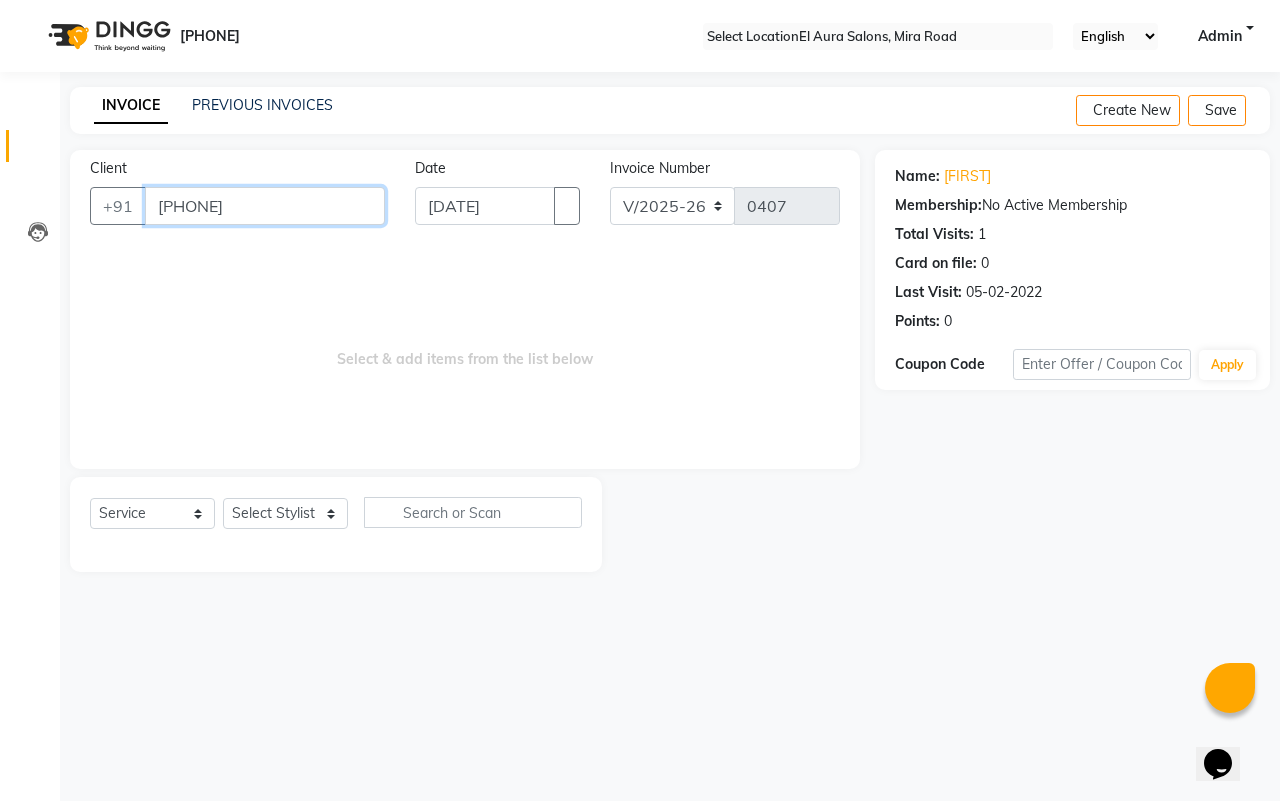drag, startPoint x: 238, startPoint y: 200, endPoint x: 0, endPoint y: 231, distance: 240.01042 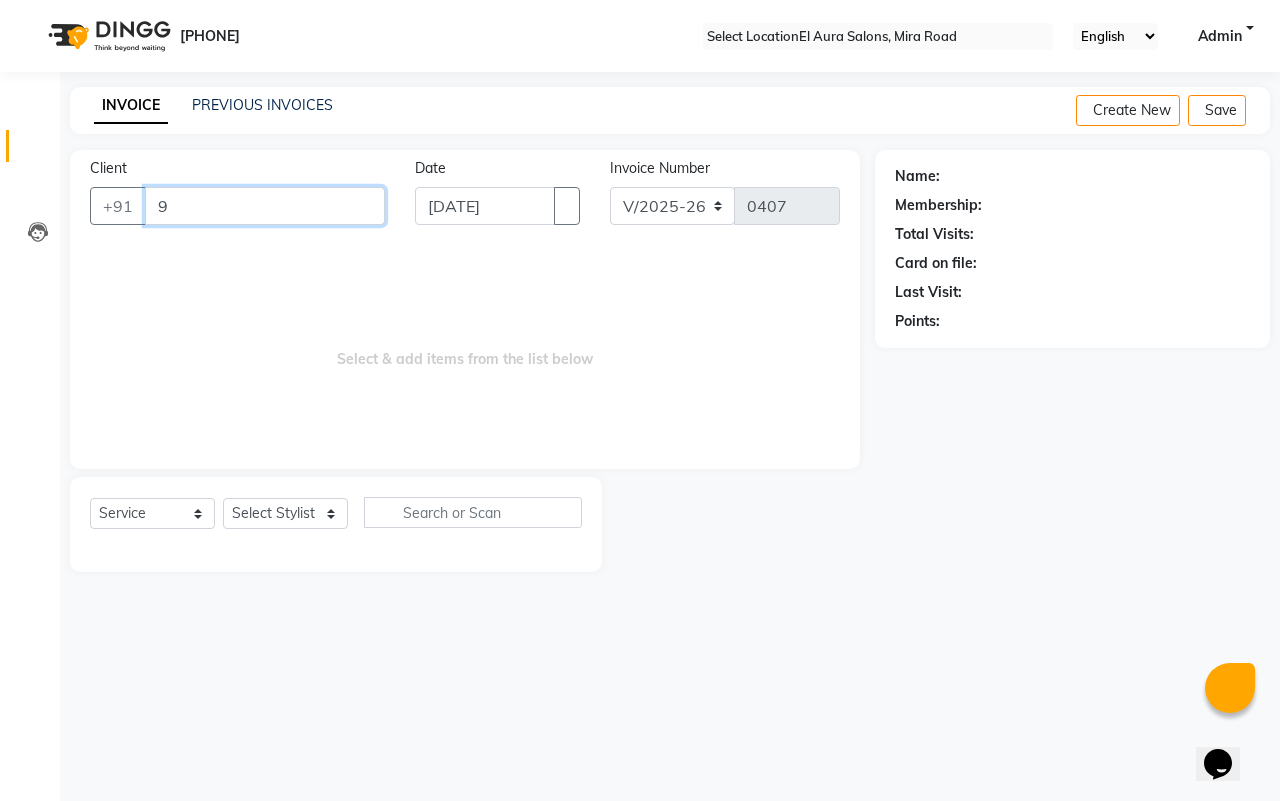 click on "9" at bounding box center [265, 206] 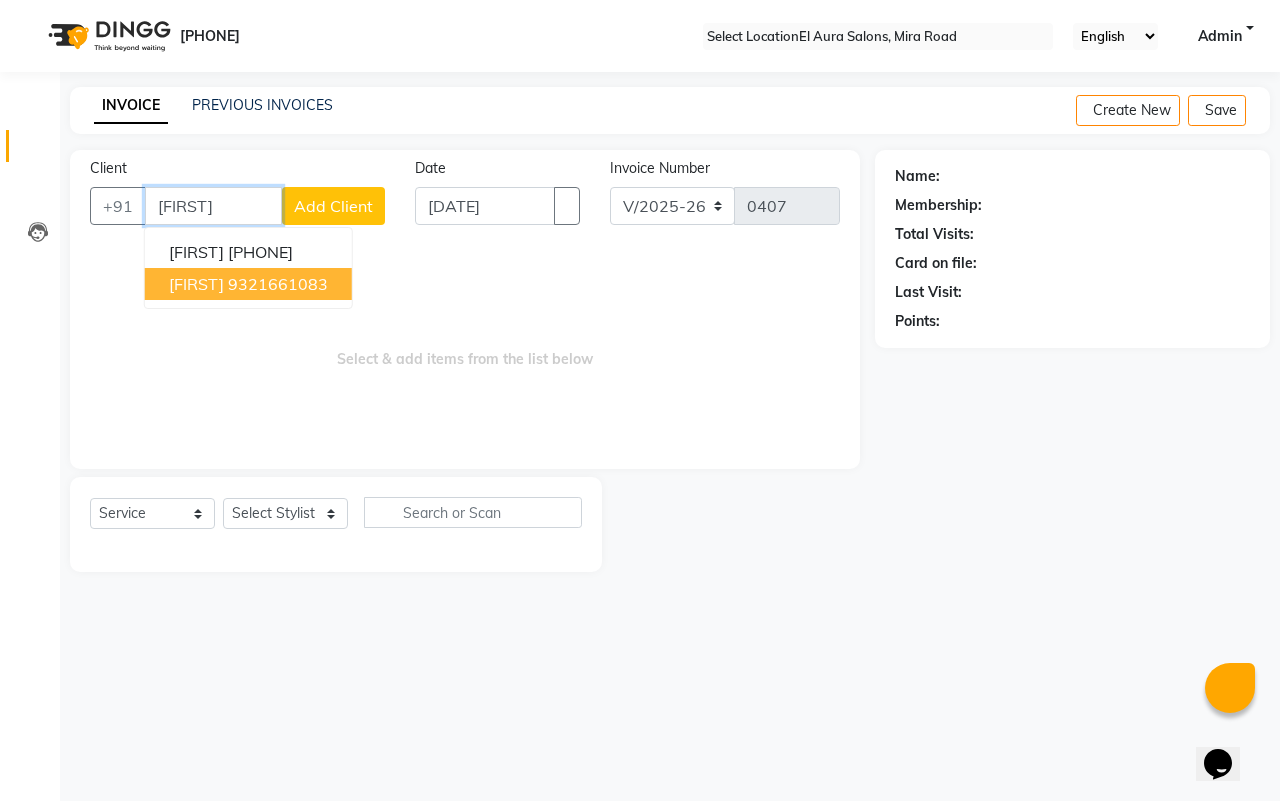 click on "9321661083" at bounding box center [278, 284] 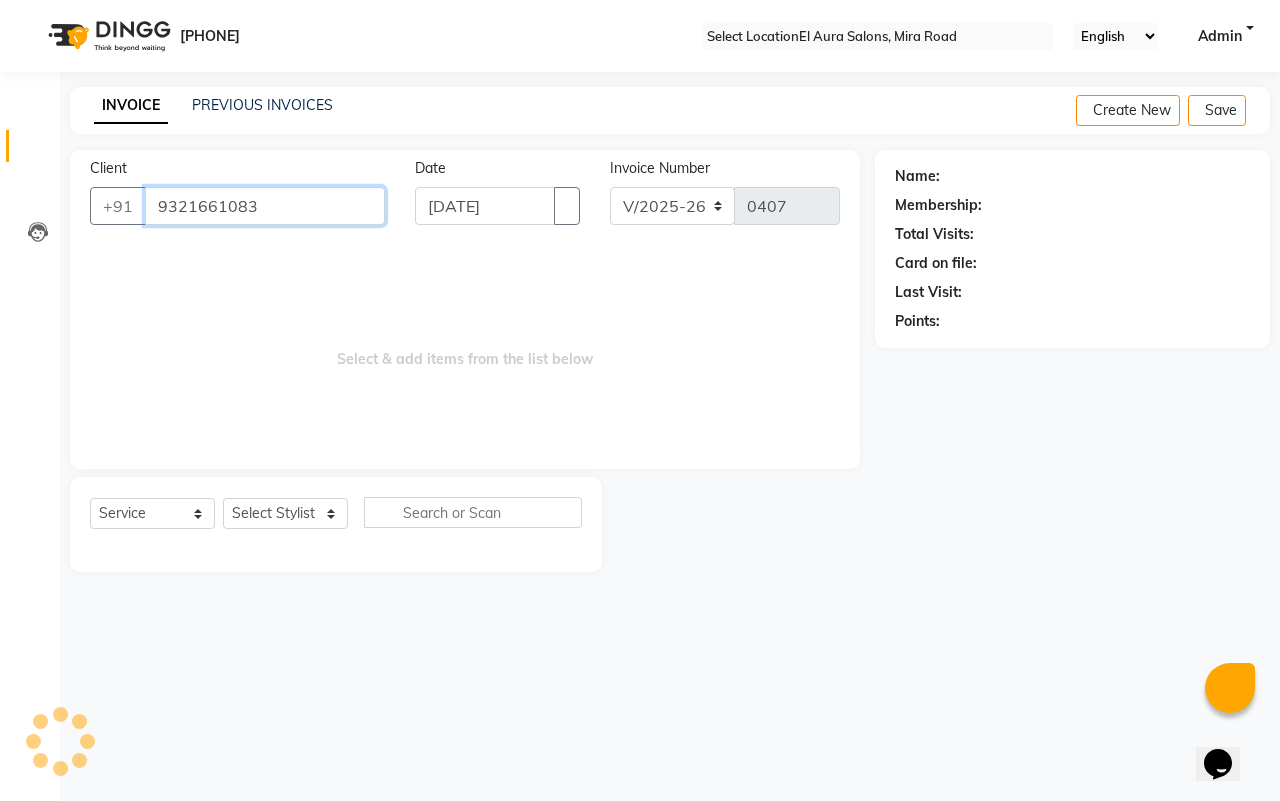 type on "9321661083" 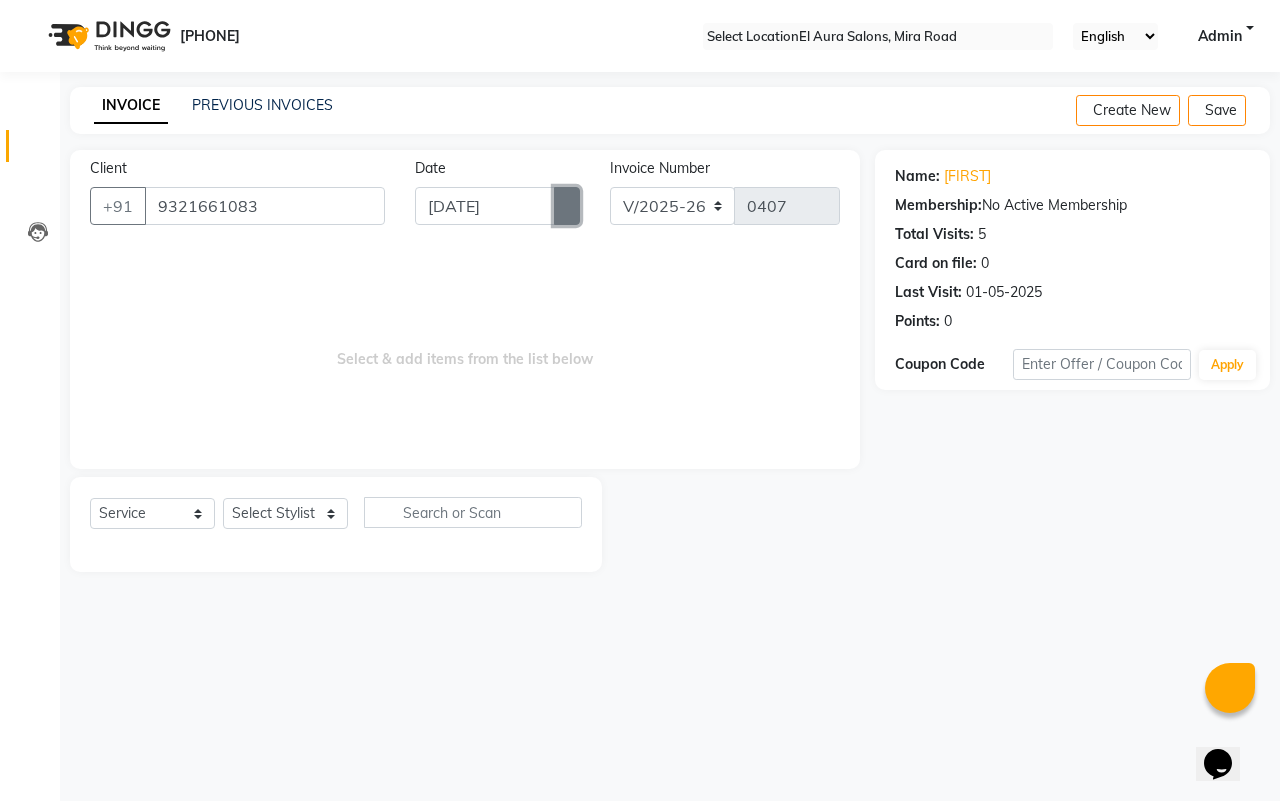 click at bounding box center (567, 206) 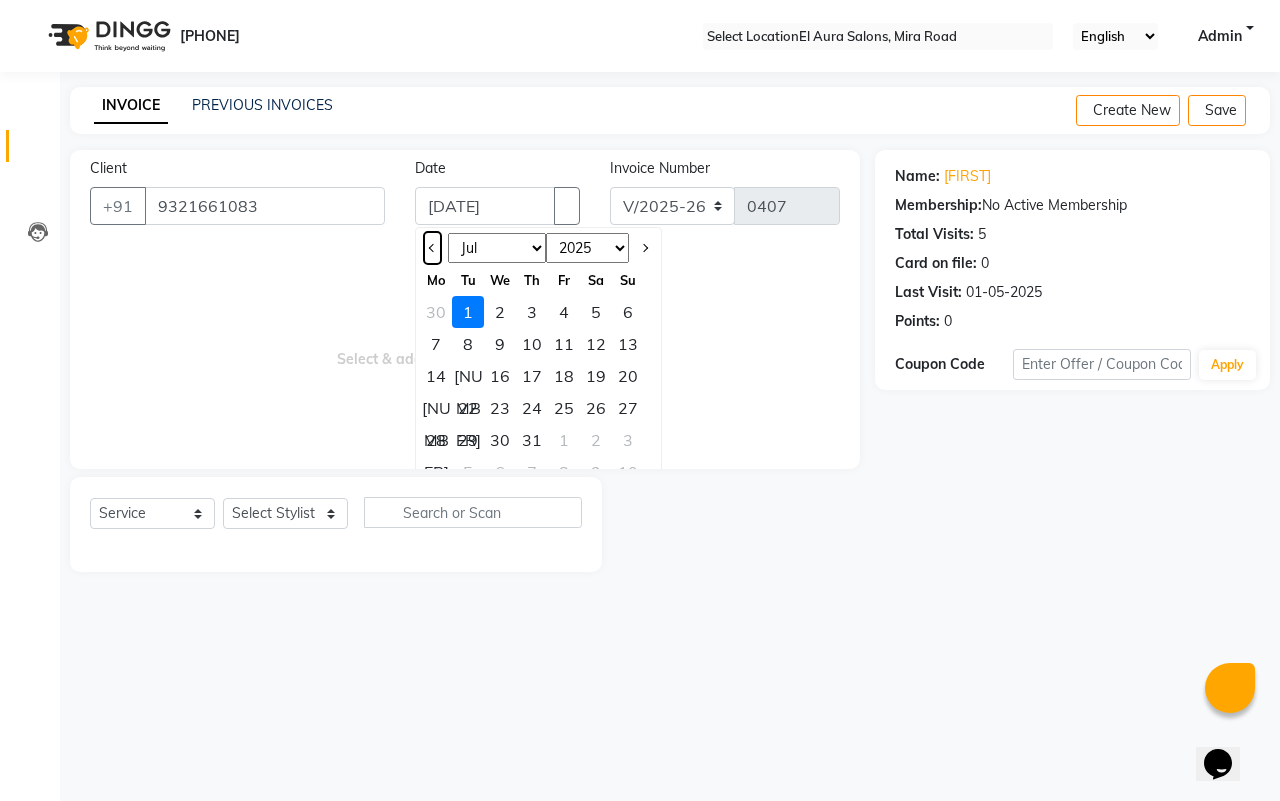 click at bounding box center [433, 248] 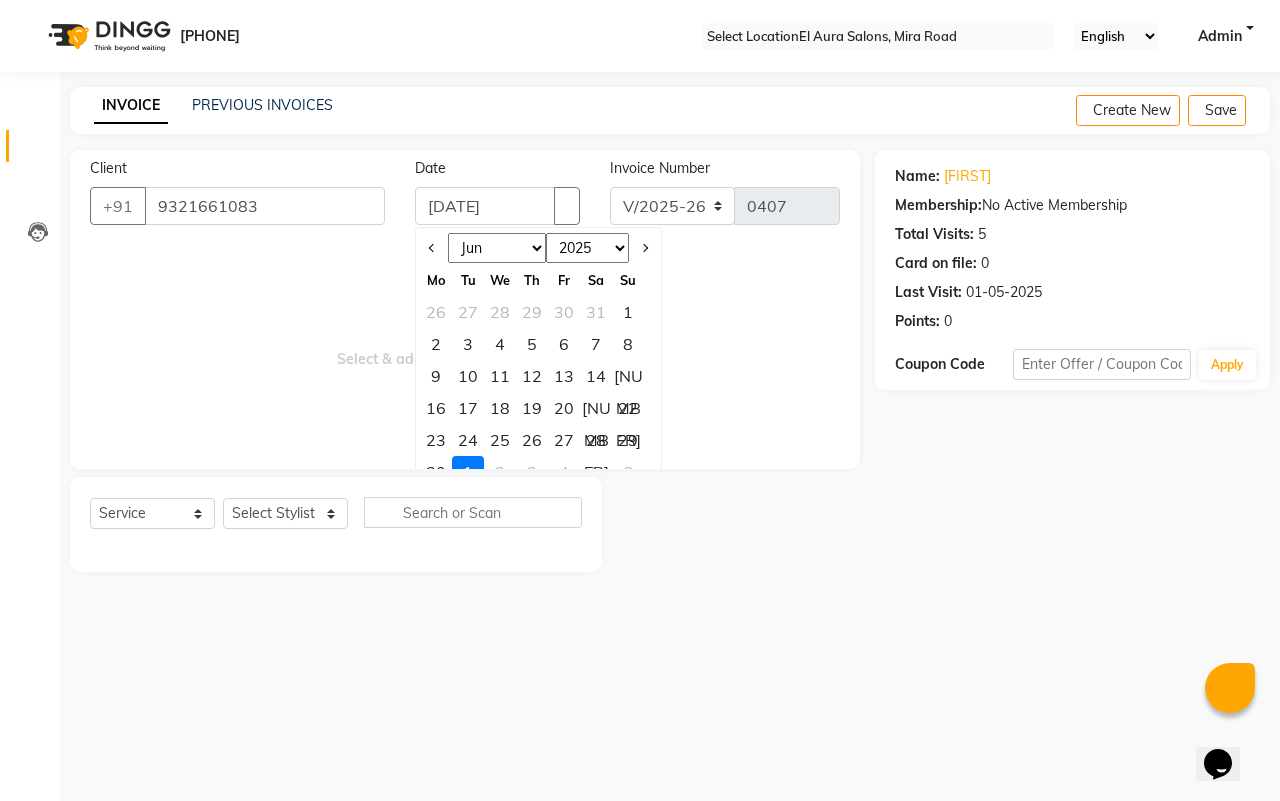 drag, startPoint x: 631, startPoint y: 302, endPoint x: 601, endPoint y: 292, distance: 31.622776 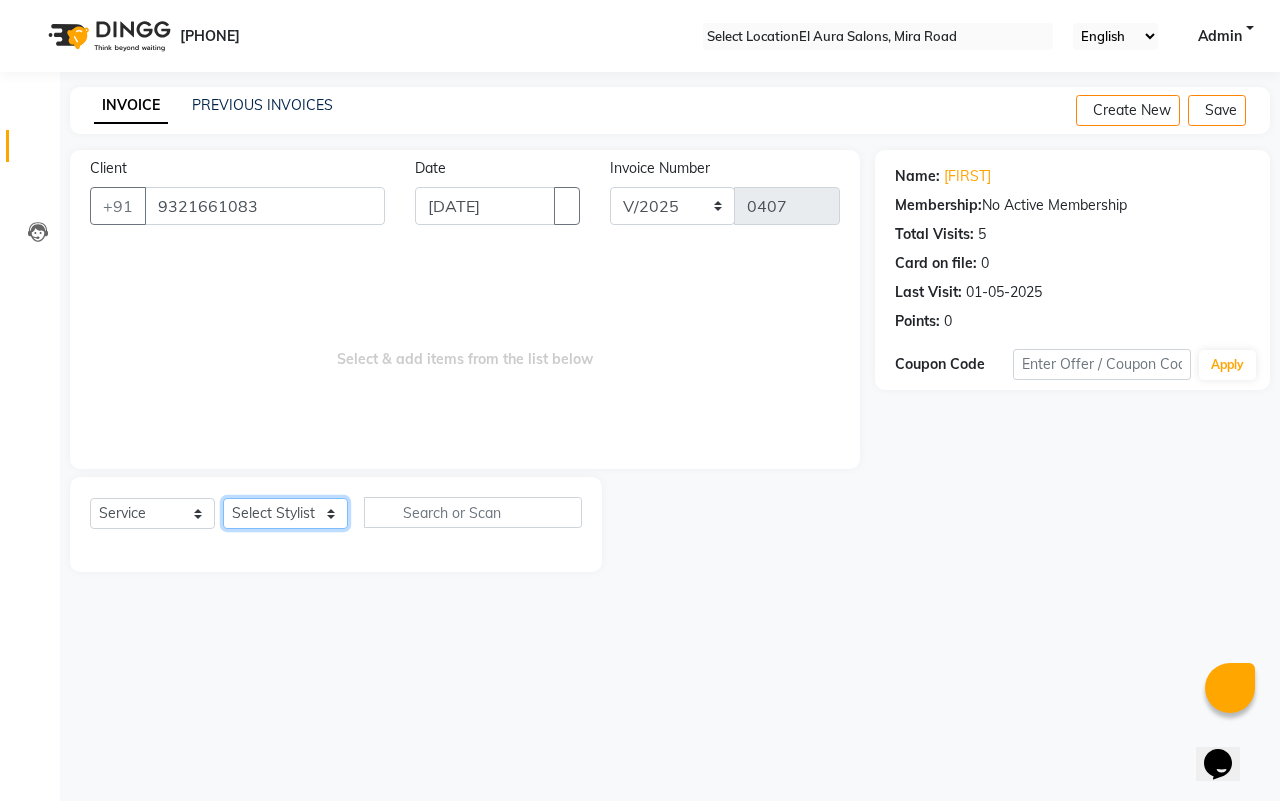 click on "Select Stylist Afsana Arif Ali Ekta Singh Faisal Salmani Feroz mithun Nazma Shaikh Owais Raj Lokhande Rishi Rohit Talreja Ruchi Gaurav Singh ruksar sana Sandhya Pawan Sonar uvesh" at bounding box center [285, 513] 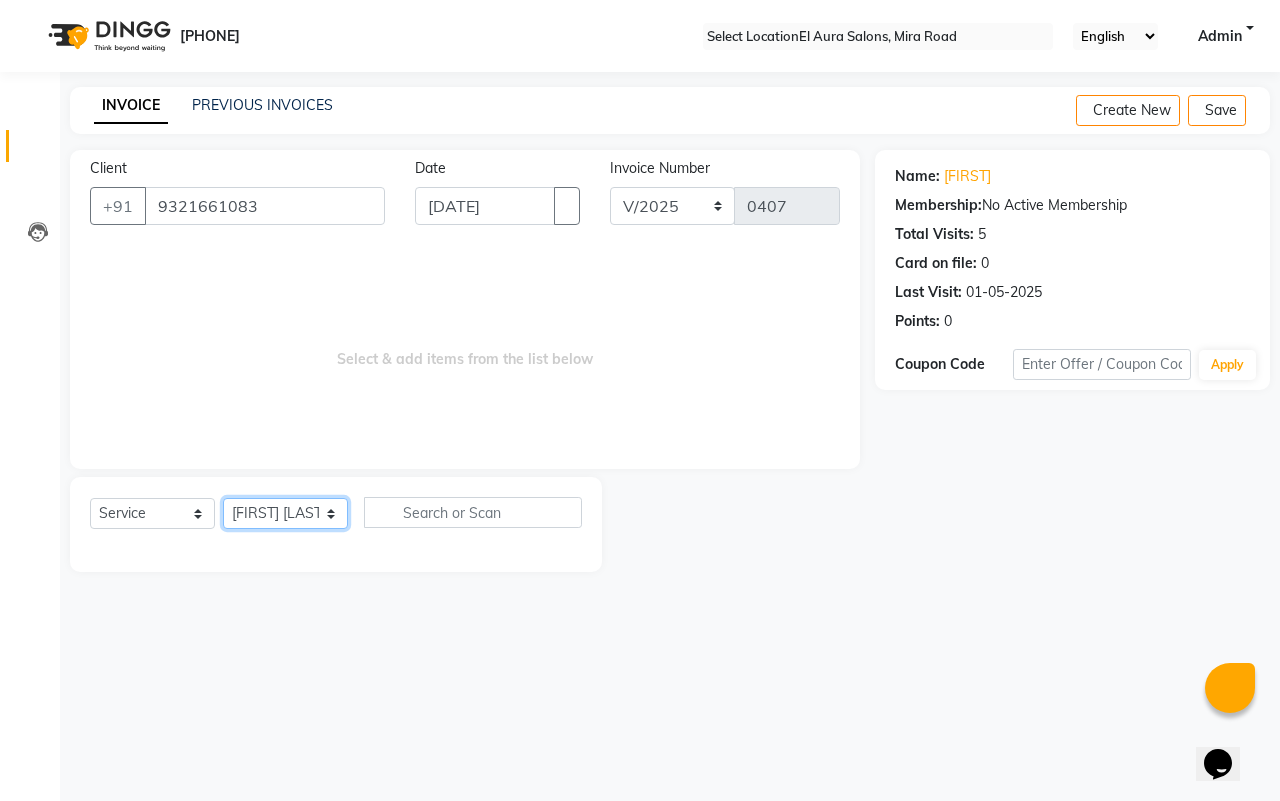 click on "Select Stylist Afsana Arif Ali Ekta Singh Faisal Salmani Feroz mithun Nazma Shaikh Owais Raj Lokhande Rishi Rohit Talreja Ruchi Gaurav Singh ruksar sana Sandhya Pawan Sonar uvesh" at bounding box center (285, 513) 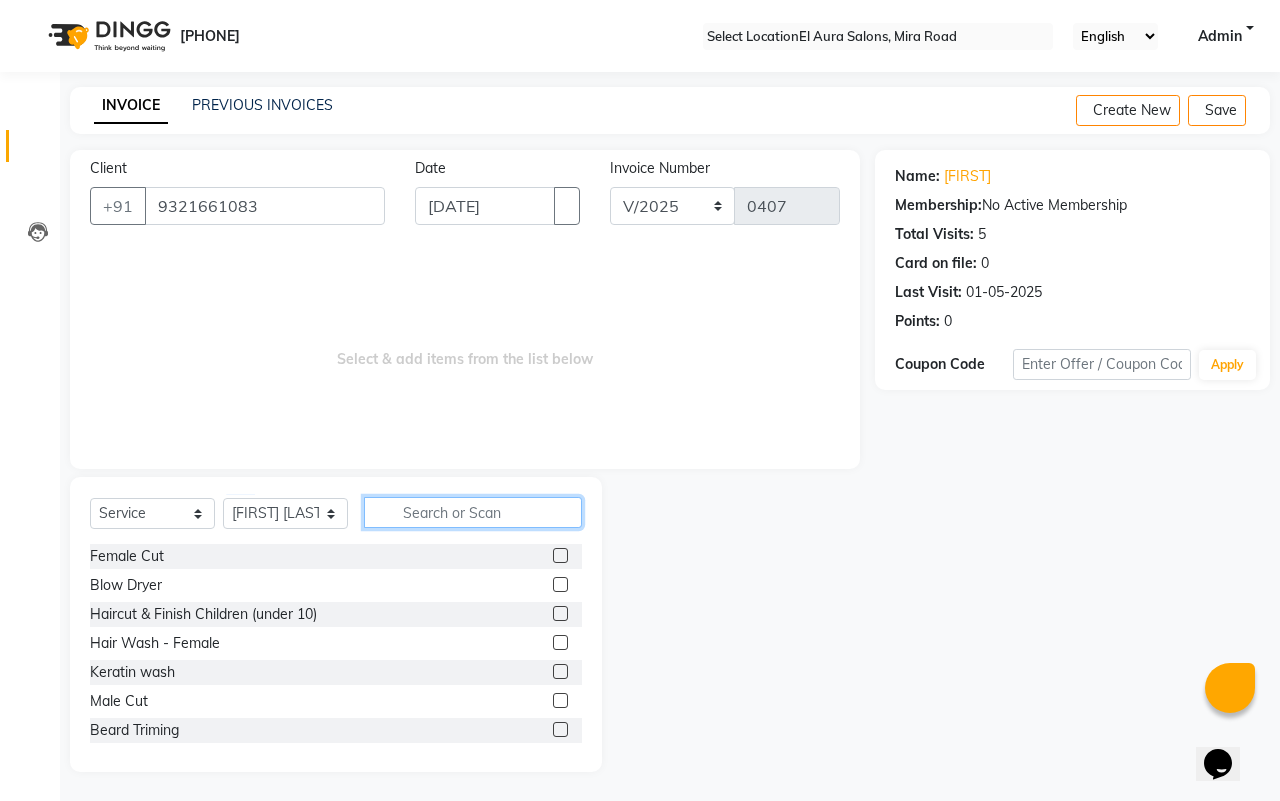 click at bounding box center (473, 512) 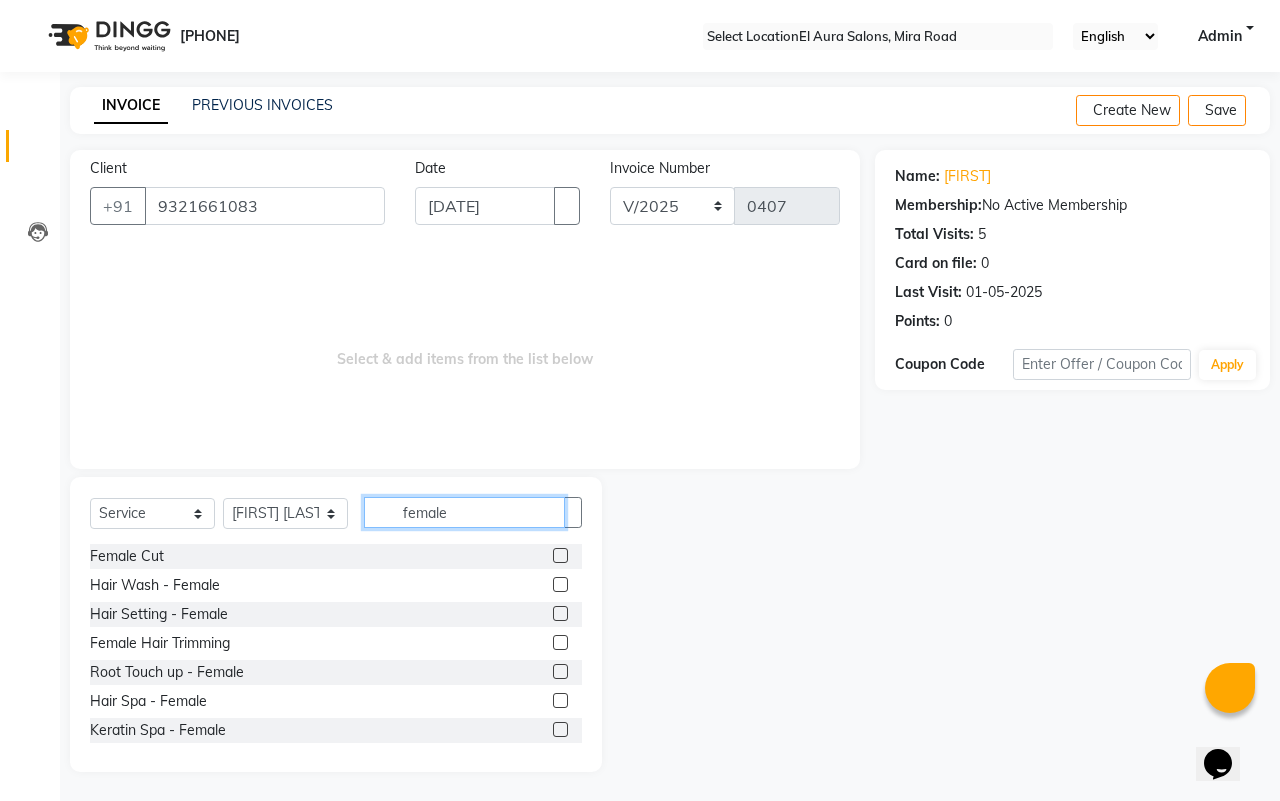 type on "female" 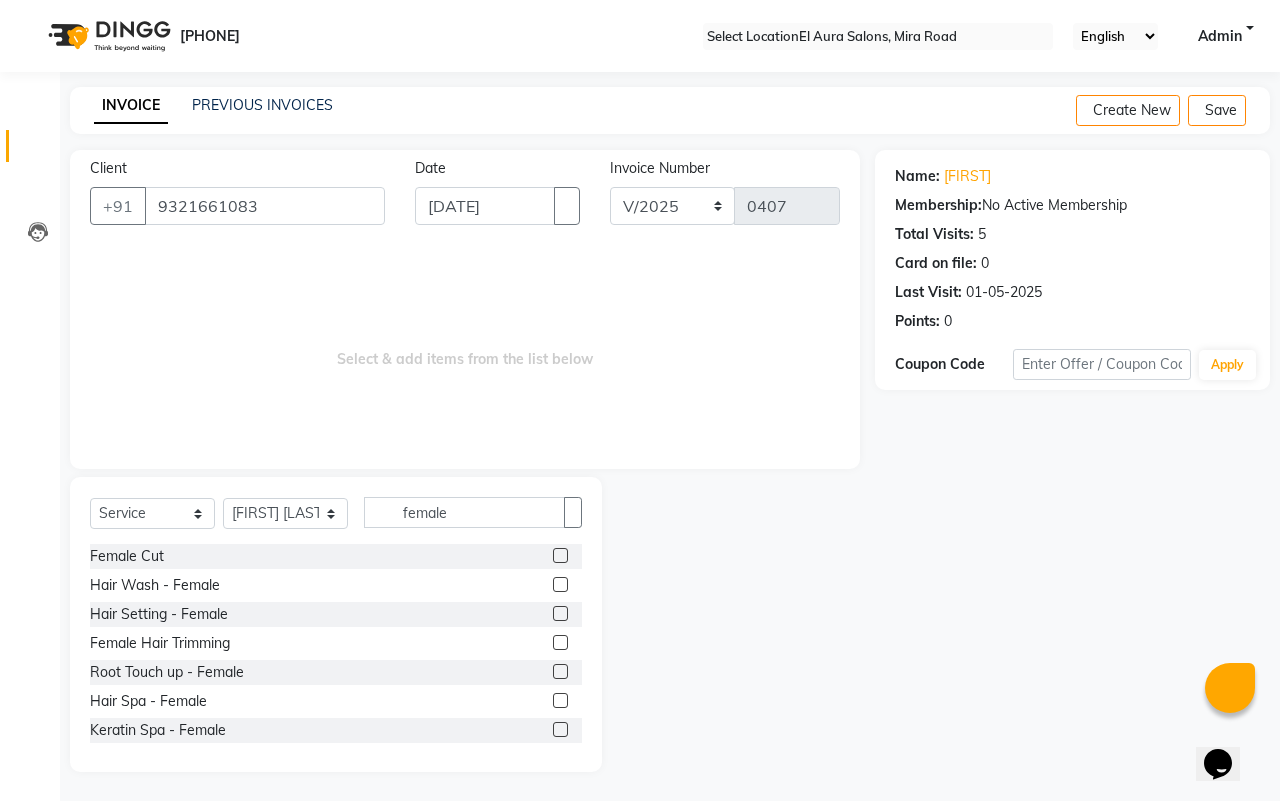 drag, startPoint x: 545, startPoint y: 578, endPoint x: 523, endPoint y: 563, distance: 26.627054 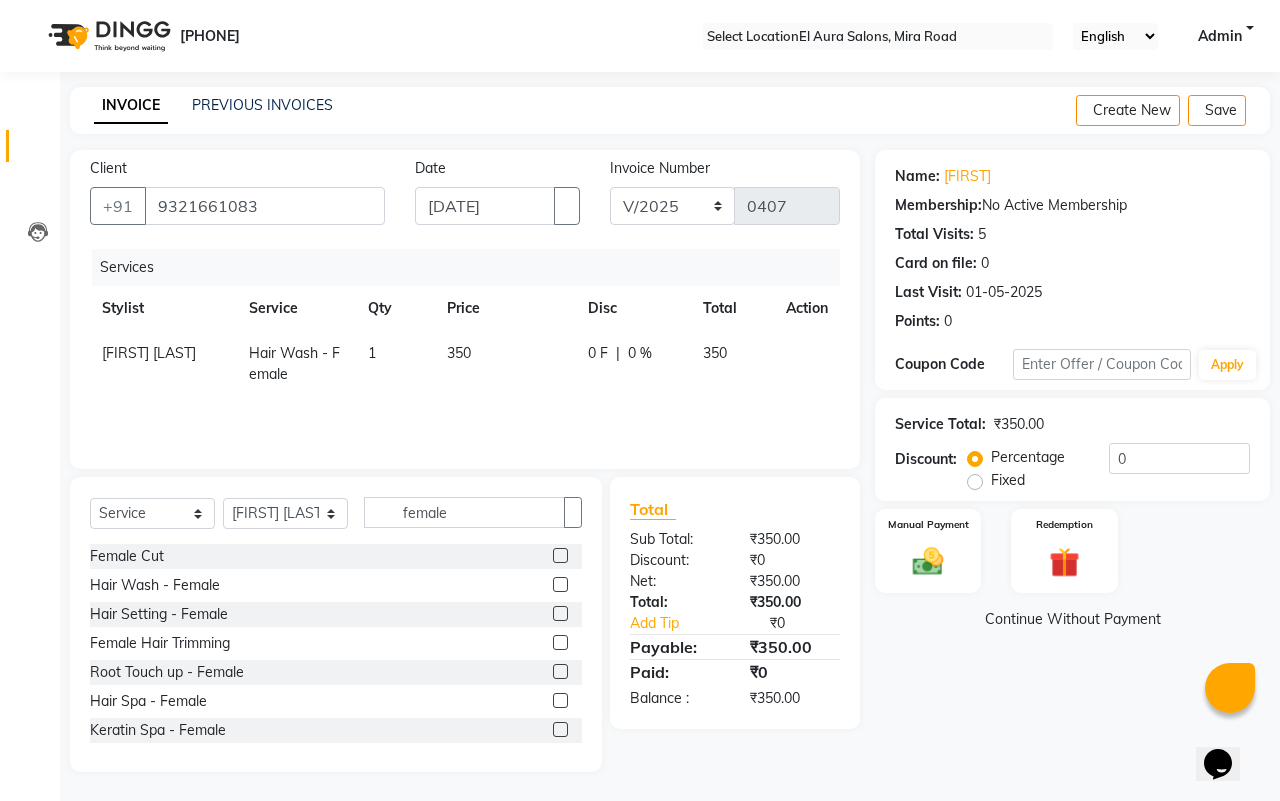 click on "350" at bounding box center (506, 364) 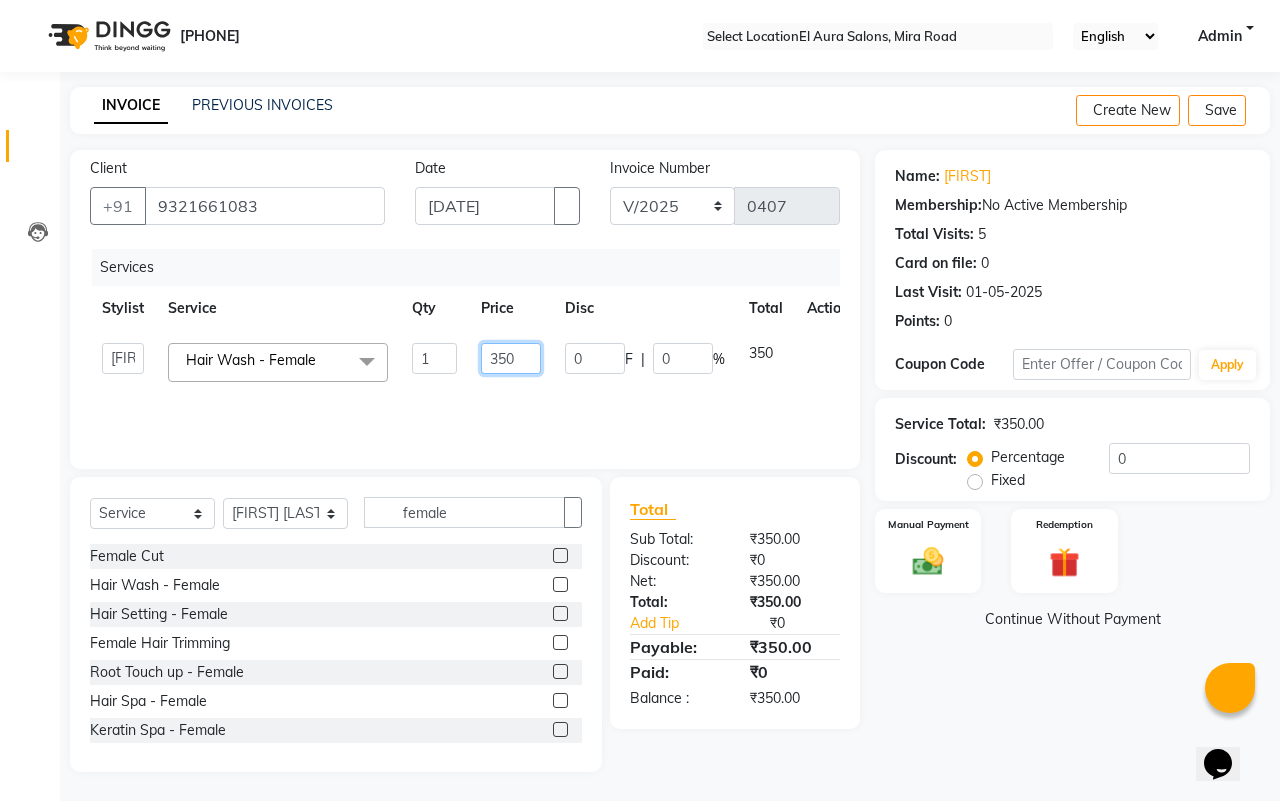 drag, startPoint x: 531, startPoint y: 363, endPoint x: 432, endPoint y: 363, distance: 99 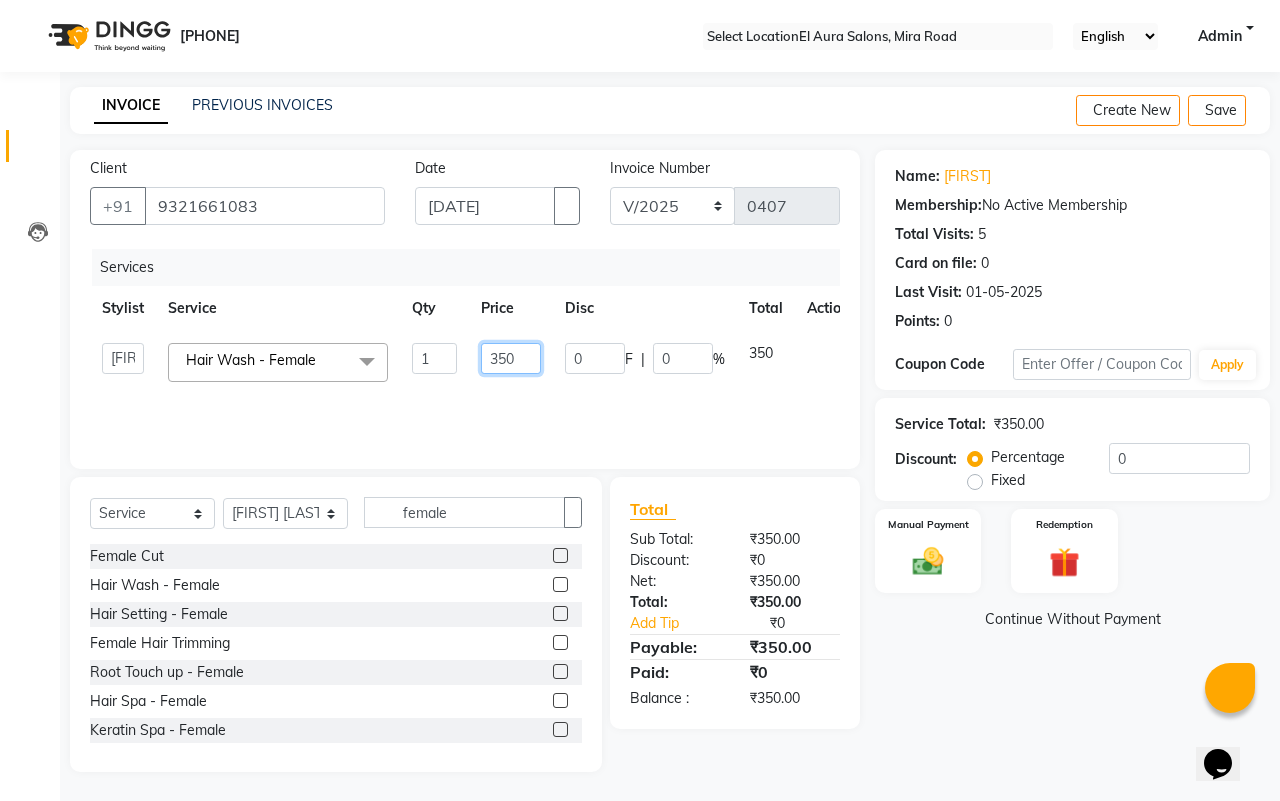 click on "Select Stylist Afsana Arif Ali Ekta Singh Faisal Salmani Feroz mithun Nazma Shaikh Owais Raj Lokhande Rishi Rohit Talreja Ruchi Gaurav Singh ruksar sana Sandhya Pawan Sonar uvesh Hair Wash - Female  x Female Cut Blow Dryer Haircut & Finish Children (under 10) Hair Wash - Female Keratin wash Male Cut Beard Triming Shaving Childdren Cut Styling Shave Hair Wash - Male Hair Setting - Male Head Massage Hair Setting - Female Female Hair Trimming Male Package Smoothening Keratin KeraSmooth WellaPlex Tanino Biotin Nanoplastia Botox Root Touch up - Female Root Touch up - Male Beard Color Global Color Highlights Highlights - Loreal Single Streak Creative Color Color Change Highlights Half Head Pre-Lightning Balayage Hair Spa - Female Keratin Spa - Female Ampule - Female Hair Spa - Male Treatment/ Ritual - Male Ampule - Male Full Arms (C ) Full Arms (D) Full Legs(C ) Full Legs  (D) Underarms(C ) Underarms(D ) Front Body / Back Body(C ) Front Body / back Body (D ) Full Arms+Full legs+ Unerarms(C) Arms 1" at bounding box center (475, 362) 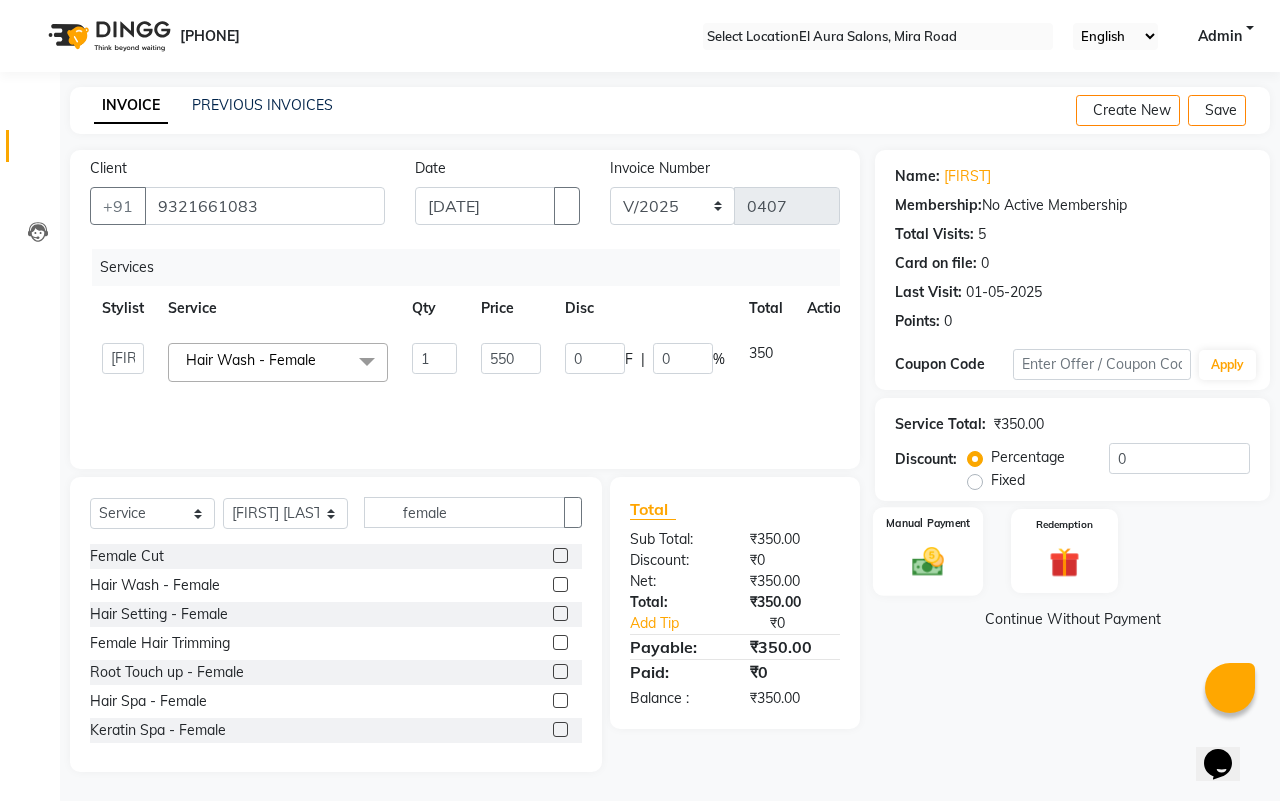 click at bounding box center [928, 561] 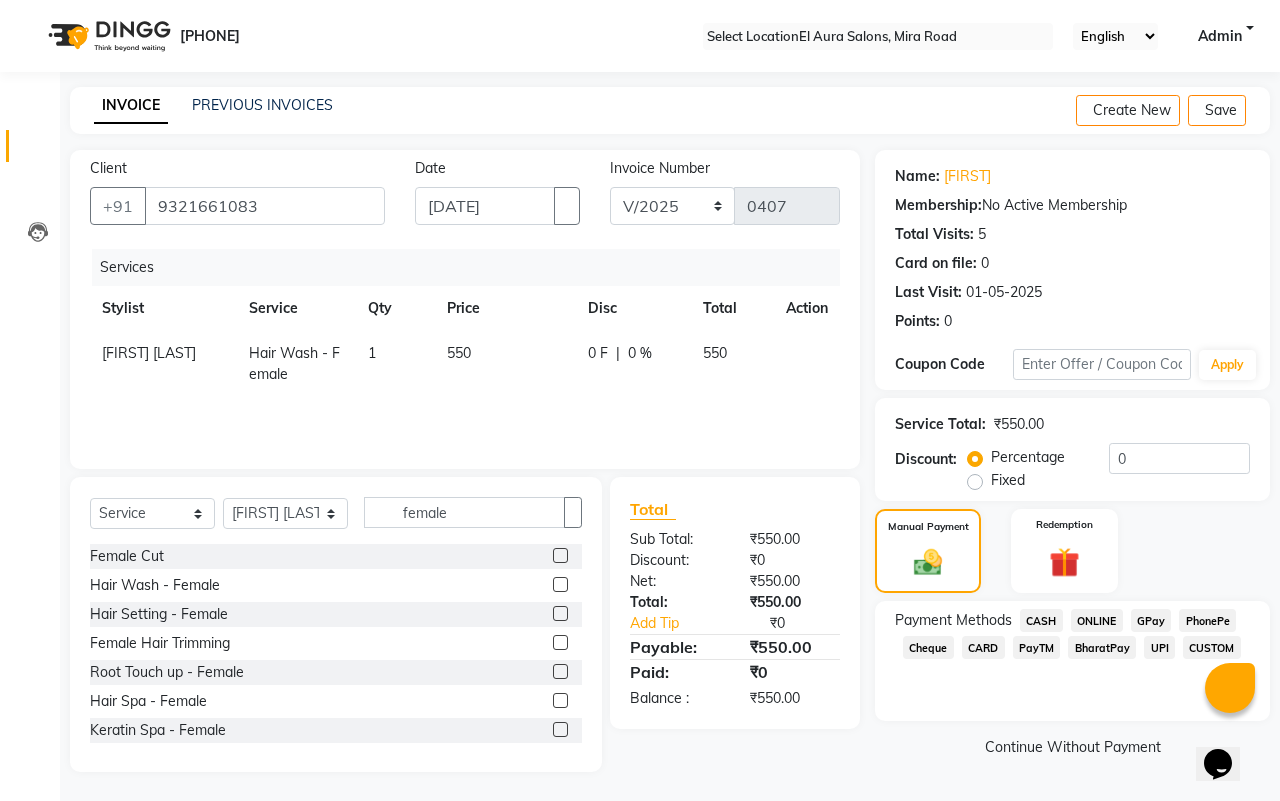 click on "CASH" at bounding box center [1041, 620] 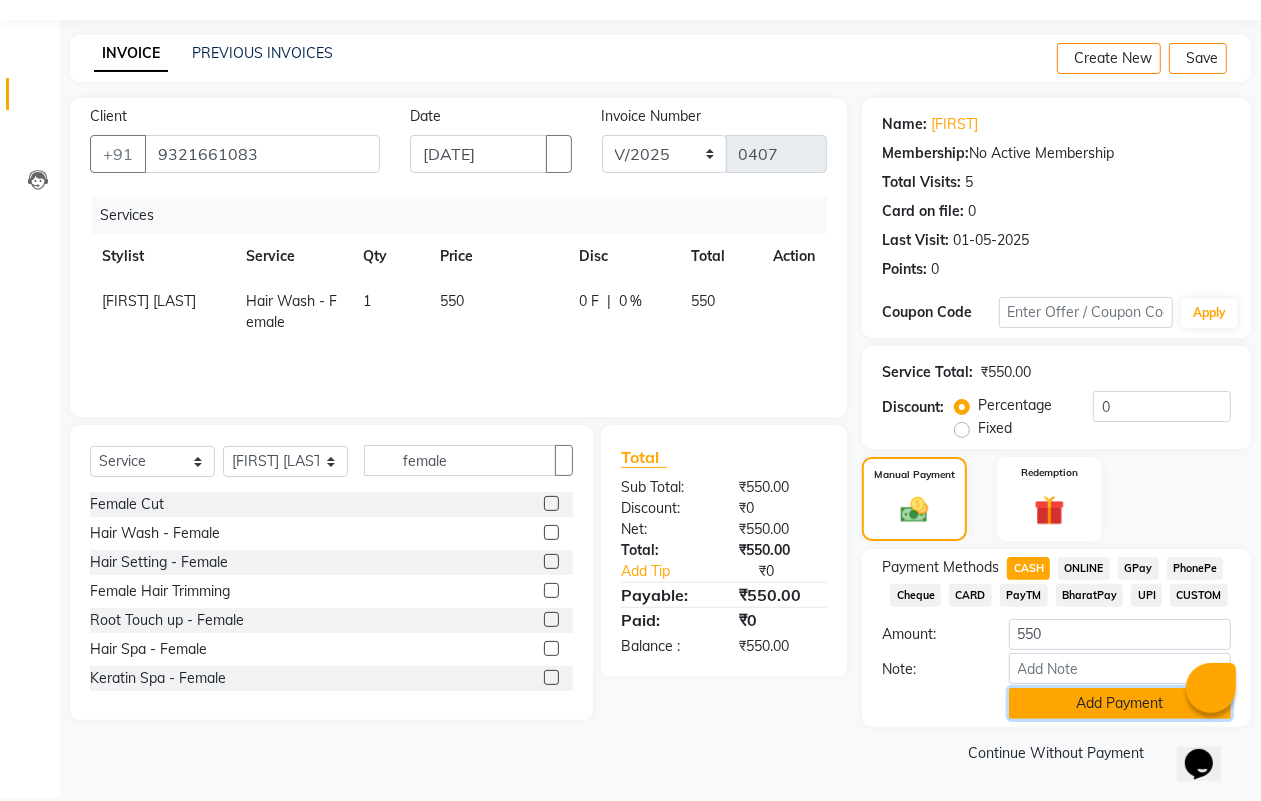 click on "Add Payment" at bounding box center (1120, 703) 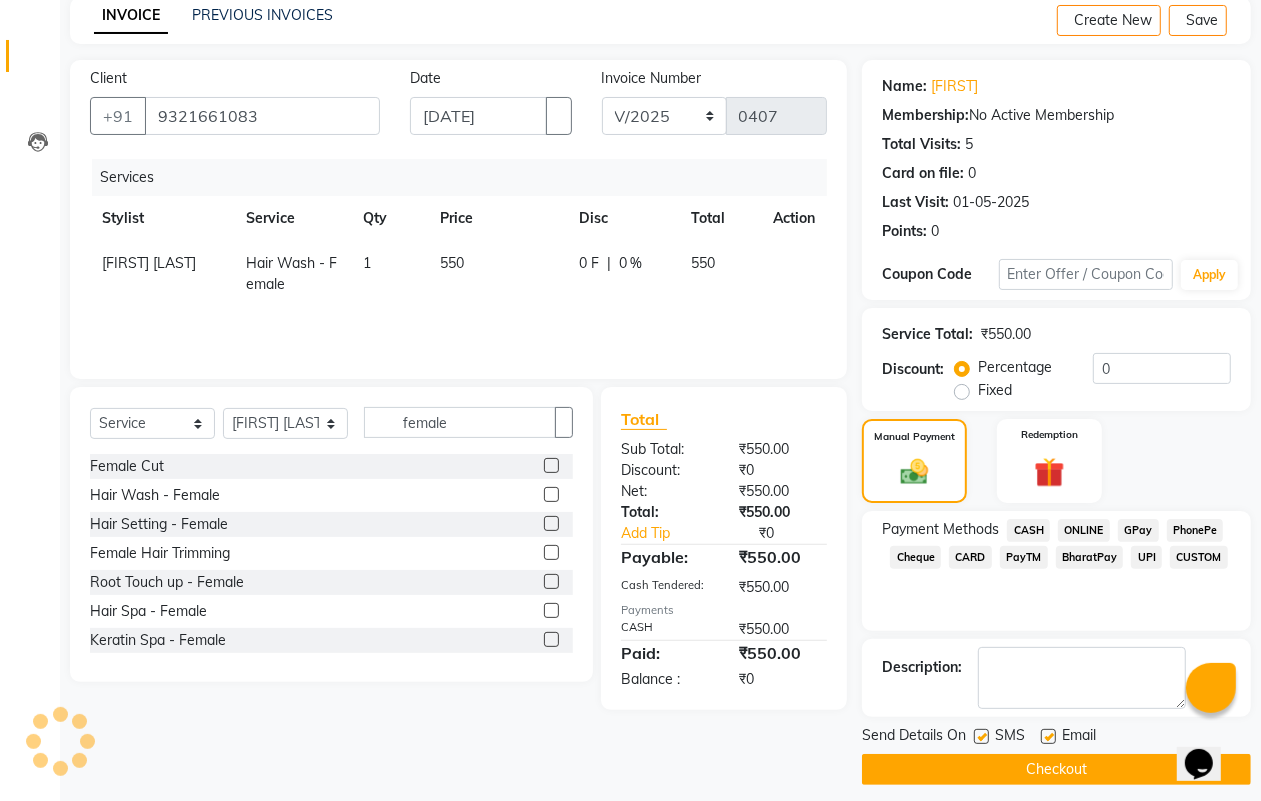 scroll, scrollTop: 111, scrollLeft: 0, axis: vertical 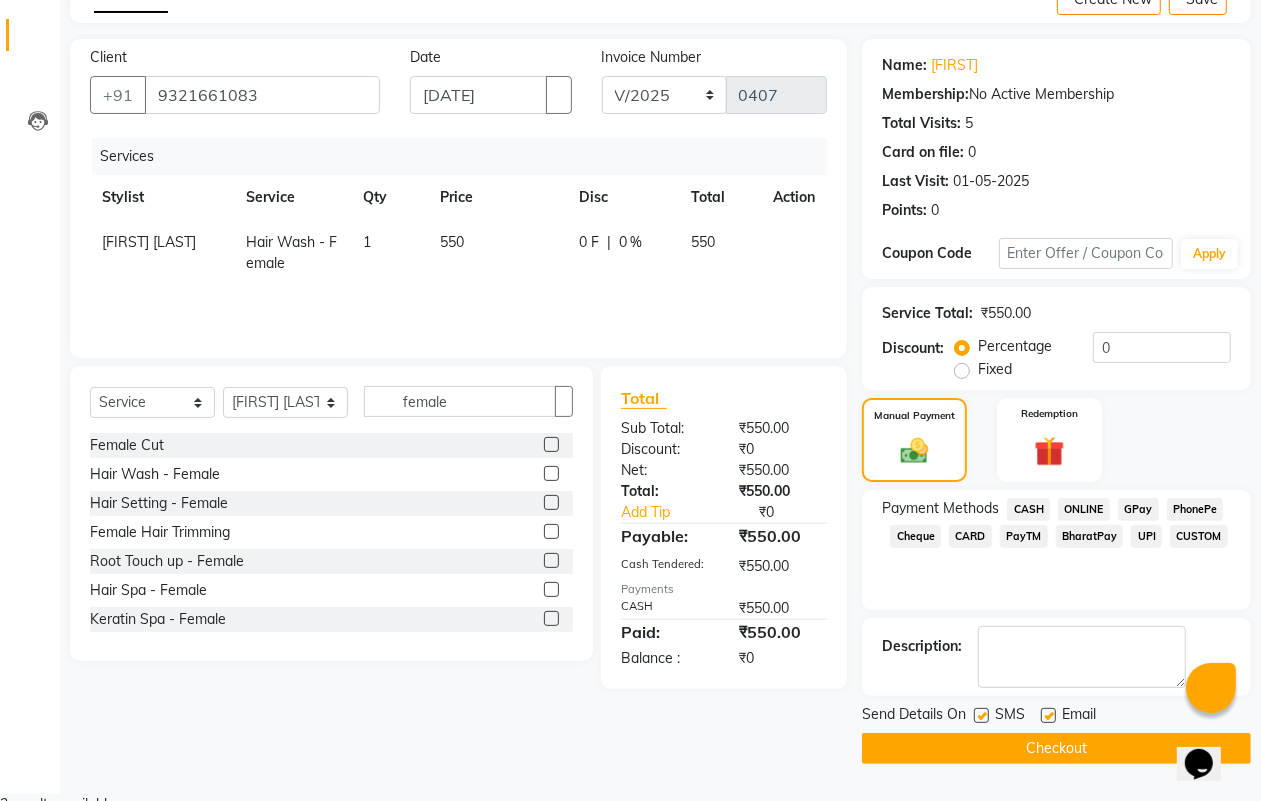 click at bounding box center (981, 715) 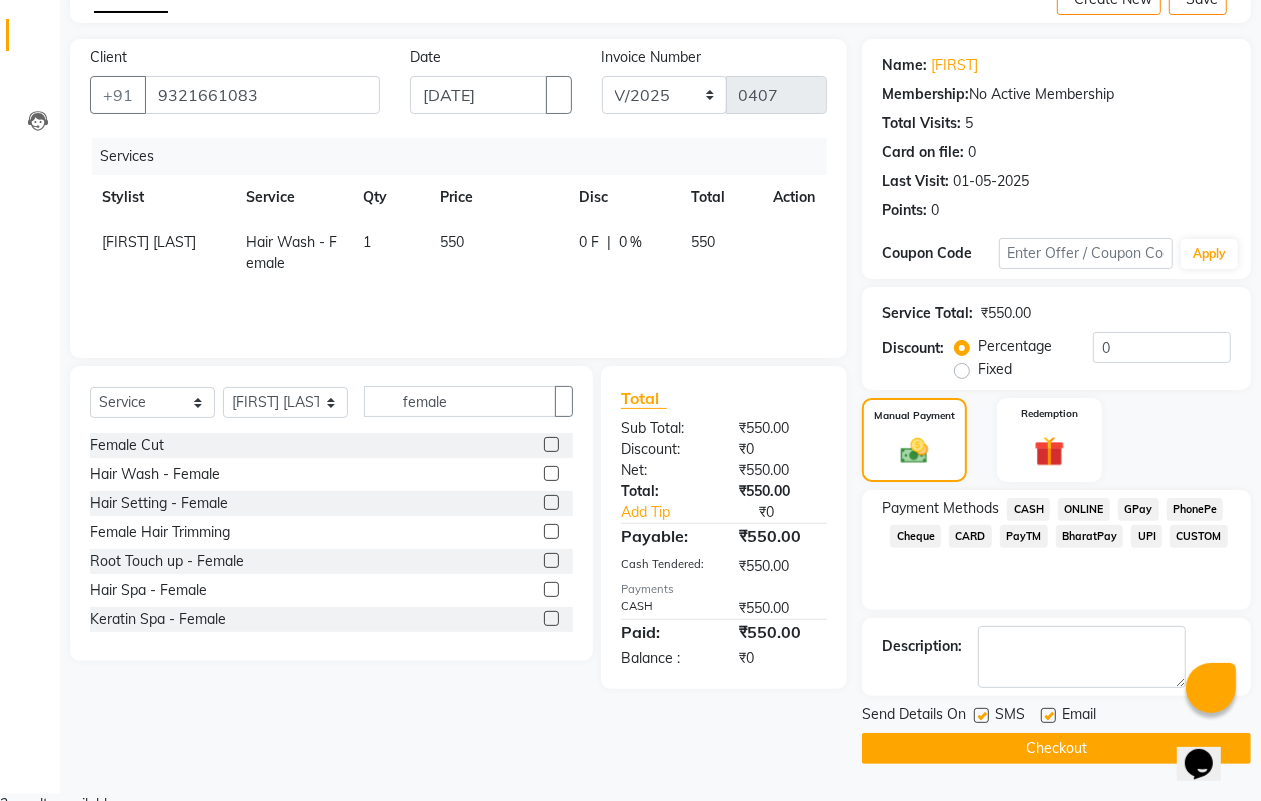 click at bounding box center [980, 716] 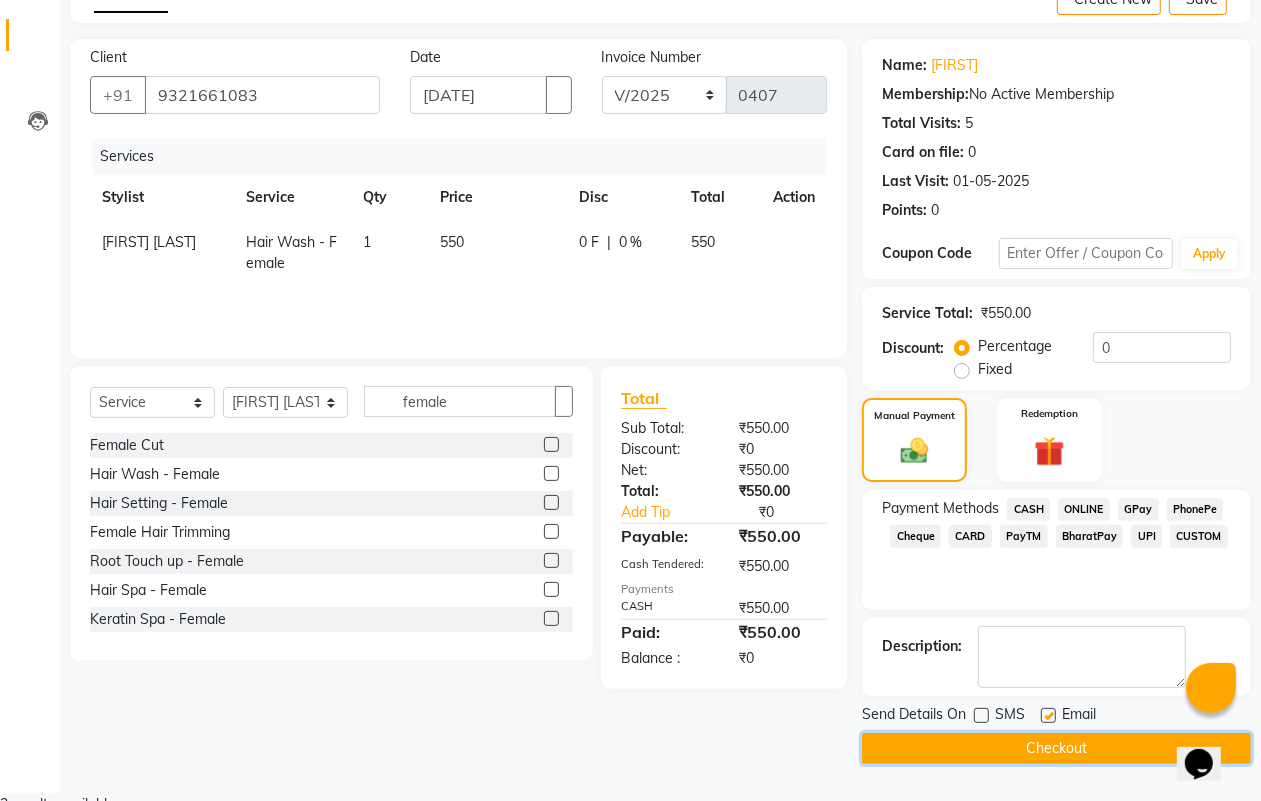 click on "Checkout" at bounding box center (1056, 748) 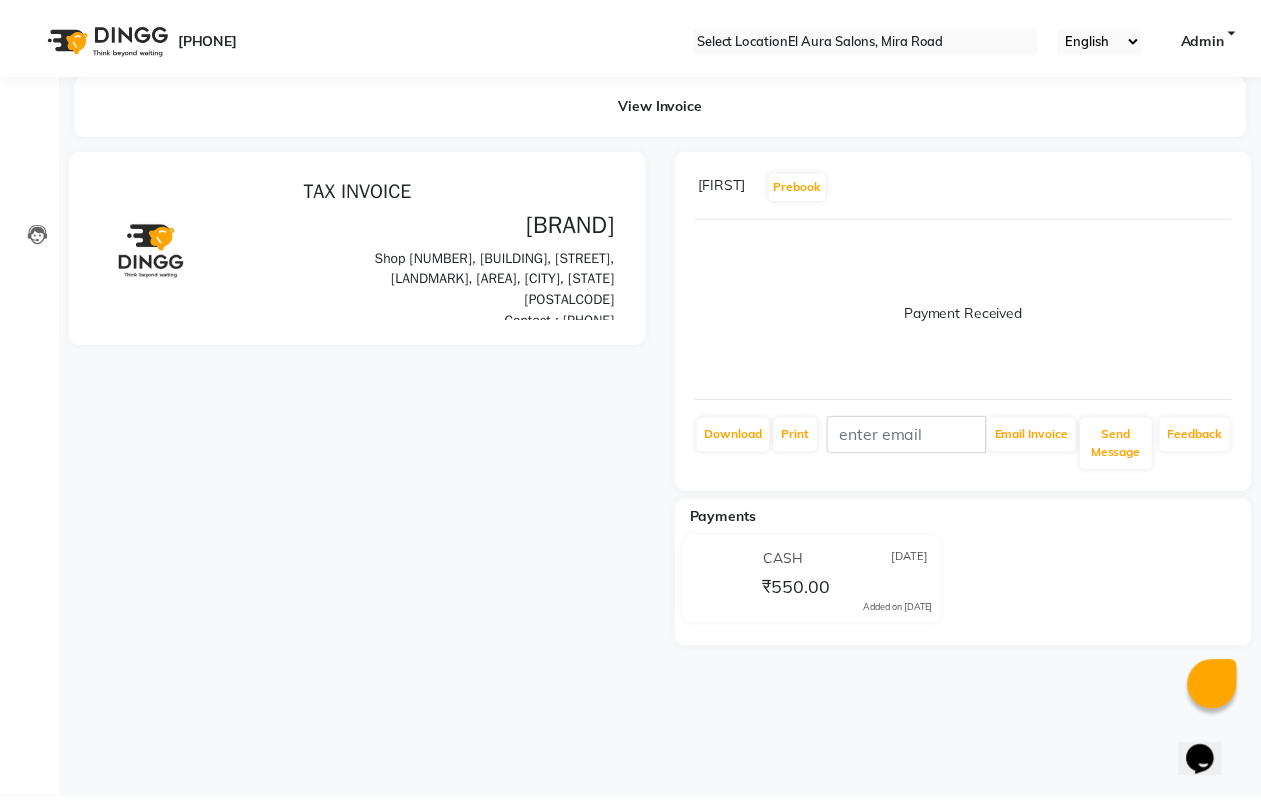 scroll, scrollTop: 0, scrollLeft: 0, axis: both 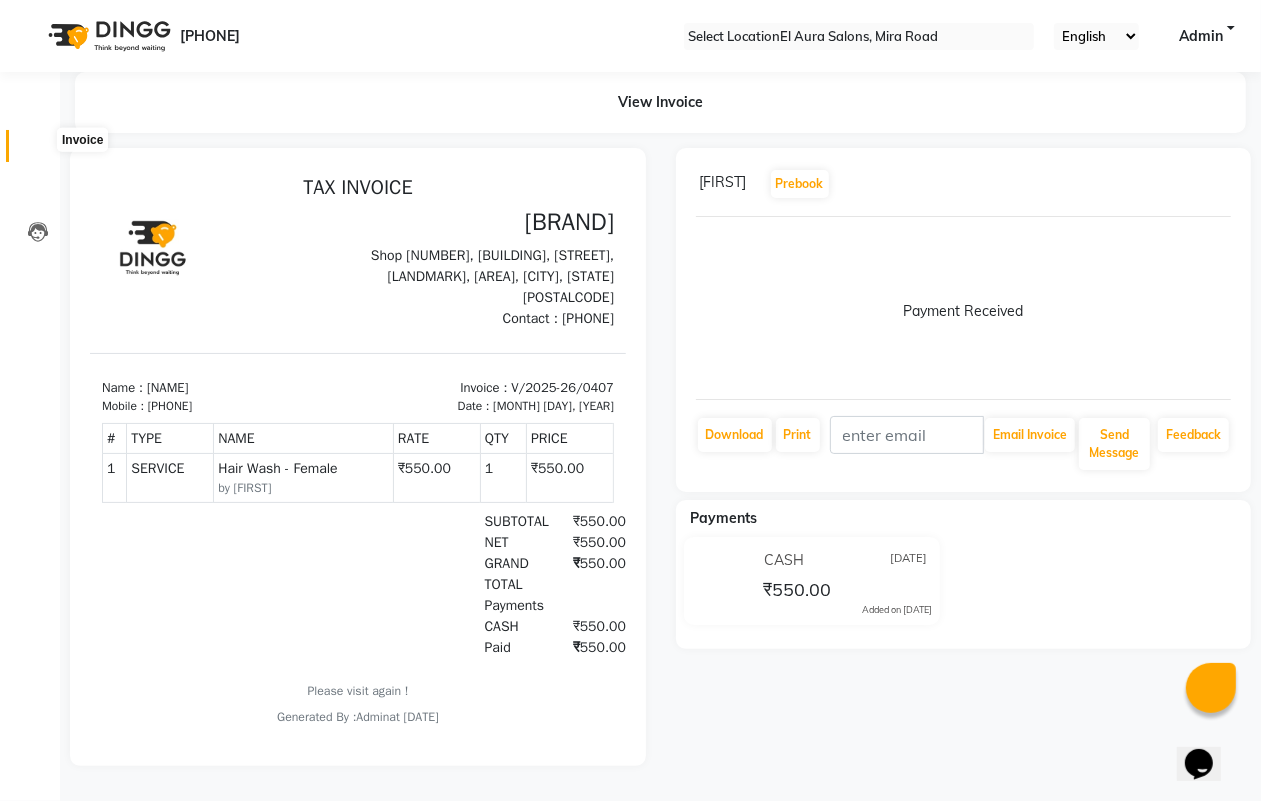click at bounding box center (38, 151) 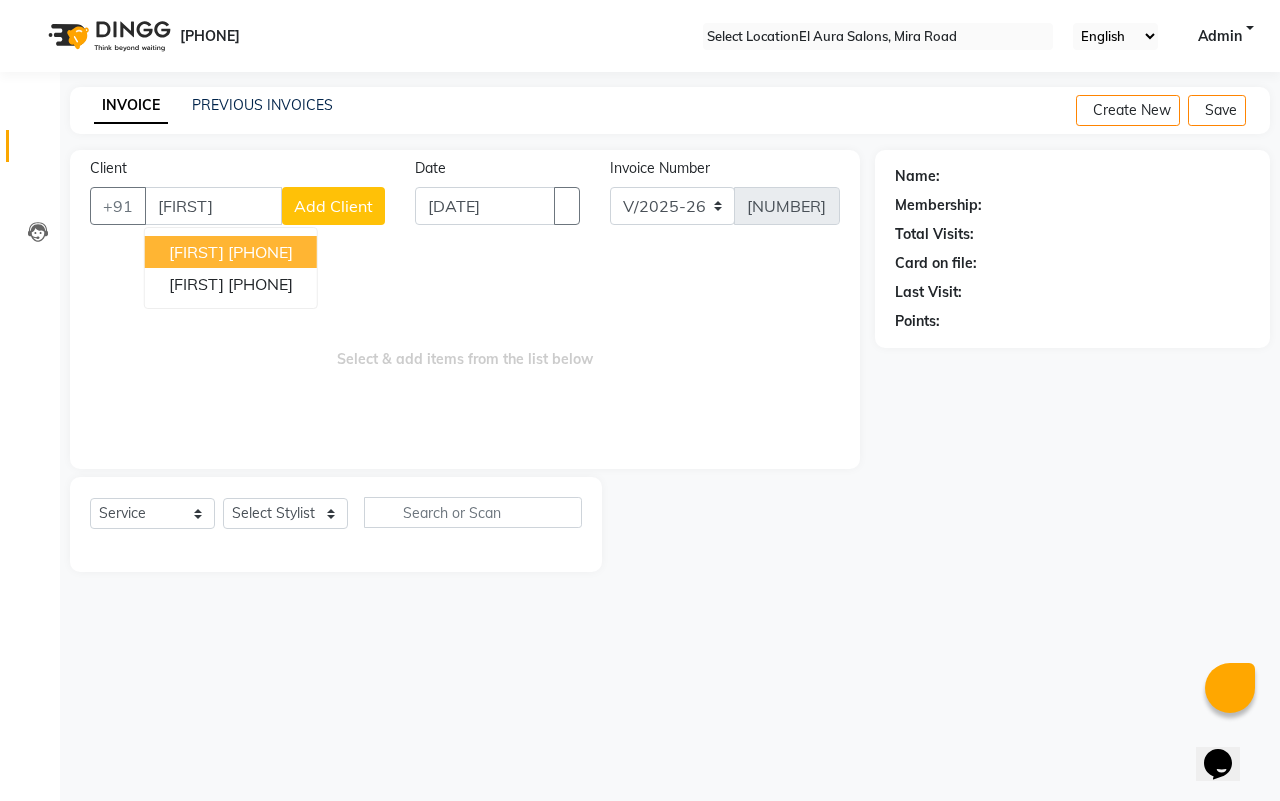 click on "[PHONE]" at bounding box center (260, 252) 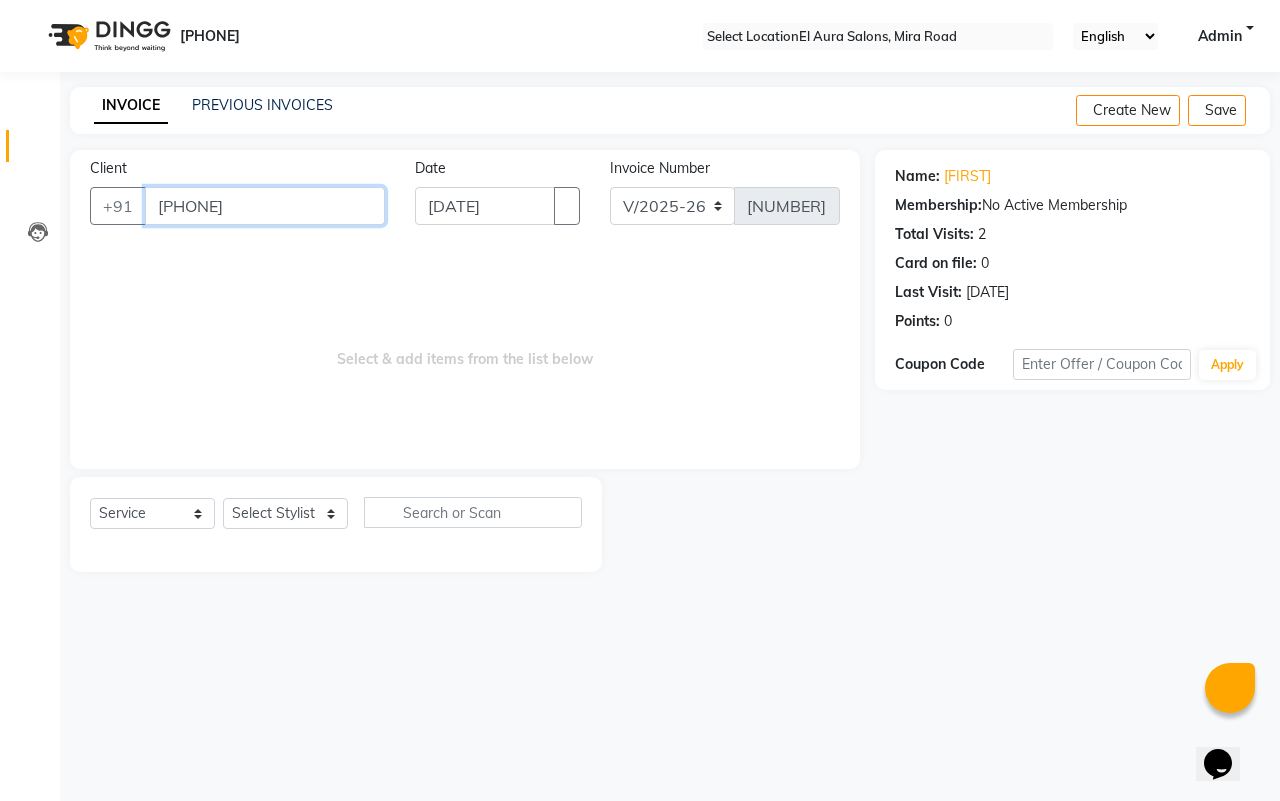 drag, startPoint x: 297, startPoint y: 207, endPoint x: 0, endPoint y: 182, distance: 298.05032 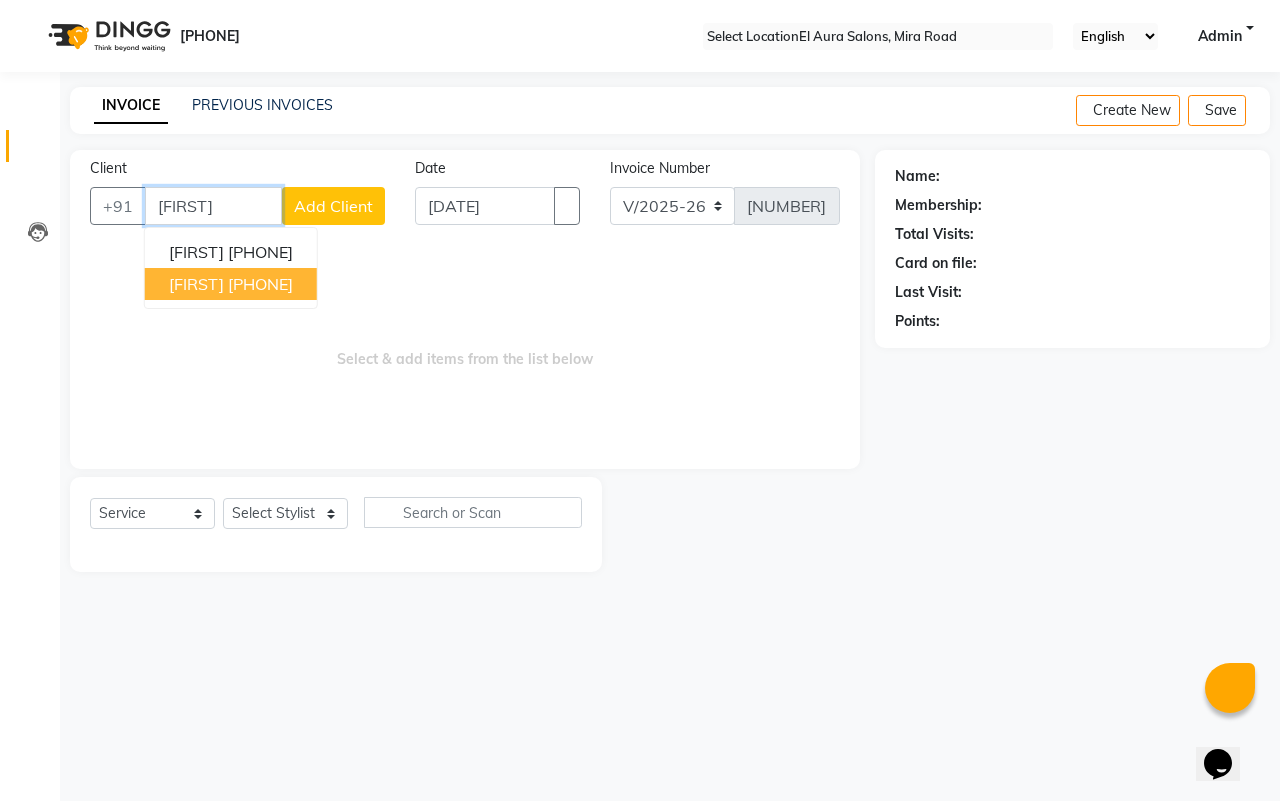 click on "[PHONE]" at bounding box center [260, 284] 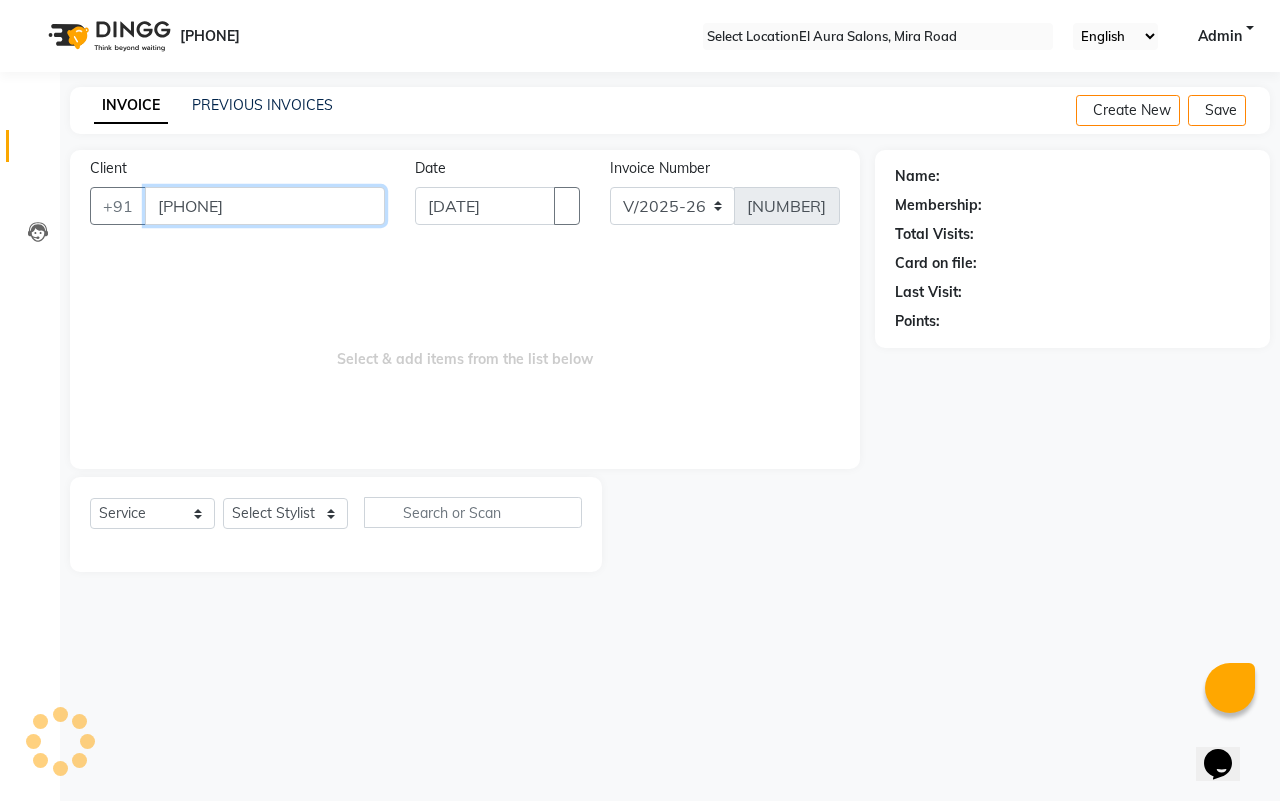 type on "[PHONE]" 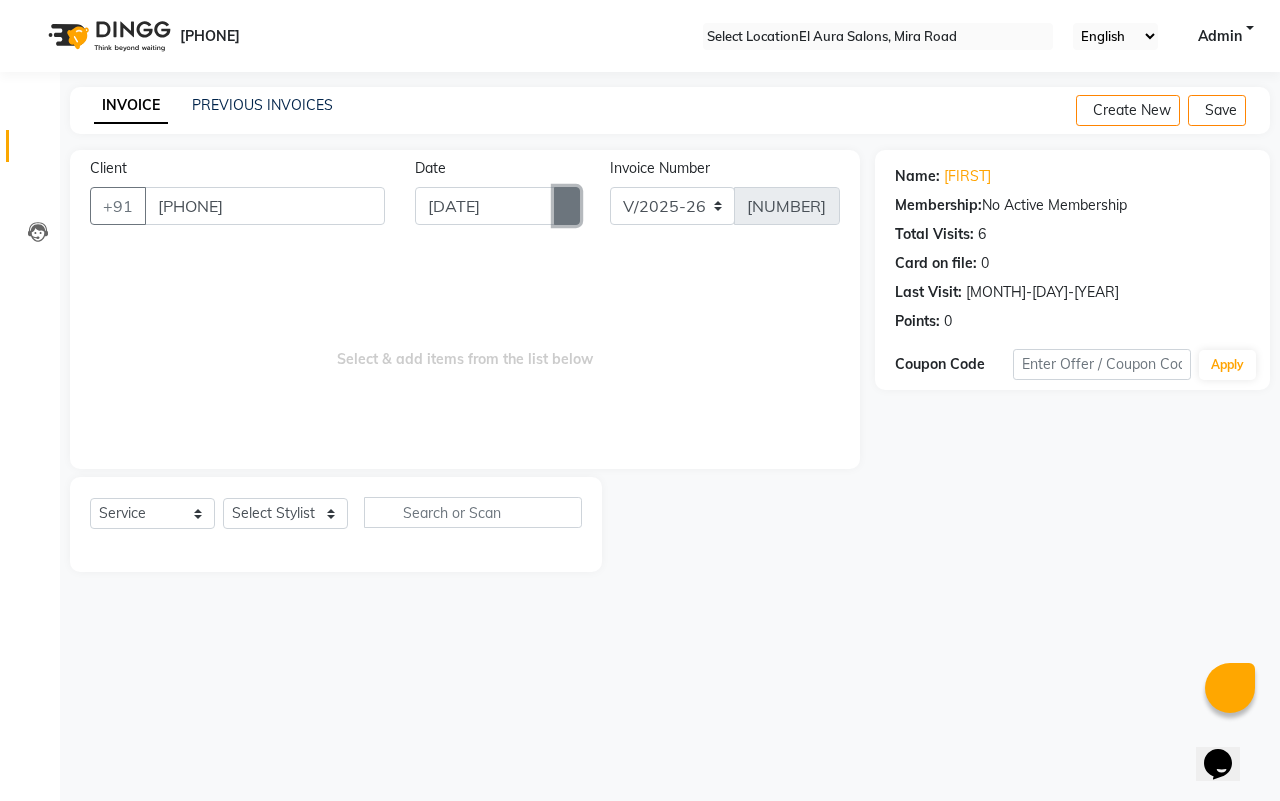 click at bounding box center (567, 206) 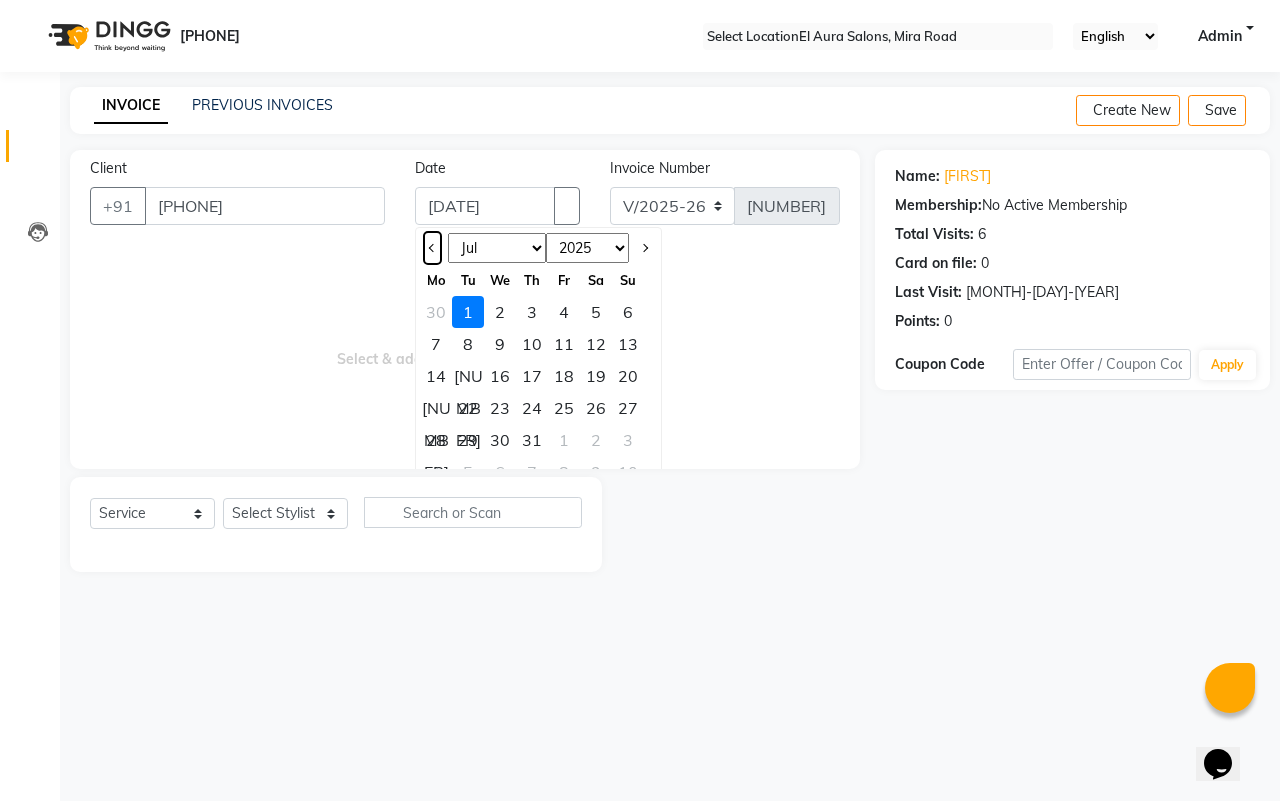 click at bounding box center [432, 248] 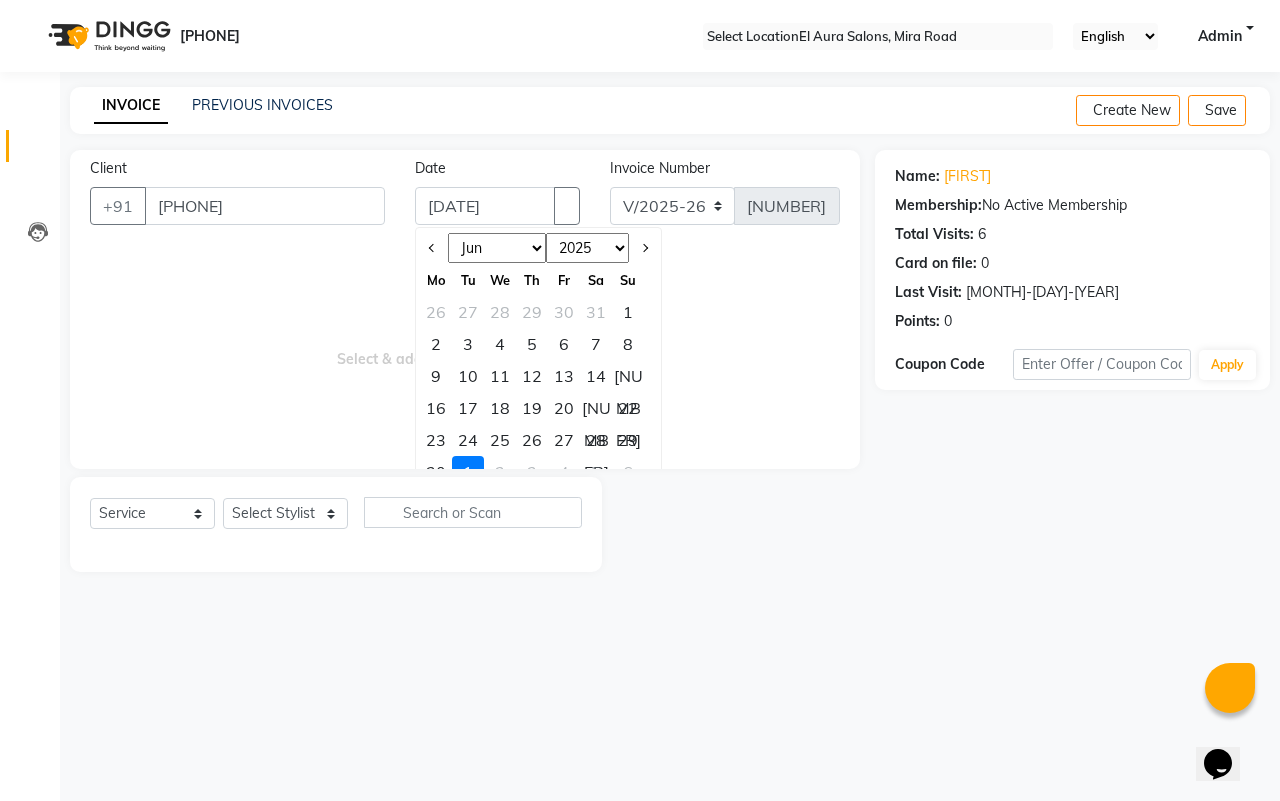 click on "1" at bounding box center [628, 312] 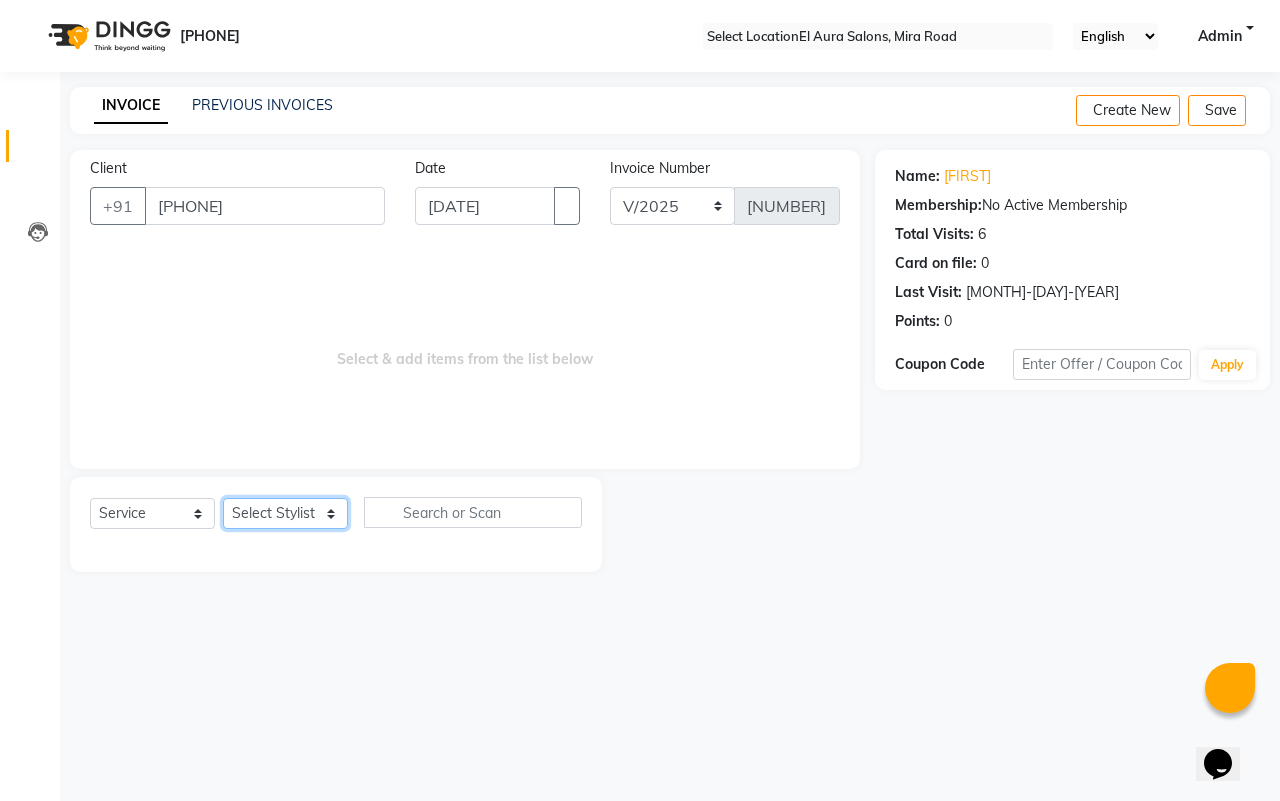 click on "Select Stylist Afsana Arif Ali Ekta Singh Faisal Salmani Feroz mithun Nazma Shaikh Owais Raj Lokhande Rishi Rohit Talreja Ruchi Gaurav Singh ruksar sana Sandhya Pawan Sonar uvesh" at bounding box center (285, 513) 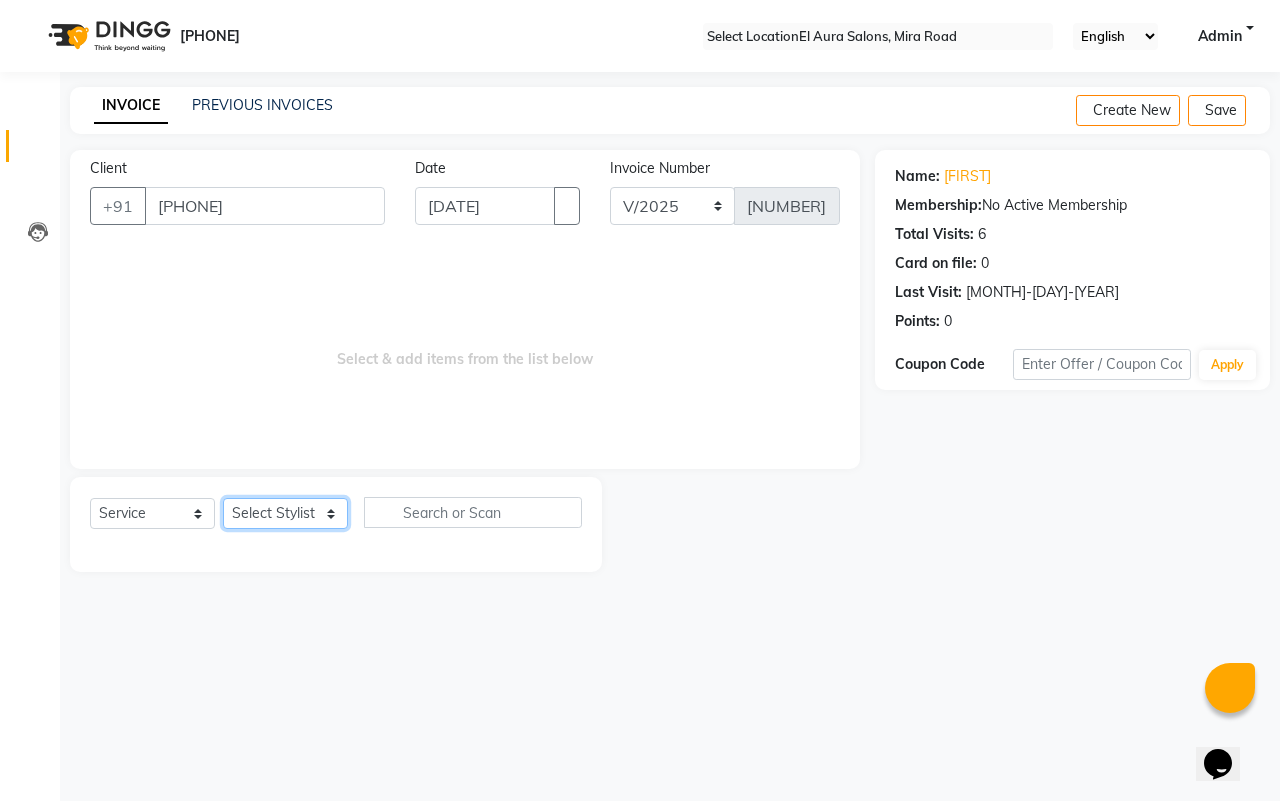 select on "37232" 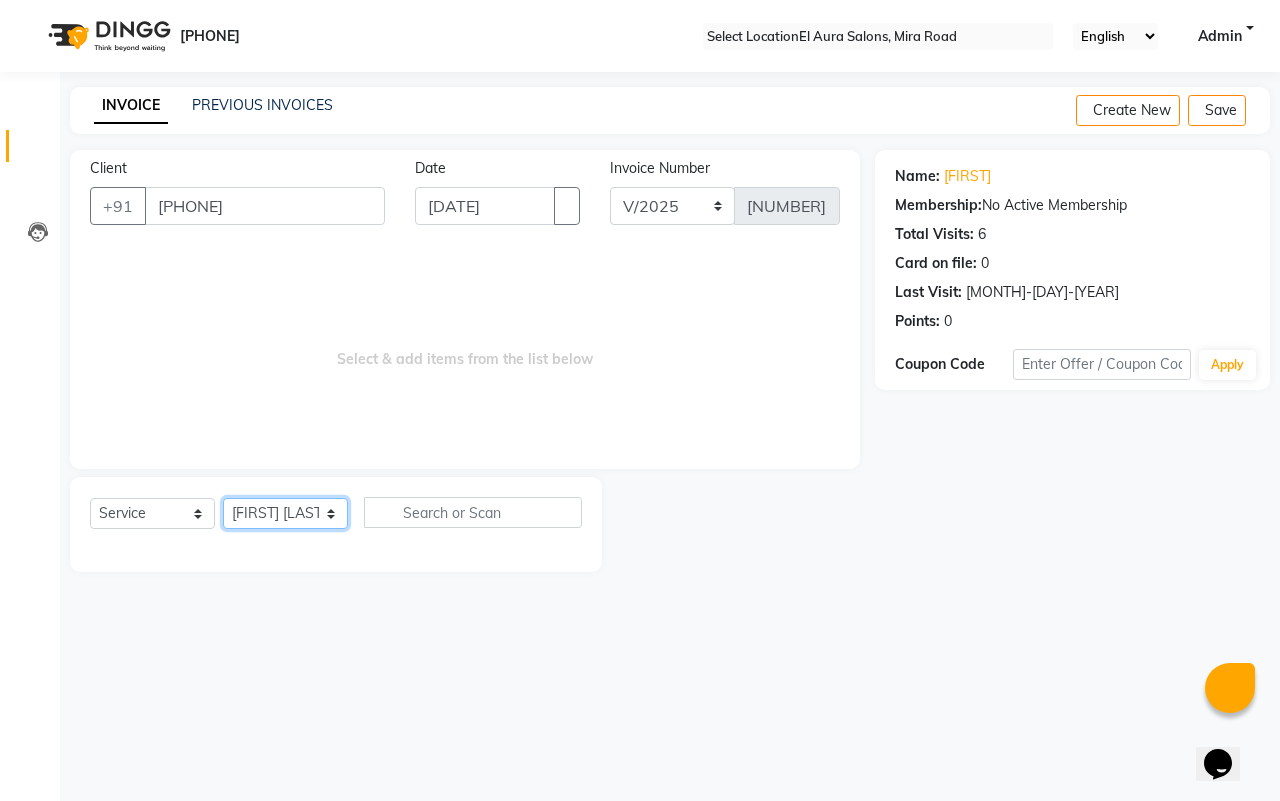 click on "Select Stylist Afsana Arif Ali Ekta Singh Faisal Salmani Feroz mithun Nazma Shaikh Owais Raj Lokhande Rishi Rohit Talreja Ruchi Gaurav Singh ruksar sana Sandhya Pawan Sonar uvesh" at bounding box center [285, 513] 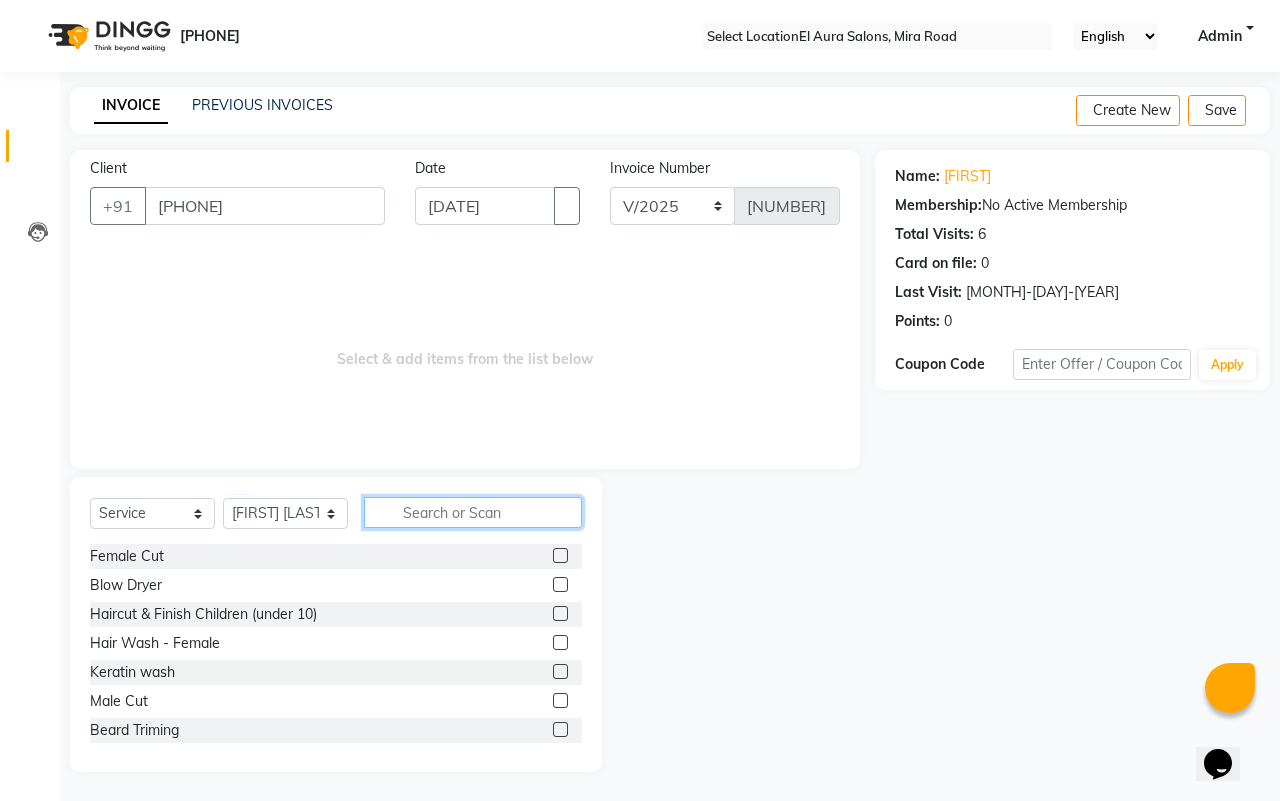 click at bounding box center [473, 512] 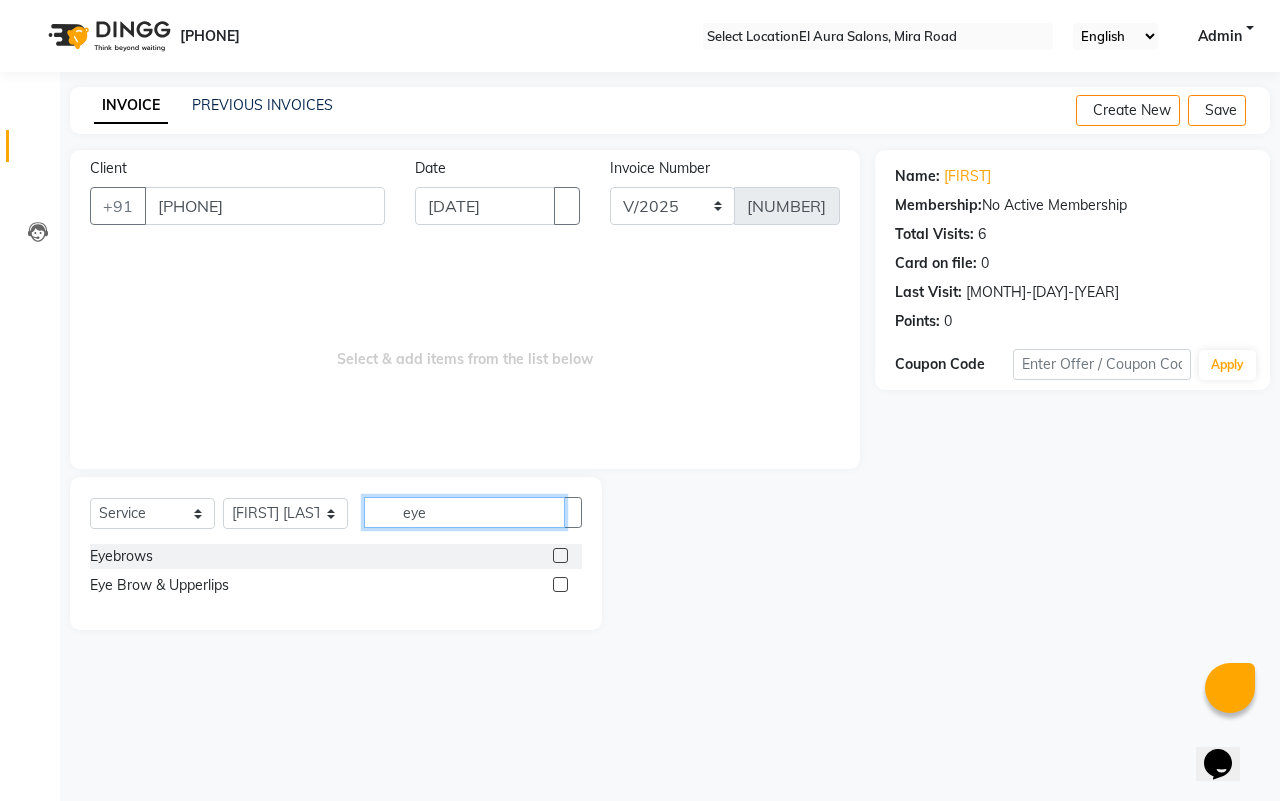 type on "eye" 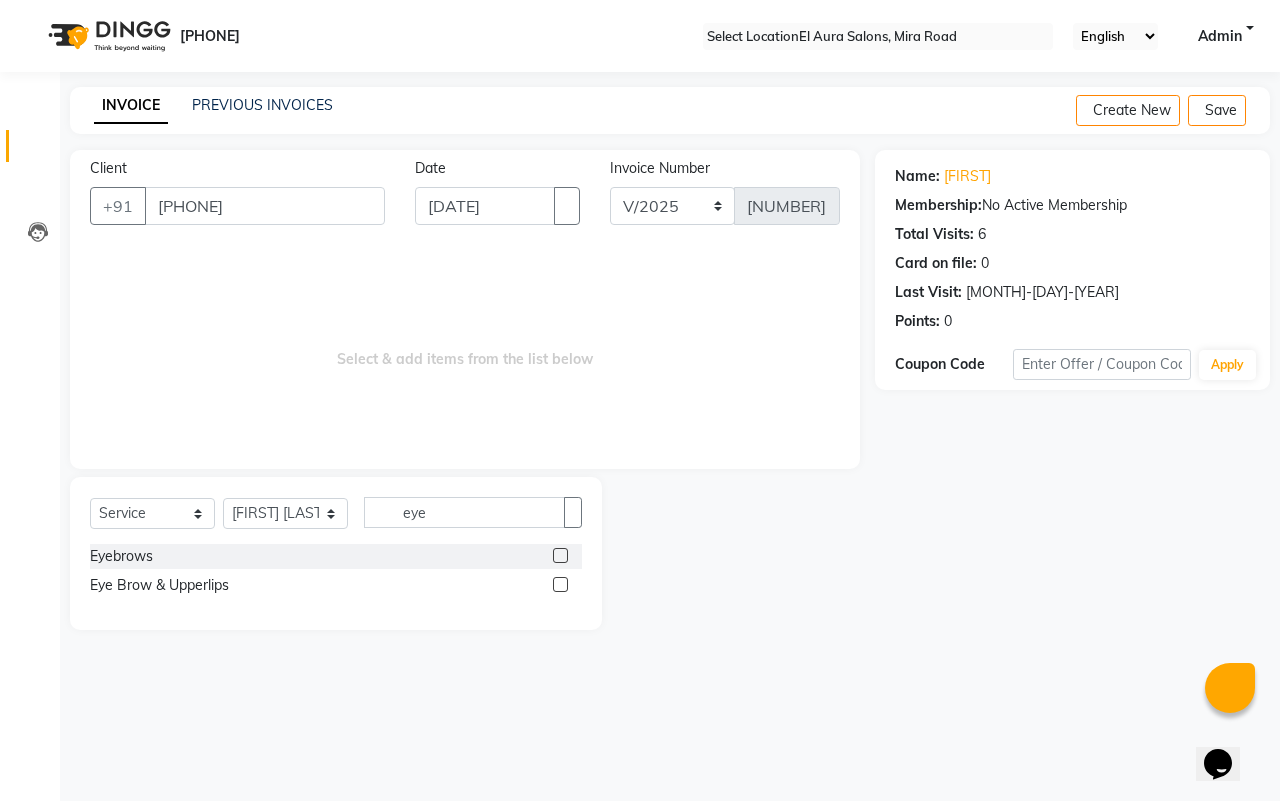 click at bounding box center [560, 584] 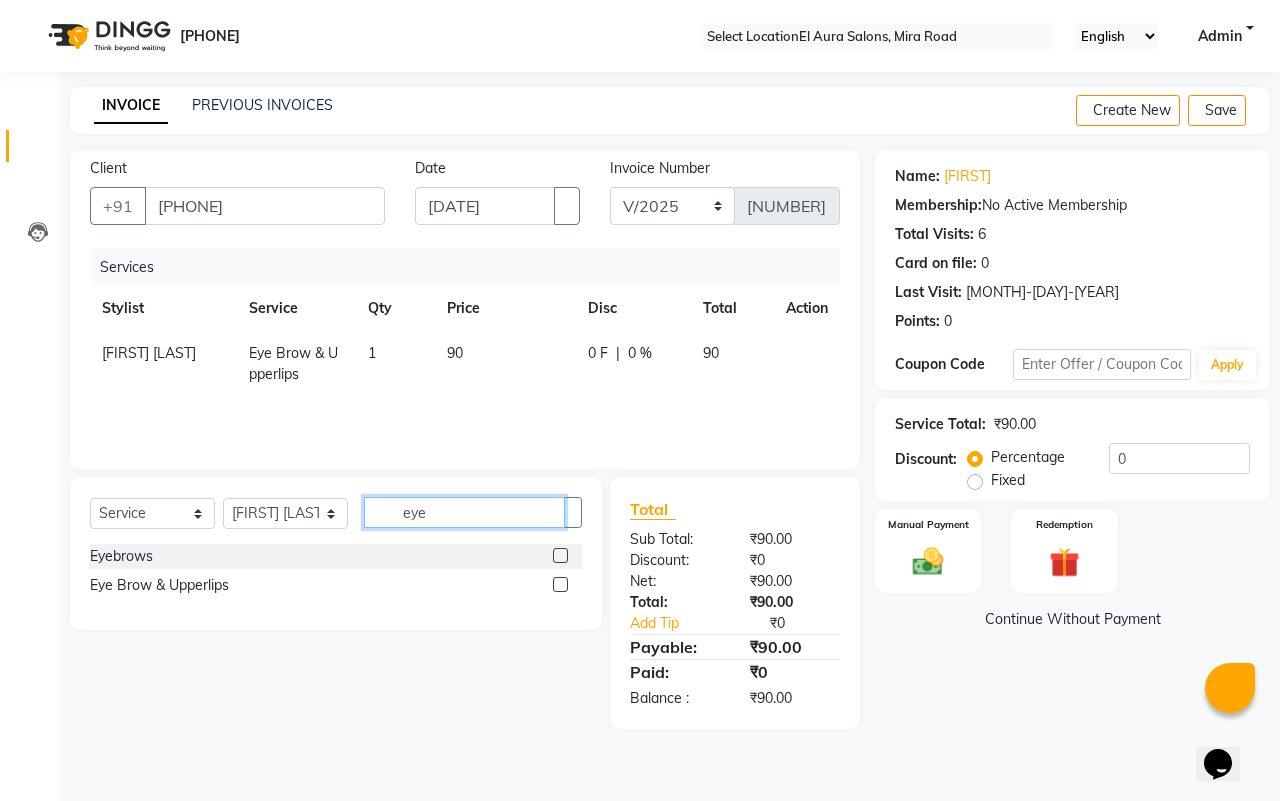 drag, startPoint x: 462, startPoint y: 517, endPoint x: 186, endPoint y: 513, distance: 276.029 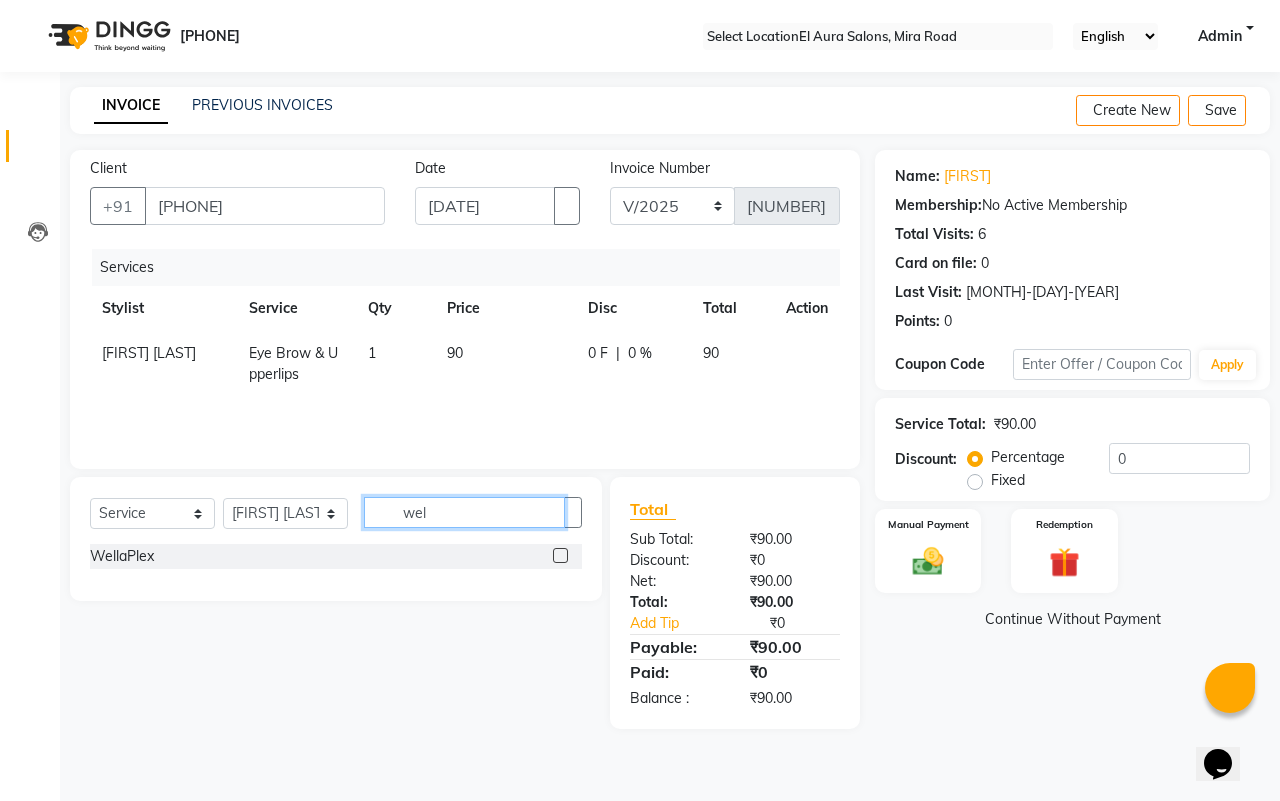type on "wel" 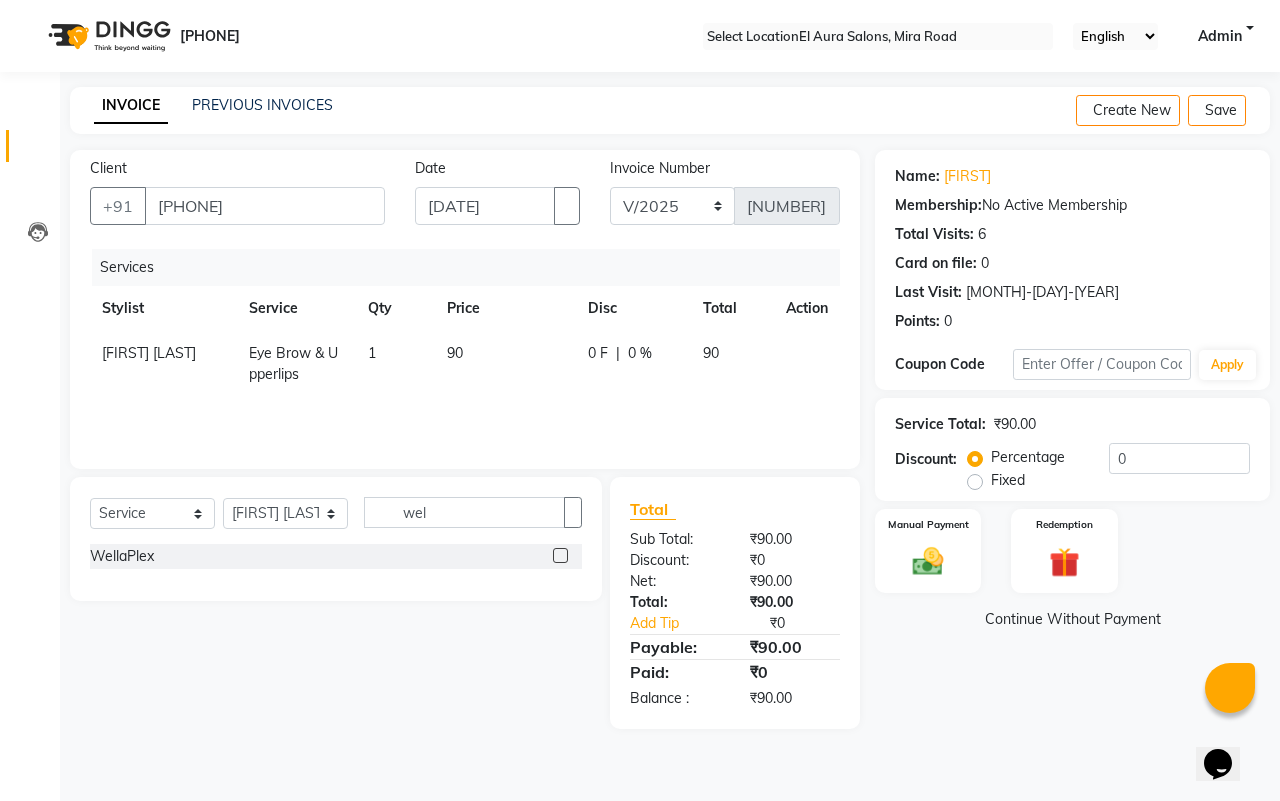 click at bounding box center [560, 555] 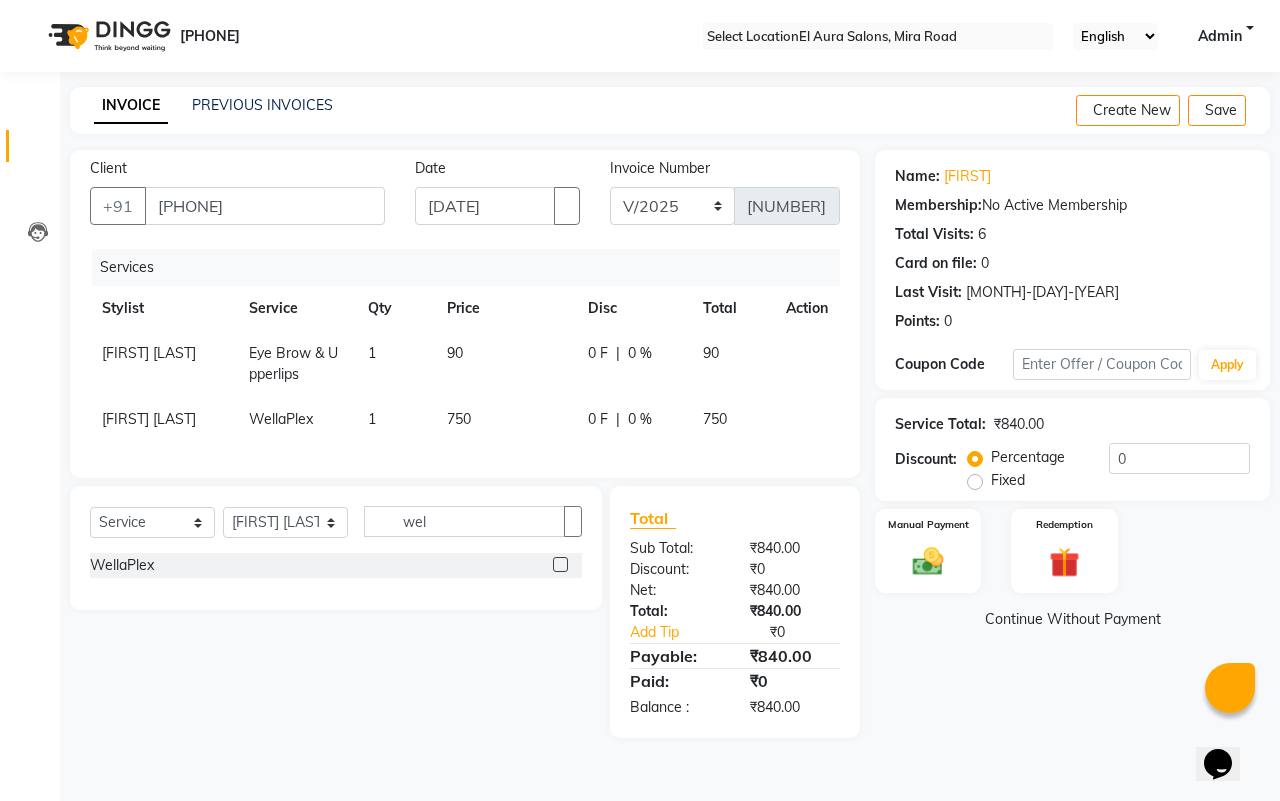 click on "90" at bounding box center (506, 364) 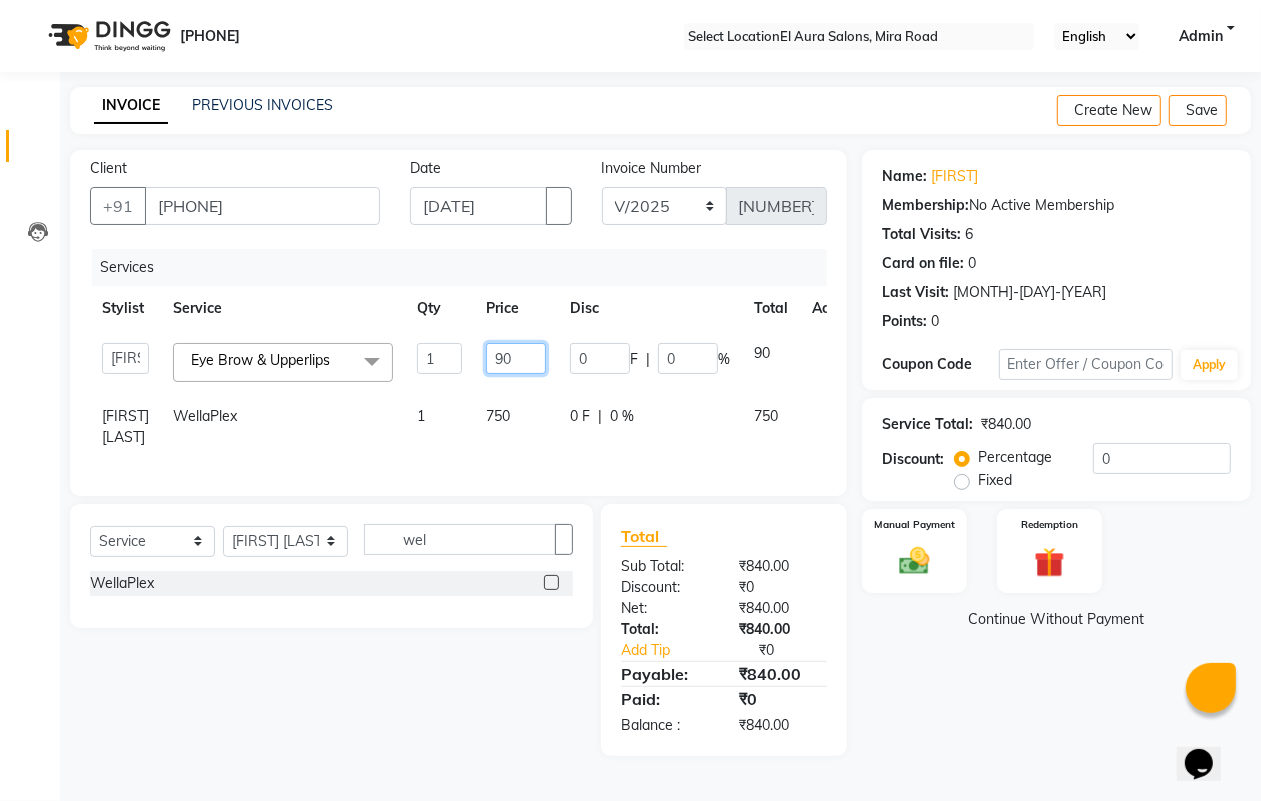 drag, startPoint x: 527, startPoint y: 368, endPoint x: 431, endPoint y: 343, distance: 99.20181 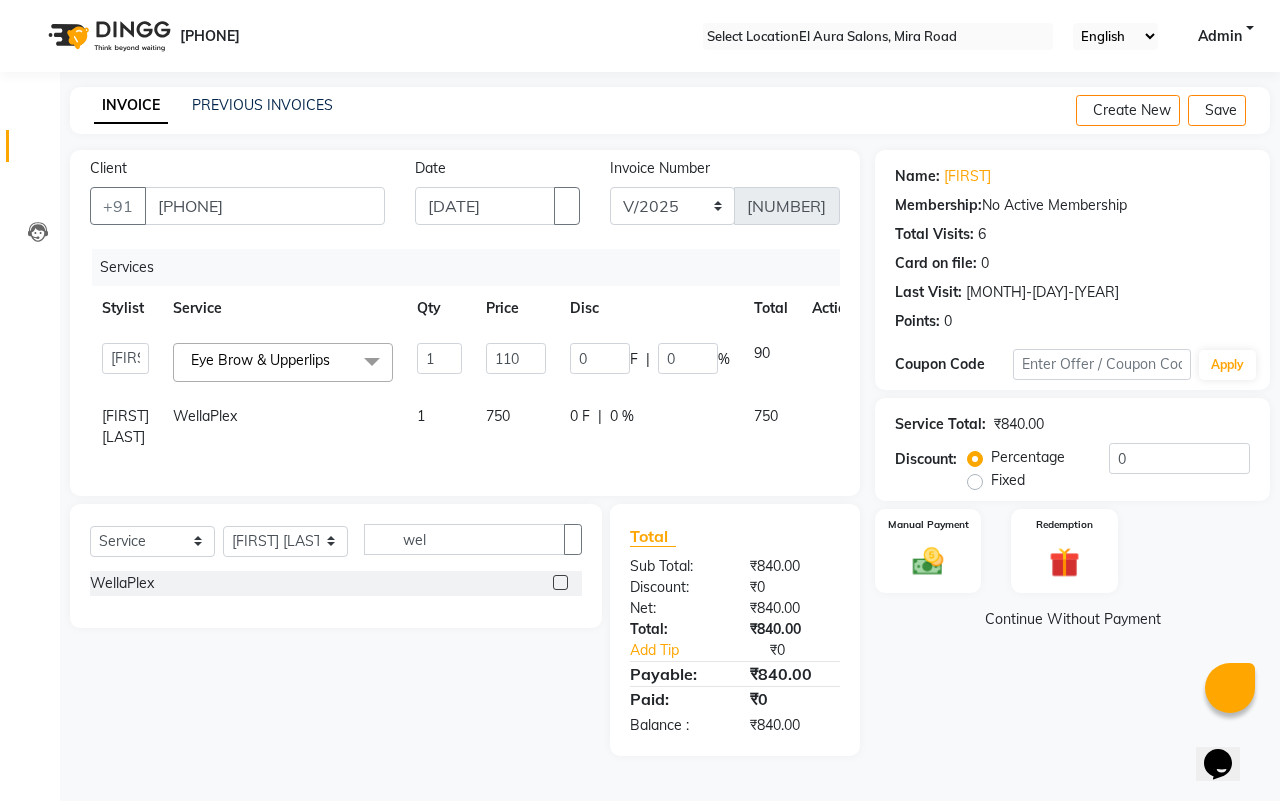 click on "Afsana Arif Ali Ekta Singh Faisal Salmani Feroz mithun Nazma Shaikh Owais Raj Lokhande Rishi Rohit Talreja Ruchi Gaurav Singh ruksar sana Sandhya Pawan Sonar uvesh Eye Brow & Upperlips x Female Cut Blow Dryer Haircut & Finish Children (under 10) Hair Wash - Female Keratin wash Male Cut Beard Triming Shaving Childdren Cut Styling Shave Hair Wash - Male Hair Setting - Male Head Massage Hair Setting - Female Female Hair Trimming Male Package Smoothening Keratin KeraSmooth WellaPlex Tanino Biotin Nanoplastia Botox Root Touch up - Female Root Touch up - Male Beard Color Global Color Highlights Highlights - Loreal Single Streak Creative Color Color Change Highlights Half Head Pre-Lightning Balayage Hair Spa - Female Keratin Spa - Female Ampule - Female Hair Spa - Male Treatment/ Ritual - Male Ampule - Male Full Arms (C ) Full Arms (D) Full Legs(C ) Full Legs (D) Underarms(C ) Underarms(D ) Front Body / Back Body(C ) Front Body / back Body (D ) Full Arms+Full legs+ Unerarms(C) Arms" at bounding box center [478, 362] 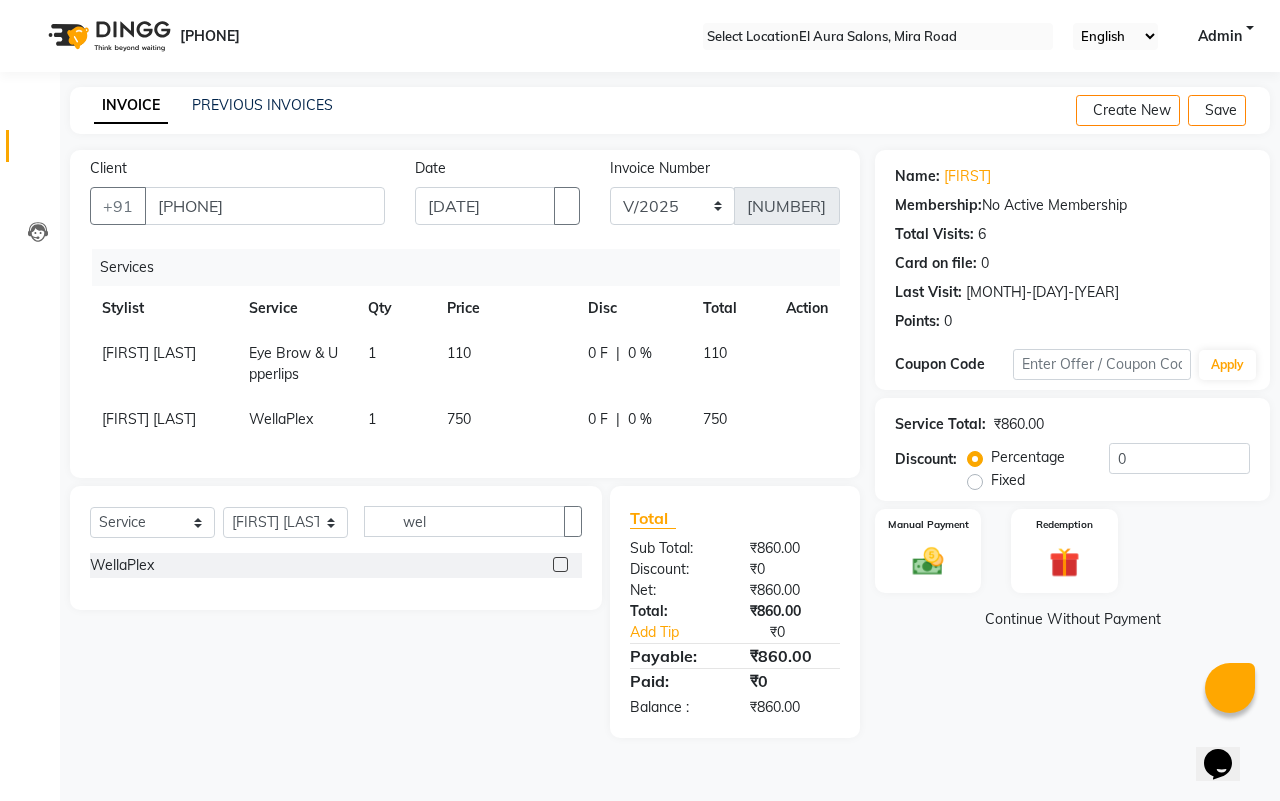 click on "750" at bounding box center [506, 364] 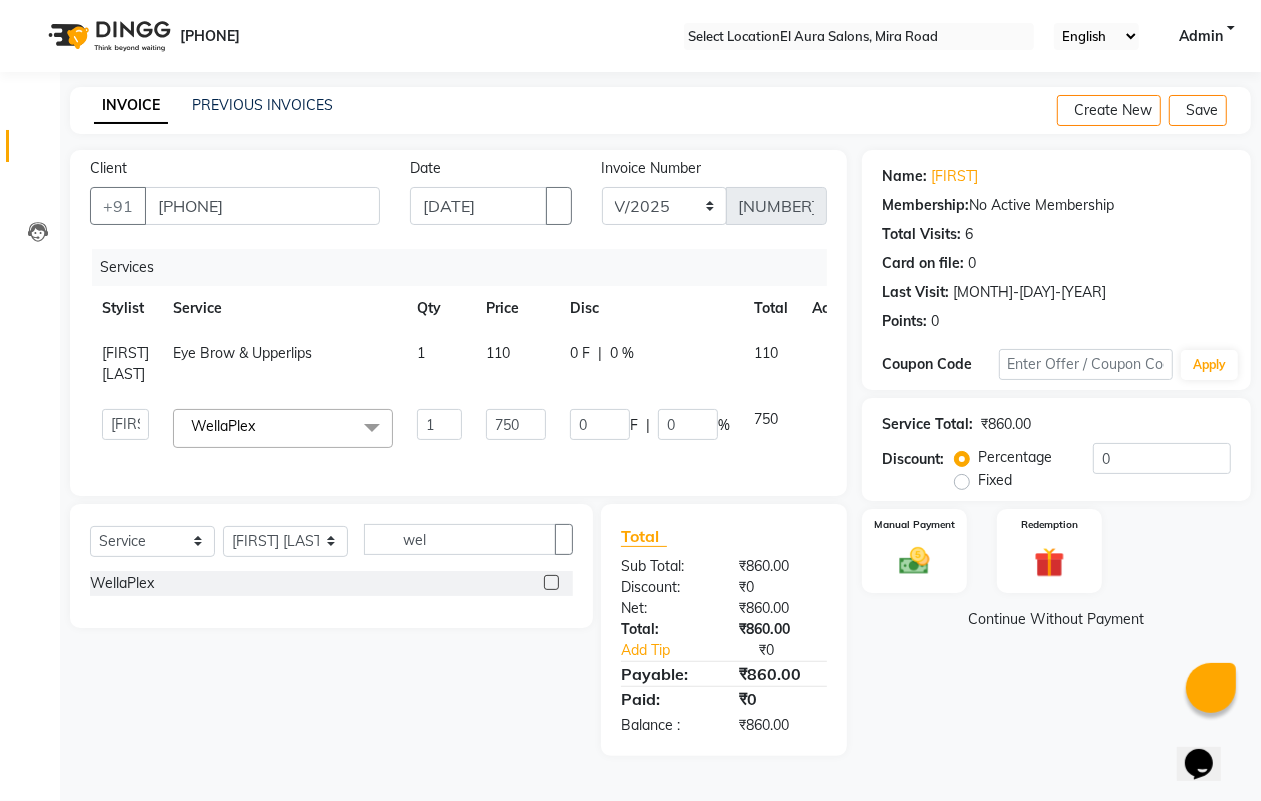 click on "750" at bounding box center (516, 364) 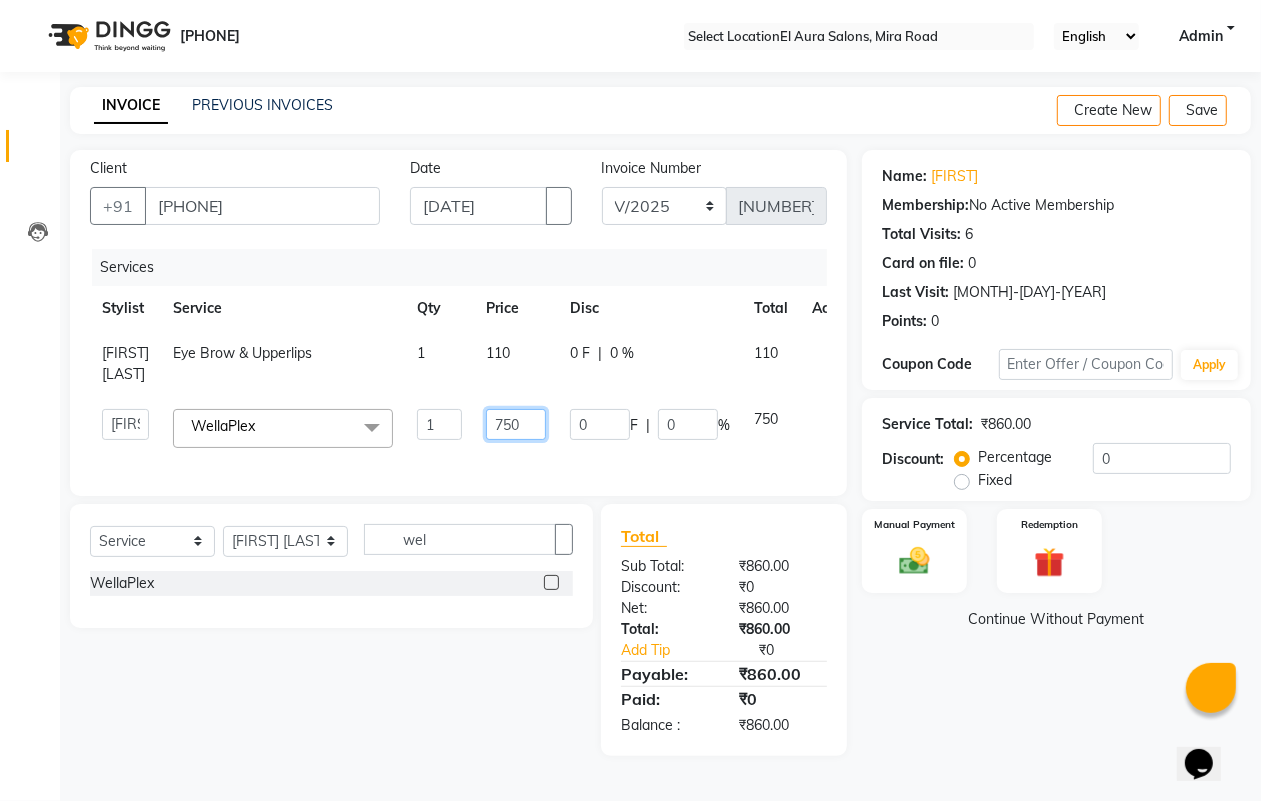 drag, startPoint x: 541, startPoint y: 442, endPoint x: 157, endPoint y: 411, distance: 385.24927 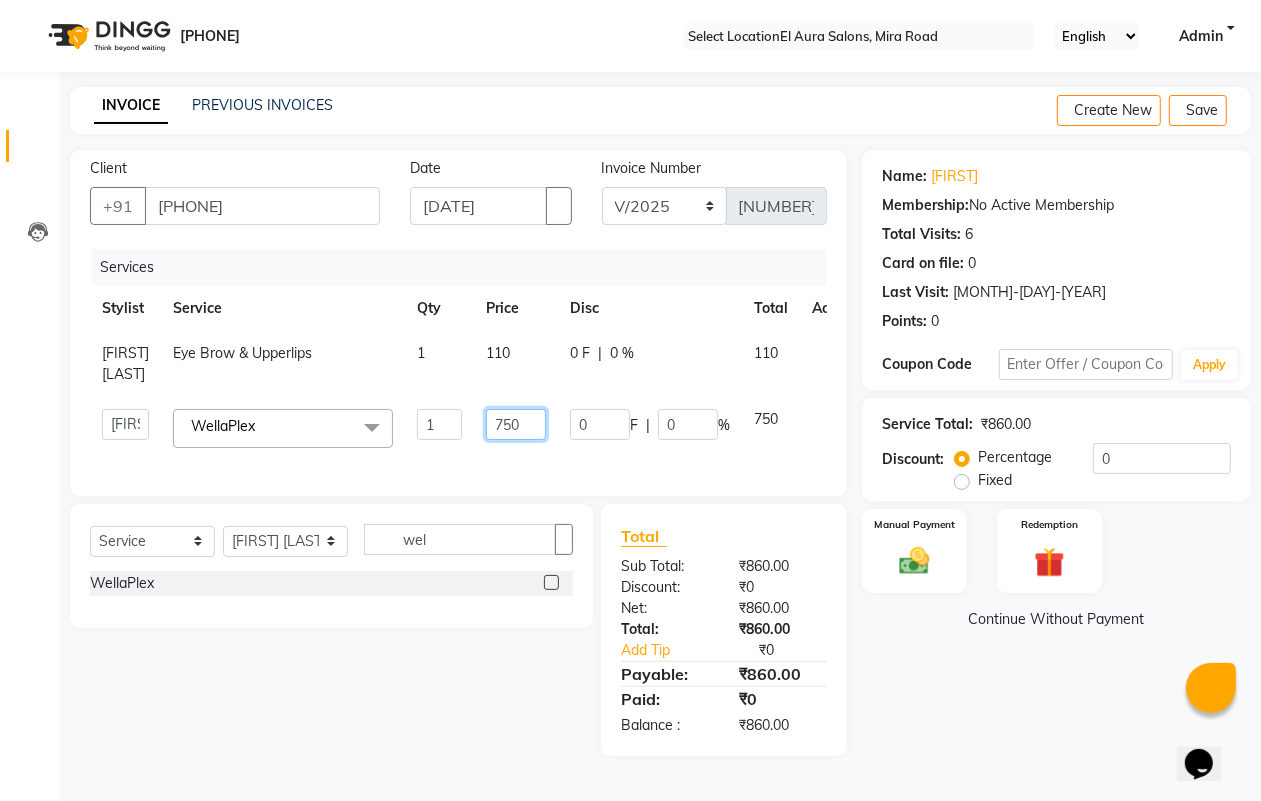 click on "by [FIRST] [LAST]" at bounding box center [478, 395] 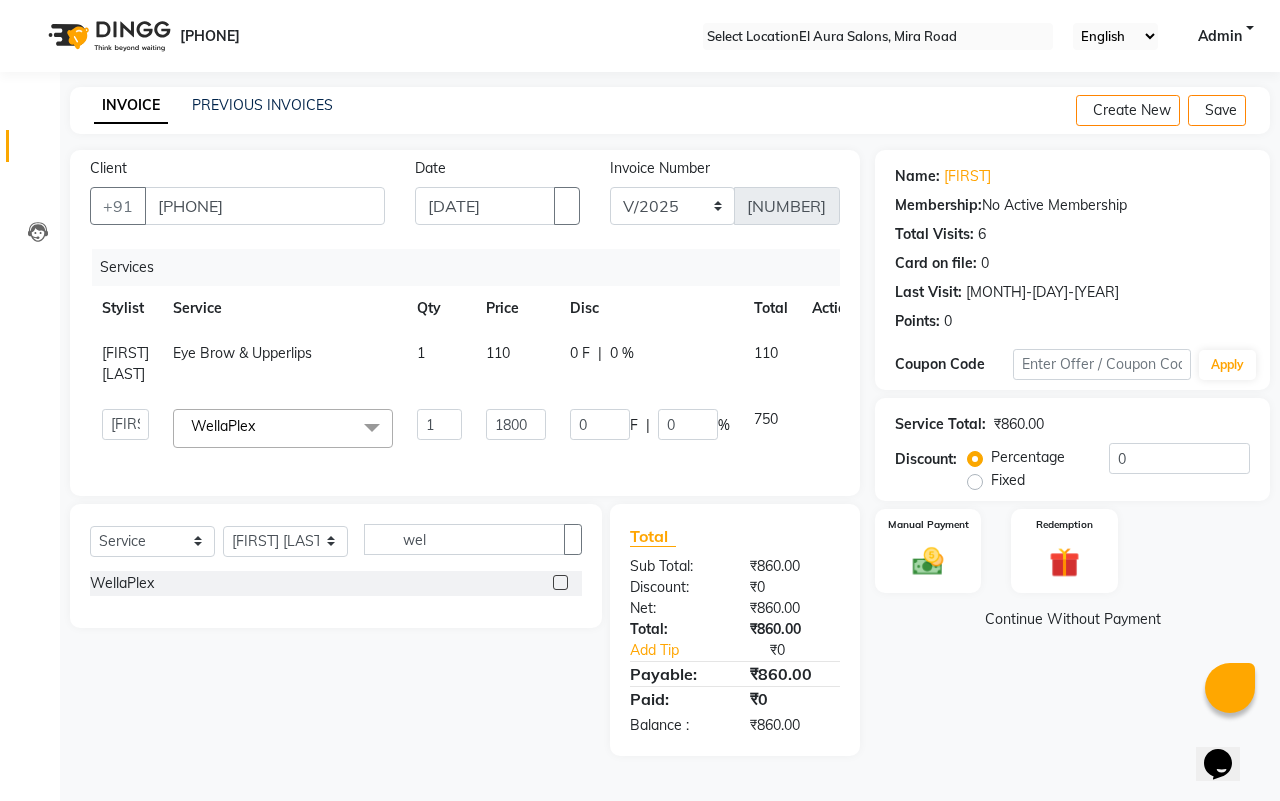 click on "by [FIRST] [LAST]" at bounding box center (478, 395) 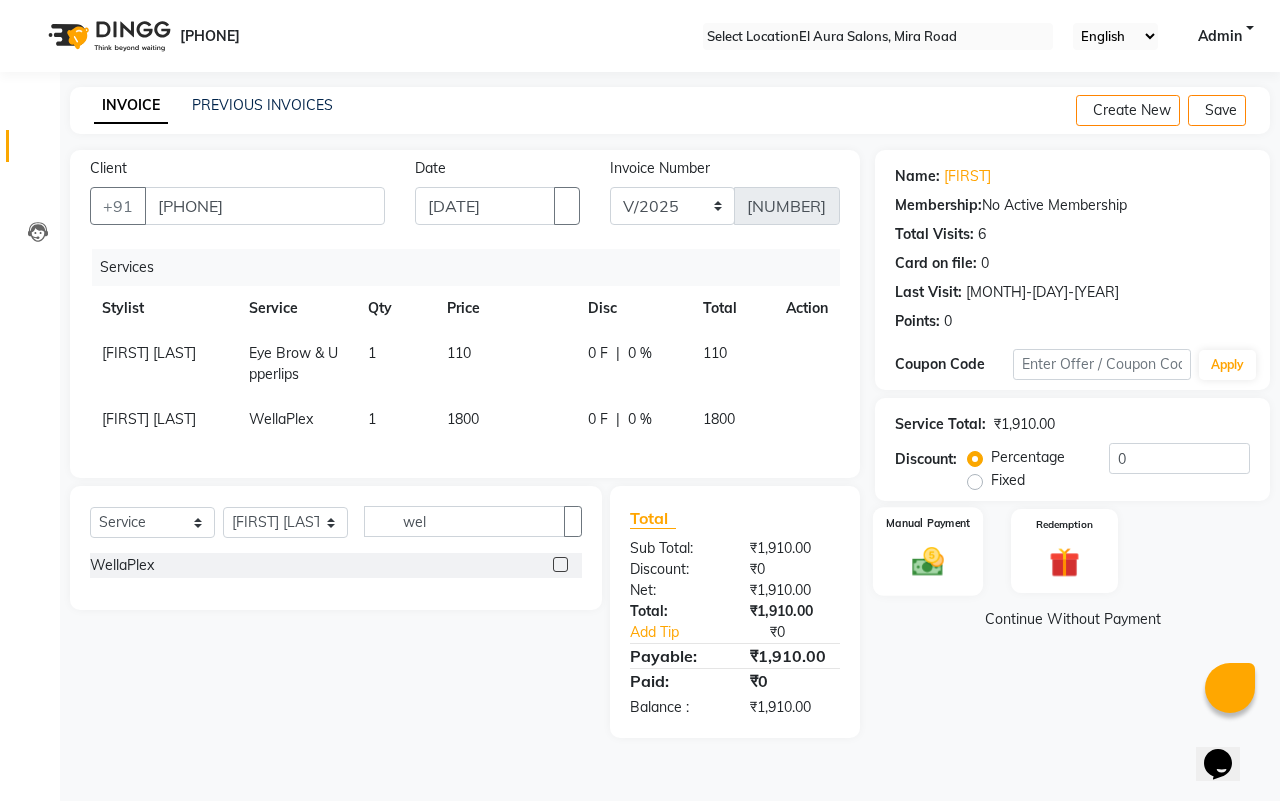 click at bounding box center (928, 561) 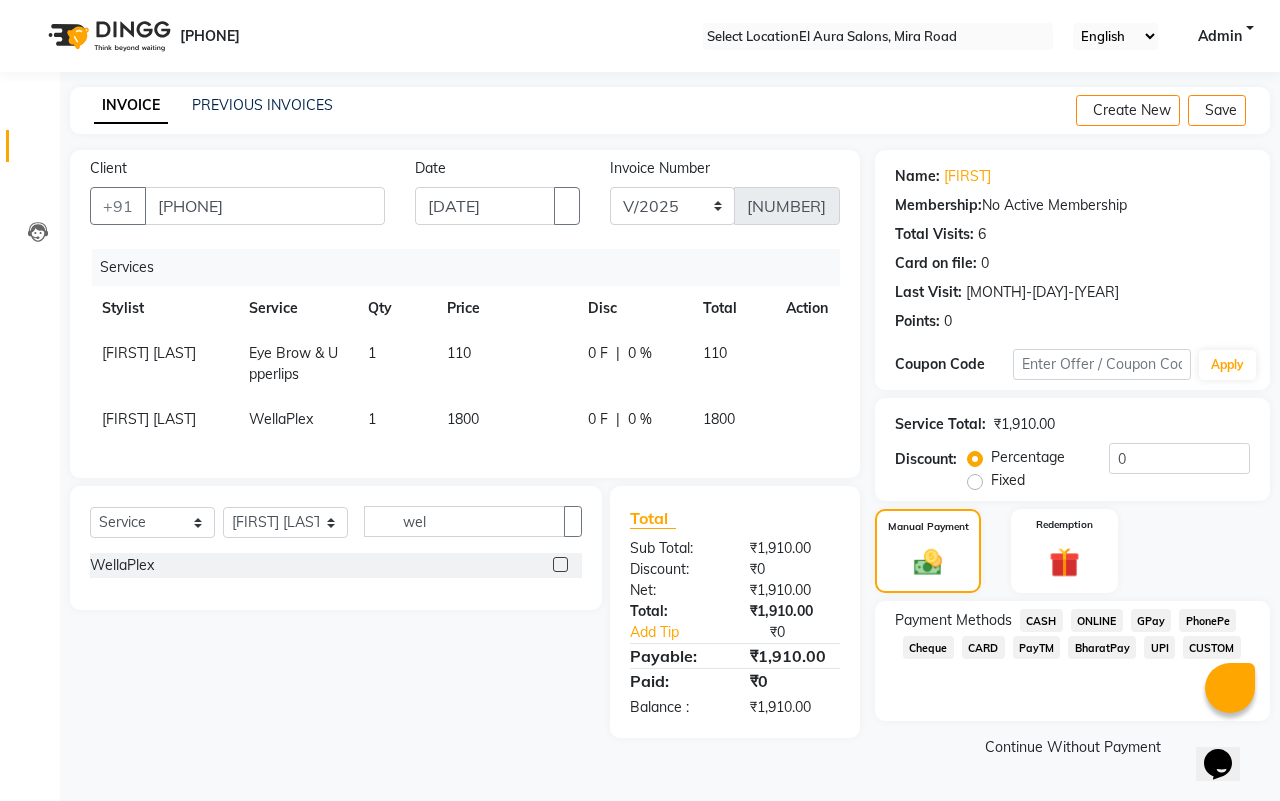 click on "GPay" at bounding box center (1041, 620) 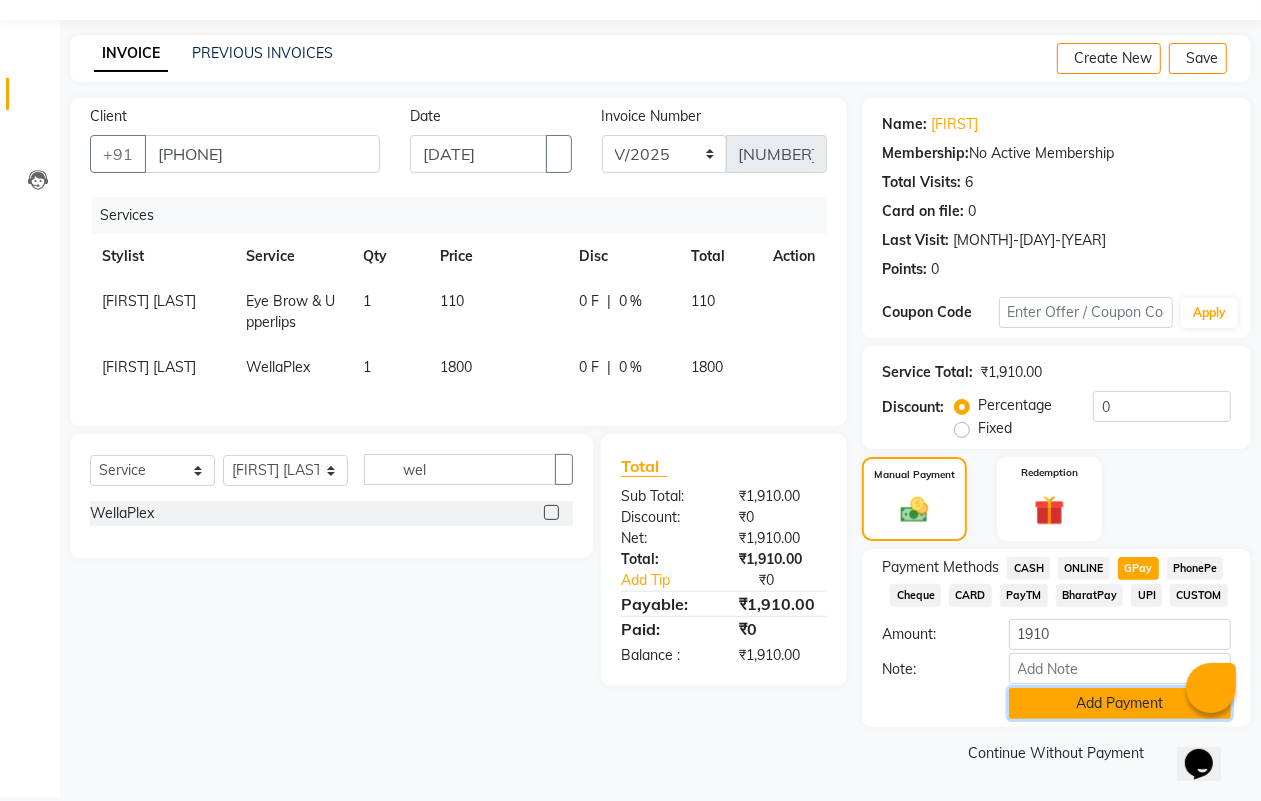 click on "Add Payment" at bounding box center (1120, 703) 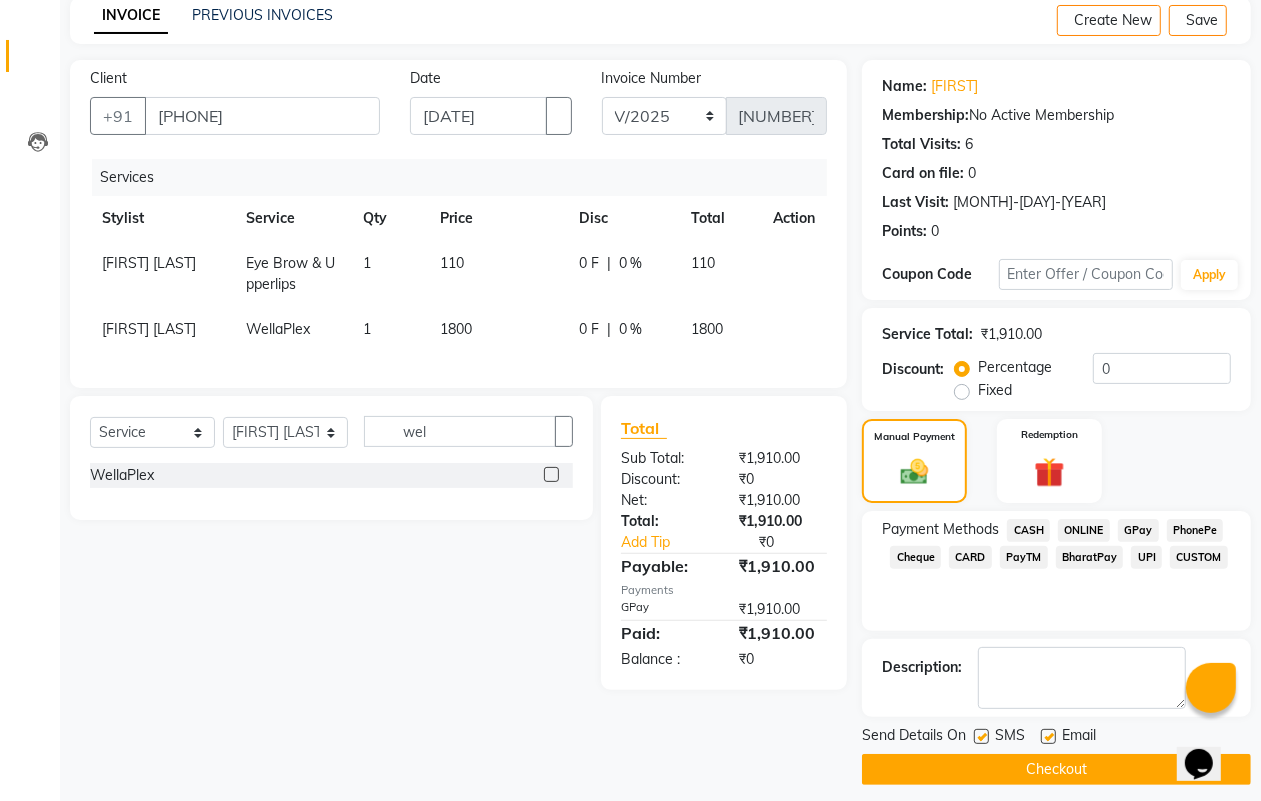 scroll, scrollTop: 111, scrollLeft: 0, axis: vertical 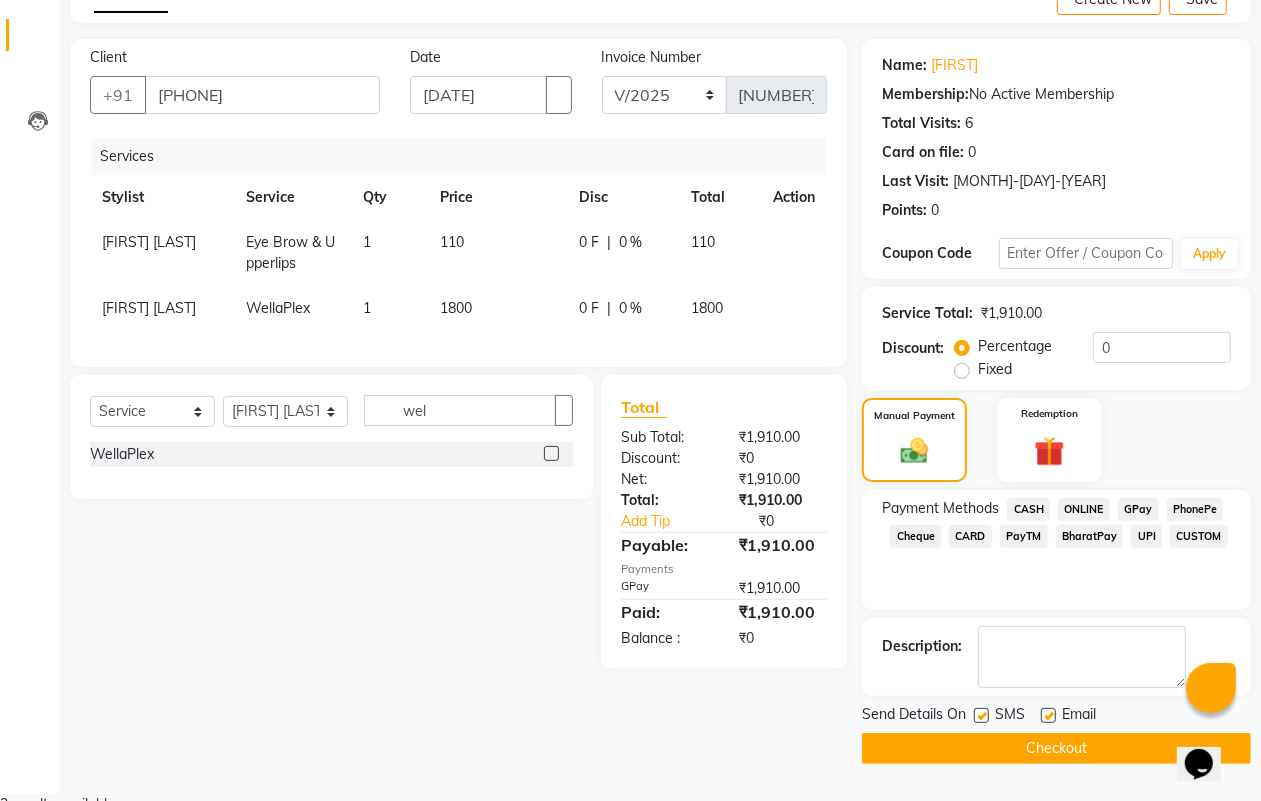 click at bounding box center (981, 715) 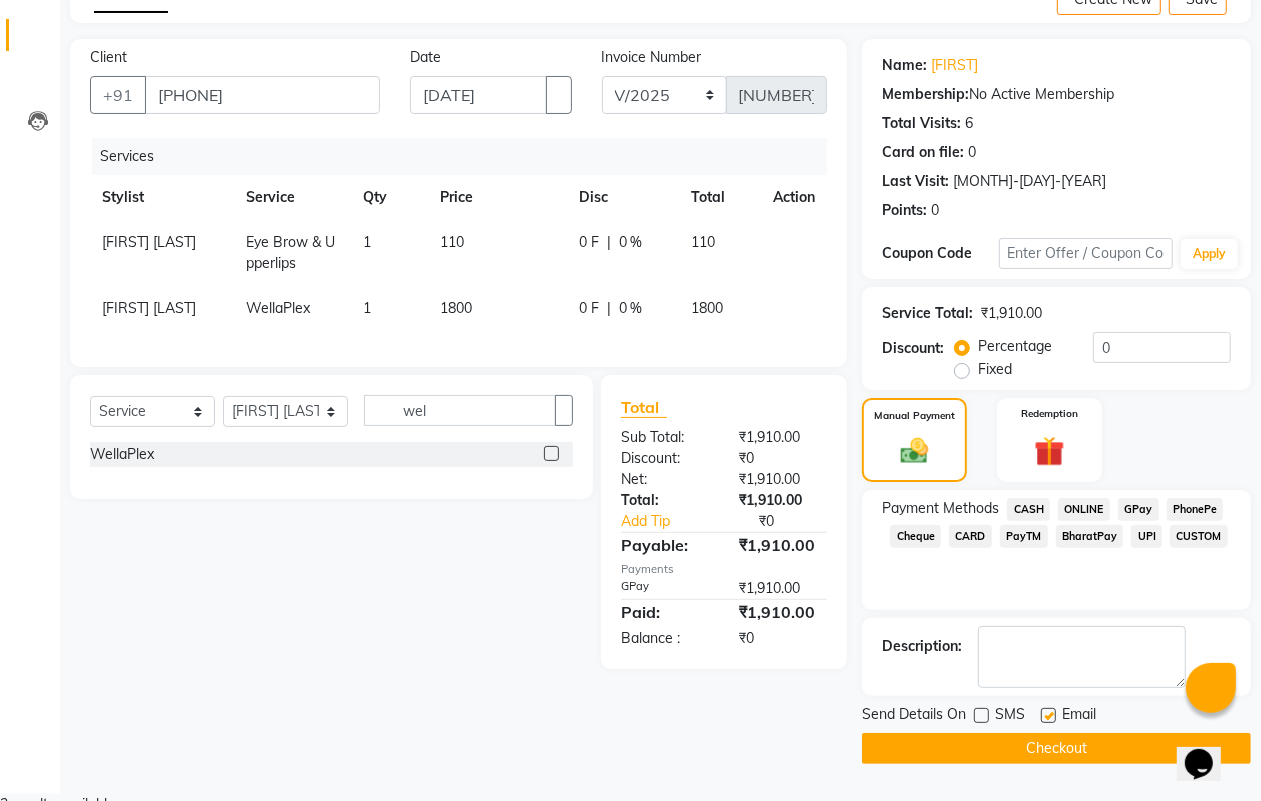 click on "••••• ••••••" at bounding box center (149, 242) 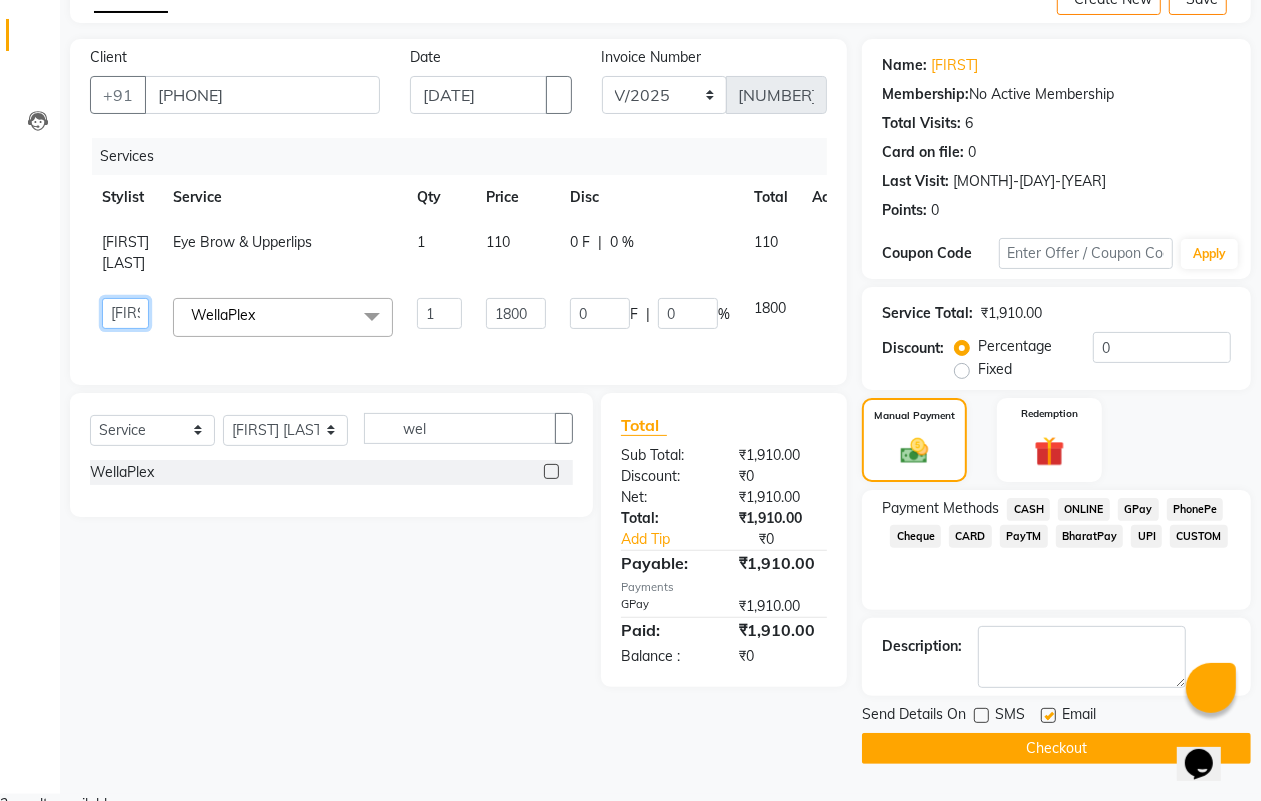 click on "Afsana   Arif Ali   Ekta Singh   Faisal Salmani   Feroz   mithun   Nazma Shaikh   Owais   Raj Lokhande   Rishi   Rohit Talreja   Ruchi Gaurav Singh   ruksar   sana   Sandhya Pawan Sonar   uvesh" at bounding box center [125, 313] 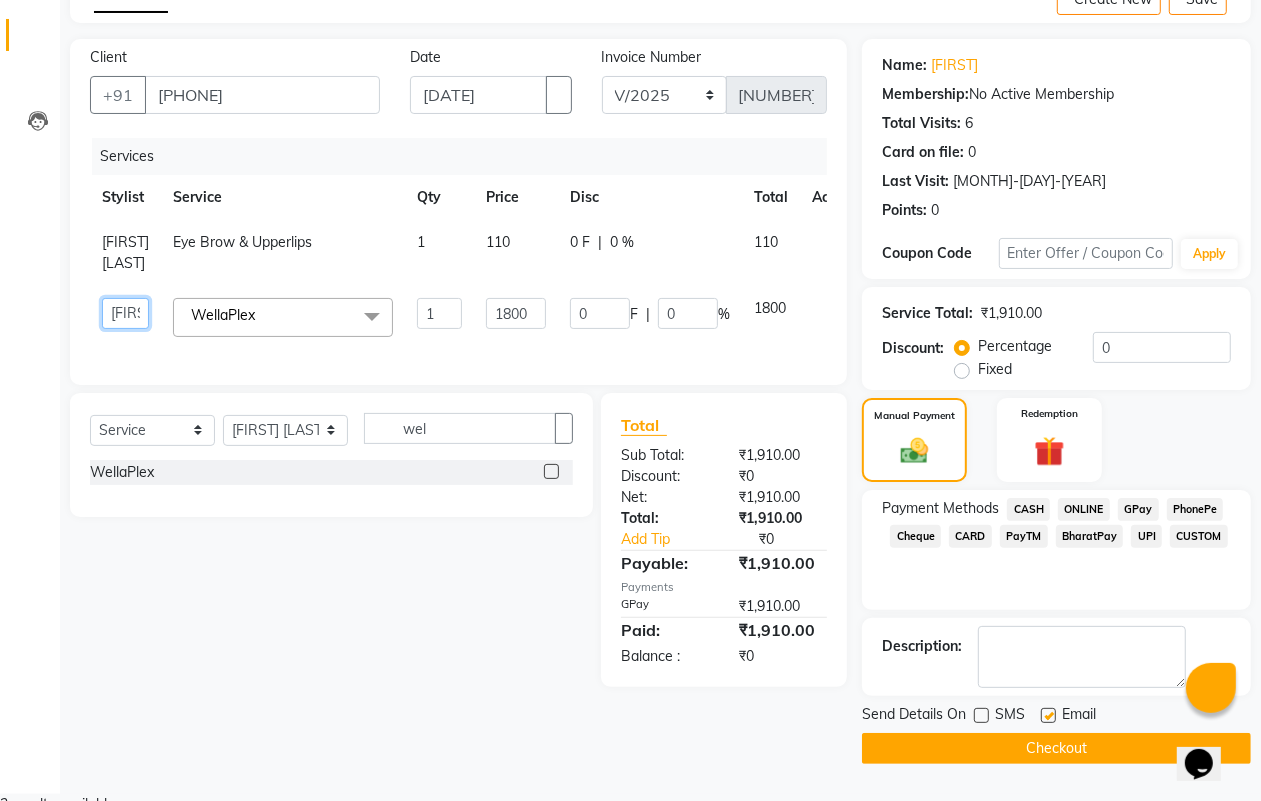 click on "Afsana   Arif Ali   Ekta Singh   Faisal Salmani   Feroz   mithun   Nazma Shaikh   Owais   Raj Lokhande   Rishi   Rohit Talreja   Ruchi Gaurav Singh   ruksar   sana   Sandhya Pawan Sonar   uvesh" at bounding box center [125, 313] 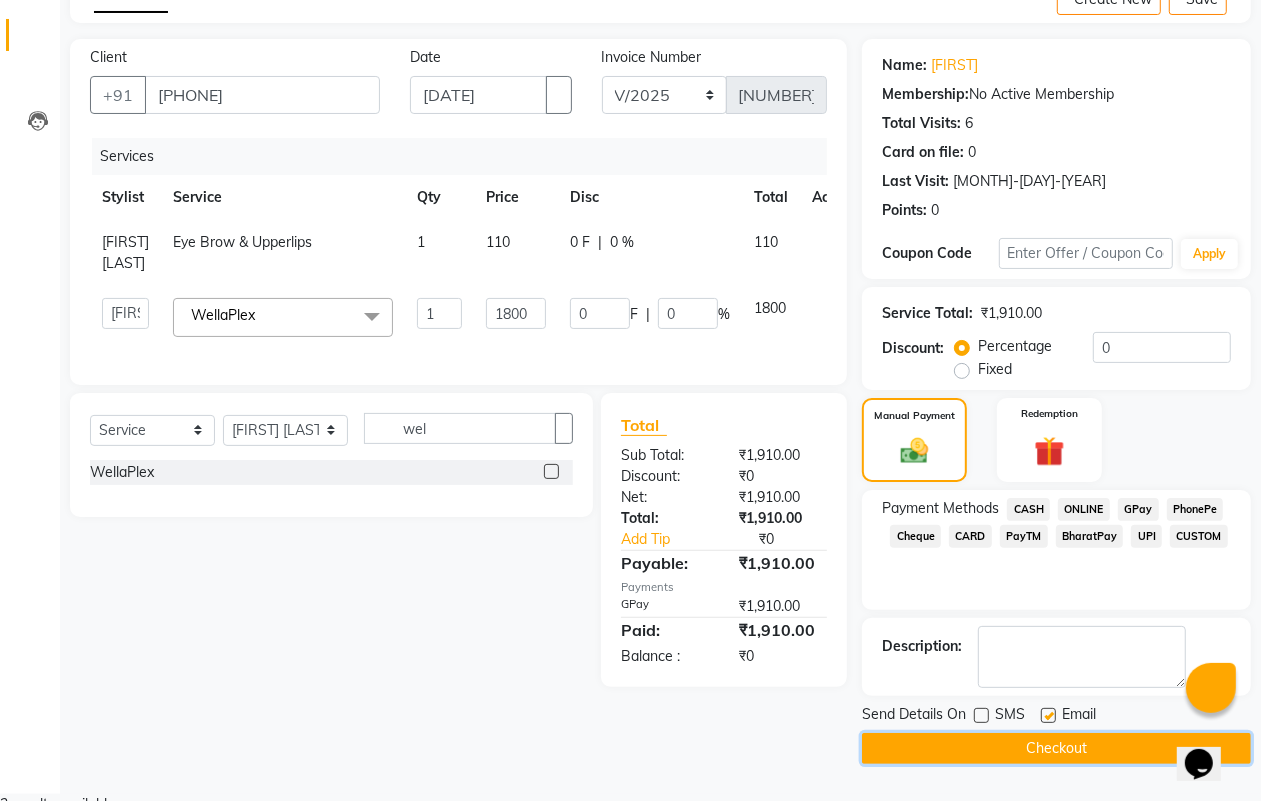 click on "Checkout" at bounding box center (1056, 748) 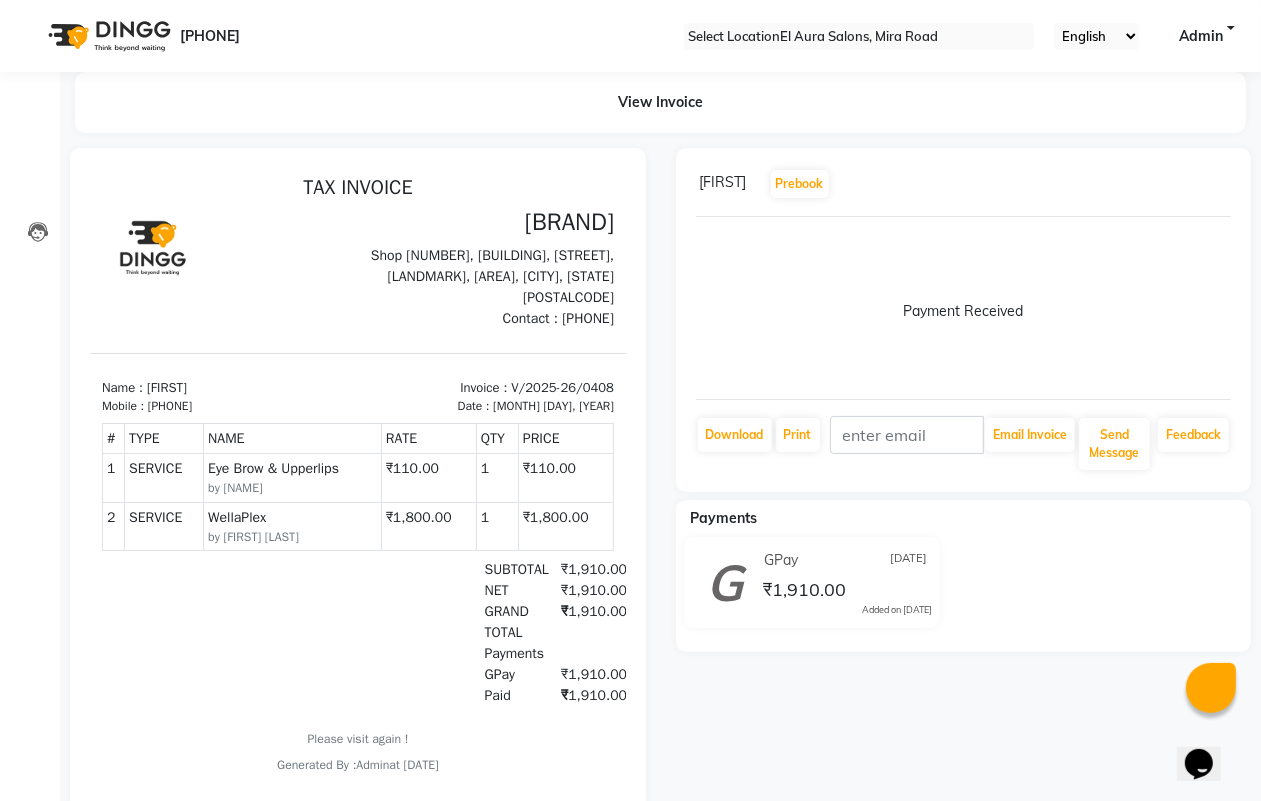 scroll, scrollTop: 0, scrollLeft: 0, axis: both 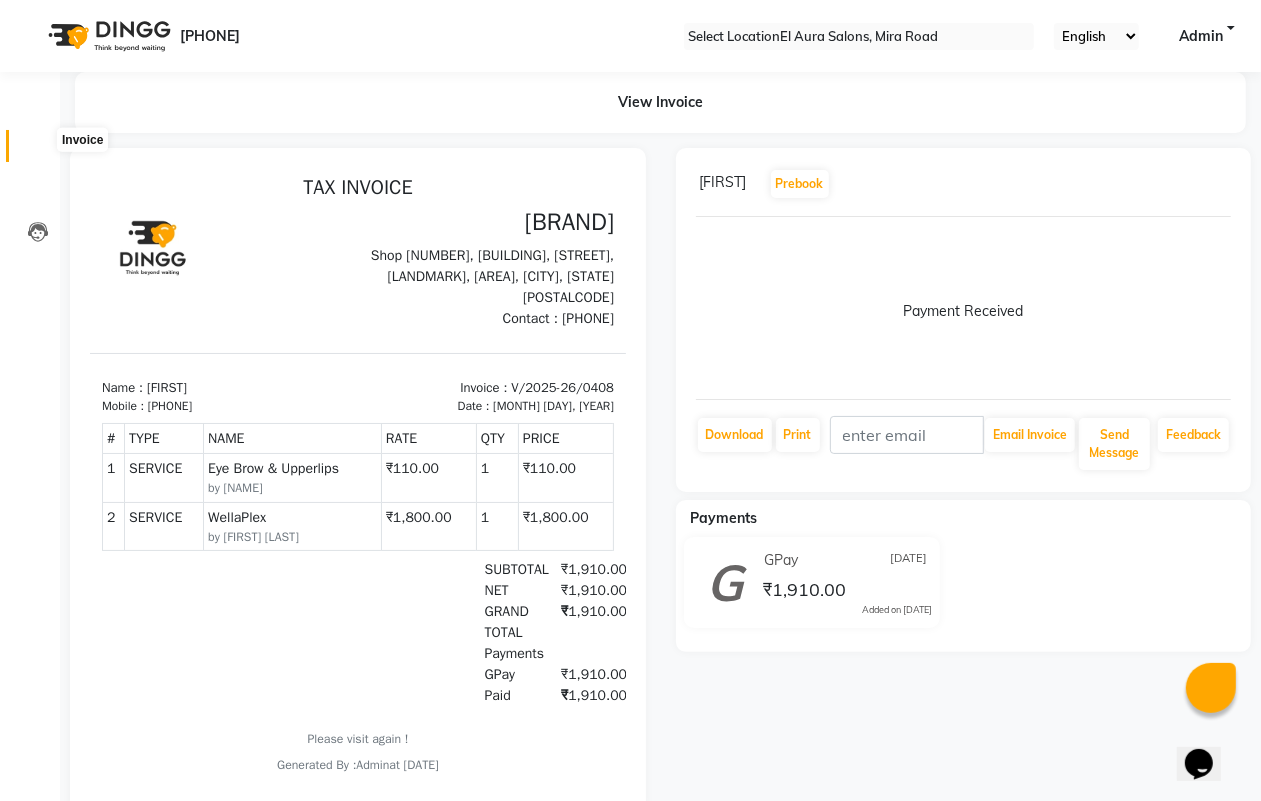 click at bounding box center (37, 151) 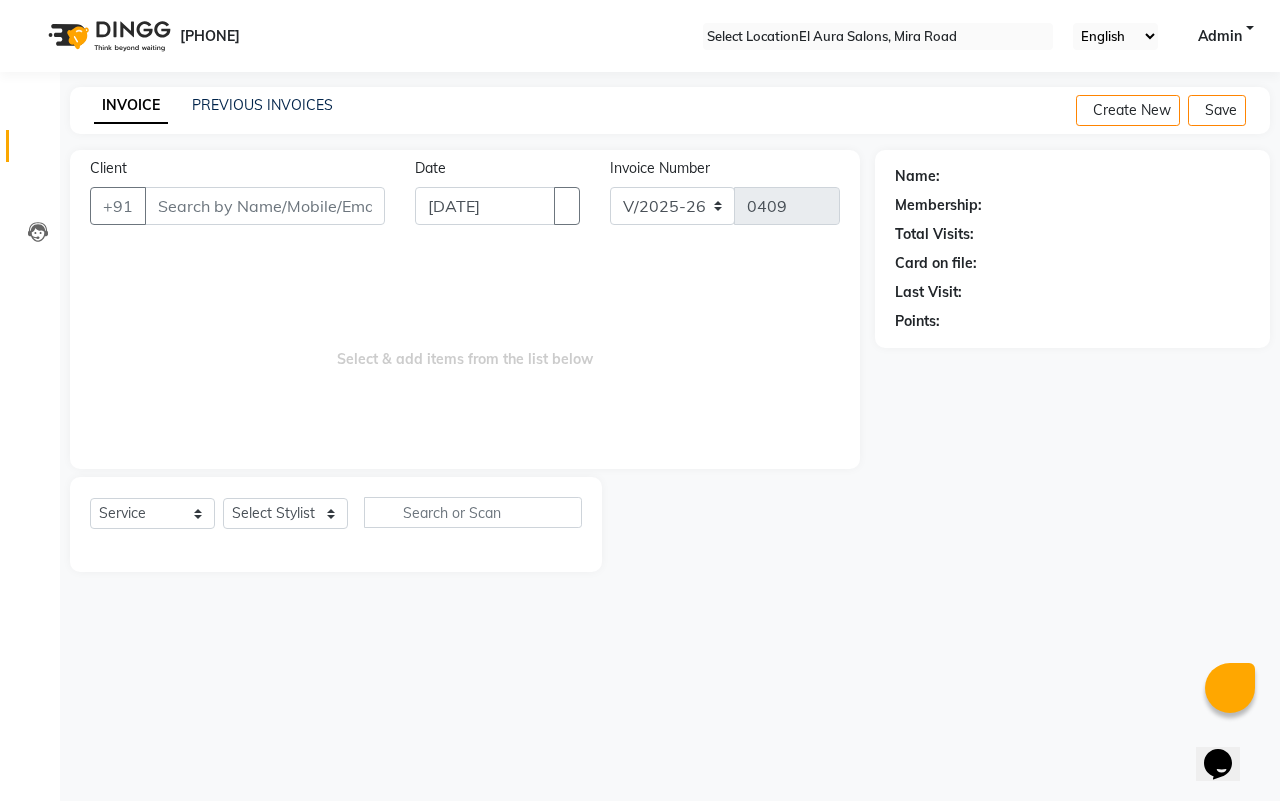 click on "Client" at bounding box center [265, 206] 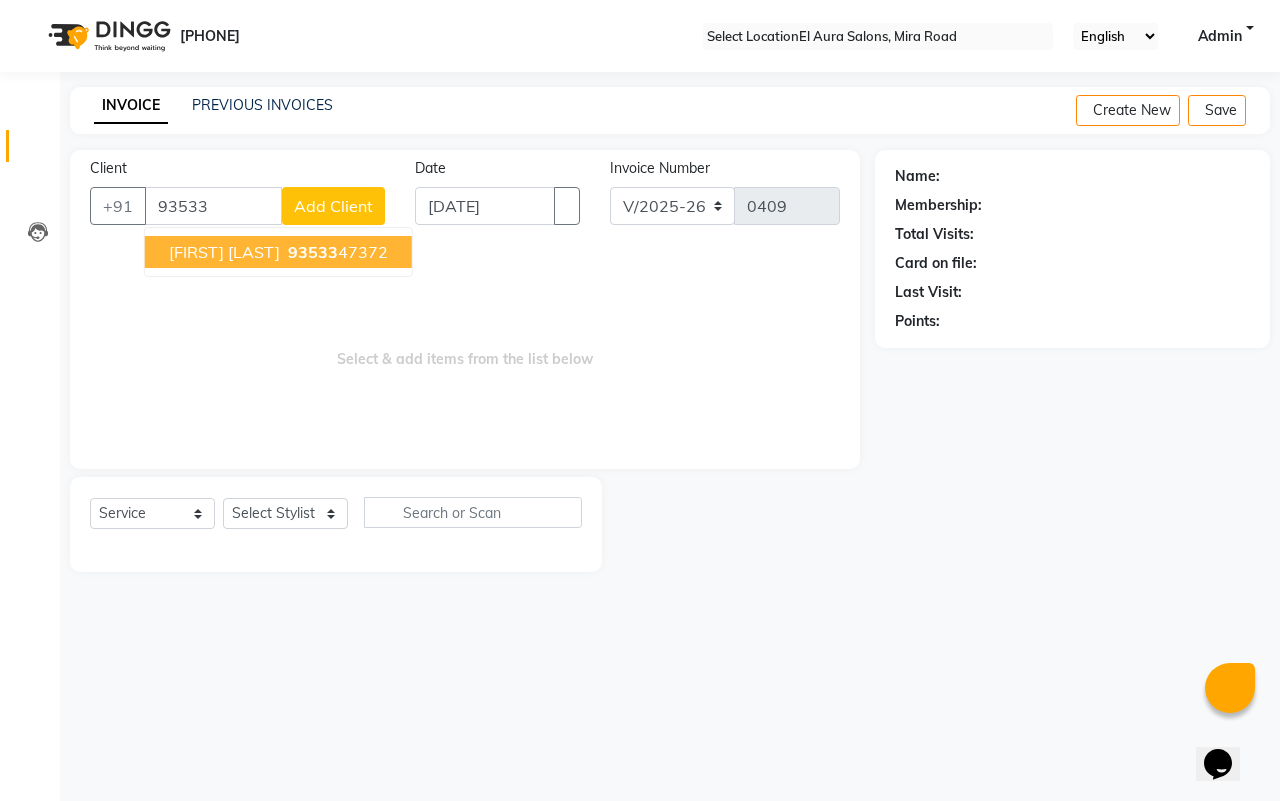 click on "93533 47372" at bounding box center [336, 252] 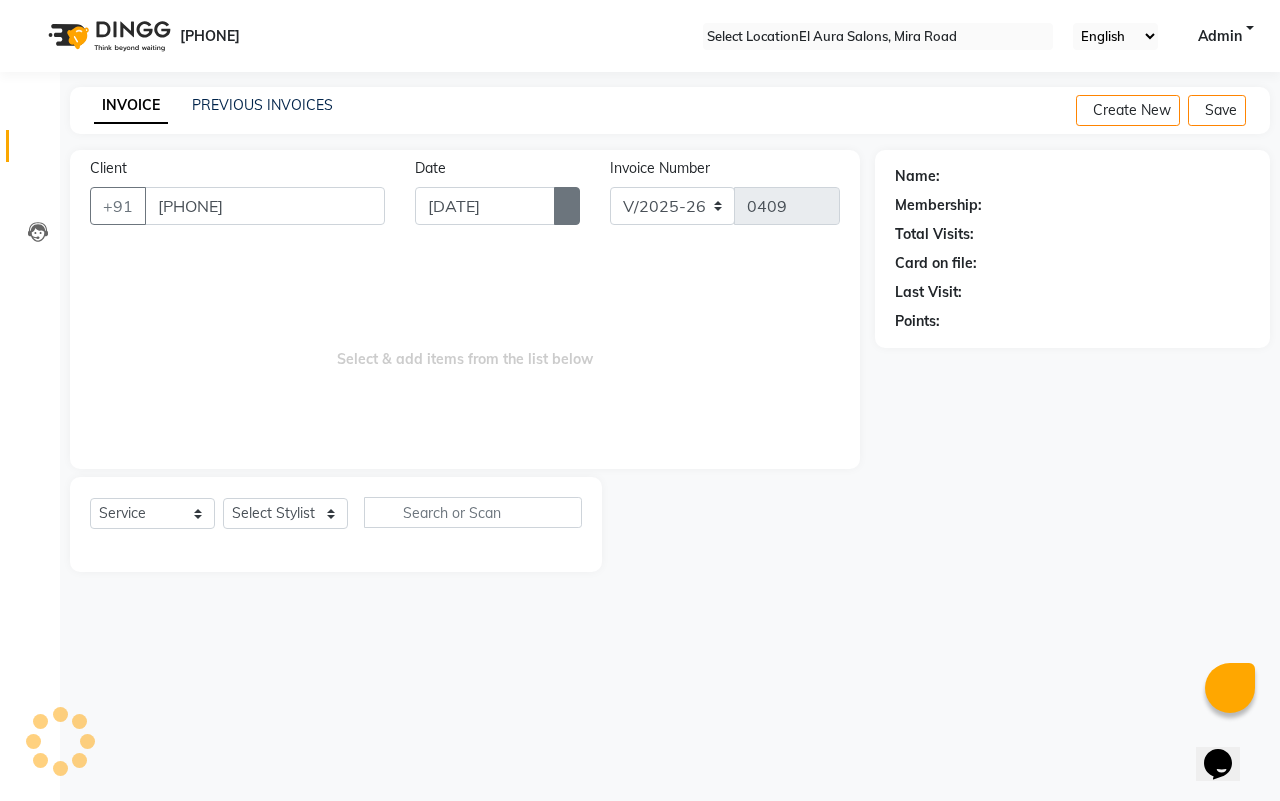 type on "9353347372" 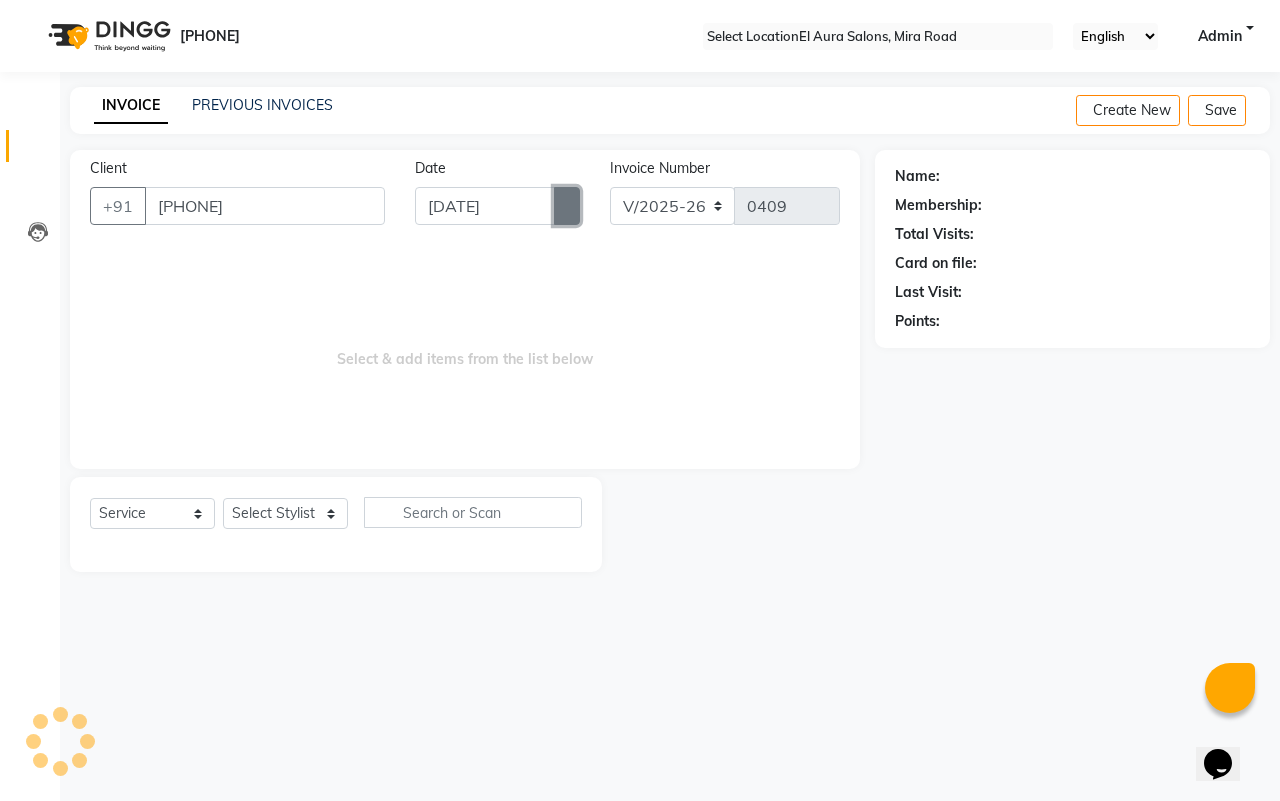click at bounding box center (567, 206) 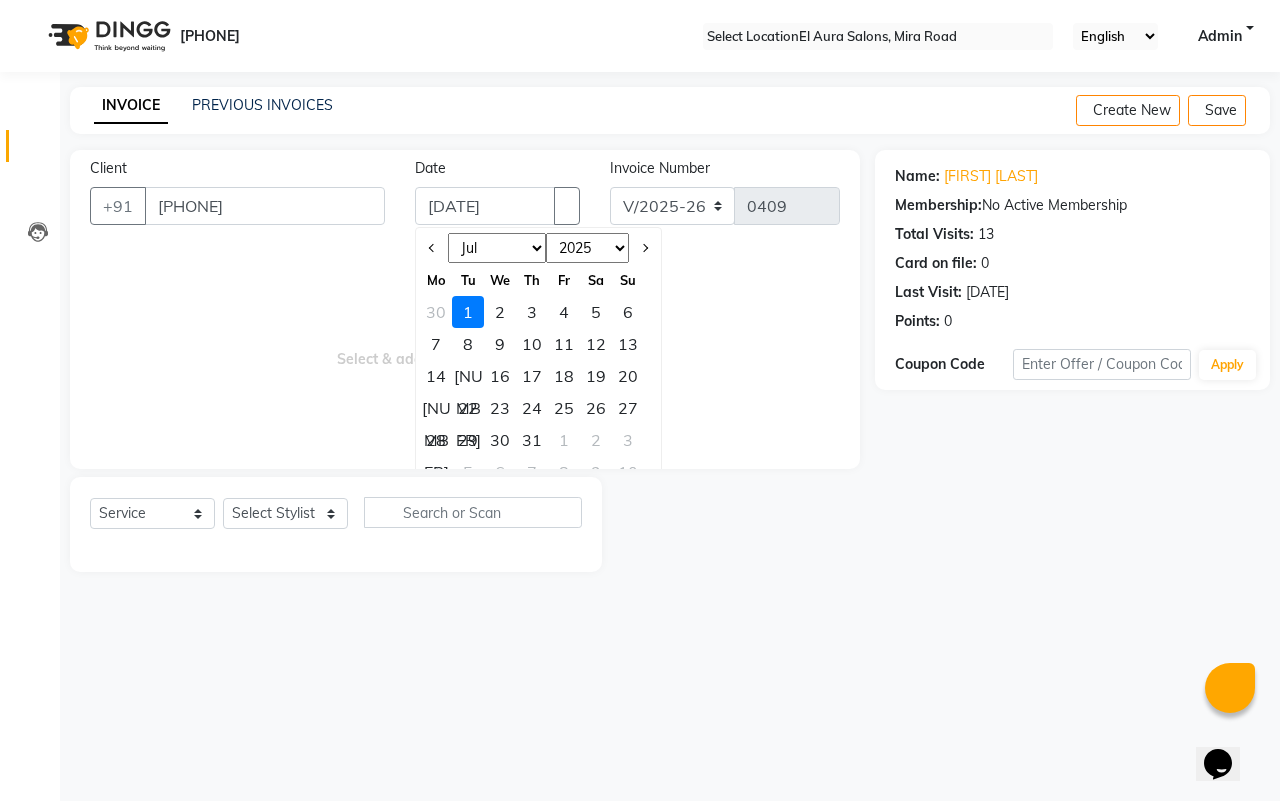 click at bounding box center (432, 248) 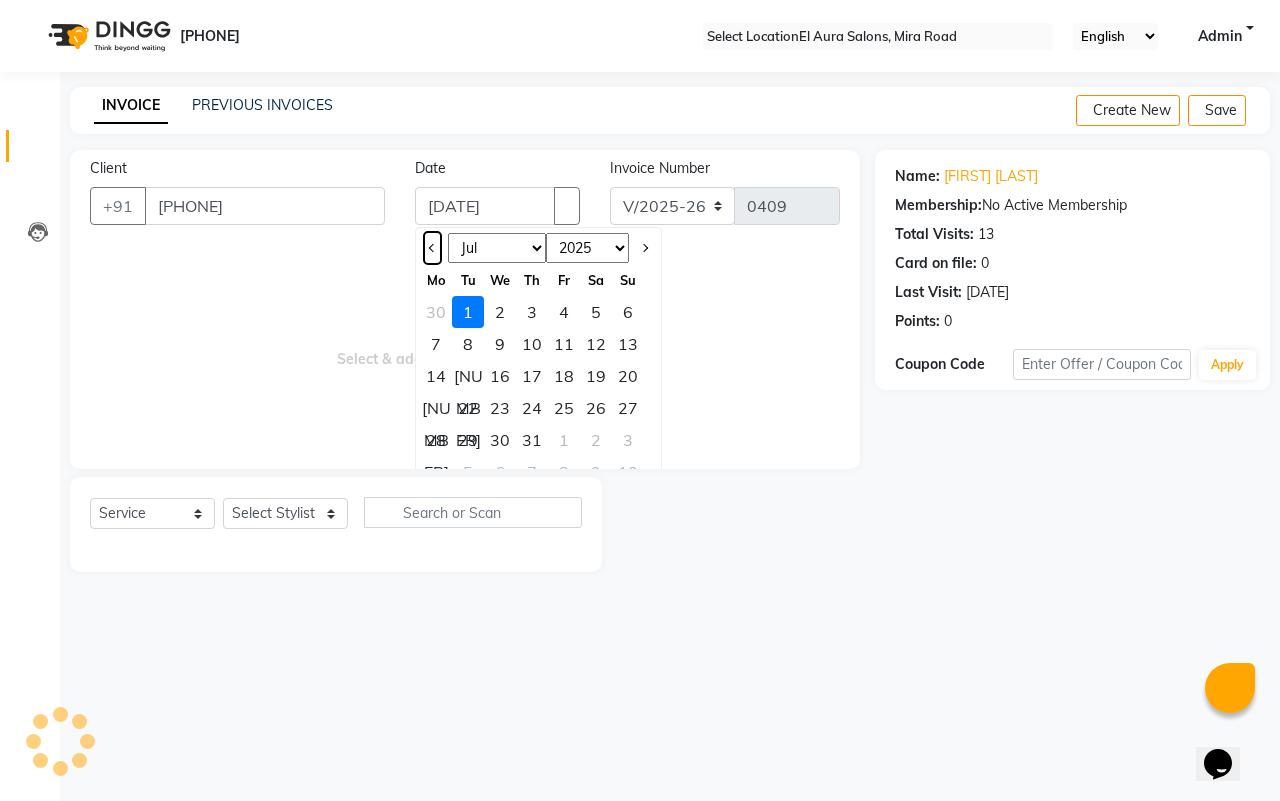click at bounding box center (432, 248) 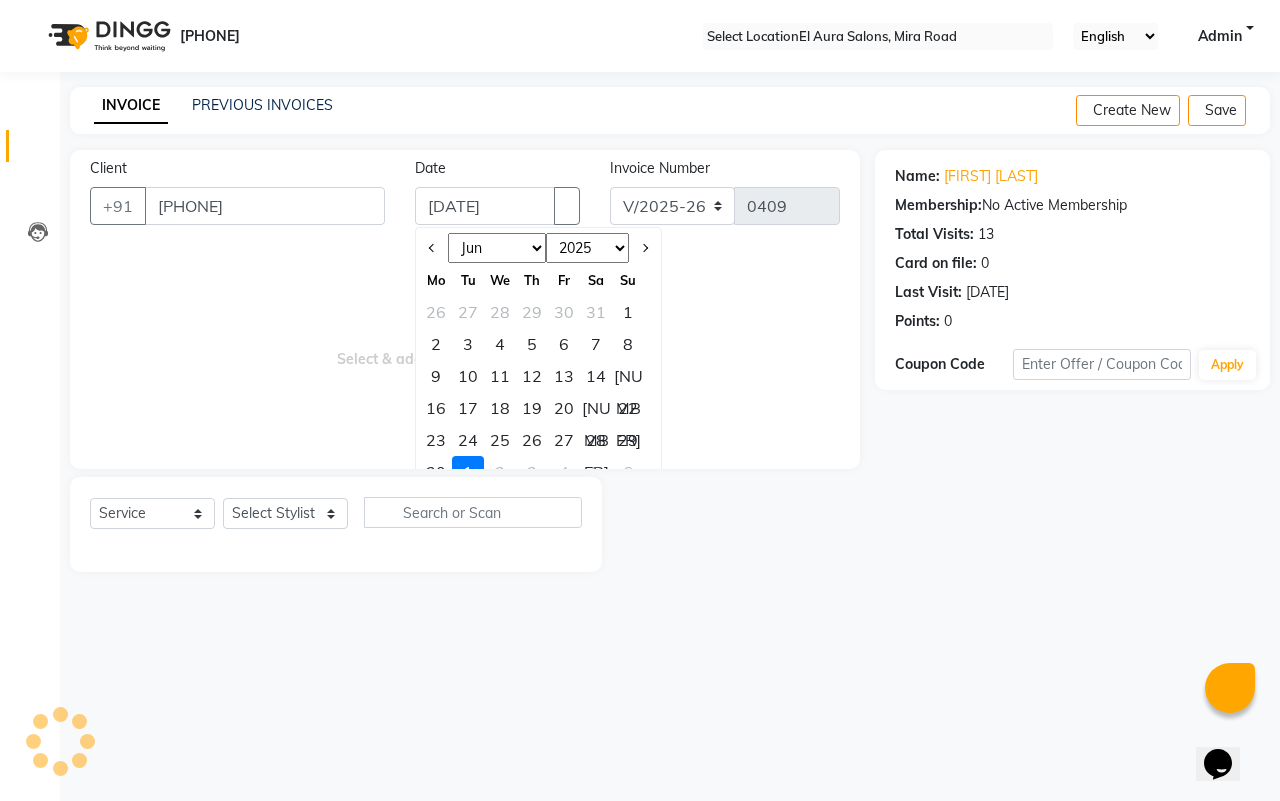 click on "[NUMBER]" at bounding box center [628, 312] 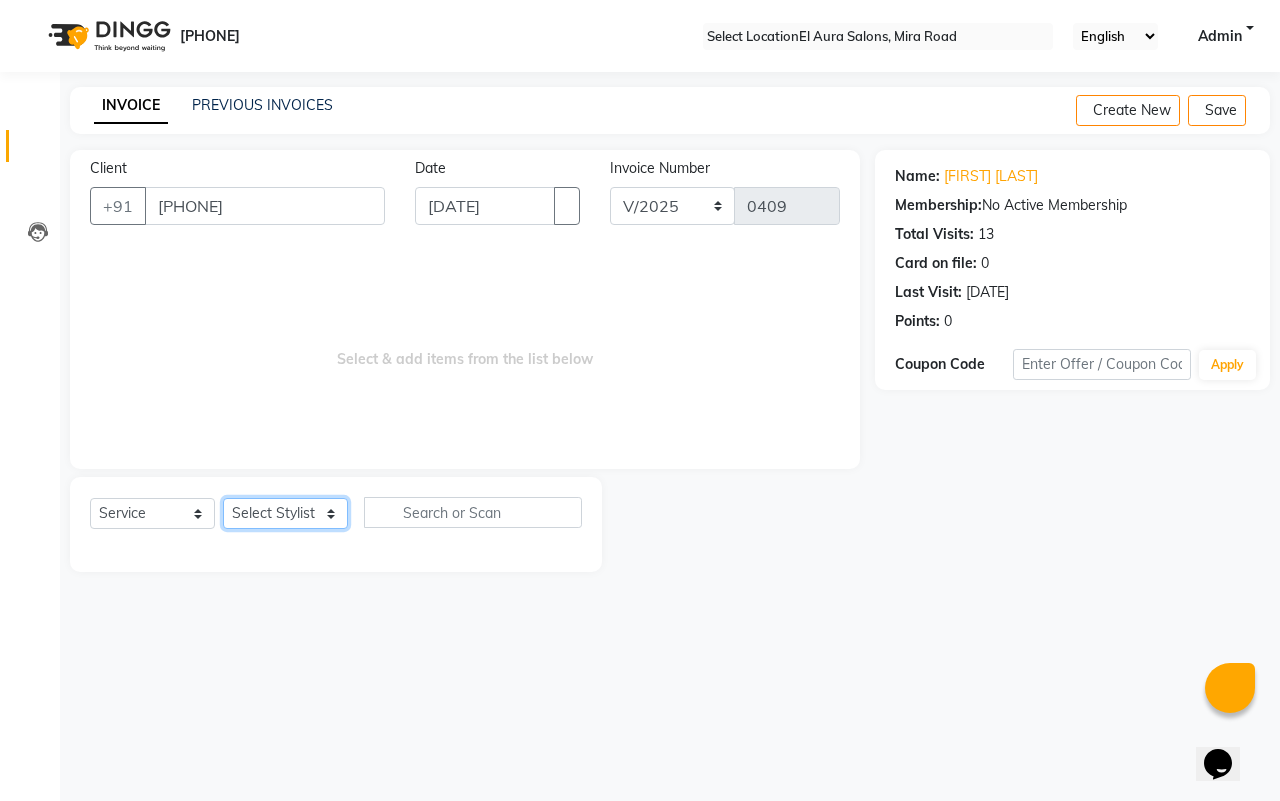 click on "Select Stylist Afsana Arif Ali Ekta Singh Faisal Salmani Feroz mithun Nazma Shaikh Owais Raj Lokhande Rishi Rohit Talreja Ruchi Gaurav Singh ruksar sana Sandhya Pawan Sonar uvesh" at bounding box center (285, 513) 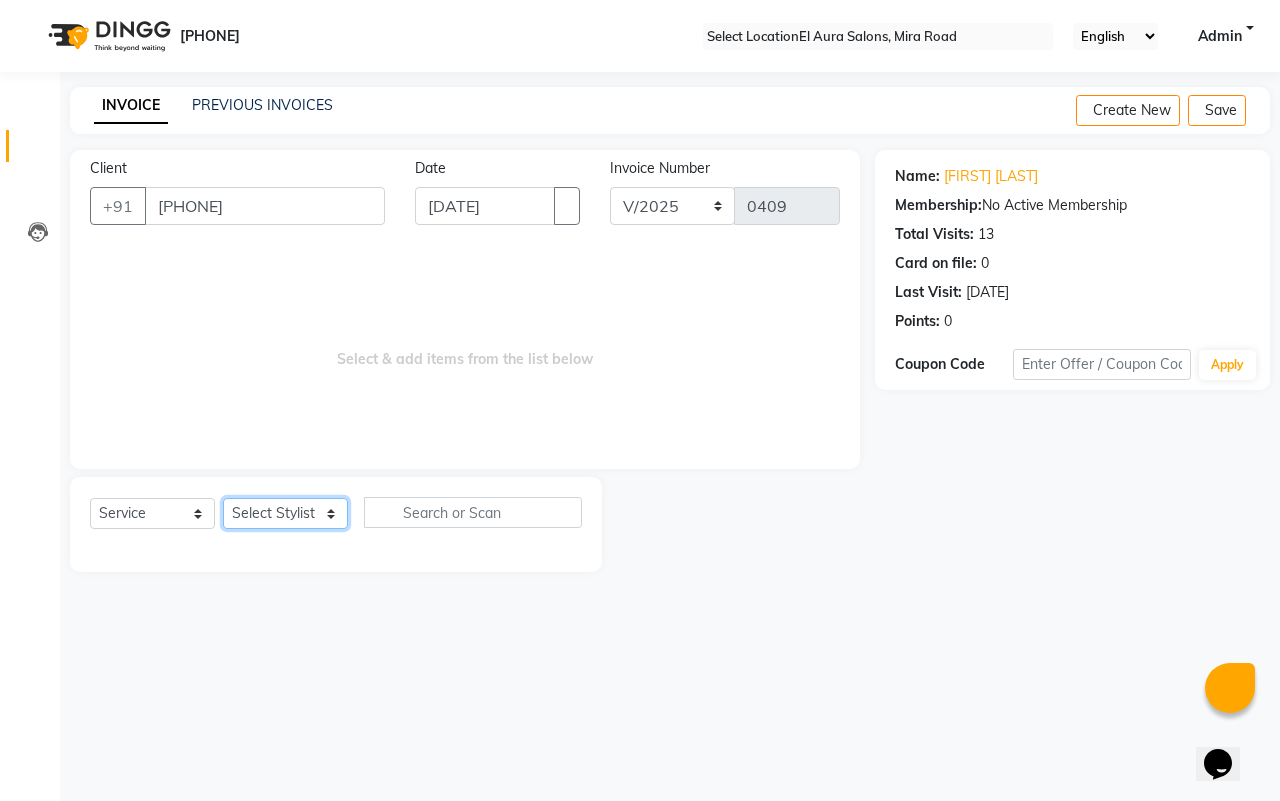 select on "37232" 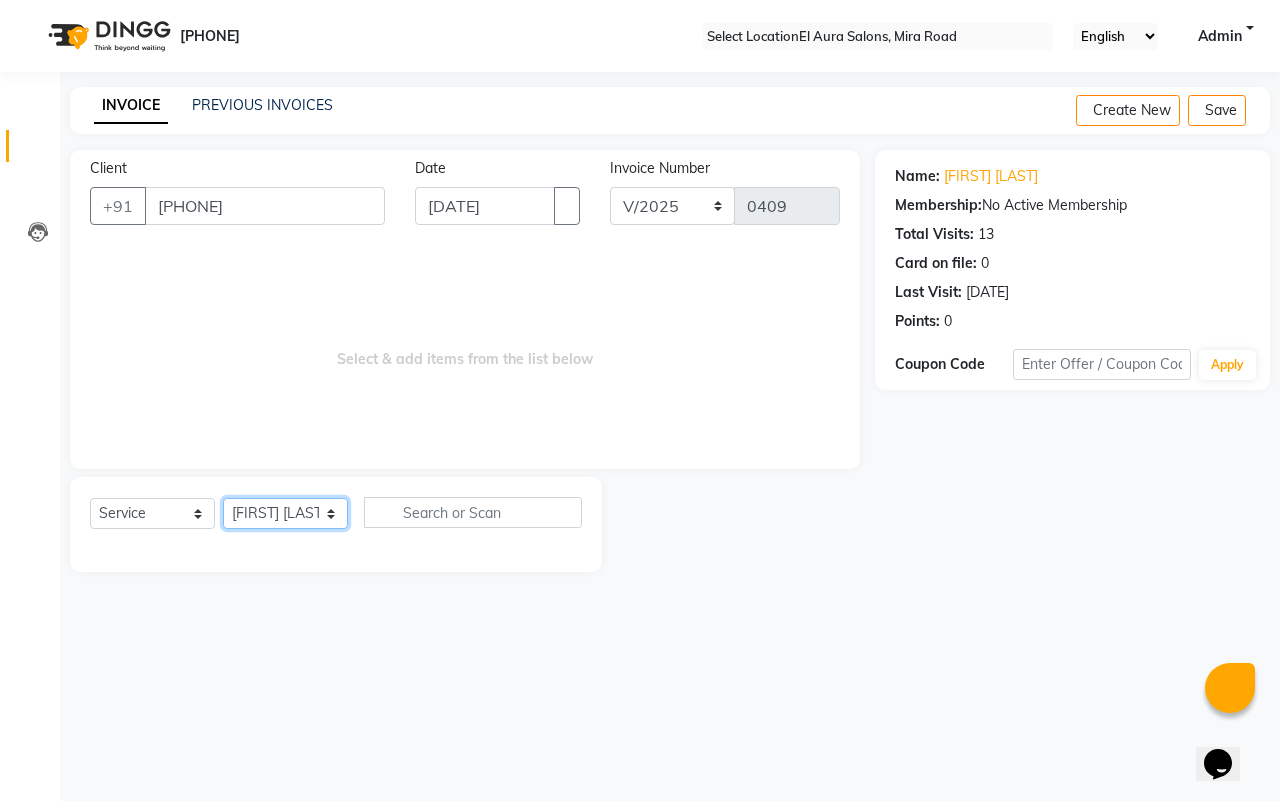 click on "Select Stylist Afsana Arif Ali Ekta Singh Faisal Salmani Feroz mithun Nazma Shaikh Owais Raj Lokhande Rishi Rohit Talreja Ruchi Gaurav Singh ruksar sana Sandhya Pawan Sonar uvesh" at bounding box center [285, 513] 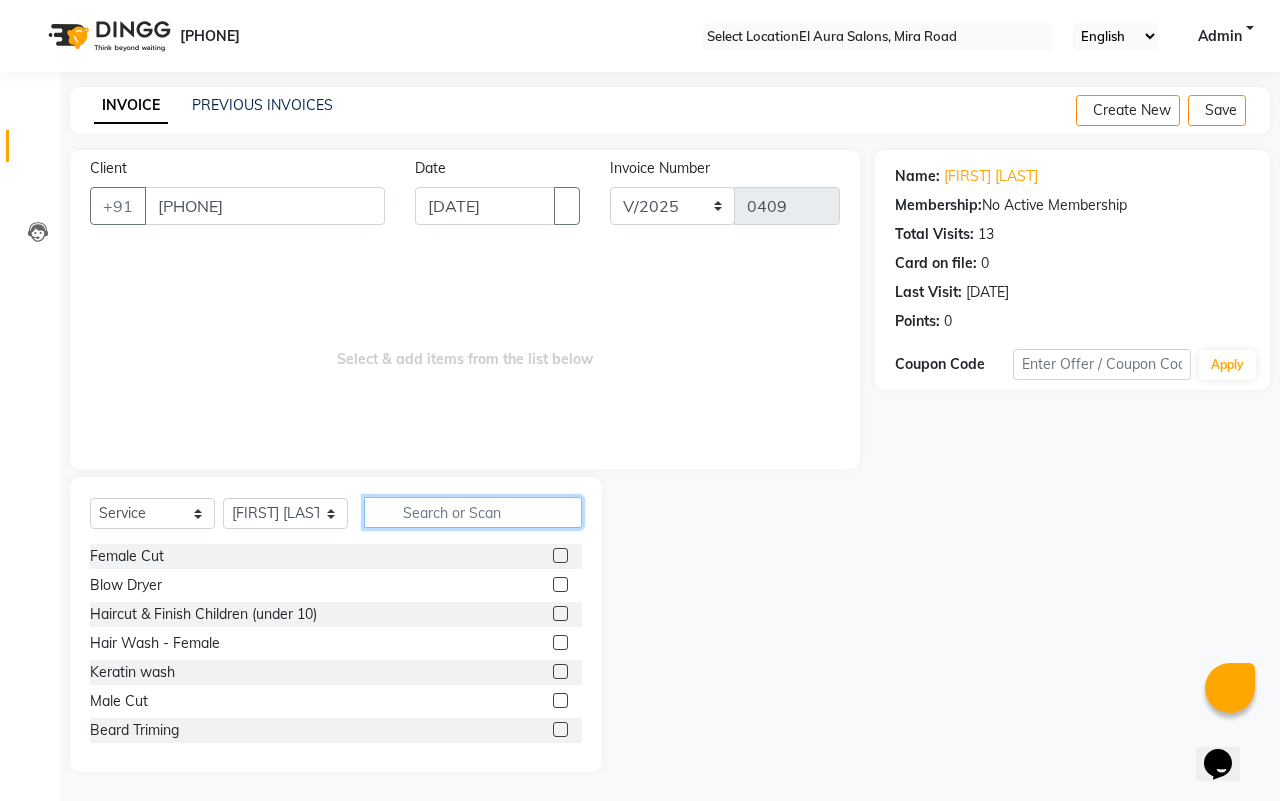 click at bounding box center (473, 512) 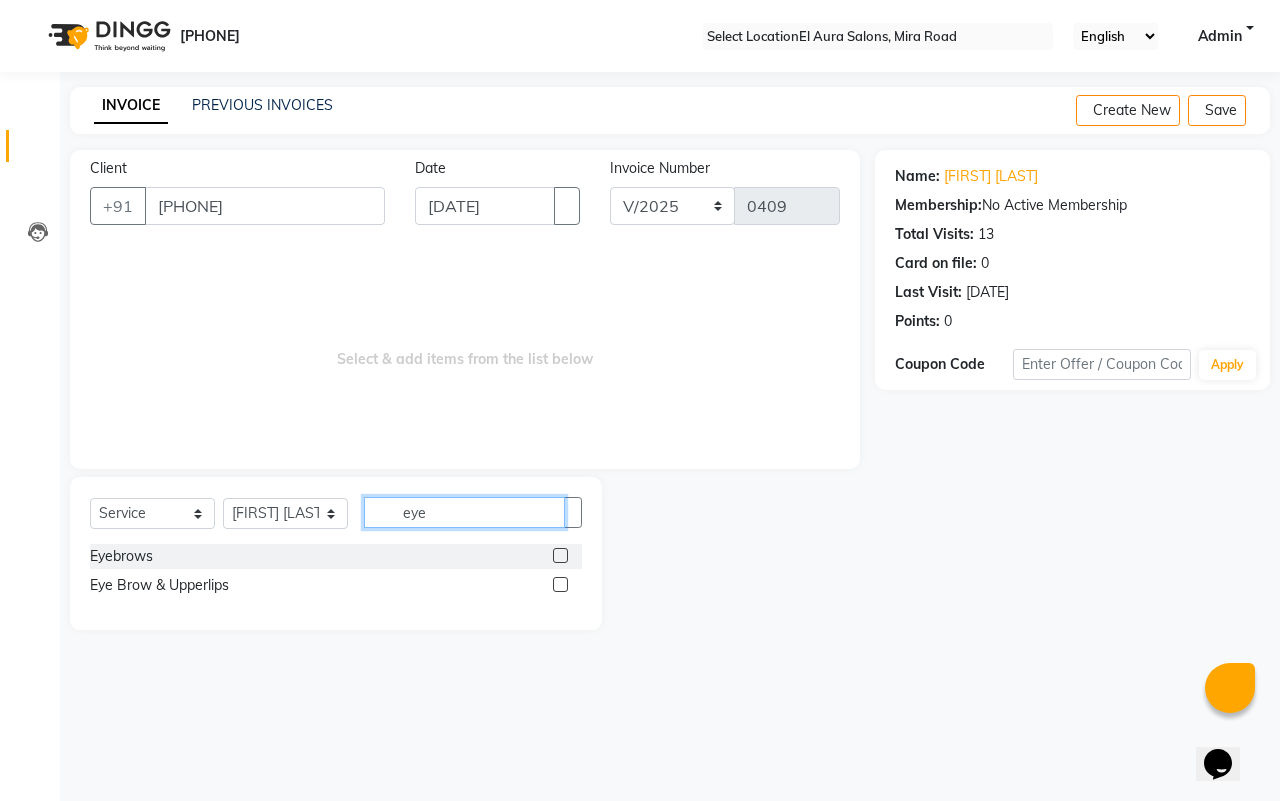 type on "eye" 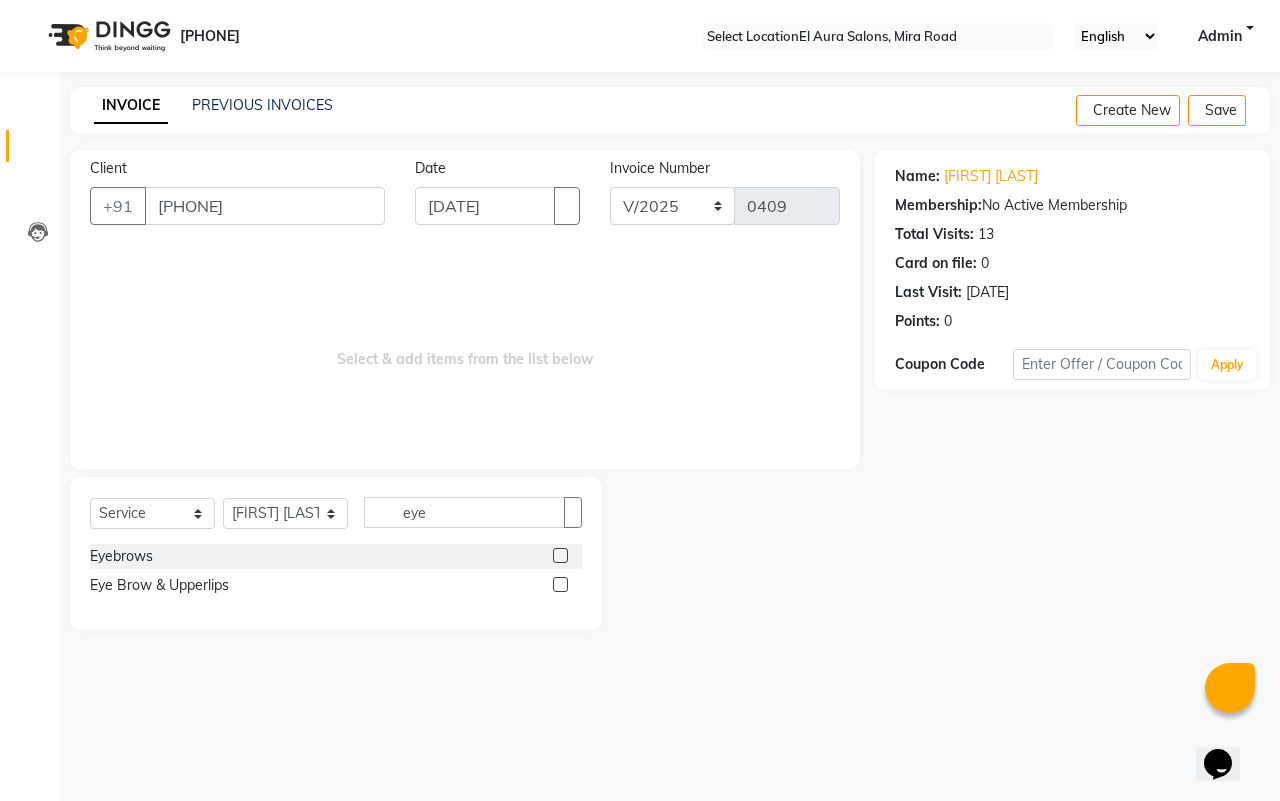 click at bounding box center (560, 584) 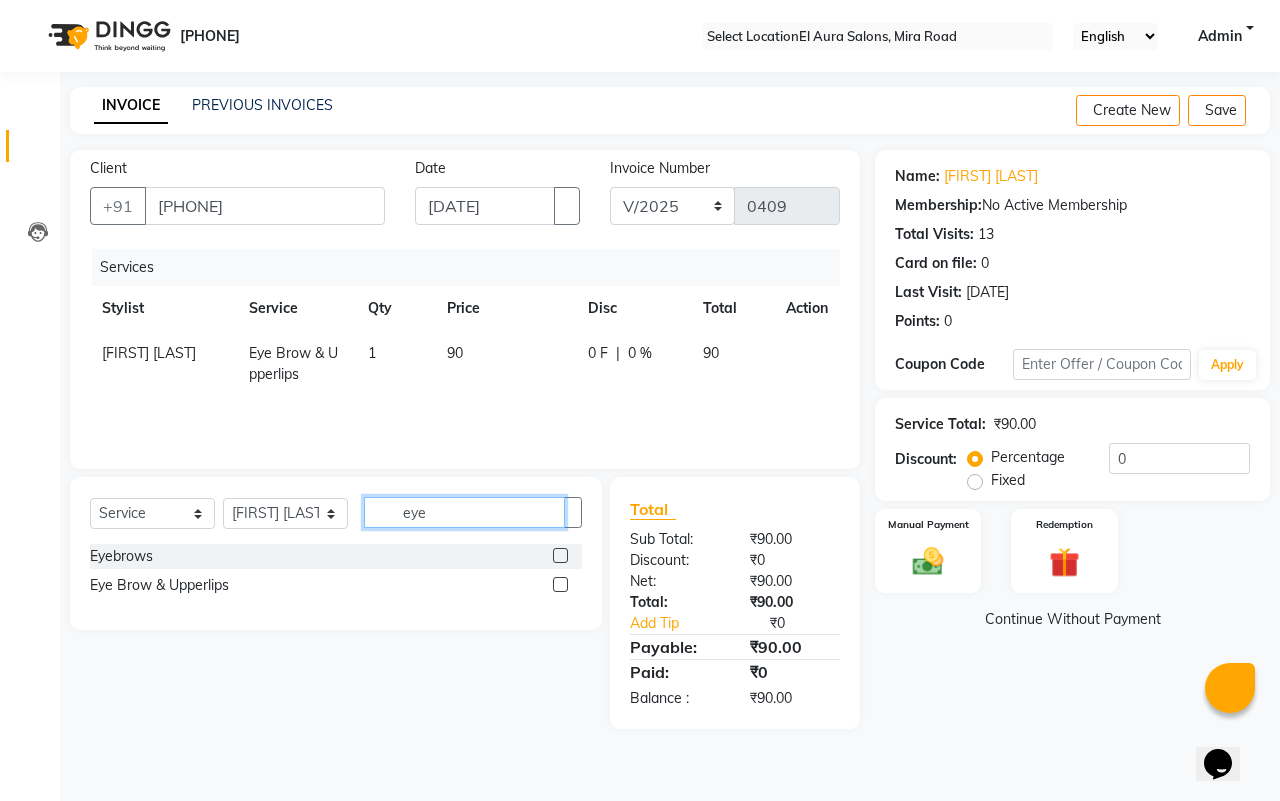 drag, startPoint x: 461, startPoint y: 518, endPoint x: 327, endPoint y: 511, distance: 134.18271 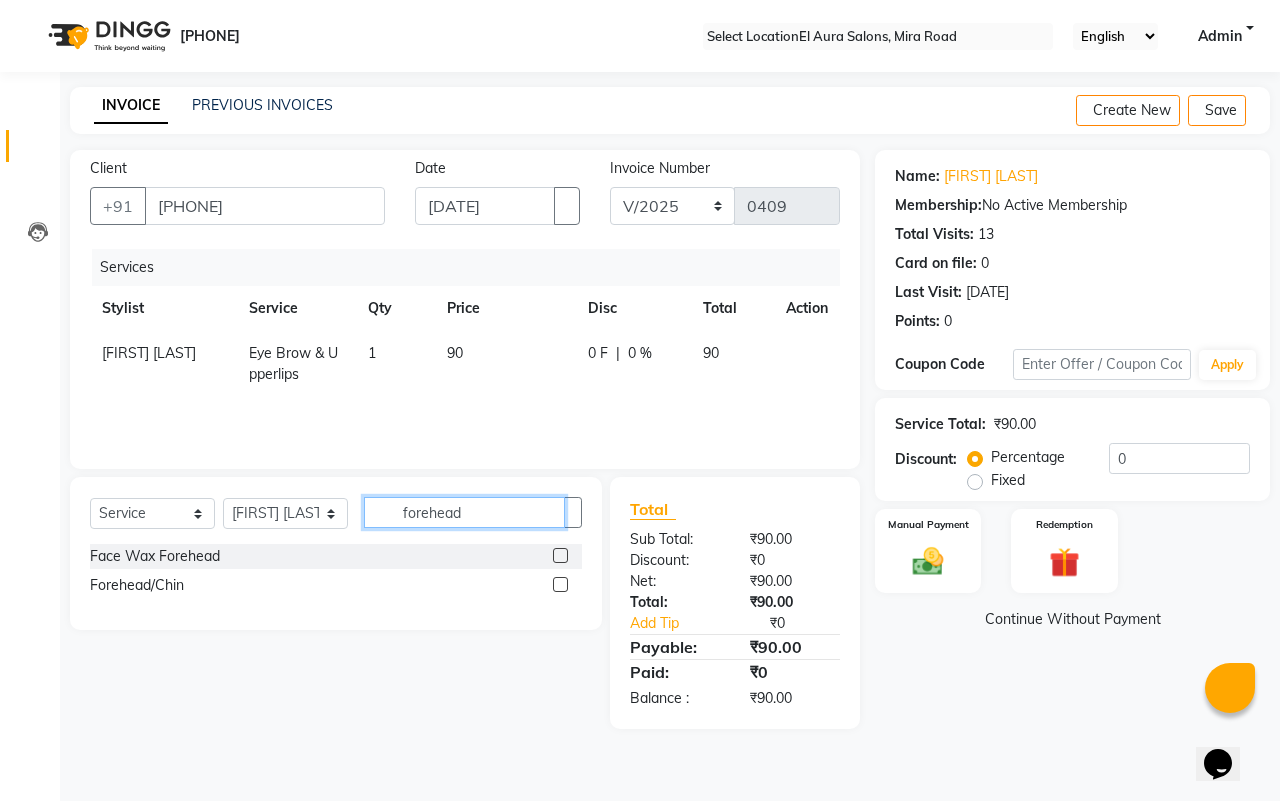 type on "forehead" 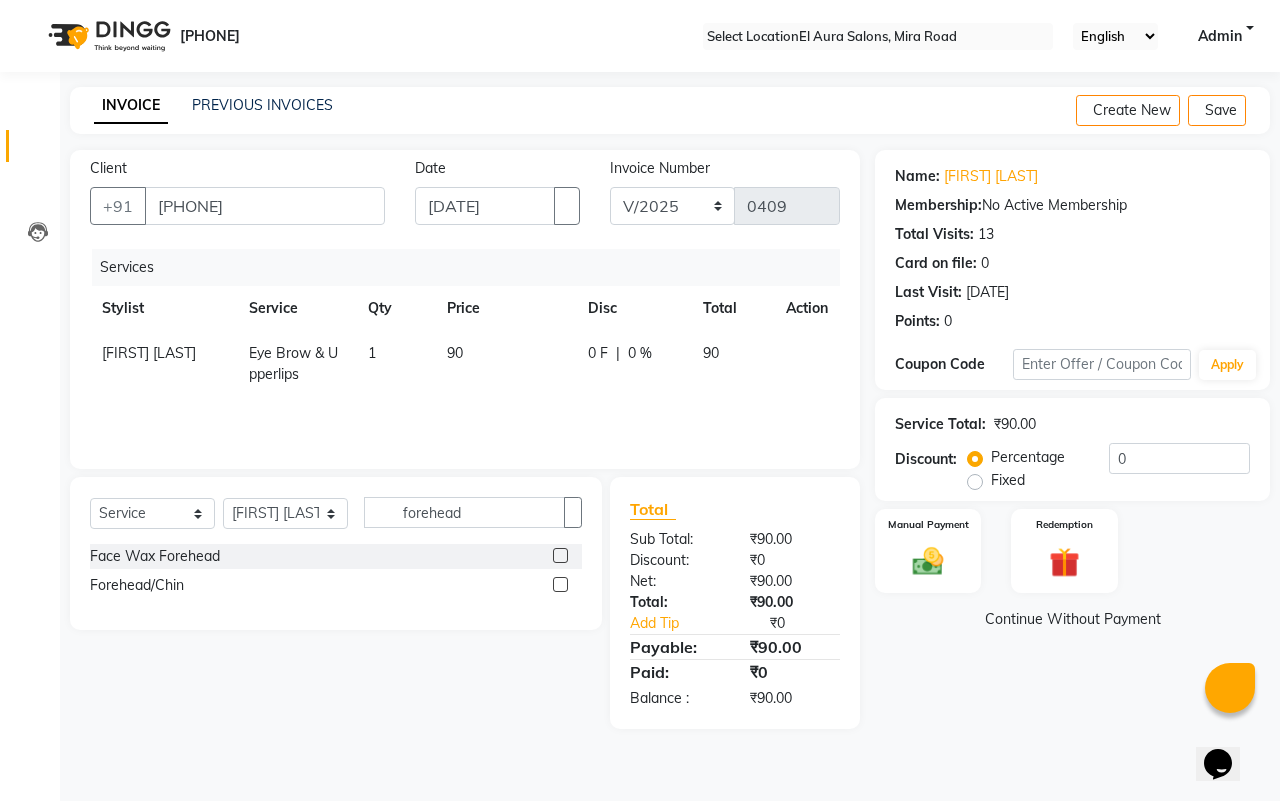 click at bounding box center (560, 584) 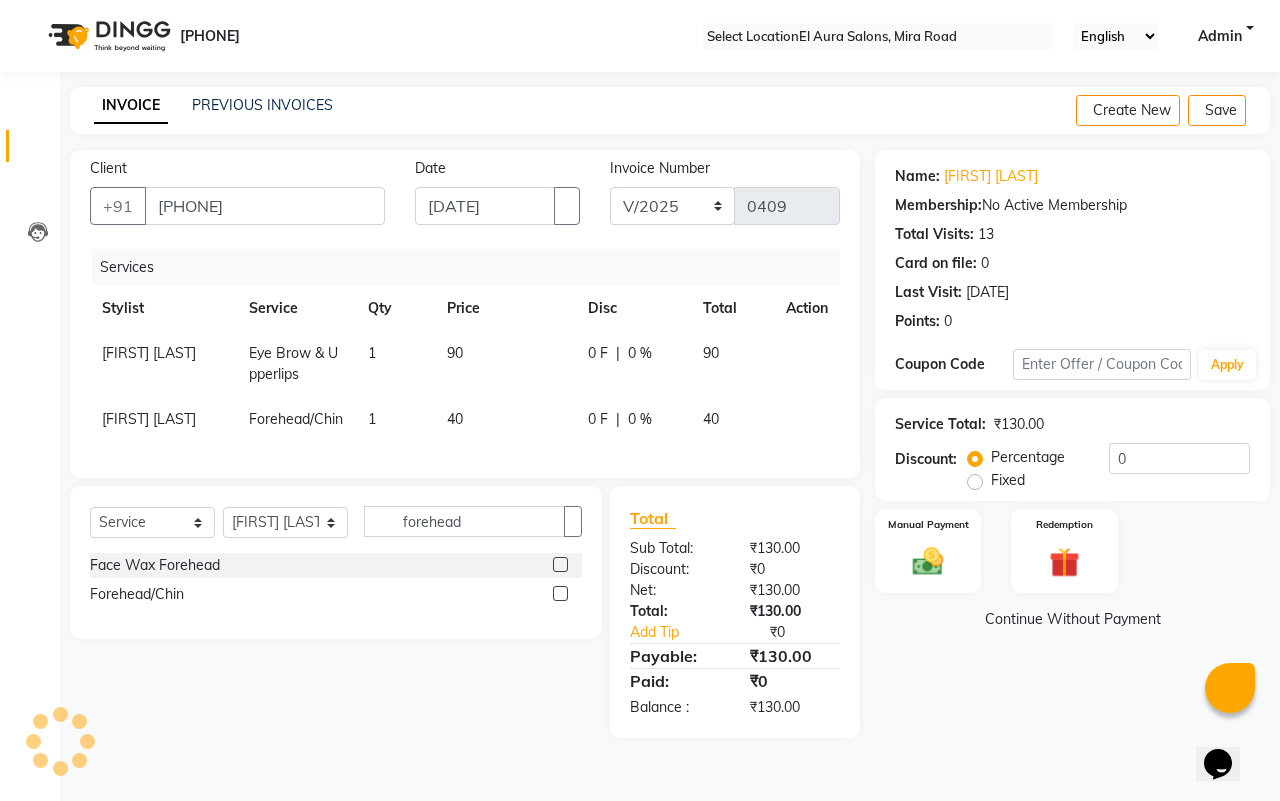 click on "90" at bounding box center (506, 364) 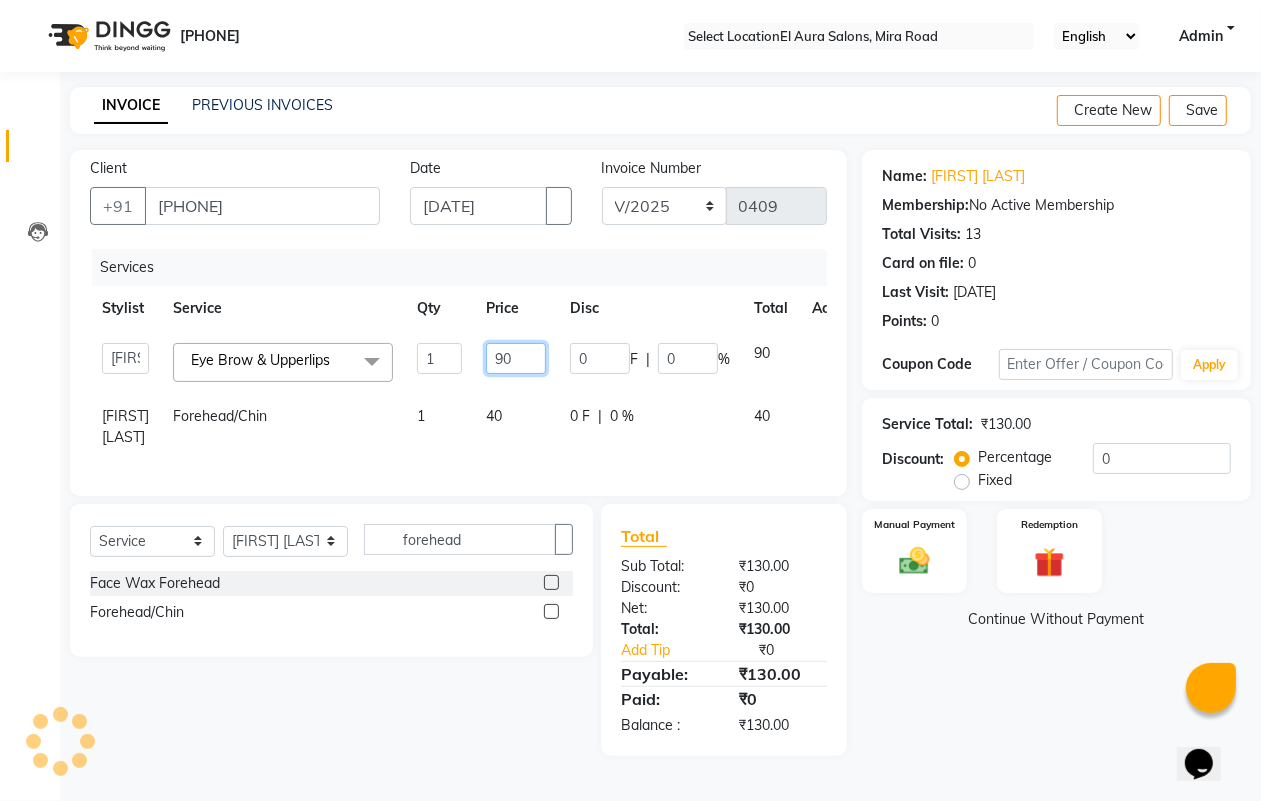 drag, startPoint x: 541, startPoint y: 368, endPoint x: 257, endPoint y: 317, distance: 288.54288 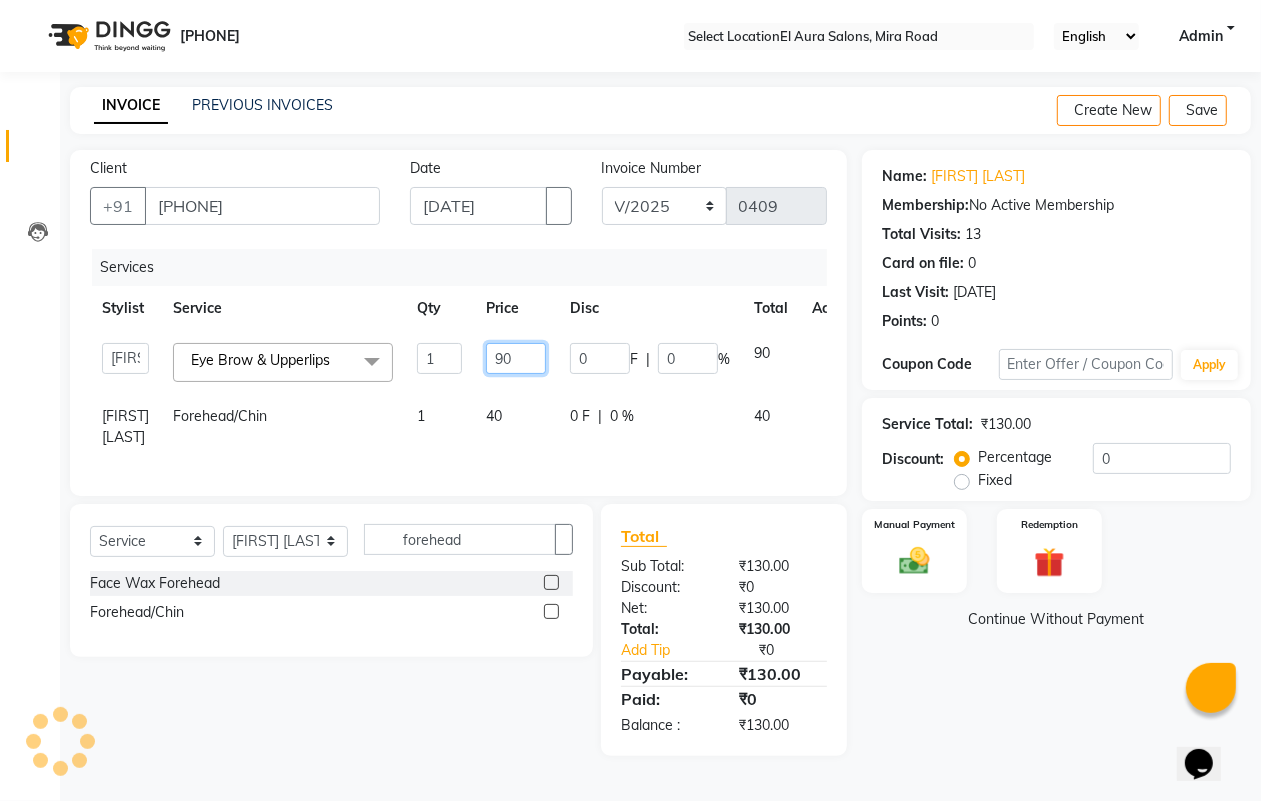 click on "Stylist Service Qty Price Disc Total Action  Afsana   Arif Ali   Ekta Singh   Faisal Salmani   Feroz   mithun   Nazma Shaikh   Owais   Raj Lokhande   Rishi   Rohit Talreja   Ruchi Gaurav Singh   ruksar   sana   Sandhya Pawan Sonar   uvesh  Eye Brow & Upperlips  x Female Cut Blow Dryer Haircut & Finish Children (under 10) Hair Wash - Female Keratin wash Male Cut Beard Triming Shaving Childdren Cut Styling Shave Hair Wash - Male Hair Setting - Male Head Massage Hair Setting - Female Female Hair Trimming Male Package Smoothening Keratin KeraSmooth WellaPlex Tanino Biotin Nanoplastia Botox Root Touch up - Female Root Touch up - Male Beard Color Global Color Highlights Highlights - Loreal Single Streak Creative Color Color Change Highlights Half Head Pre-Lightning Balayage Hair Spa - Female Keratin Spa - Female Ampule - Female Hair Spa - Male Treatment/ Ritual - Male Ampule - Male Full Arms (C ) Full Arms (D) Full Legs(C ) Full Legs  (D) Underarms(C ) Underarms(D ) Front Body / Back Body(C ) Bikini(C ) Bikini(D )" at bounding box center [478, 373] 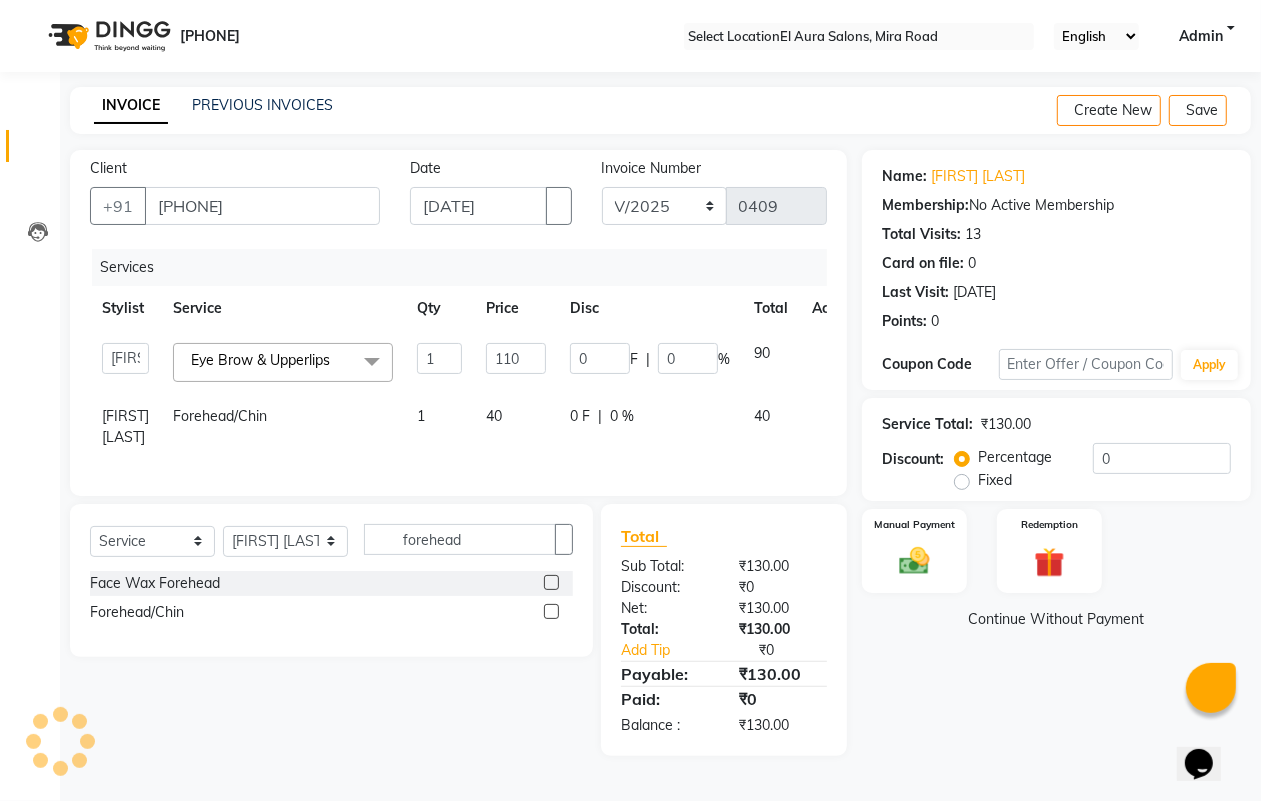 click on "•••••••" at bounding box center [283, 308] 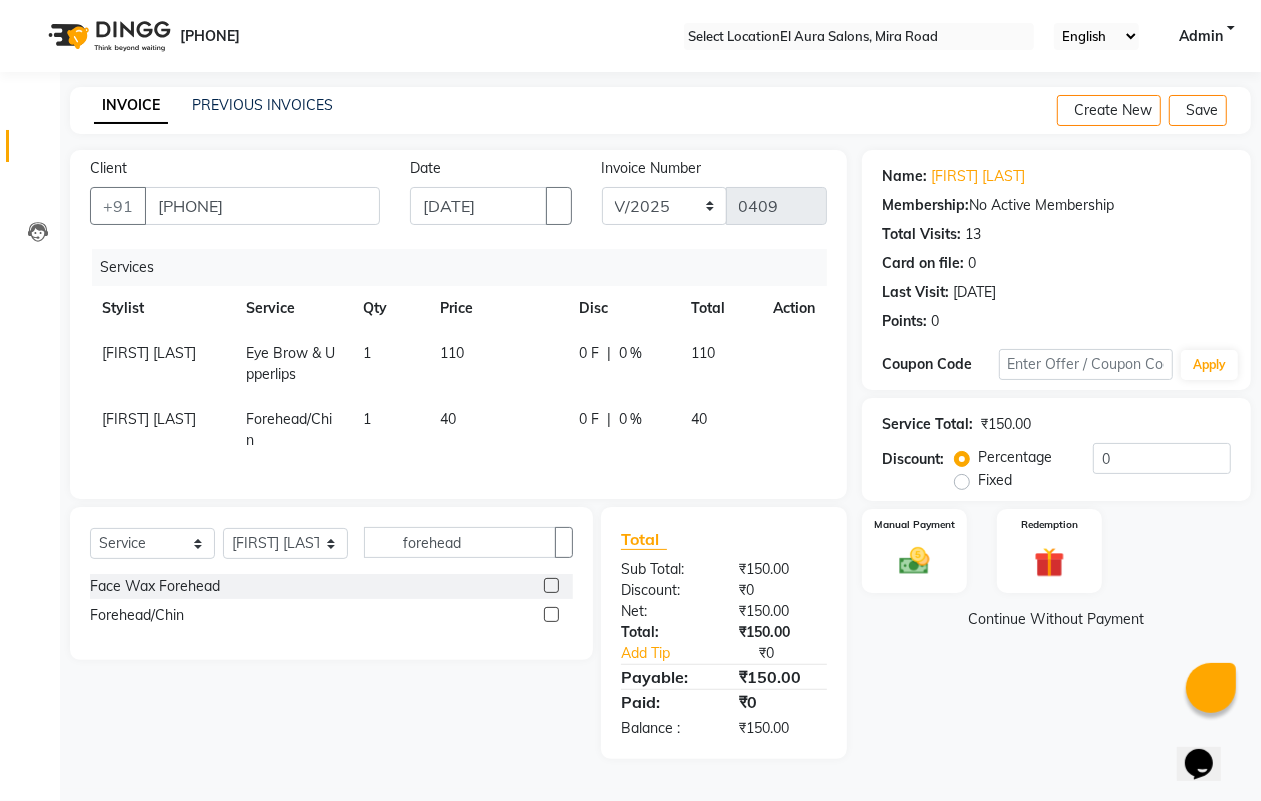 click on "40" at bounding box center [149, 353] 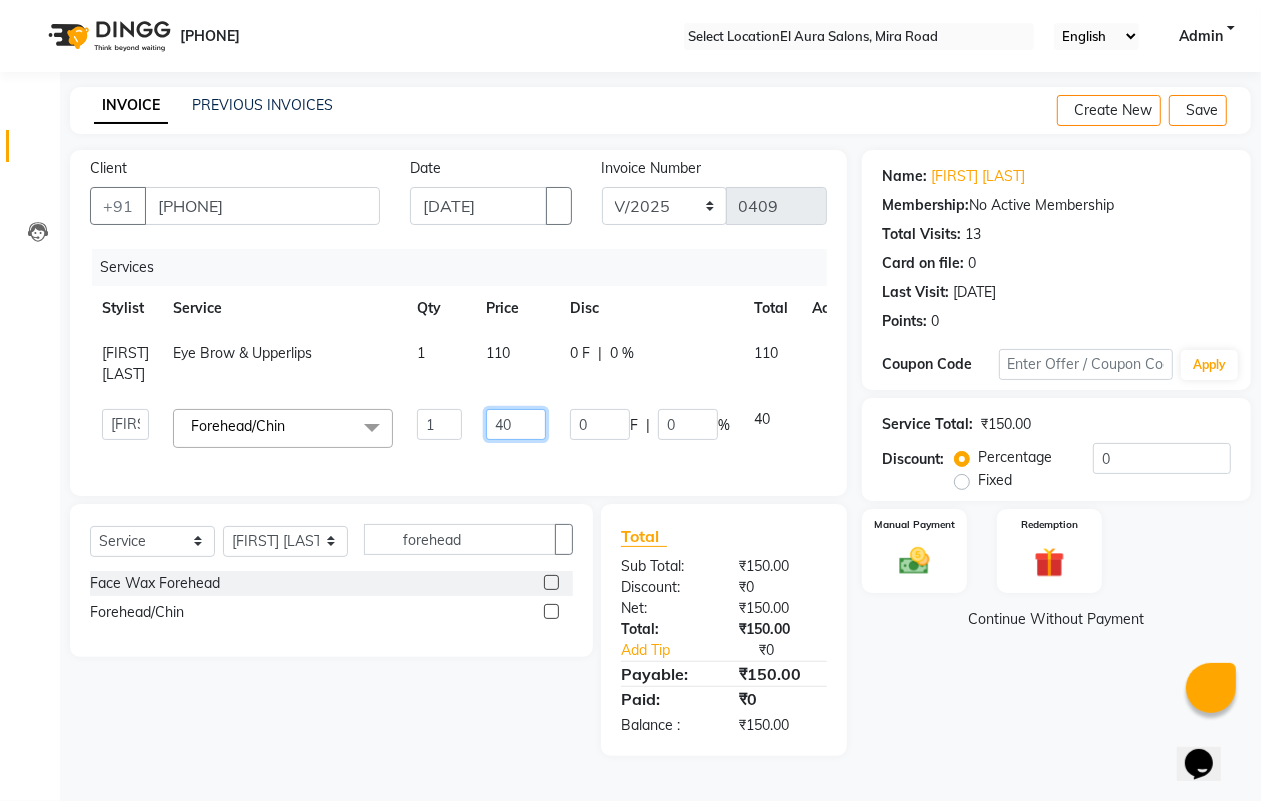 drag, startPoint x: 537, startPoint y: 442, endPoint x: 370, endPoint y: 432, distance: 167.29913 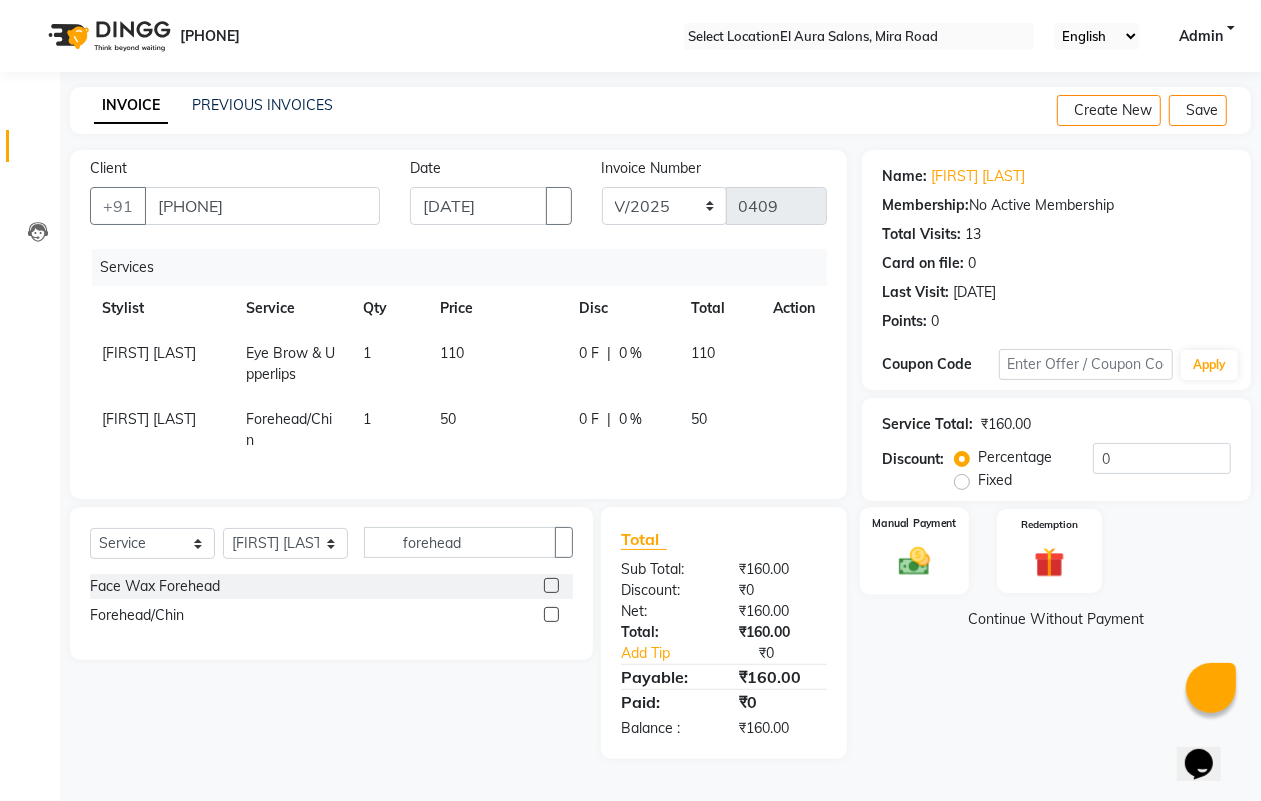 click at bounding box center [914, 561] 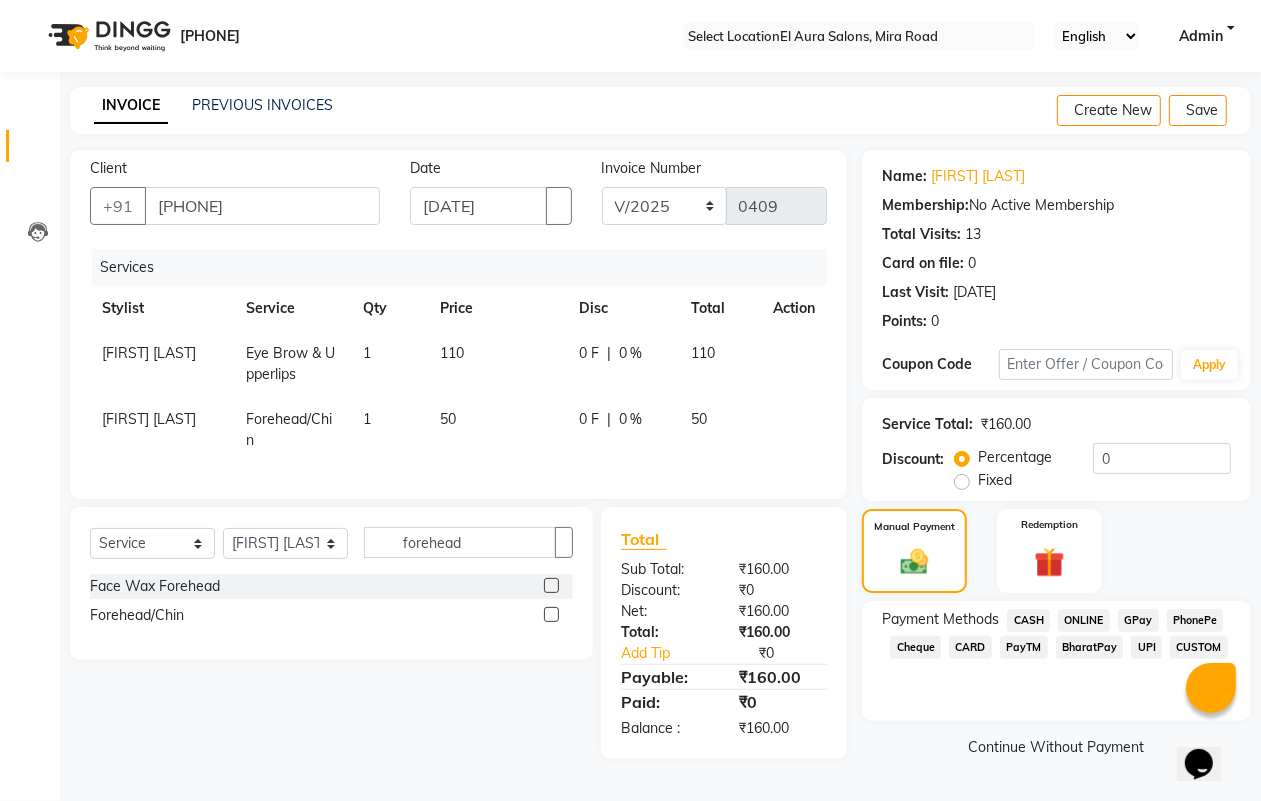click on "GPay" at bounding box center (1028, 620) 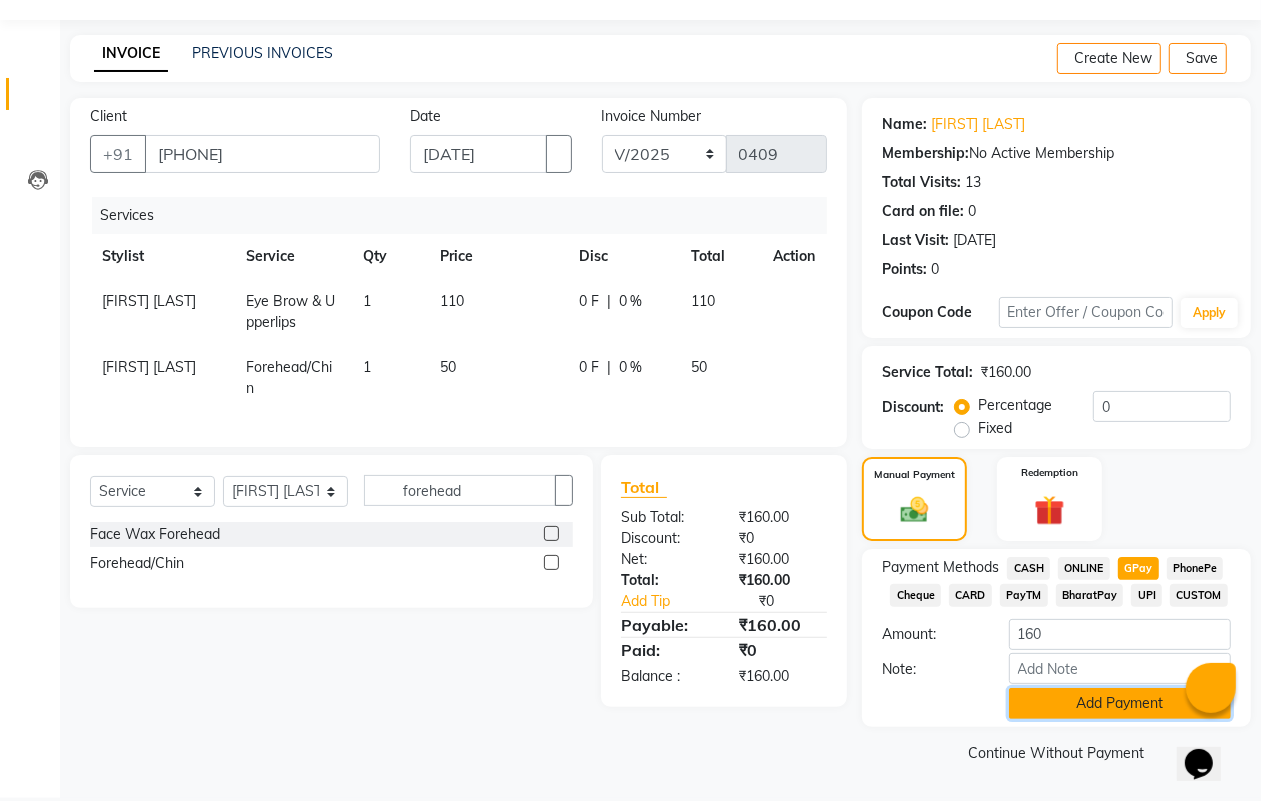 click on "Add Payment" at bounding box center [1120, 703] 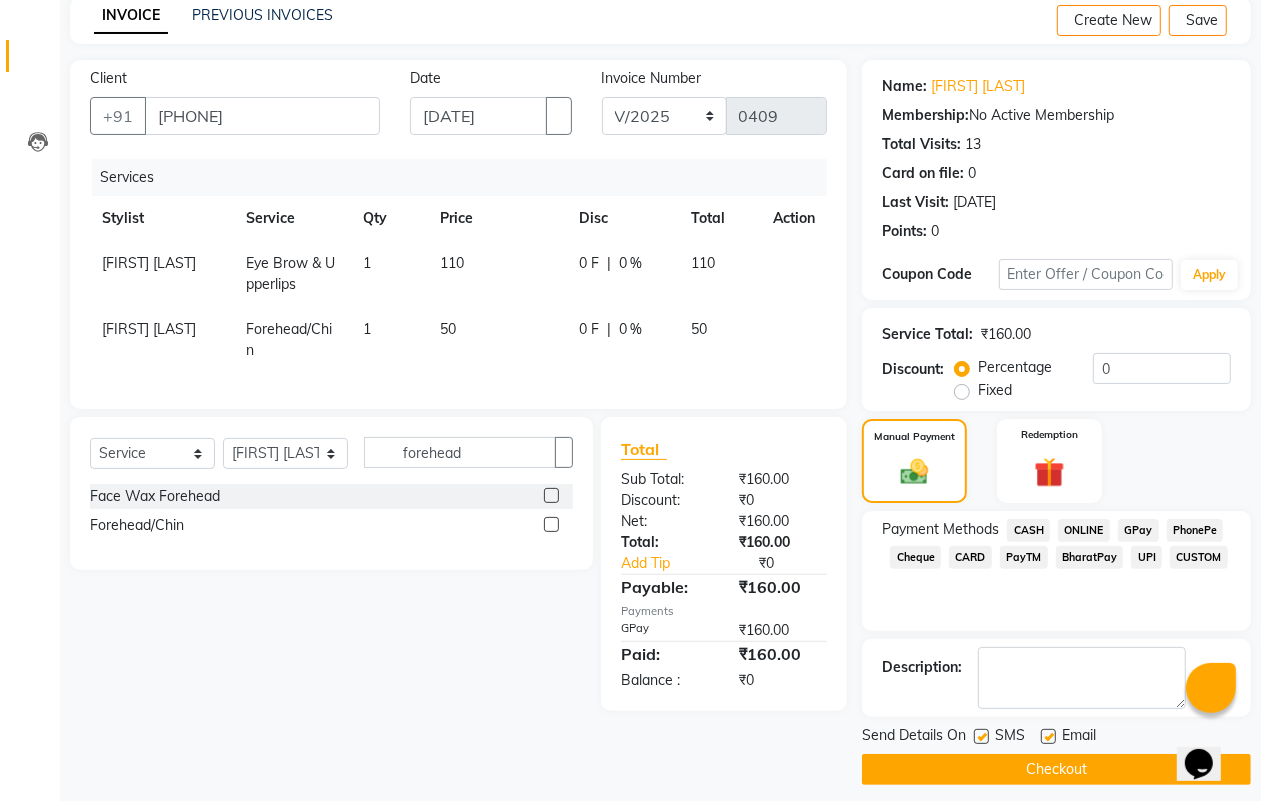 scroll, scrollTop: 111, scrollLeft: 0, axis: vertical 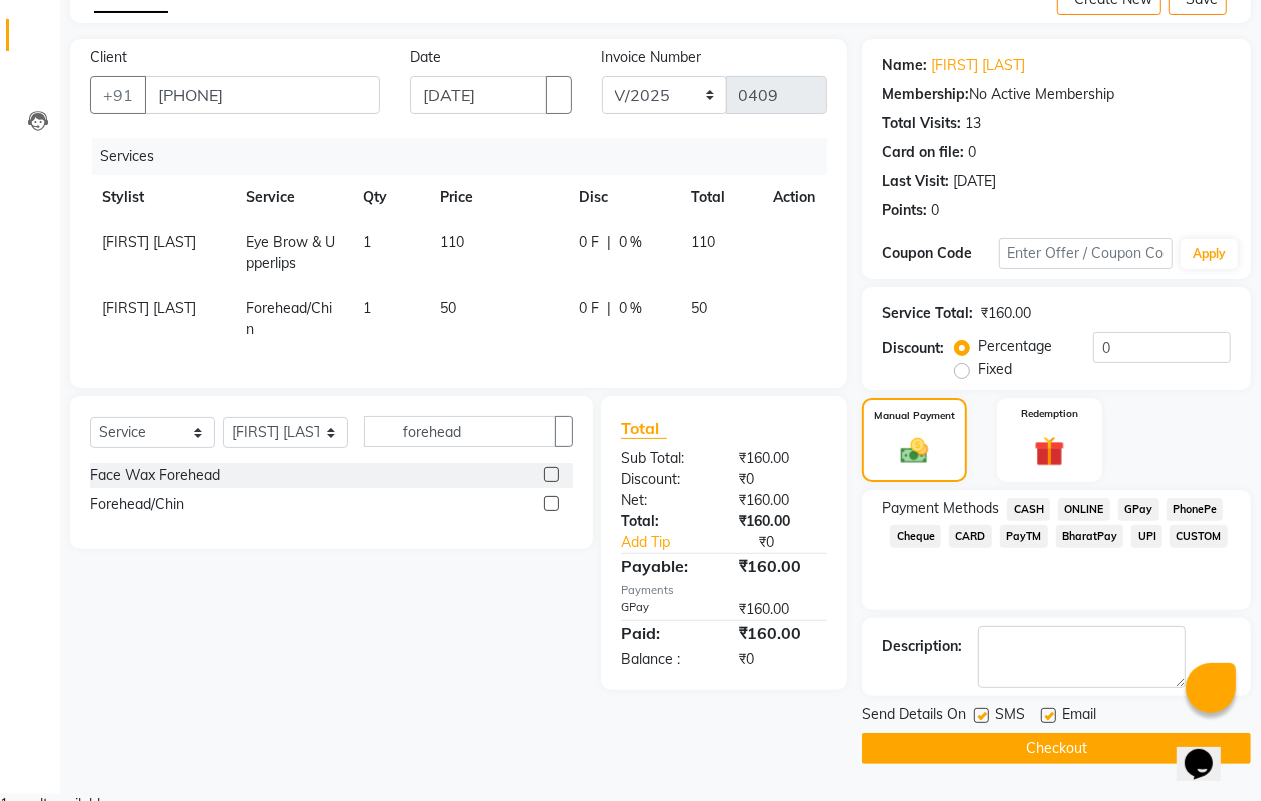 click at bounding box center [981, 715] 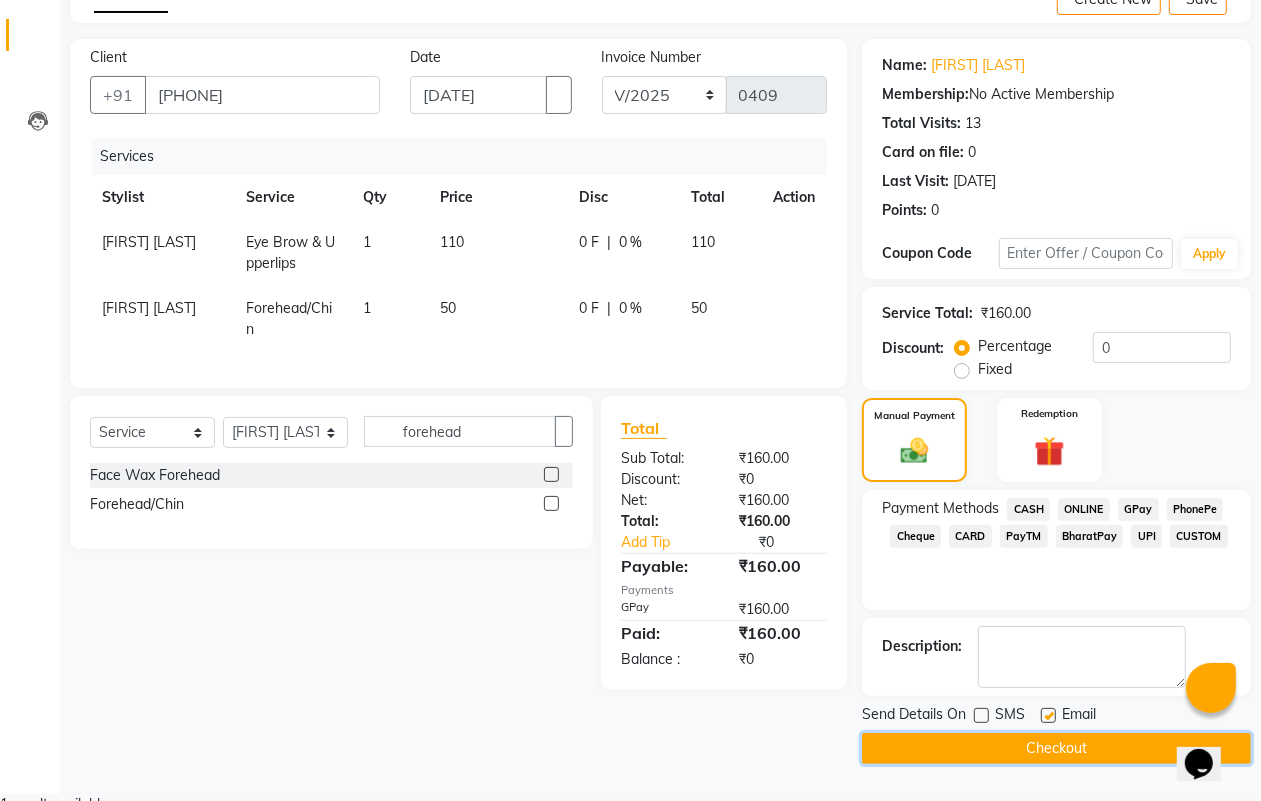 click on "Checkout" at bounding box center [1056, 748] 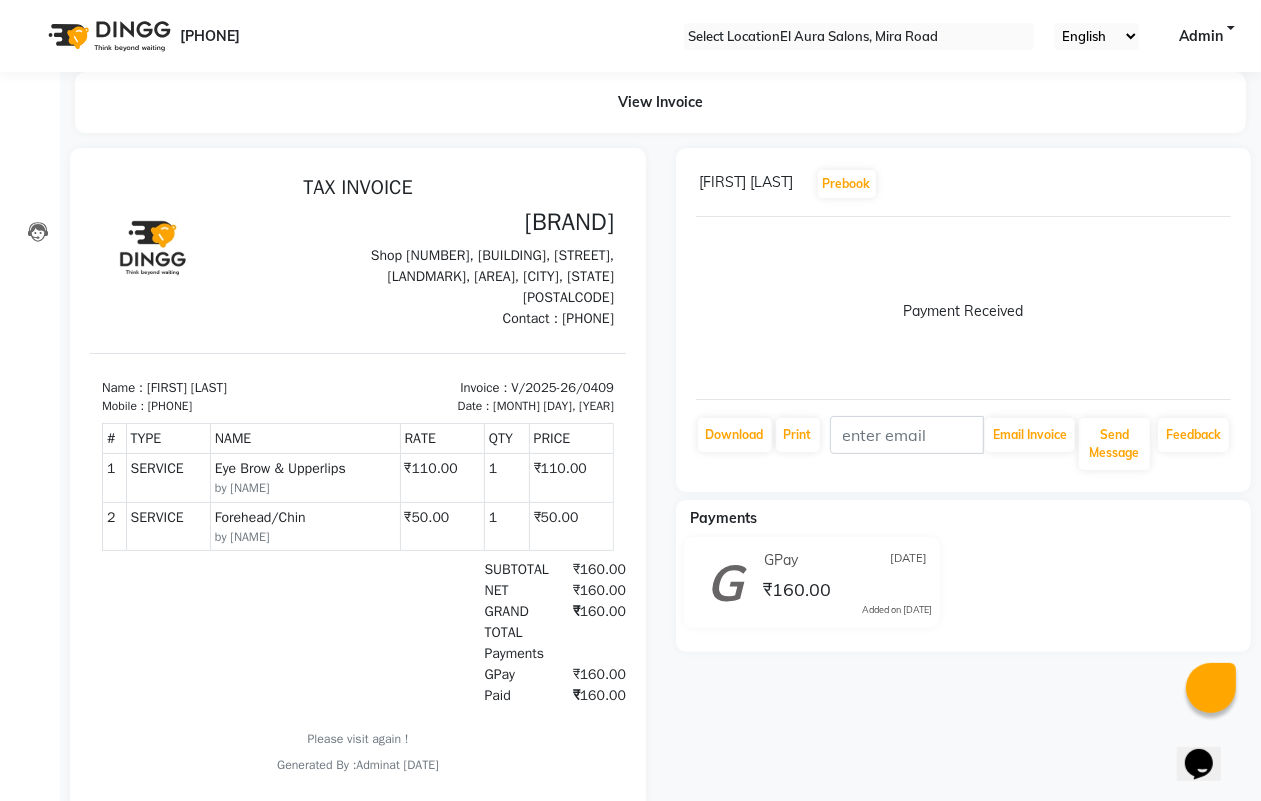 scroll, scrollTop: 0, scrollLeft: 0, axis: both 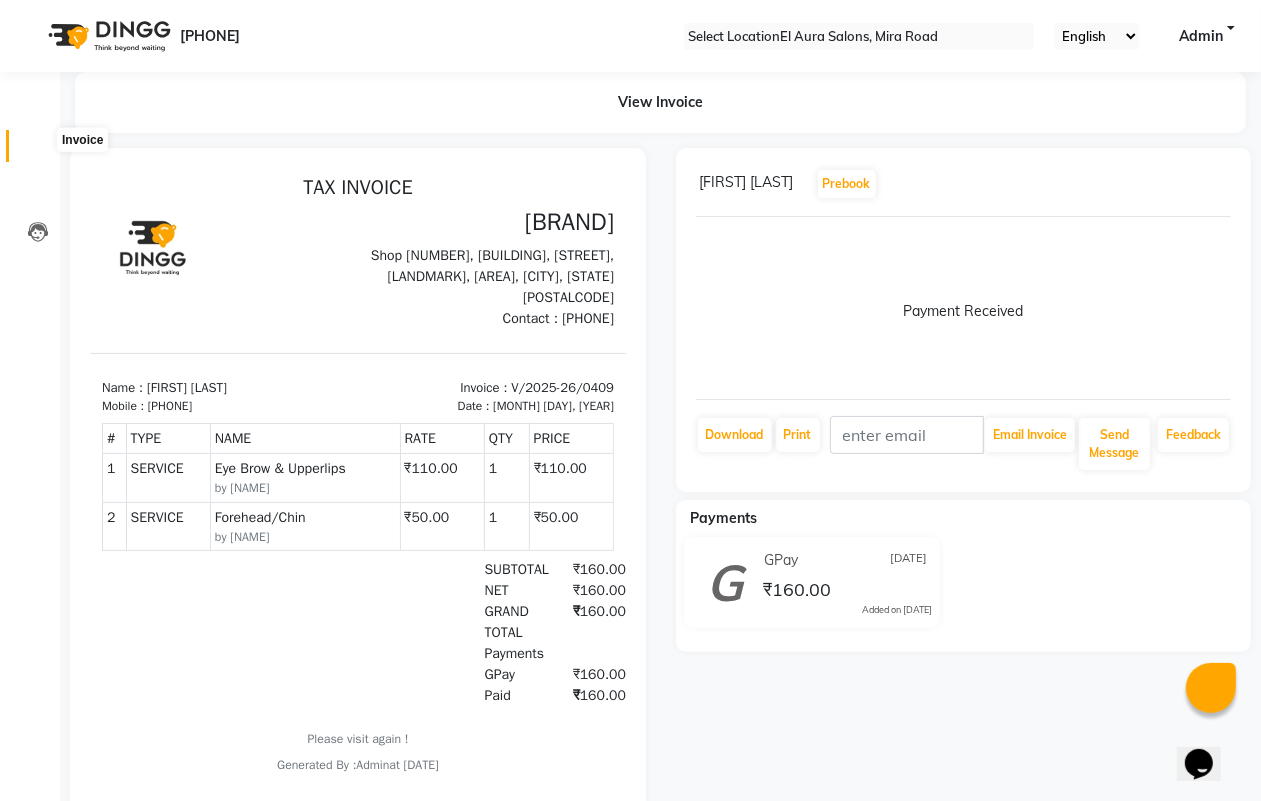click at bounding box center [38, 151] 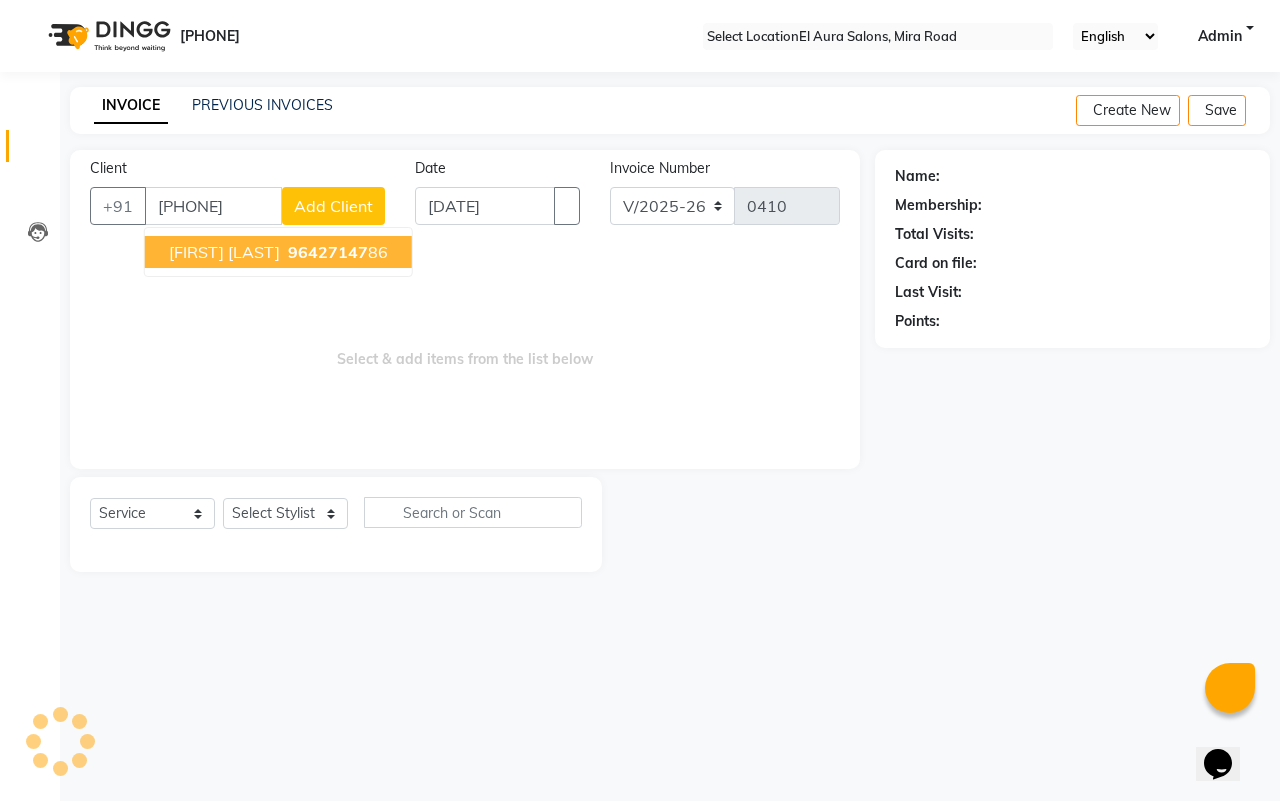 type on "9642714786" 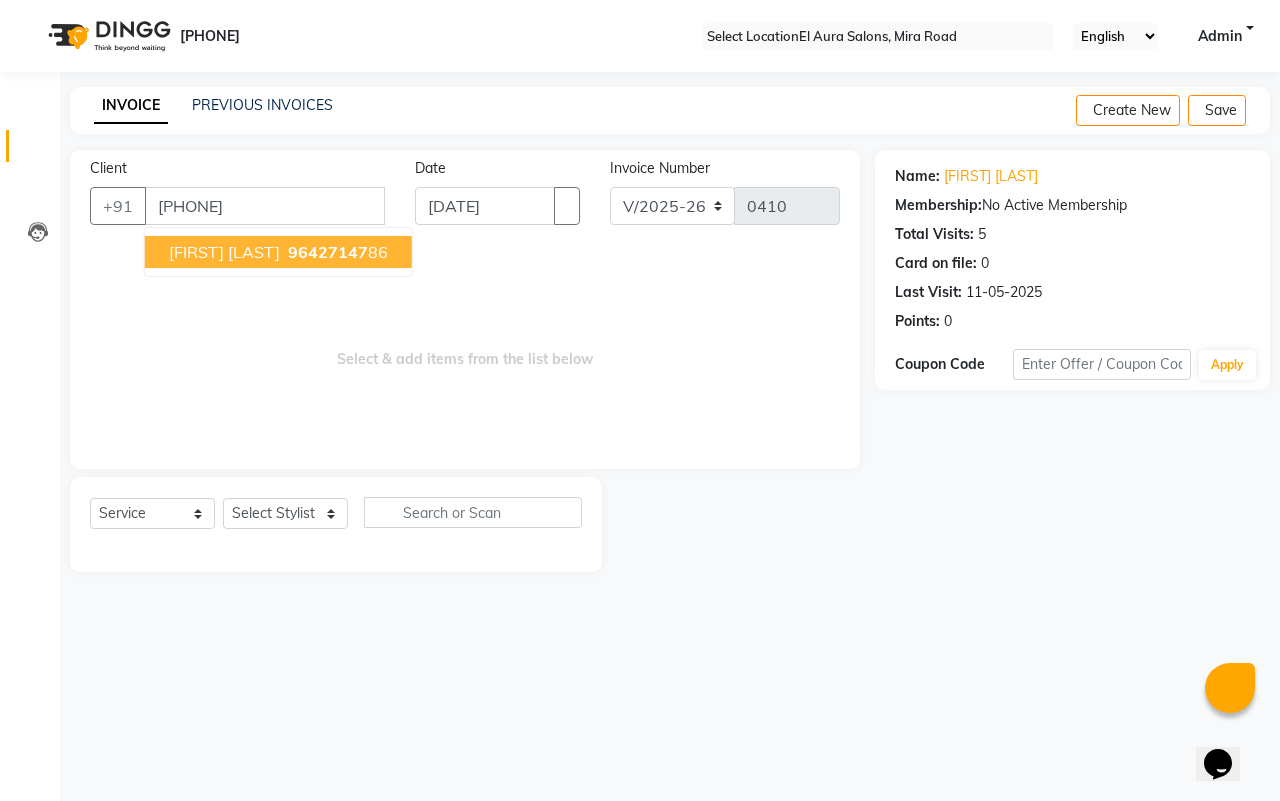click on "96427147" at bounding box center [328, 252] 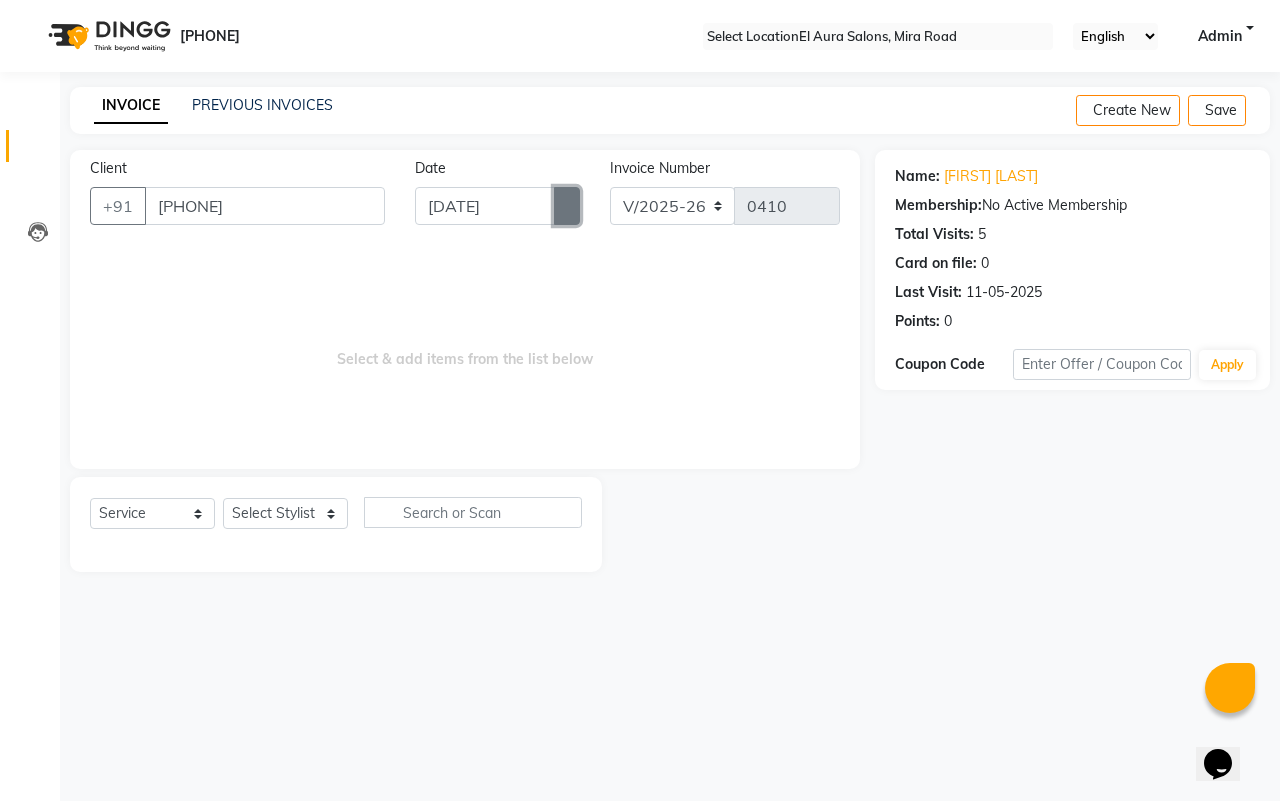 click at bounding box center (567, 206) 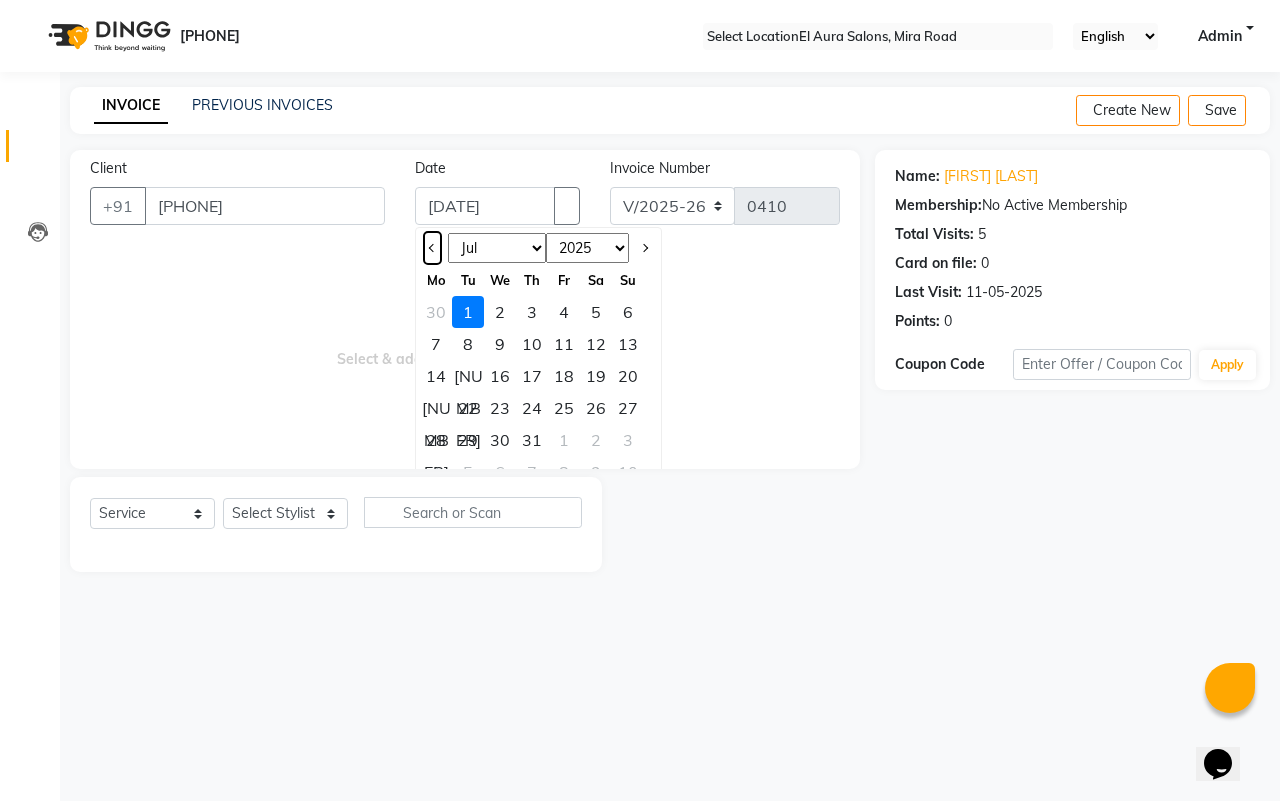 click at bounding box center [433, 248] 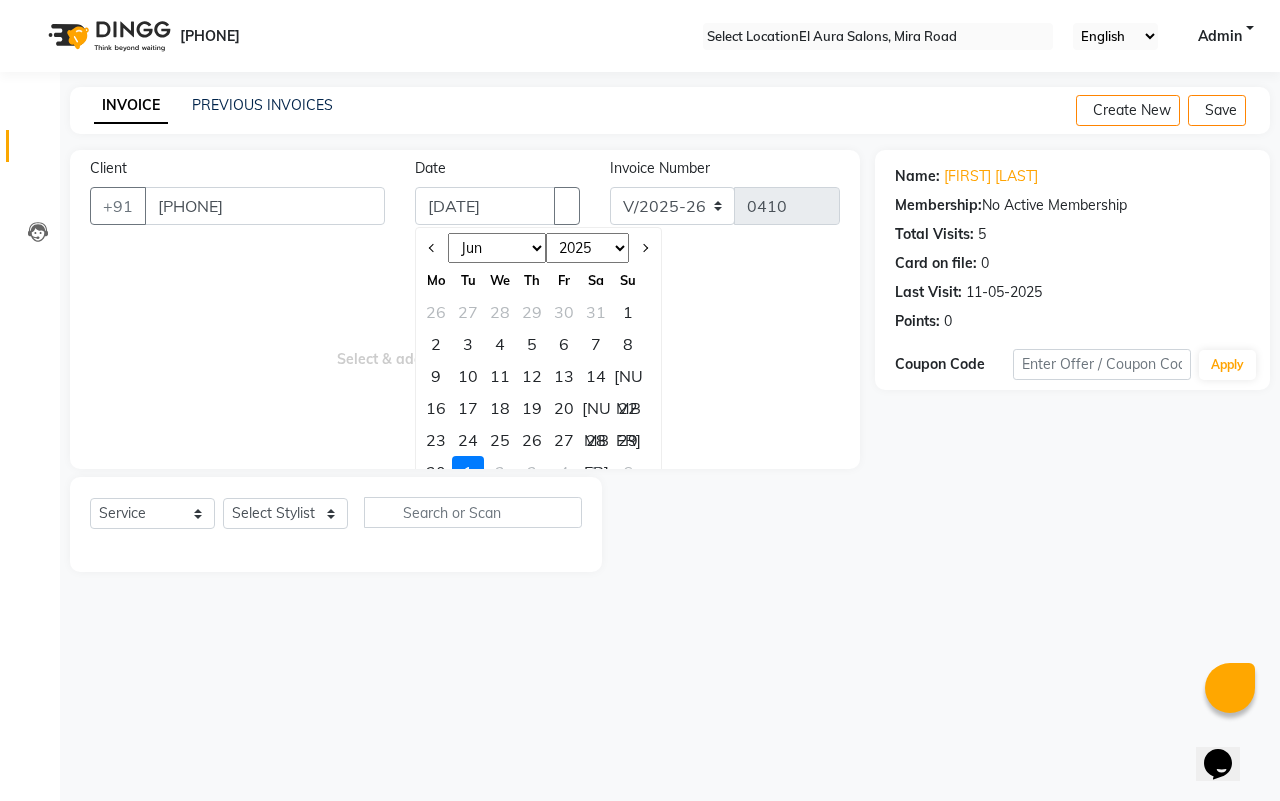 click on "[NUMBER]" at bounding box center (628, 312) 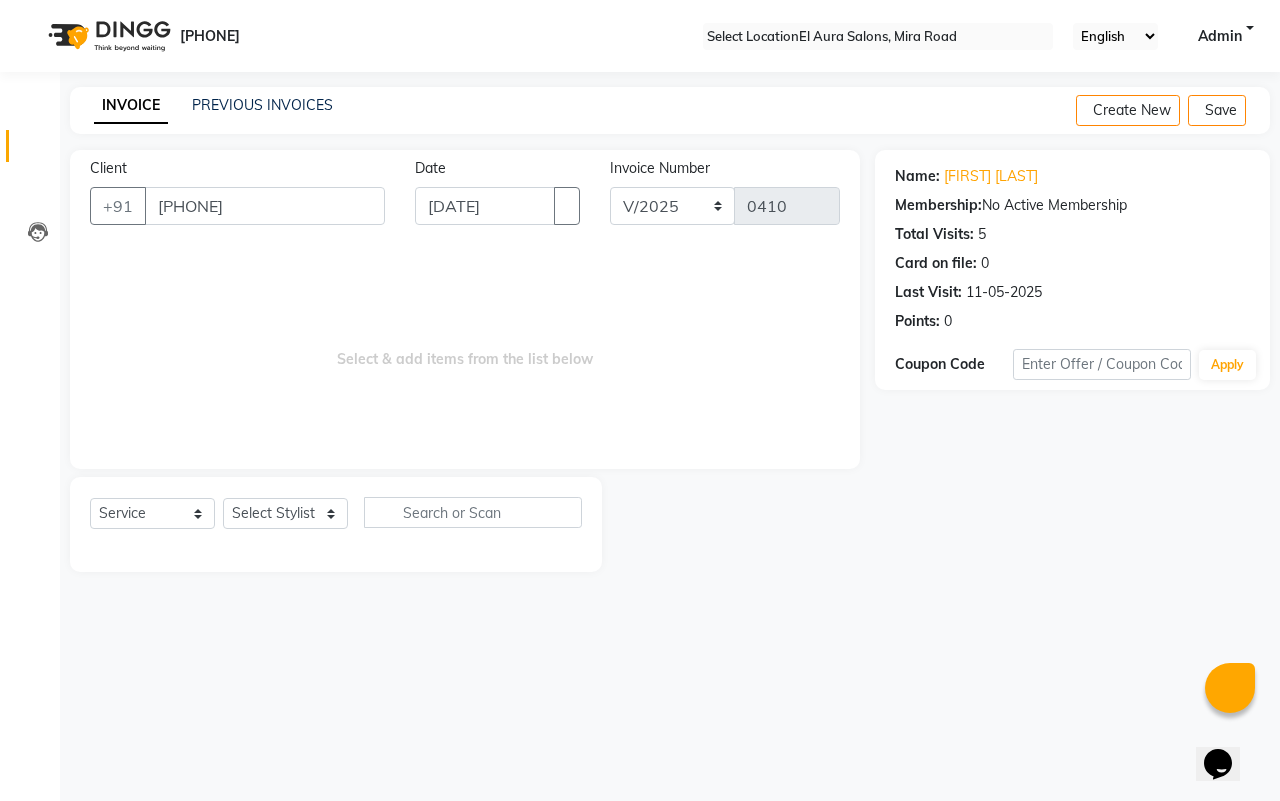 click on "Select  Service  Product  Membership  Package Voucher Prepaid Gift Card  Select Stylist Afsana Arif Ali Ekta Singh Faisal Salmani Feroz mithun Nazma Shaikh Owais Raj Lokhande Rishi Rohit Talreja Ruchi Gaurav Singh ruksar sana Sandhya Pawan Sonar uvesh" at bounding box center [336, 520] 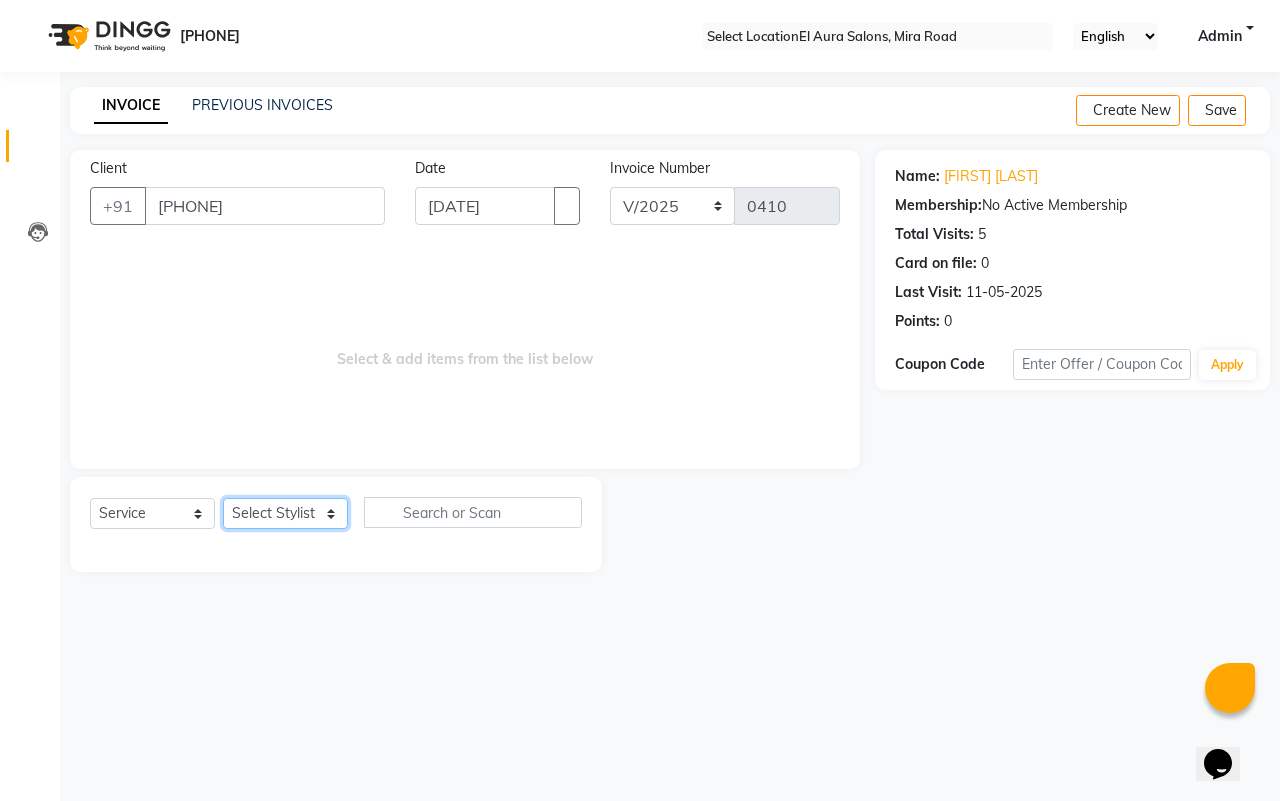 click on "Select Stylist Afsana Arif Ali Ekta Singh Faisal Salmani Feroz mithun Nazma Shaikh Owais Raj Lokhande Rishi Rohit Talreja Ruchi Gaurav Singh ruksar sana Sandhya Pawan Sonar uvesh" at bounding box center (285, 513) 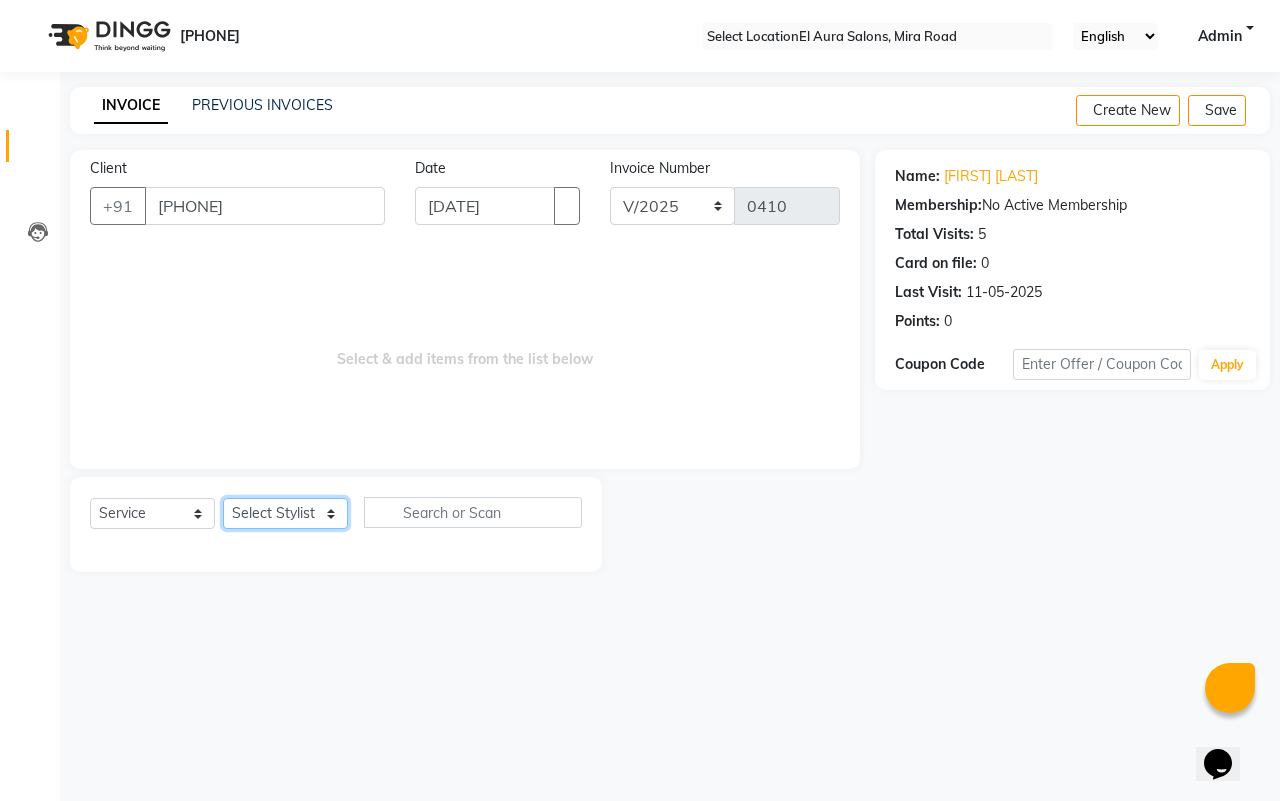 select on "21576" 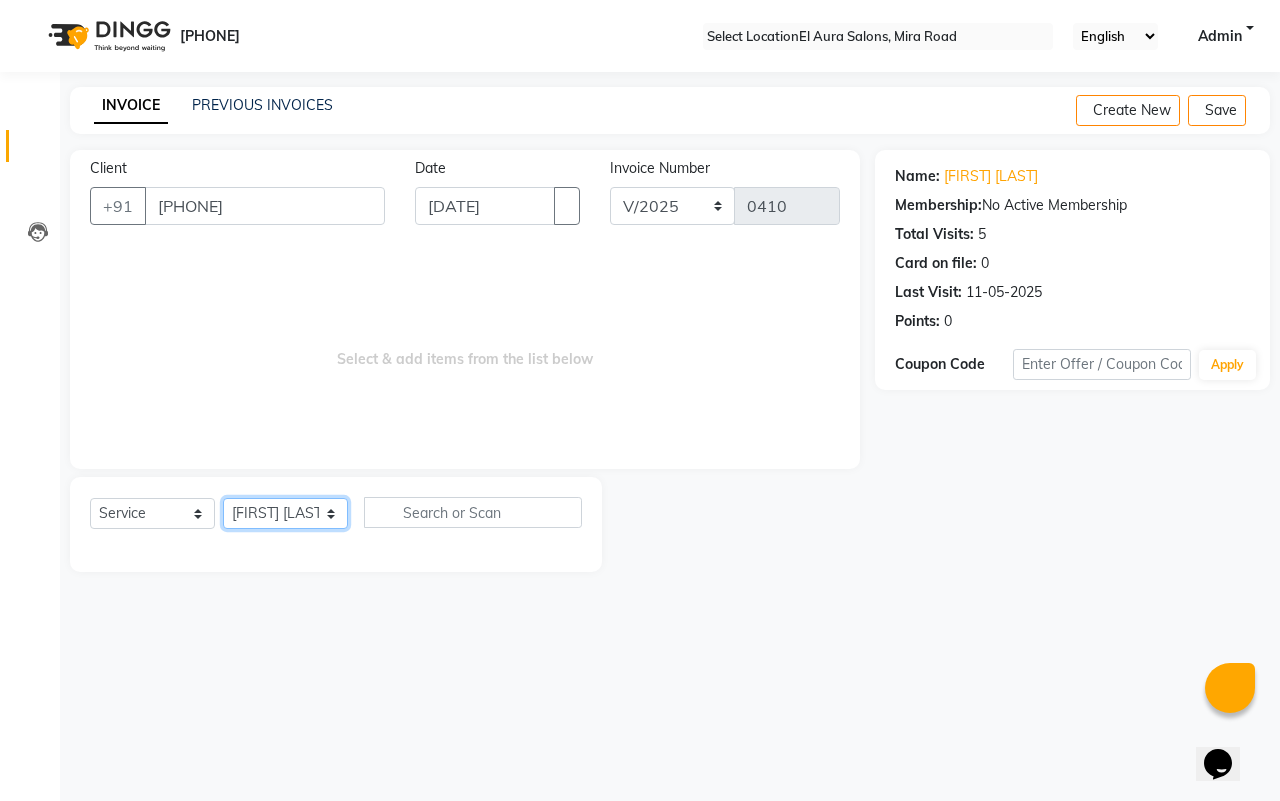 click on "Select Stylist Afsana Arif Ali Ekta Singh Faisal Salmani Feroz mithun Nazma Shaikh Owais Raj Lokhande Rishi Rohit Talreja Ruchi Gaurav Singh ruksar sana Sandhya Pawan Sonar uvesh" at bounding box center (285, 513) 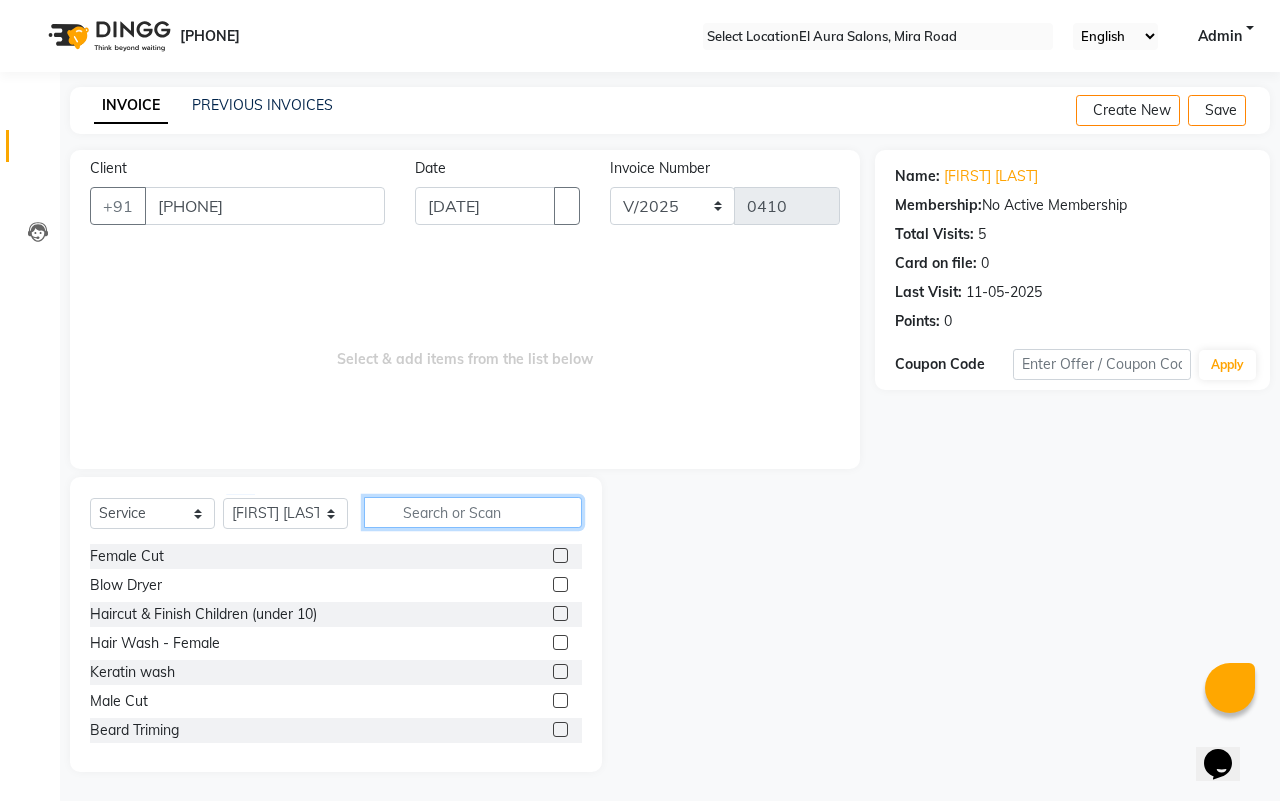 click at bounding box center (473, 512) 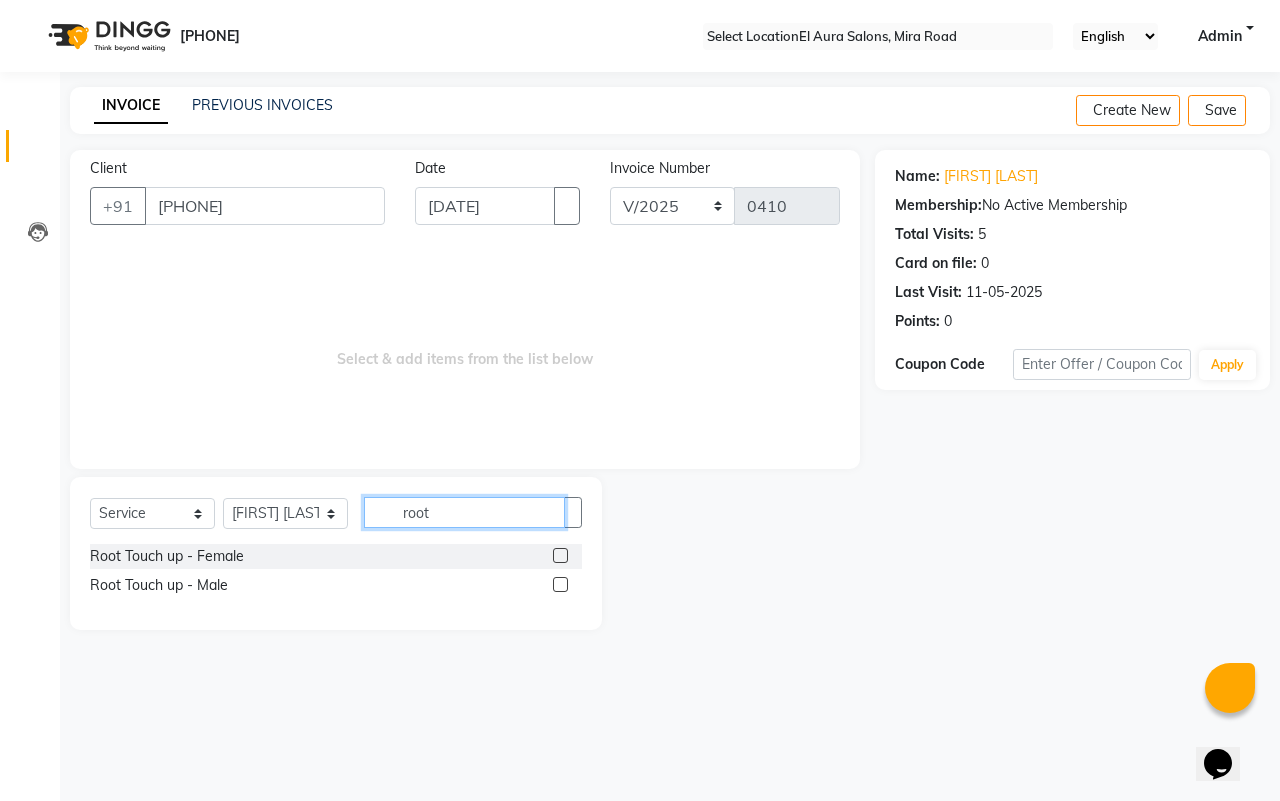 type on "root" 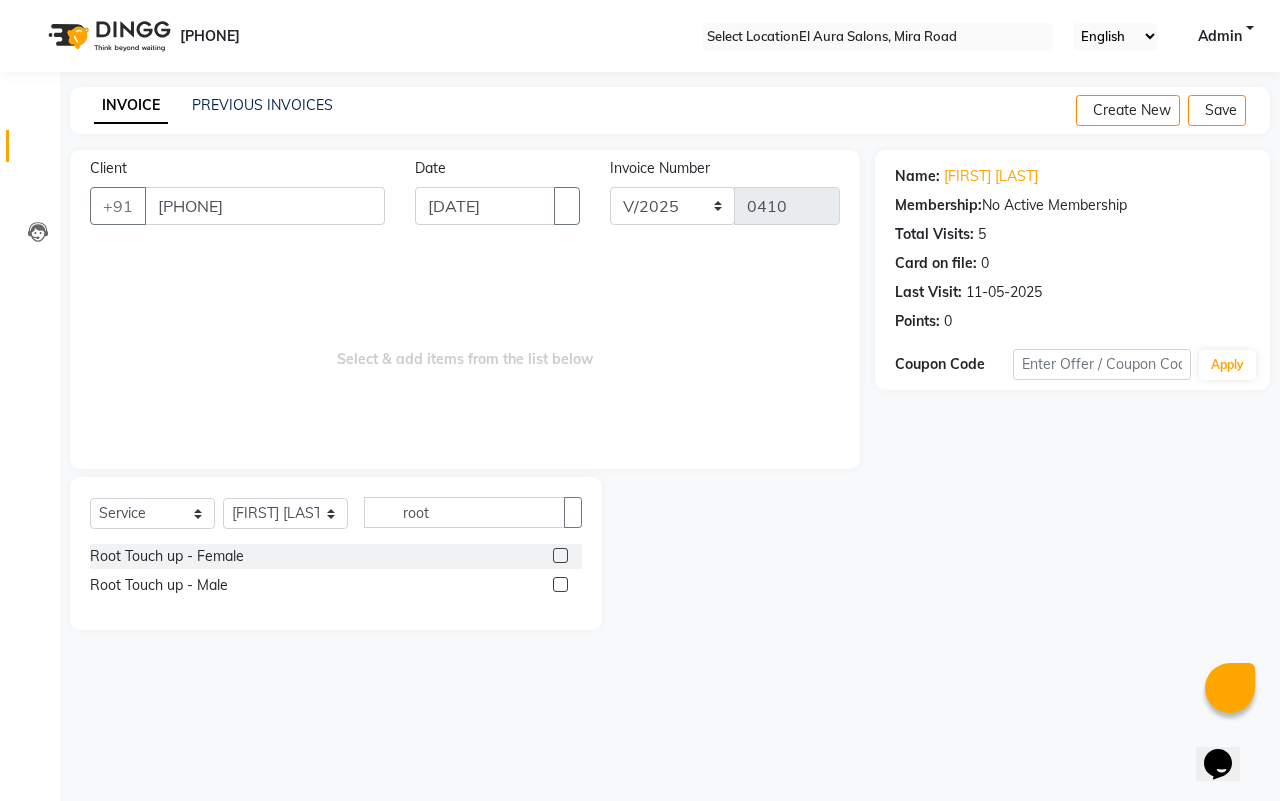 click at bounding box center [560, 555] 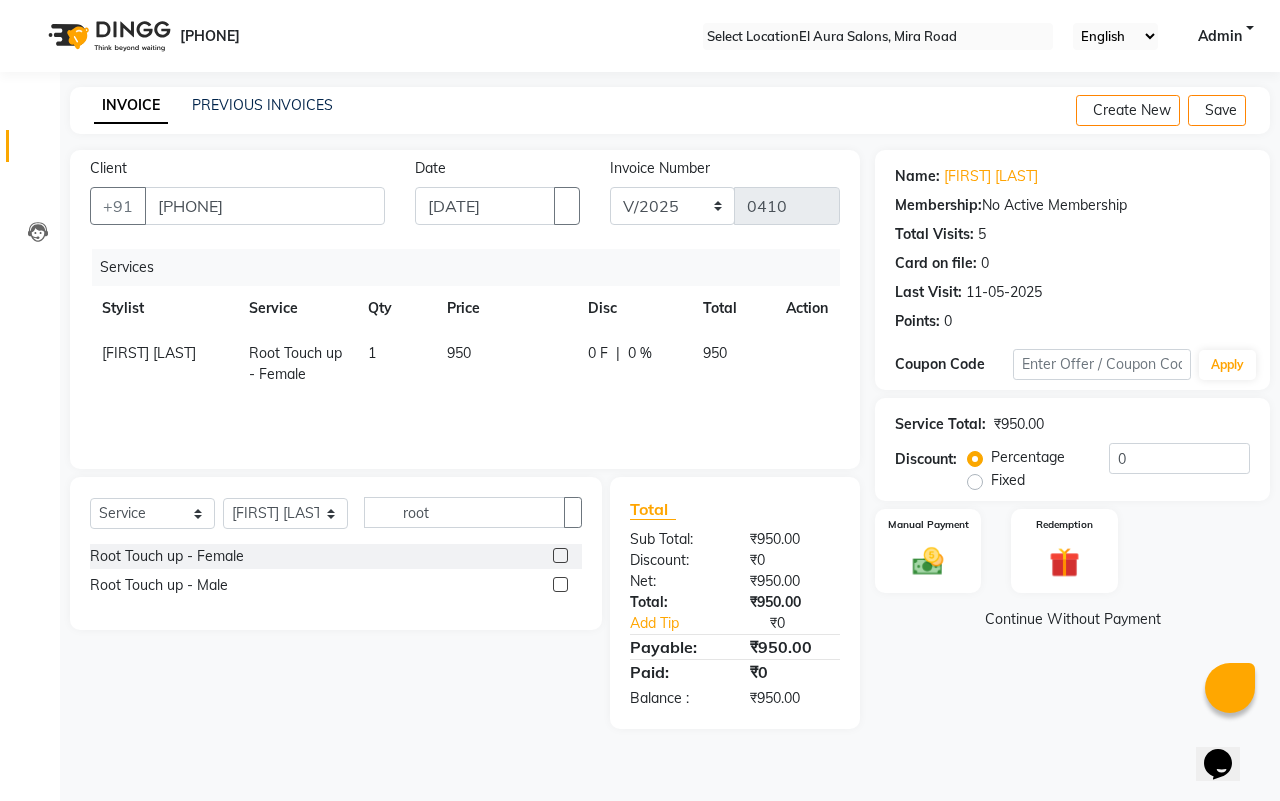 click on "950" at bounding box center [506, 364] 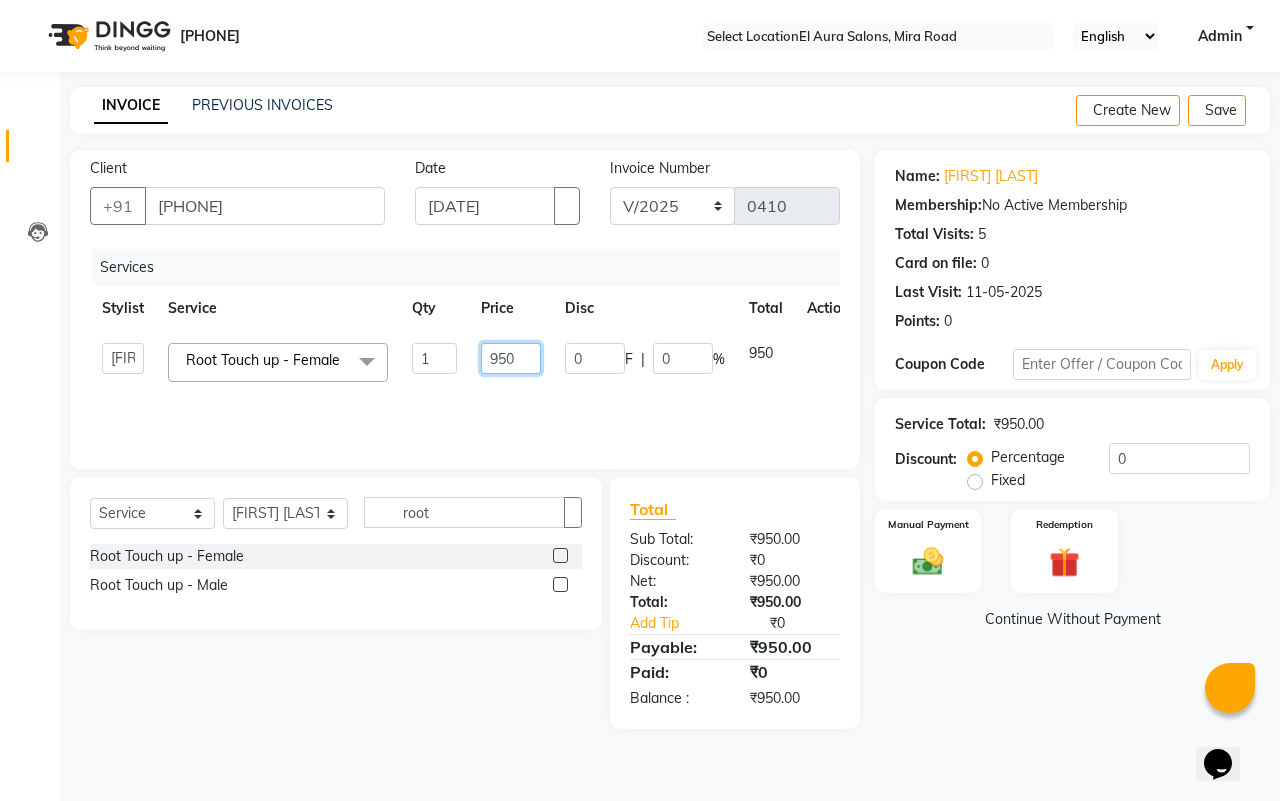 drag, startPoint x: 521, startPoint y: 358, endPoint x: 420, endPoint y: 358, distance: 101 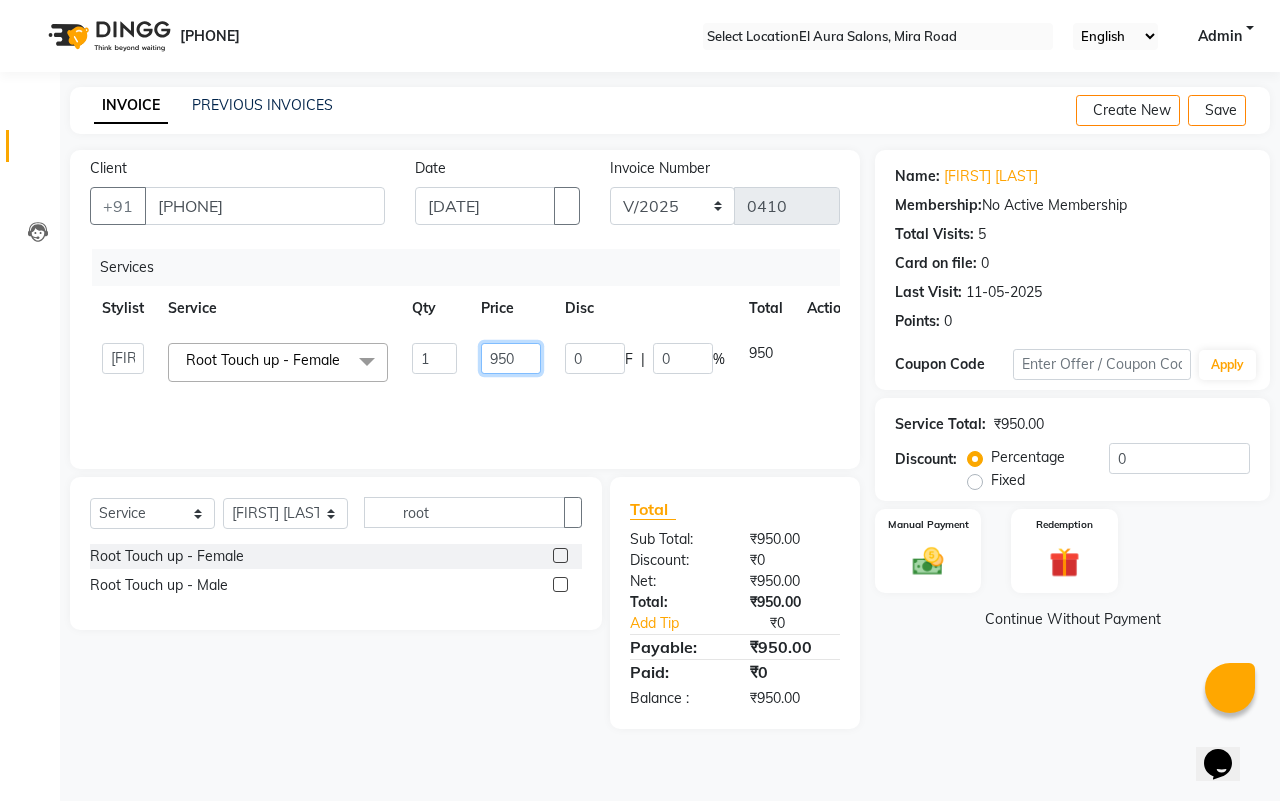 click on "Afsana   Arif Ali   Ekta Singh   Faisal Salmani   Feroz   mithun   Nazma Shaikh   Owais   Raj Lokhande   Rishi   Rohit Talreja   Ruchi Gaurav Singh   ruksar   sana   Sandhya Pawan Sonar   uvesh  Root Touch up - Female  x Female Cut Blow Dryer Haircut & Finish Children (under 10) Hair Wash - Female Keratin wash Male Cut Beard Triming Shaving Childdren Cut Styling Shave Hair Wash - Male Hair Setting - Male Head Massage Hair Setting - Female Female Hair Trimming Male Package Smoothening Keratin KeraSmooth WellaPlex Tanino Biotin Nanoplastia Botox Root Touch up - Female Root Touch up - Male Beard Color Global Color Highlights Highlights - Loreal Single Streak Creative Color Color Change Highlights Half Head Pre-Lightning Balayage Hair Spa - Female Keratin Spa - Female Ampule - Female Hair Spa - Male Treatment/ Ritual - Male Ampule - Male Full Arms (C ) Full Arms (D) Full Legs(C ) Full Legs  (D) Underarms(C ) Underarms(D ) Front Body / Back Body(C ) Front Body / back Body (D ) Full Arms+Full legs+ Unerarms(C) 1" at bounding box center (475, 362) 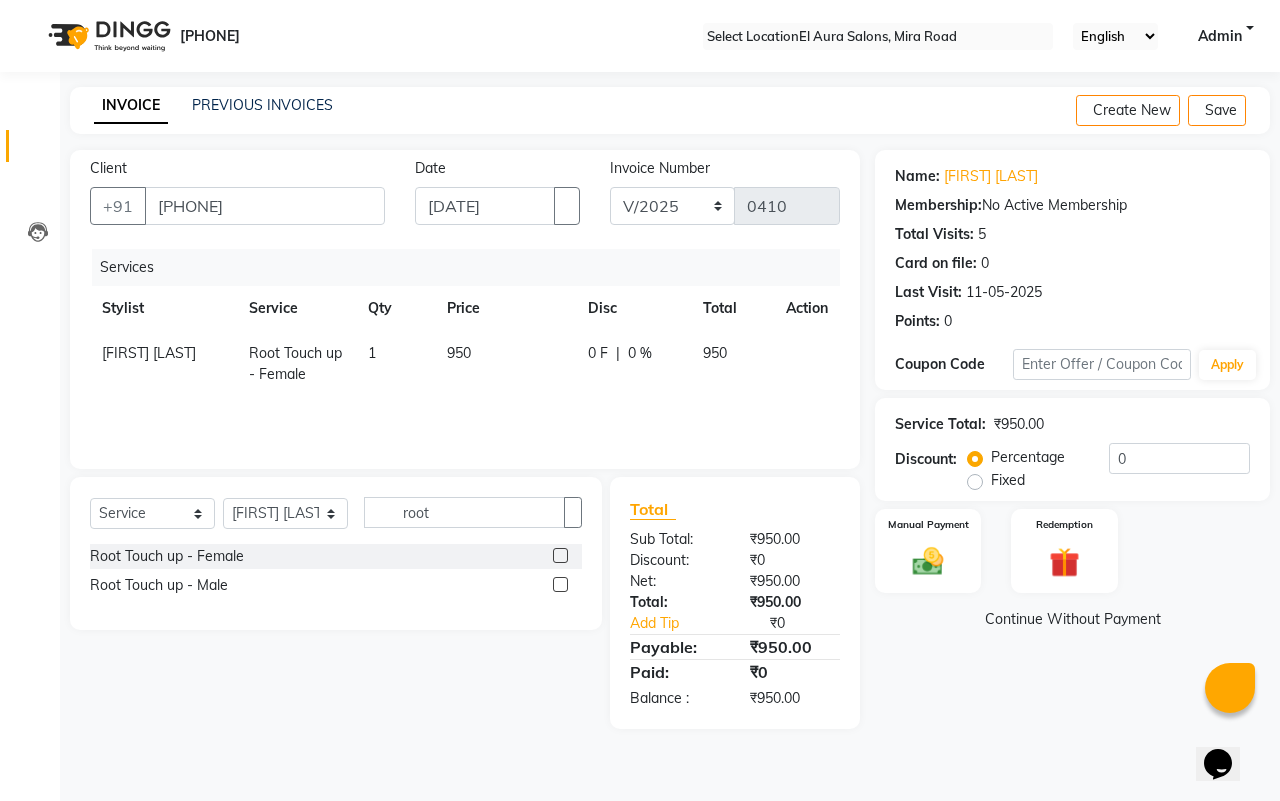 click on "950" at bounding box center (506, 364) 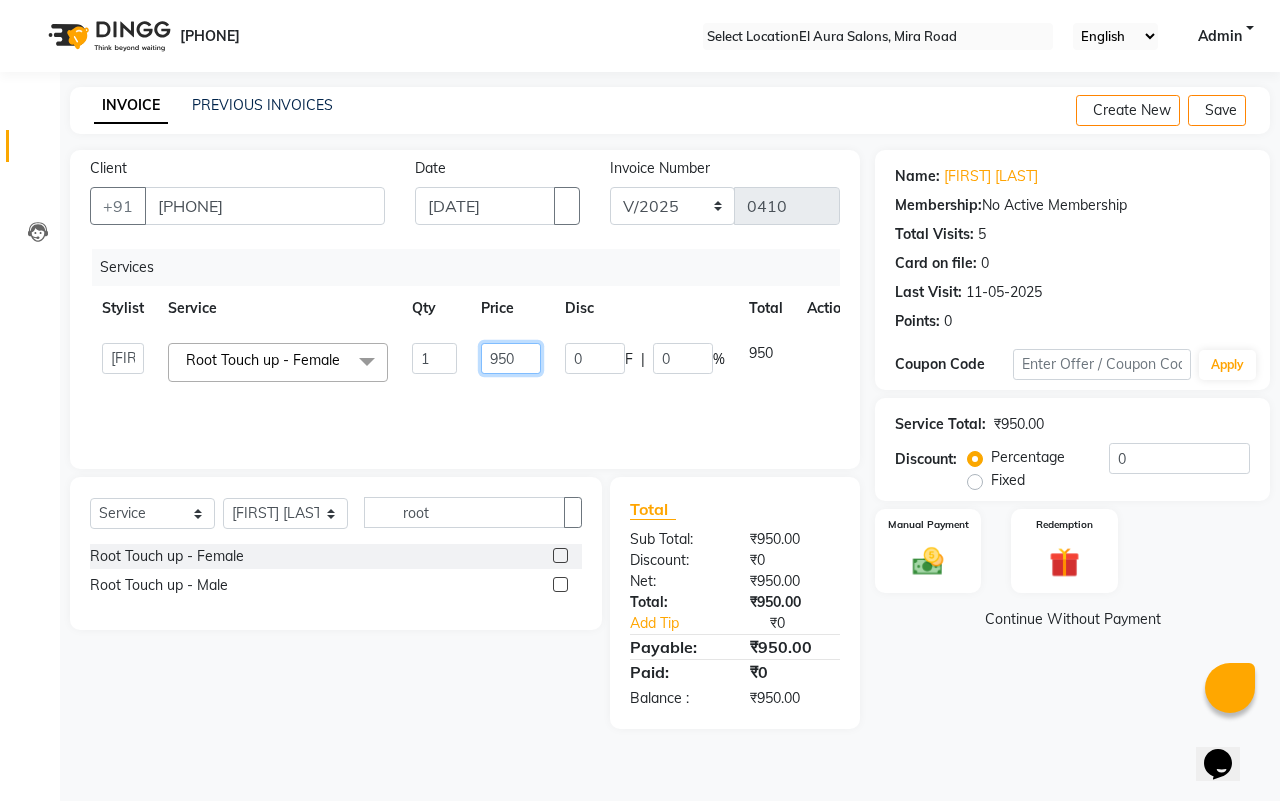 click on "950" at bounding box center [434, 358] 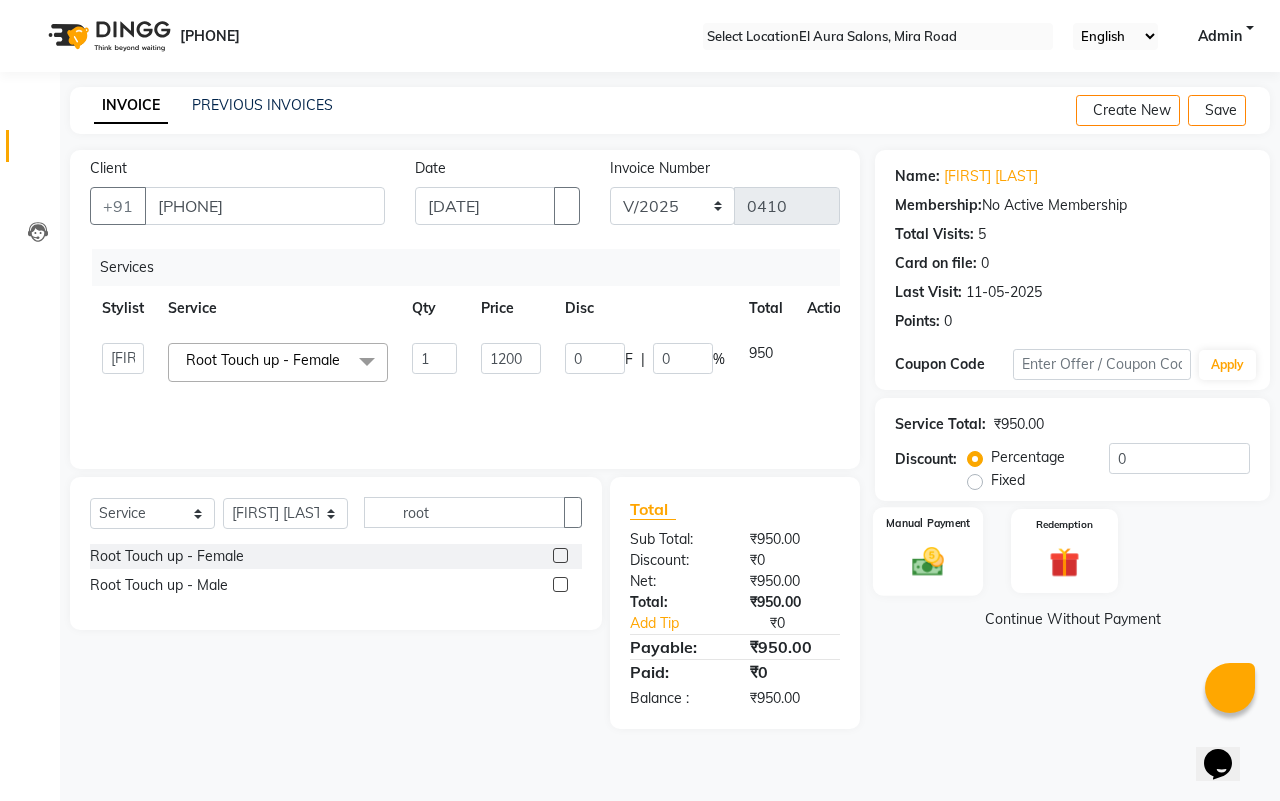 click at bounding box center [928, 561] 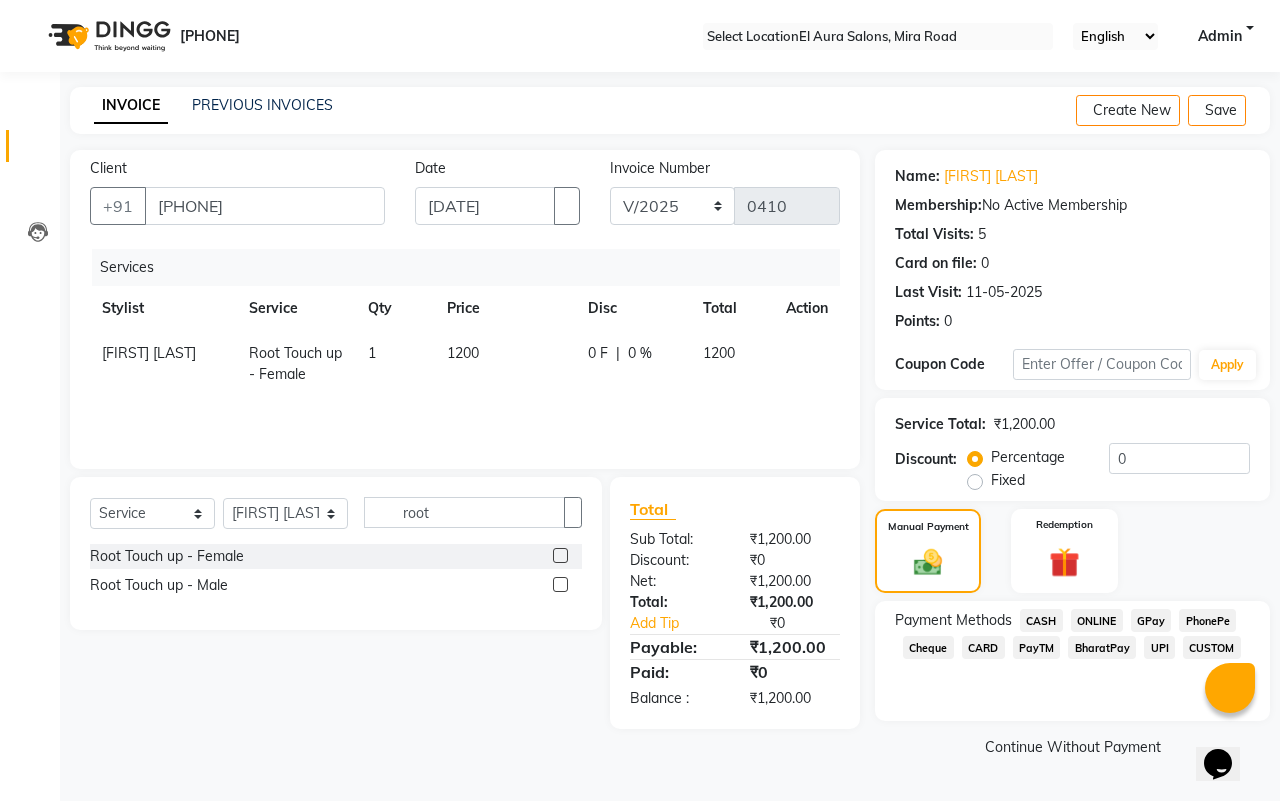 click on "GPay" at bounding box center (1041, 620) 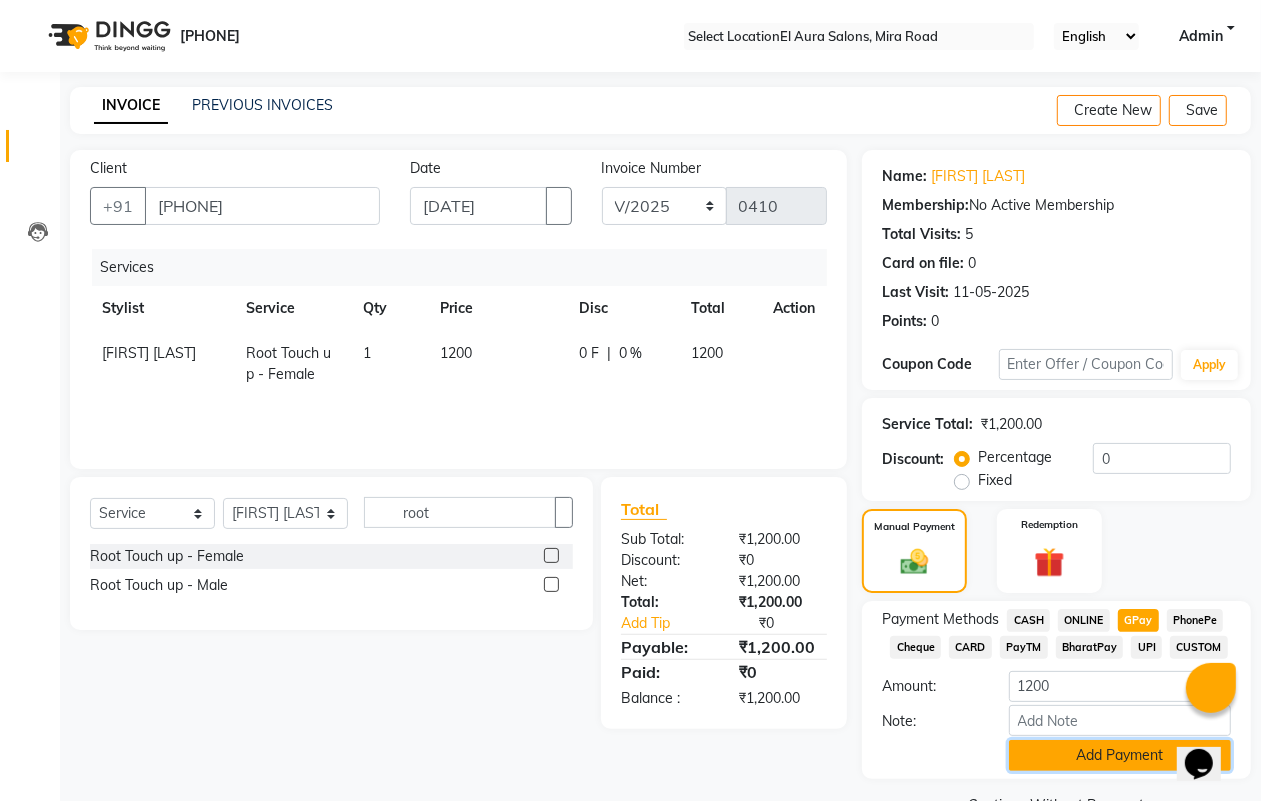 click on "Add Payment" at bounding box center (1120, 755) 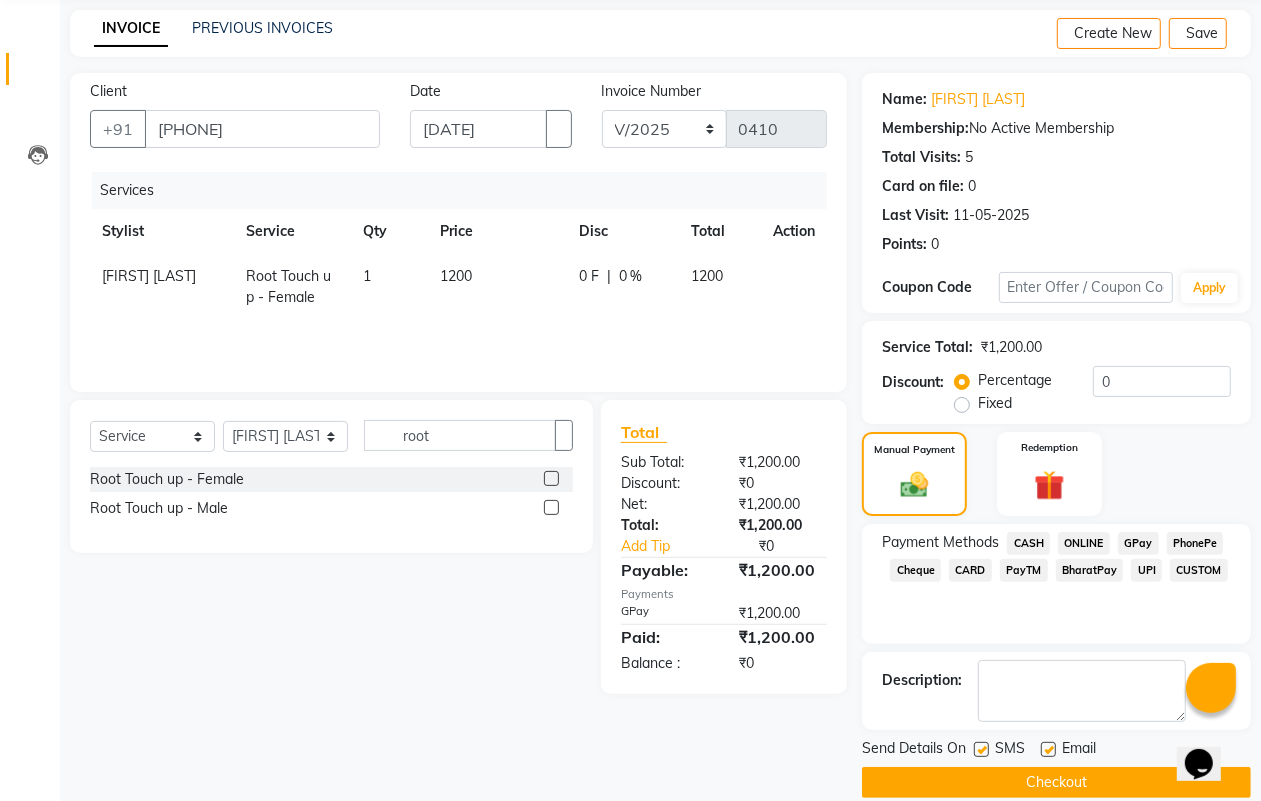 scroll, scrollTop: 111, scrollLeft: 0, axis: vertical 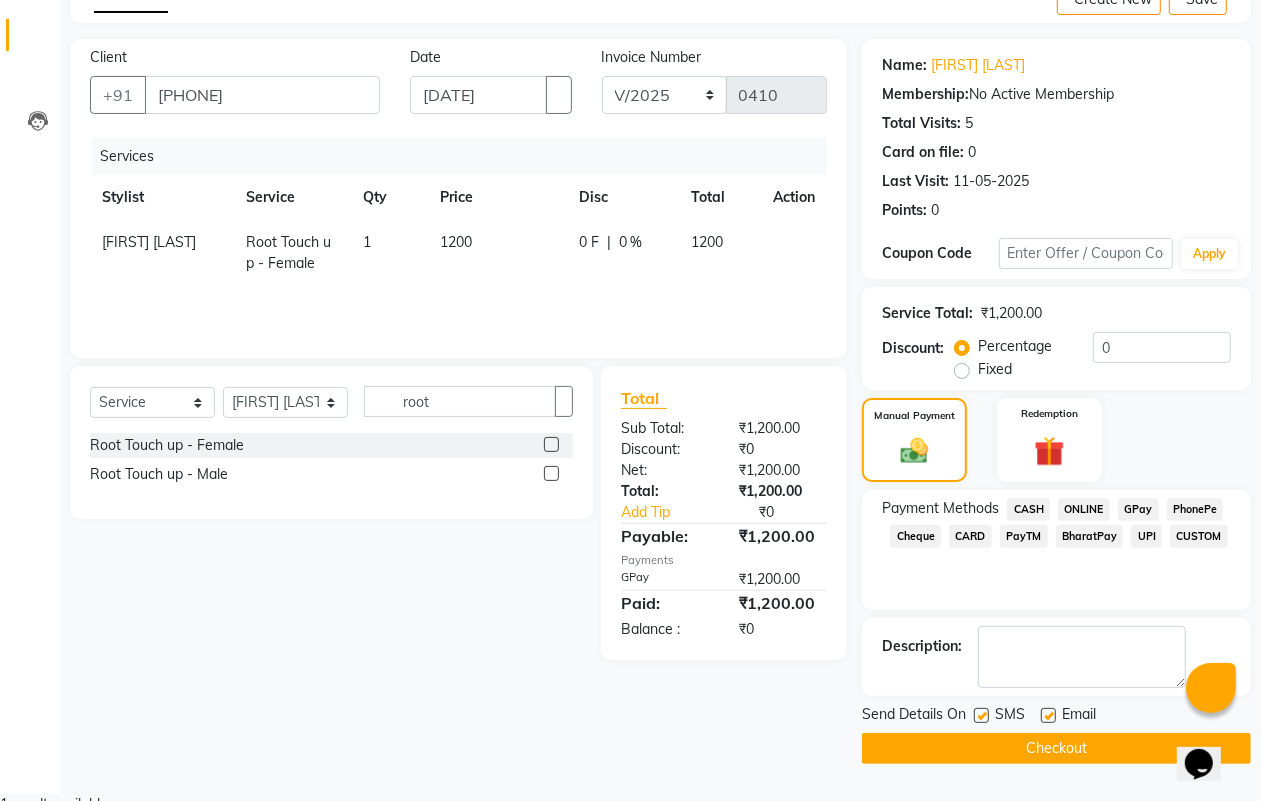 click at bounding box center [981, 715] 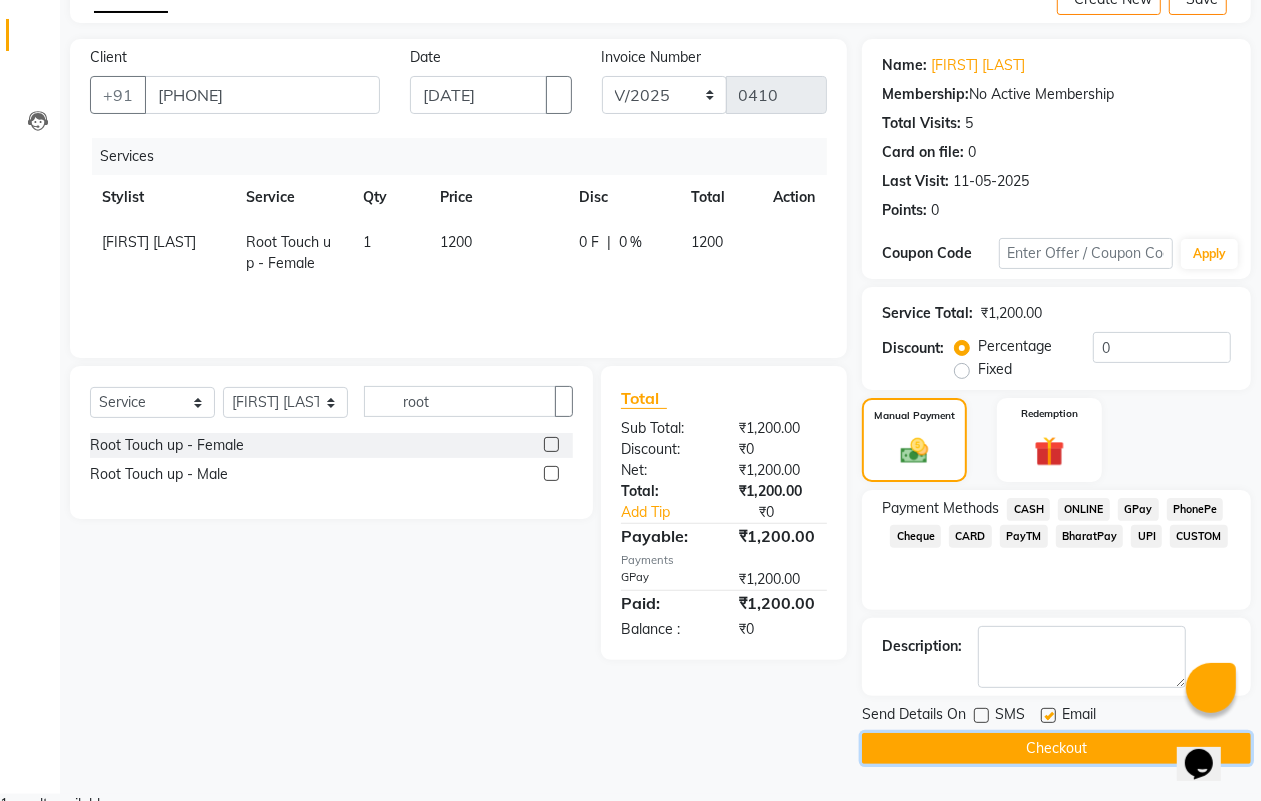 click on "Checkout" at bounding box center (1056, 748) 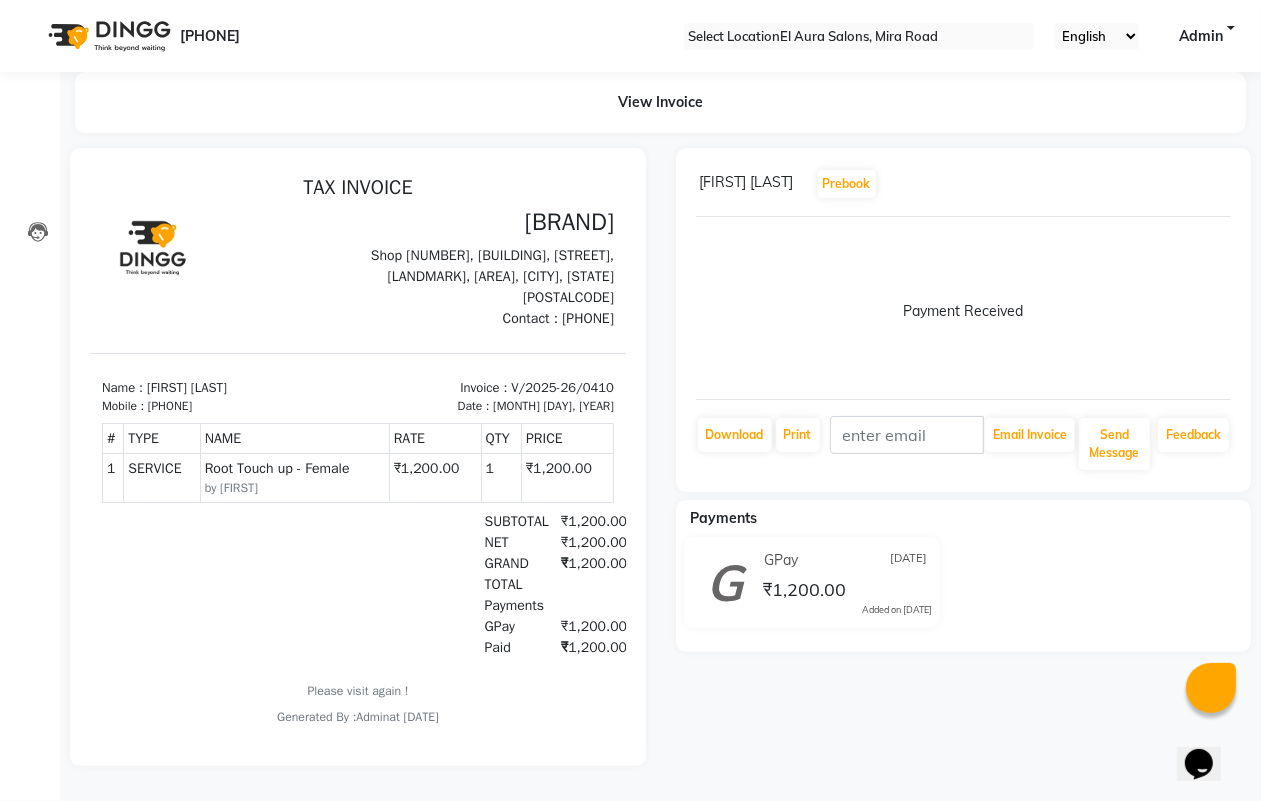 scroll, scrollTop: 0, scrollLeft: 0, axis: both 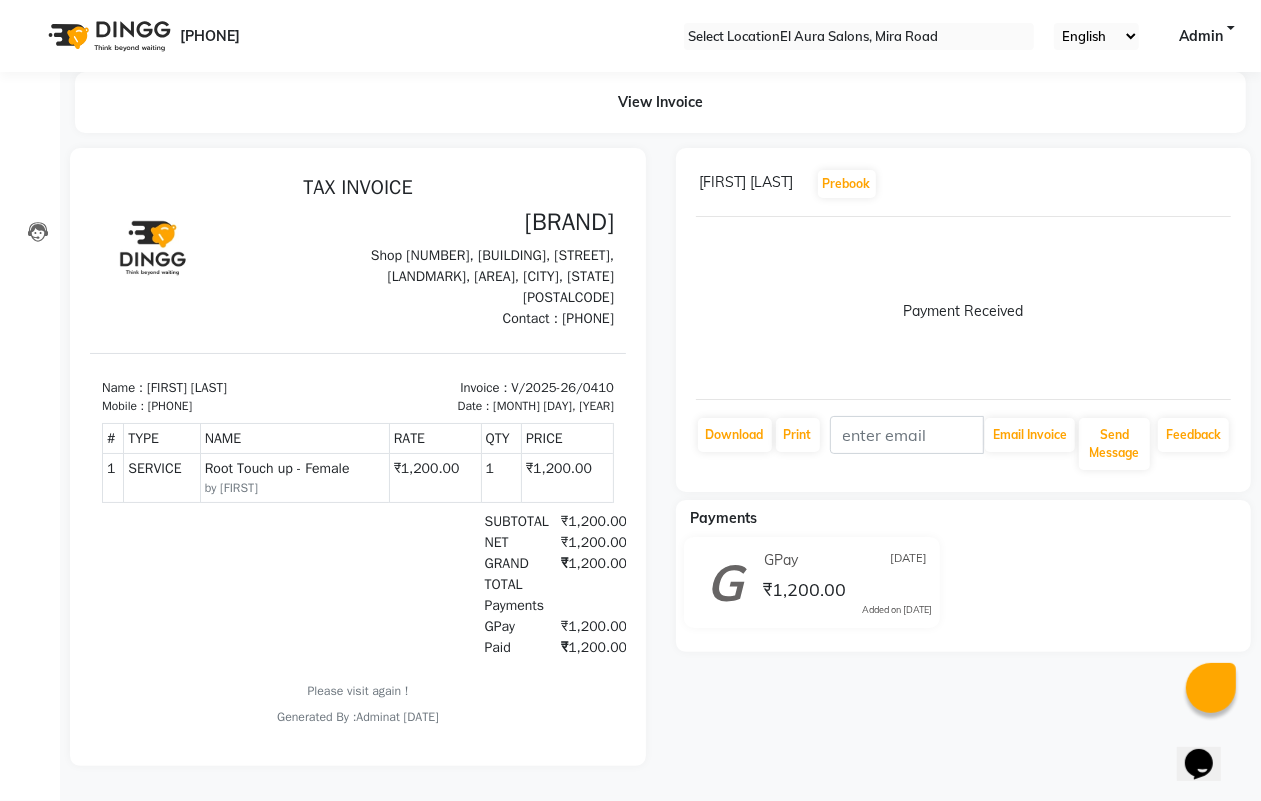 click at bounding box center [1227, 184] 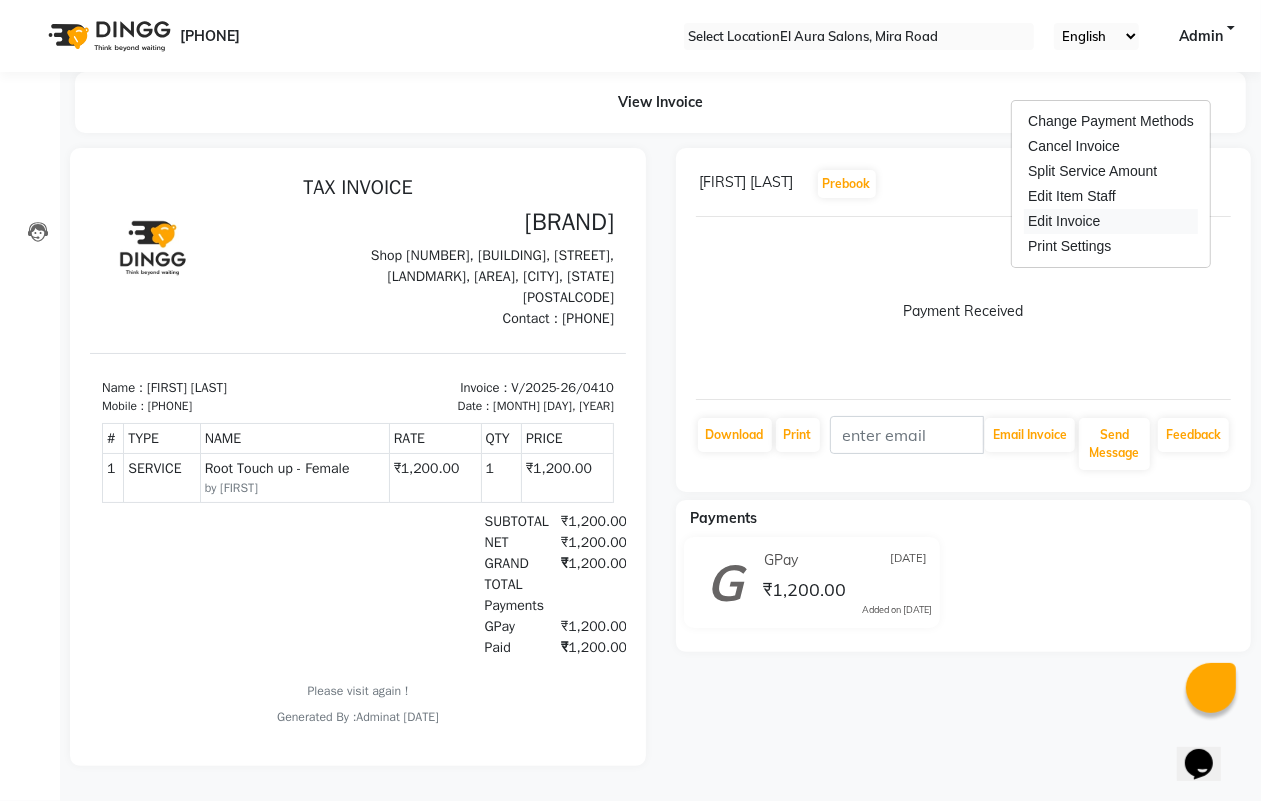 click on "Edit Invoice" at bounding box center [1111, 221] 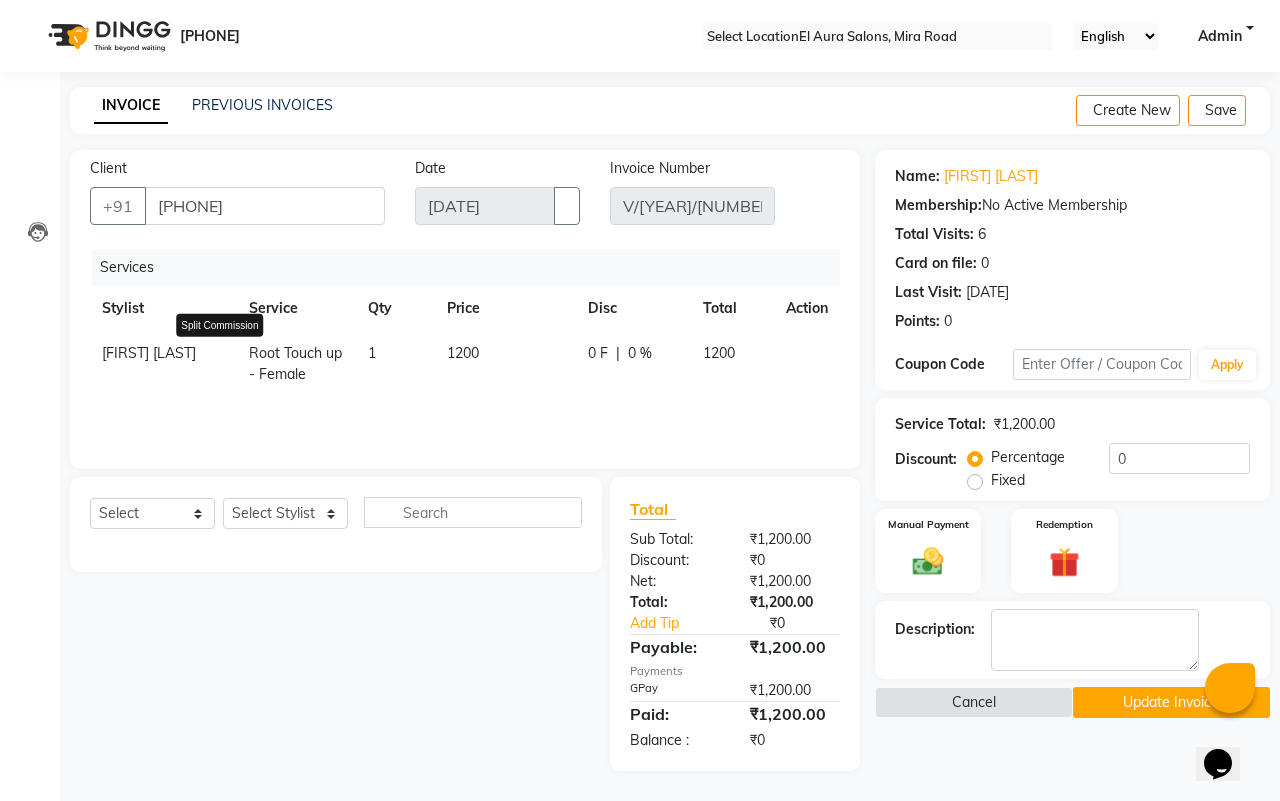 click at bounding box center (225, 343) 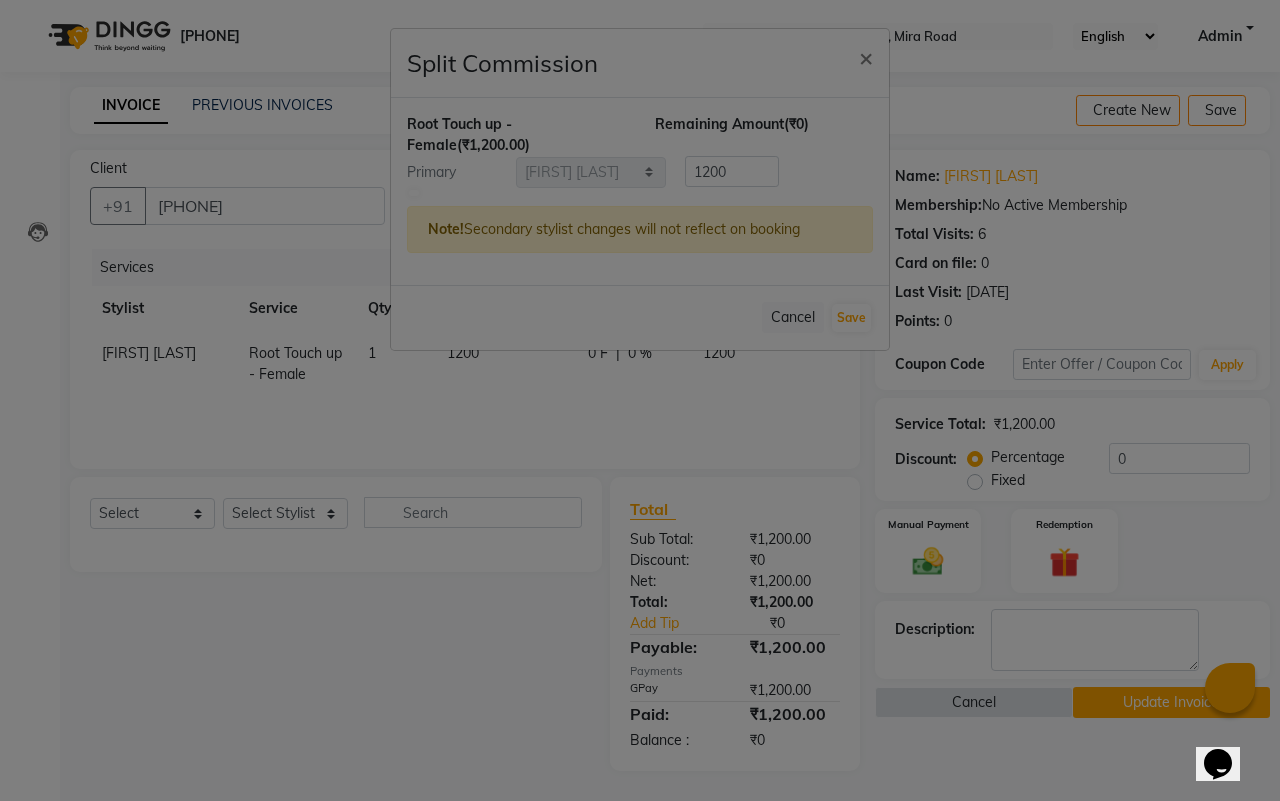 click at bounding box center [414, 193] 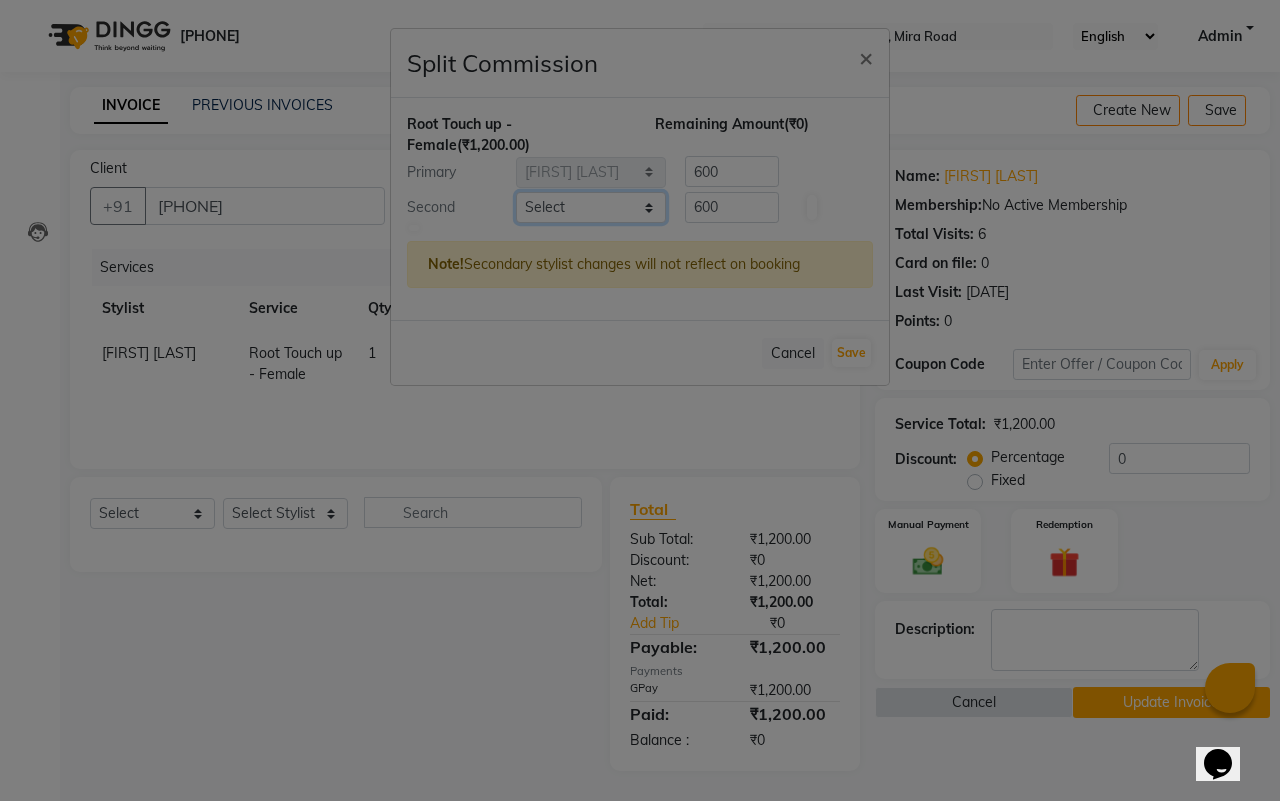 click on "Select  Afsana   Arif Ali   Ekta Singh   Faisal Salmani   Feroz   mithun   Nazma Shaikh   Owais   Raj Lokhande   Rishi   Rohit Talreja   Ruchi Gaurav Singh   ruksar   sana   Sandhya Pawan Sonar   uvesh" at bounding box center [591, 207] 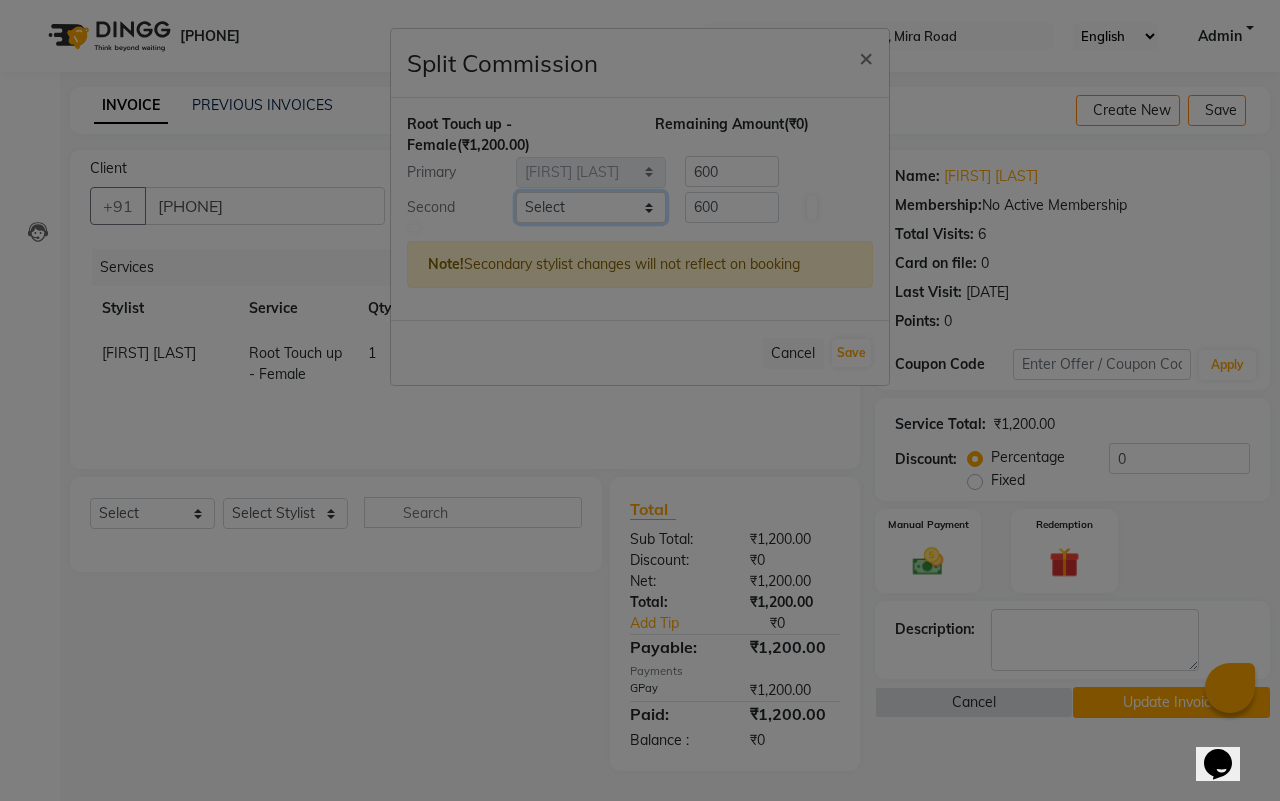 select on "8398" 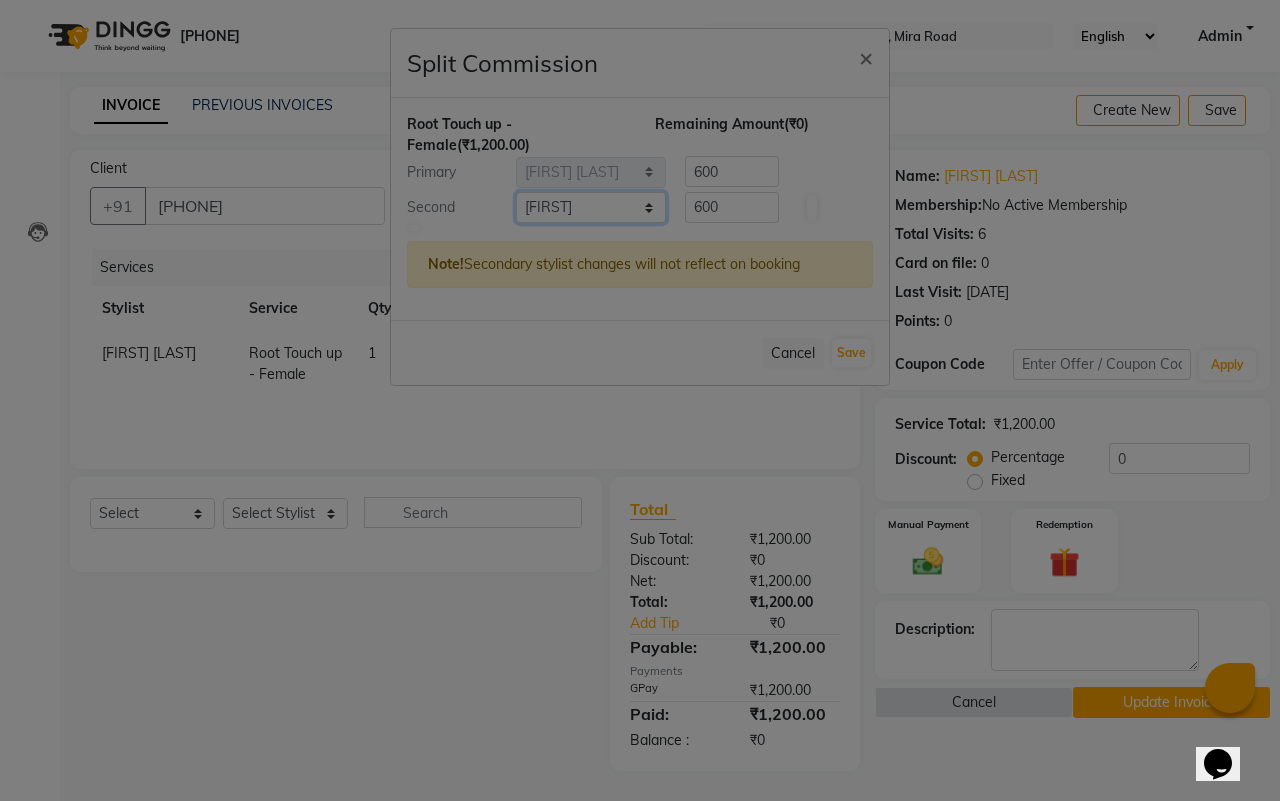 click on "Select  Afsana   Arif Ali   Ekta Singh   Faisal Salmani   Feroz   mithun   Nazma Shaikh   Owais   Raj Lokhande   Rishi   Rohit Talreja   Ruchi Gaurav Singh   ruksar   sana   Sandhya Pawan Sonar   uvesh" at bounding box center [591, 207] 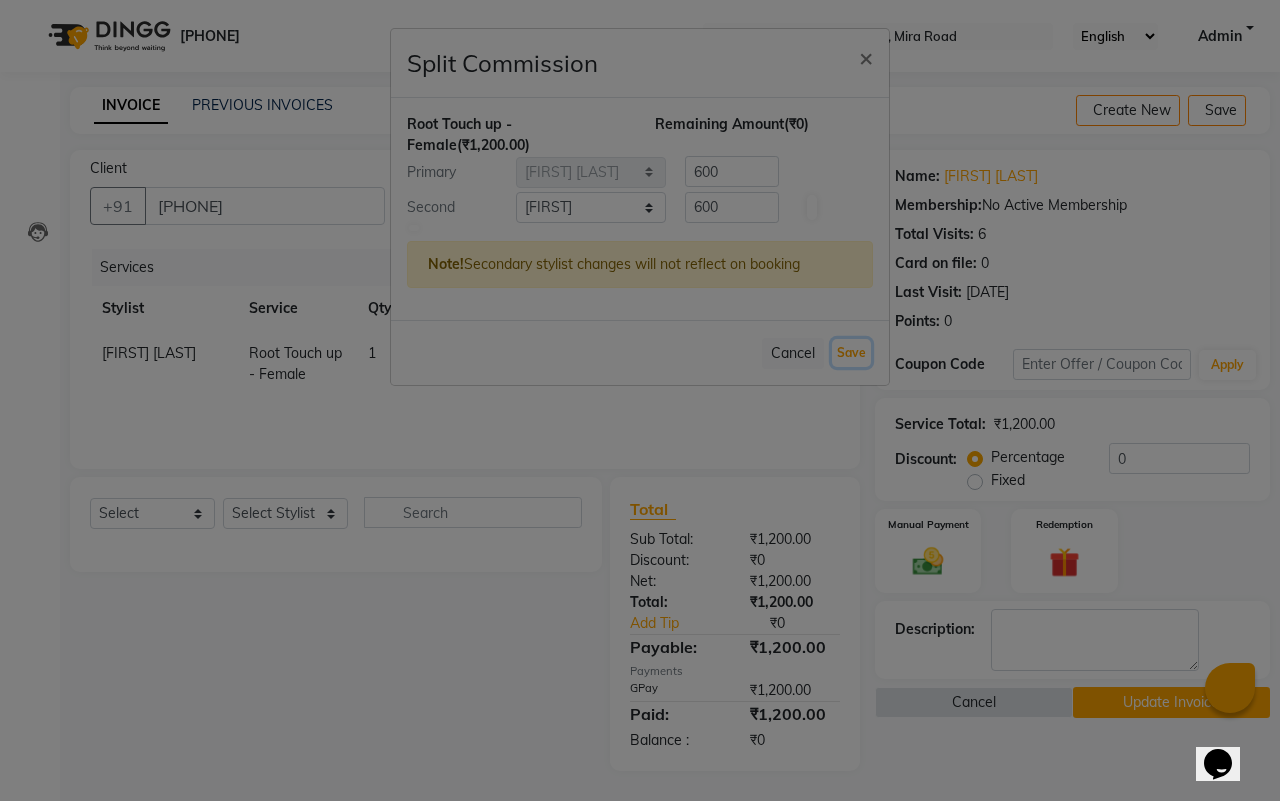 click on "••••" at bounding box center (851, 353) 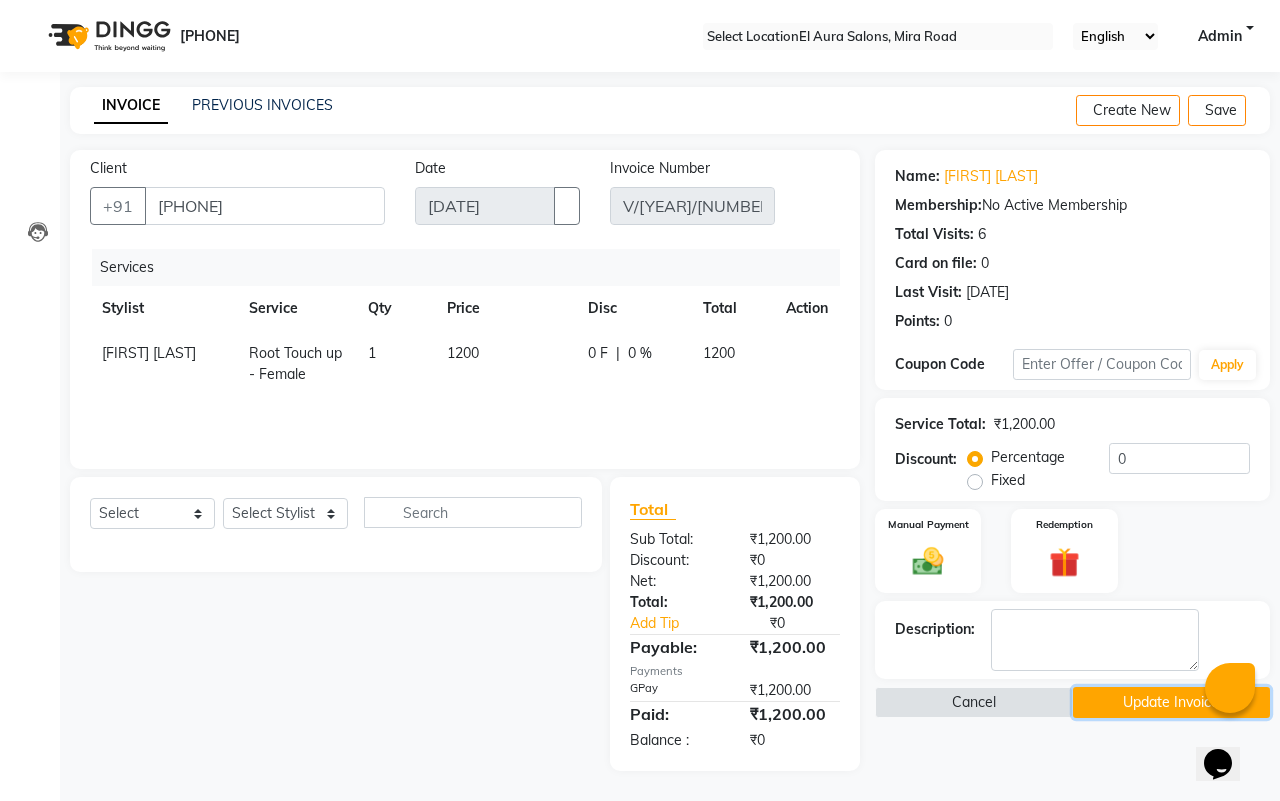 click on "Update Invoice" at bounding box center [1172, 702] 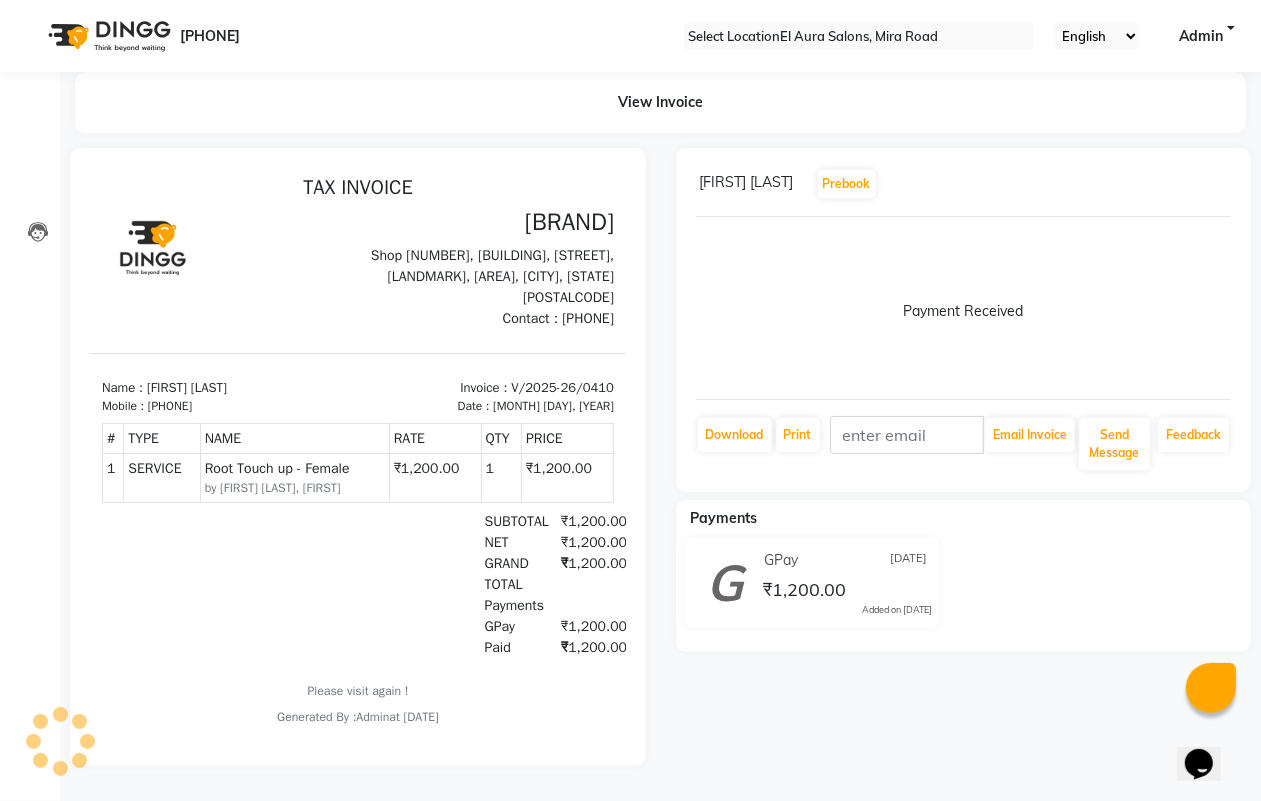 scroll, scrollTop: 0, scrollLeft: 0, axis: both 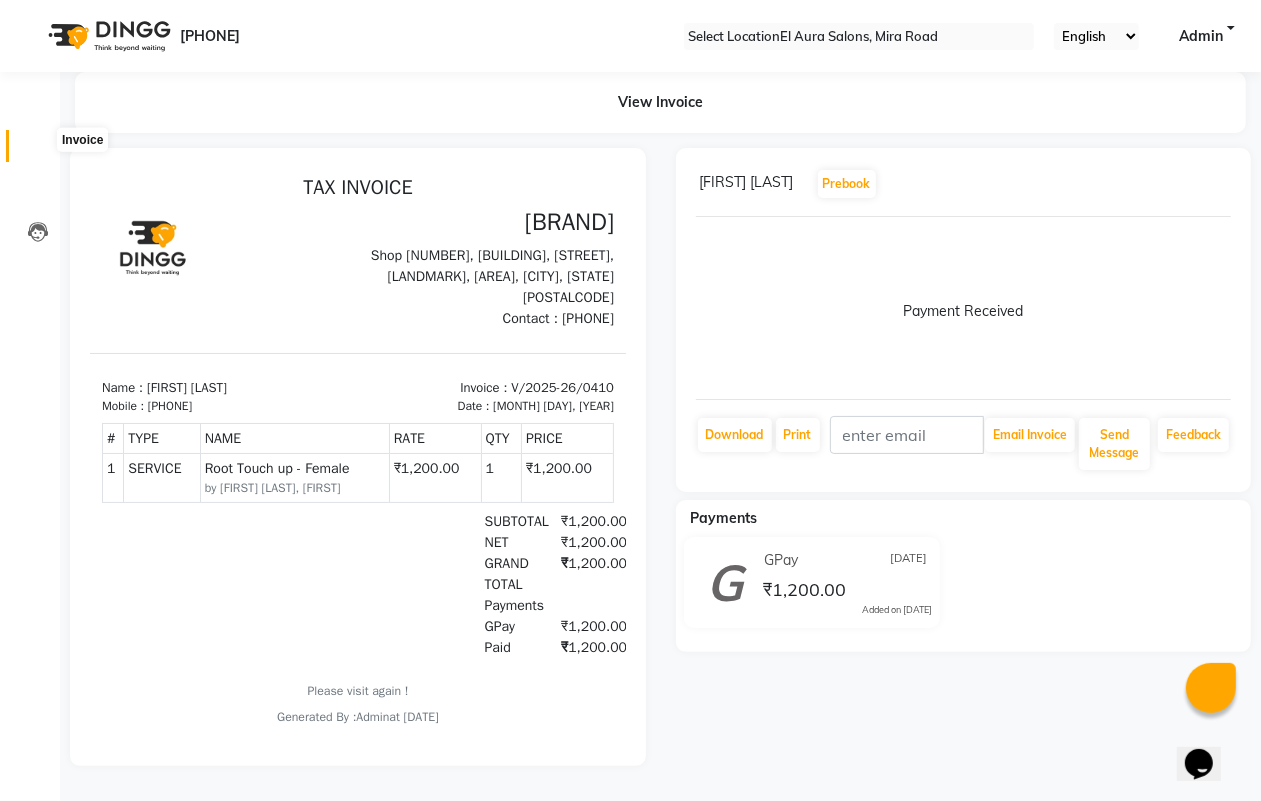 click at bounding box center (38, 151) 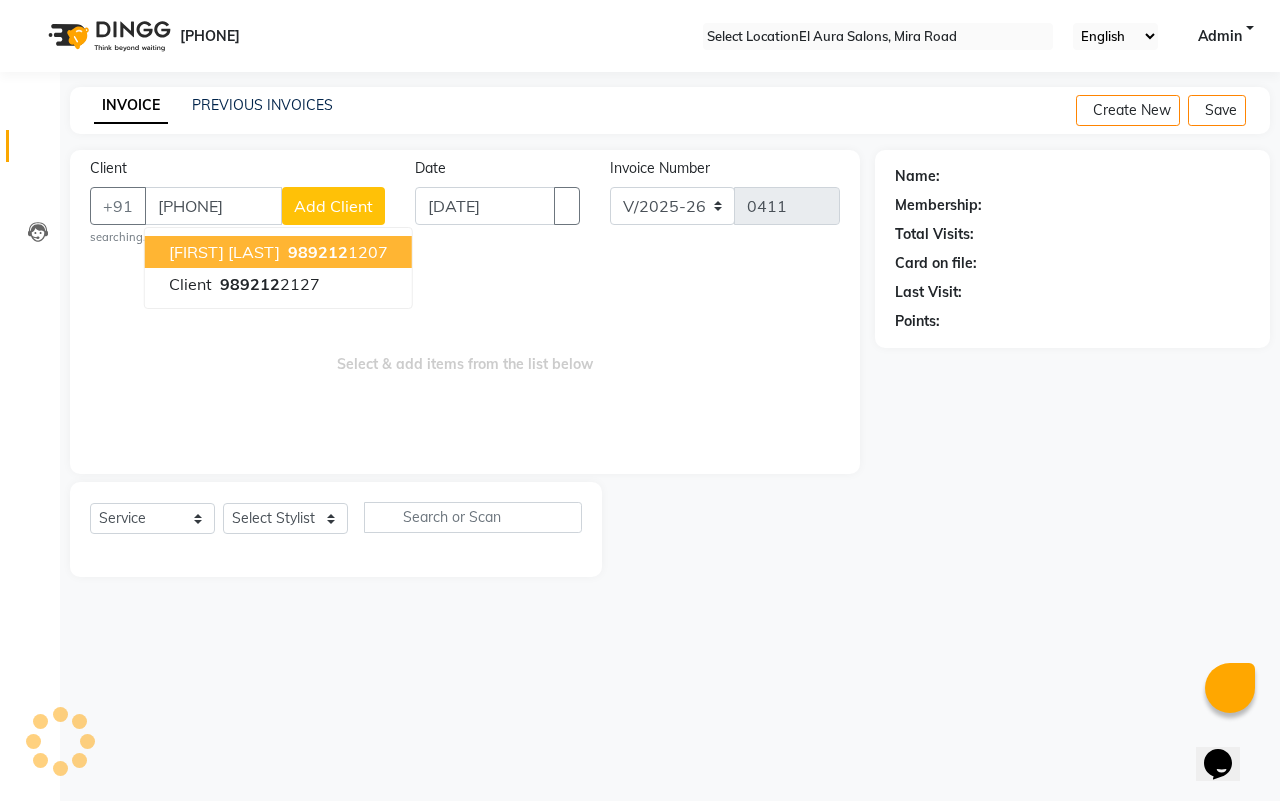 type on "9892121207" 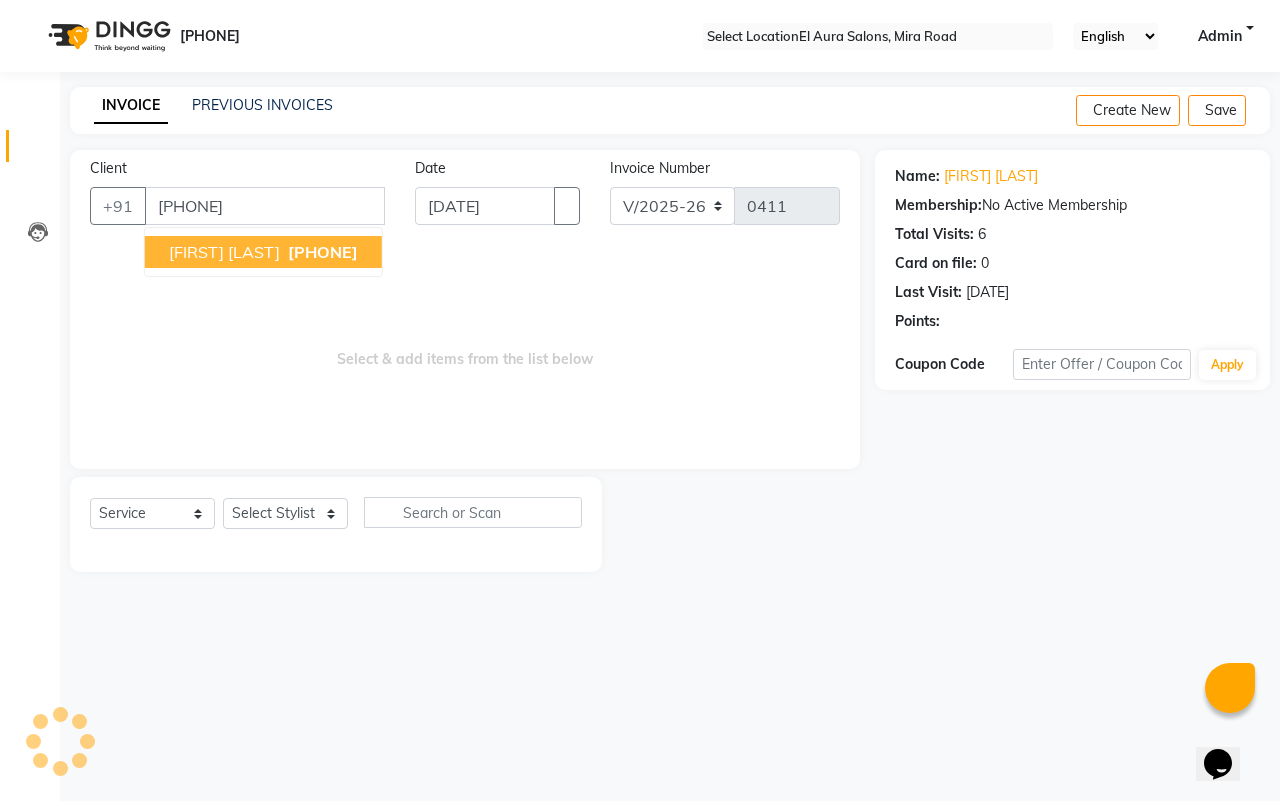 click on "9892121207" at bounding box center (323, 252) 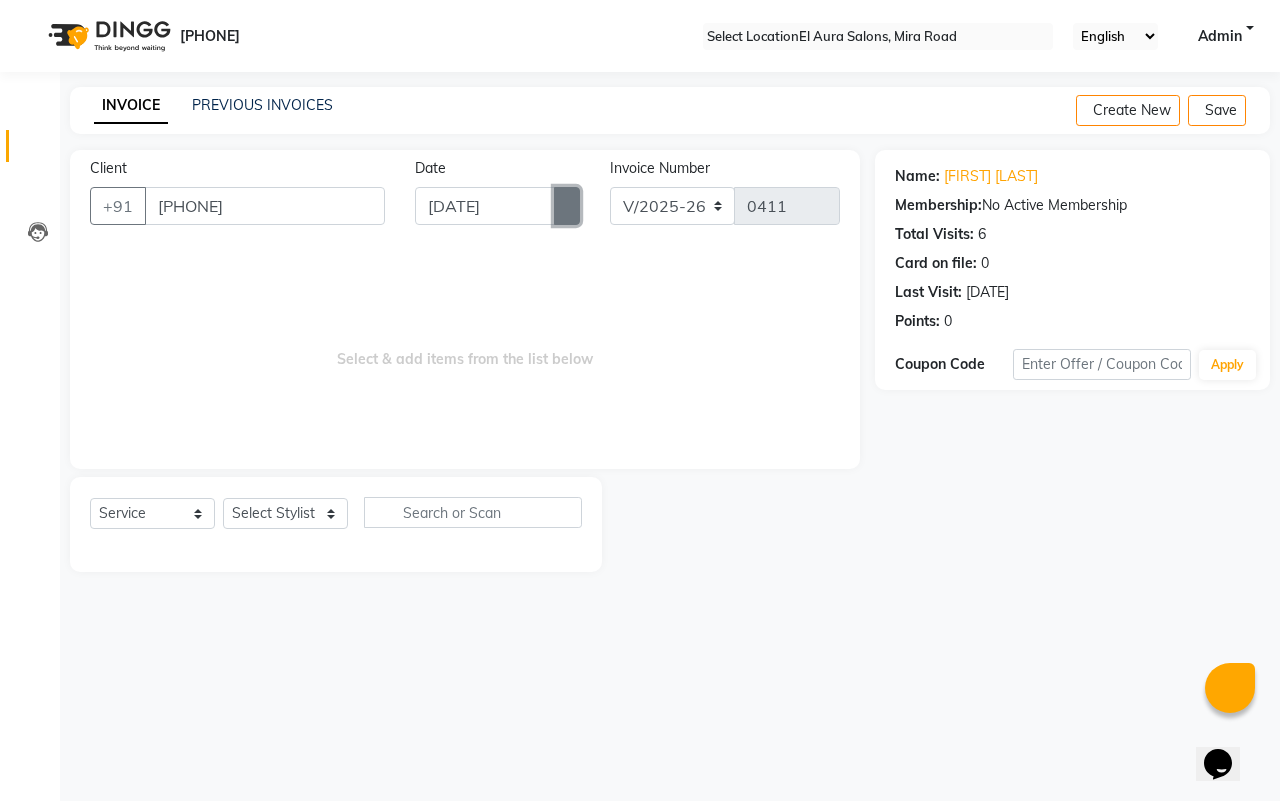 click at bounding box center (567, 206) 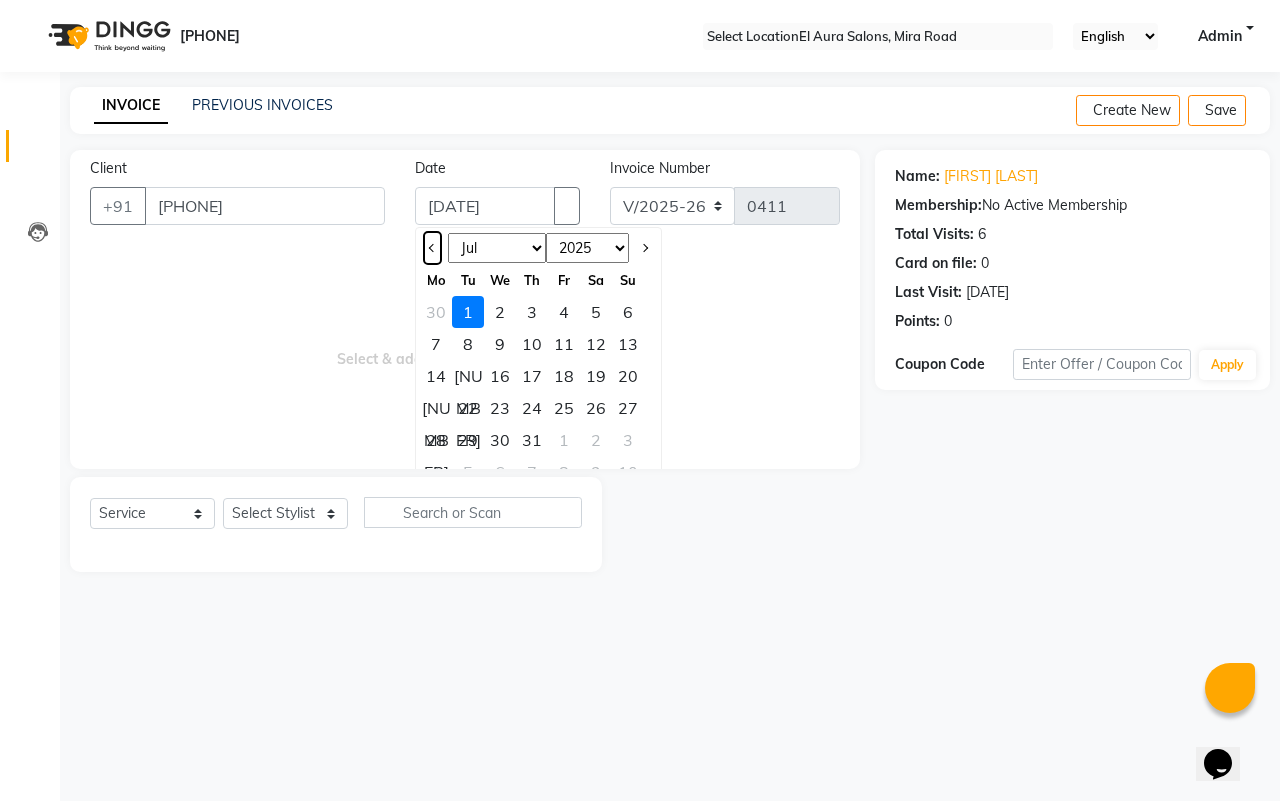 click at bounding box center (432, 248) 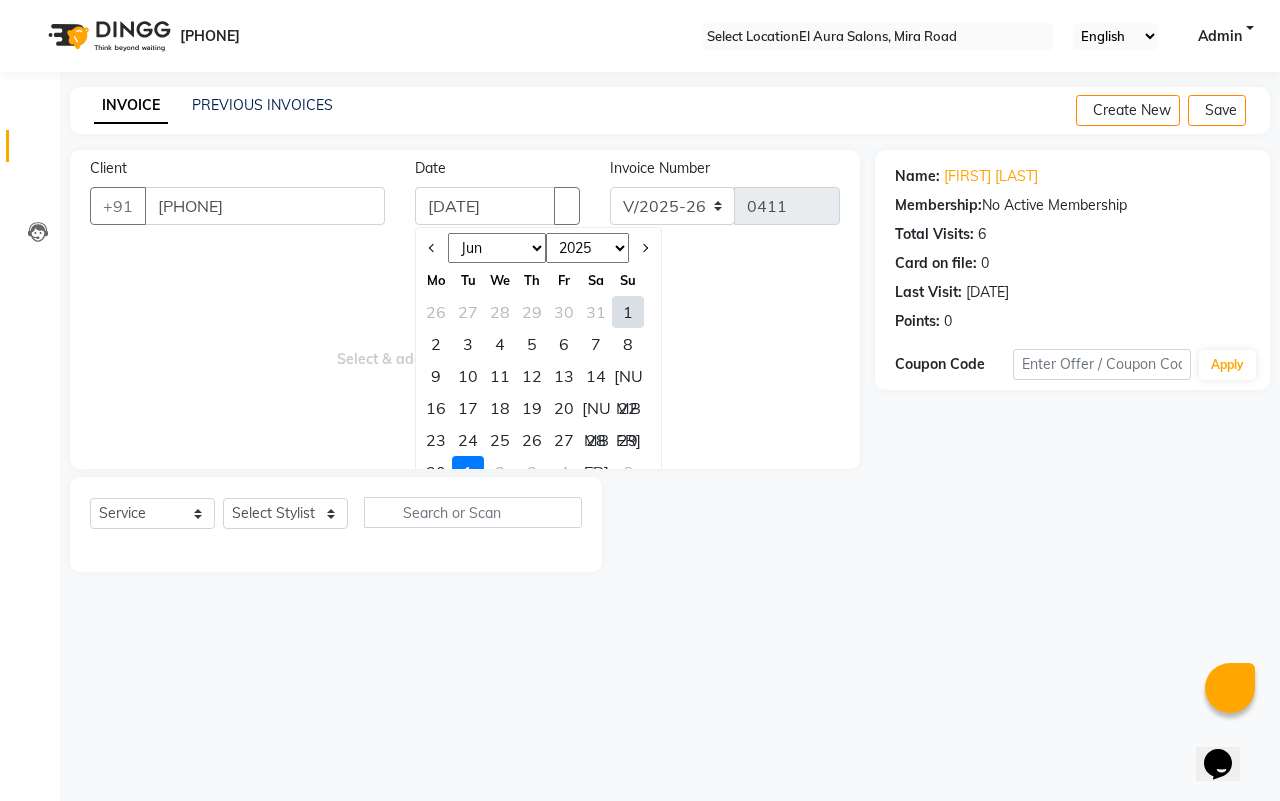 drag, startPoint x: 626, startPoint y: 310, endPoint x: 411, endPoint y: 366, distance: 222.17336 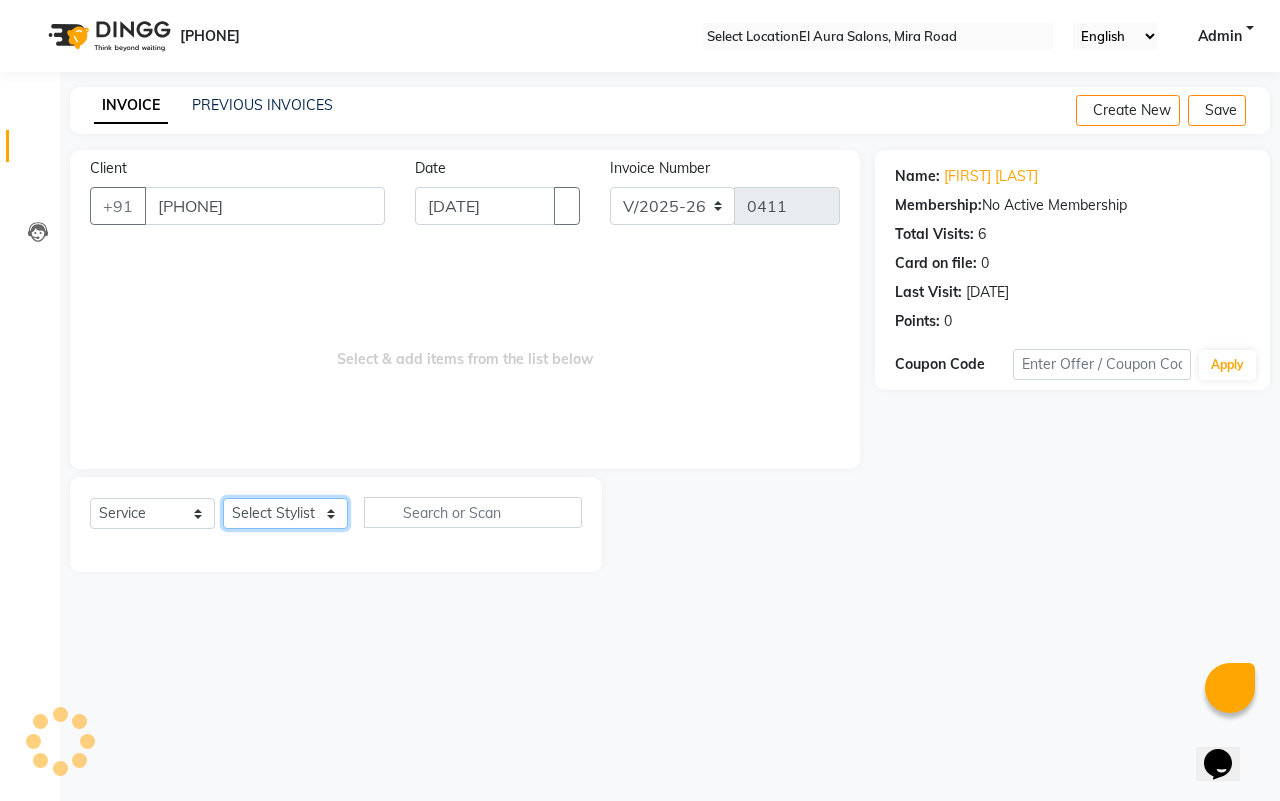 click on "Select Stylist Afsana Arif Ali Ekta Singh Faisal Salmani Feroz mithun Nazma Shaikh Owais Raj Lokhande Rishi Rohit Talreja Ruchi Gaurav Singh ruksar sana Sandhya Pawan Sonar uvesh" at bounding box center (285, 513) 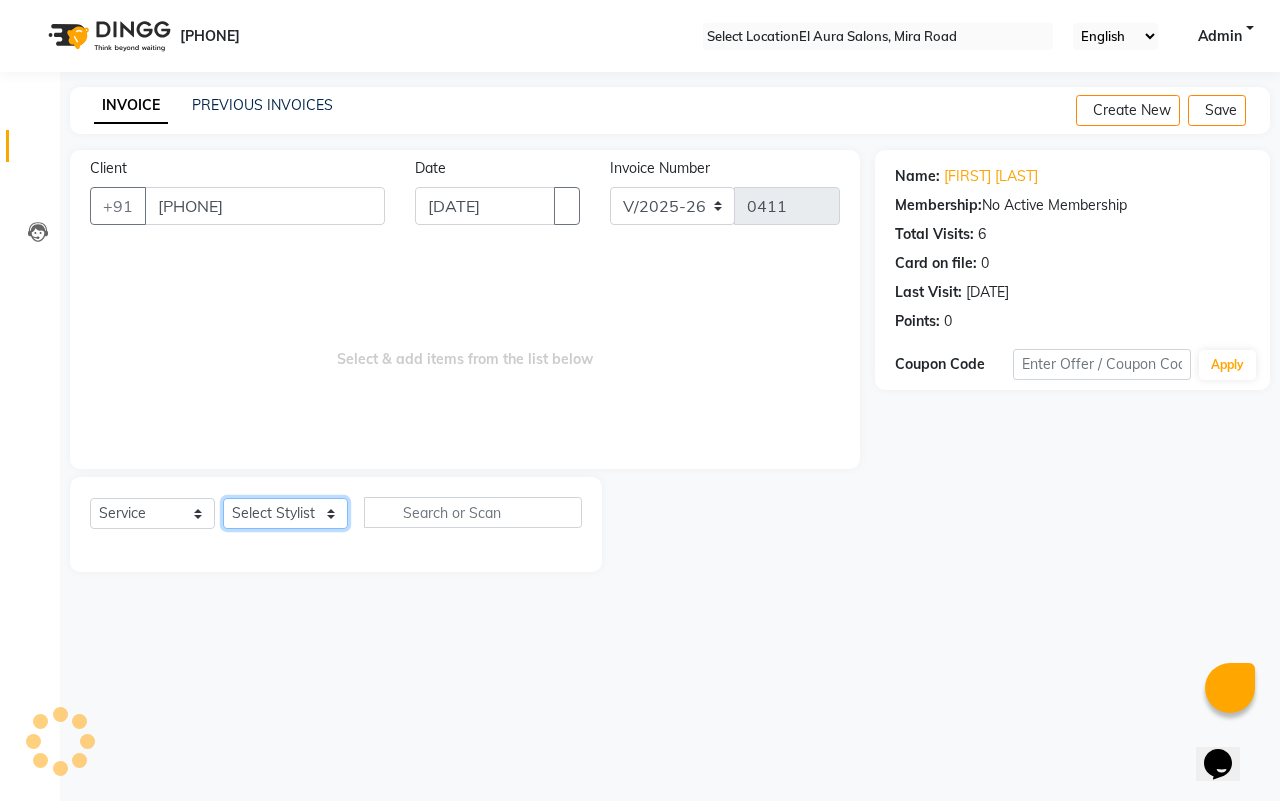 select on "8398" 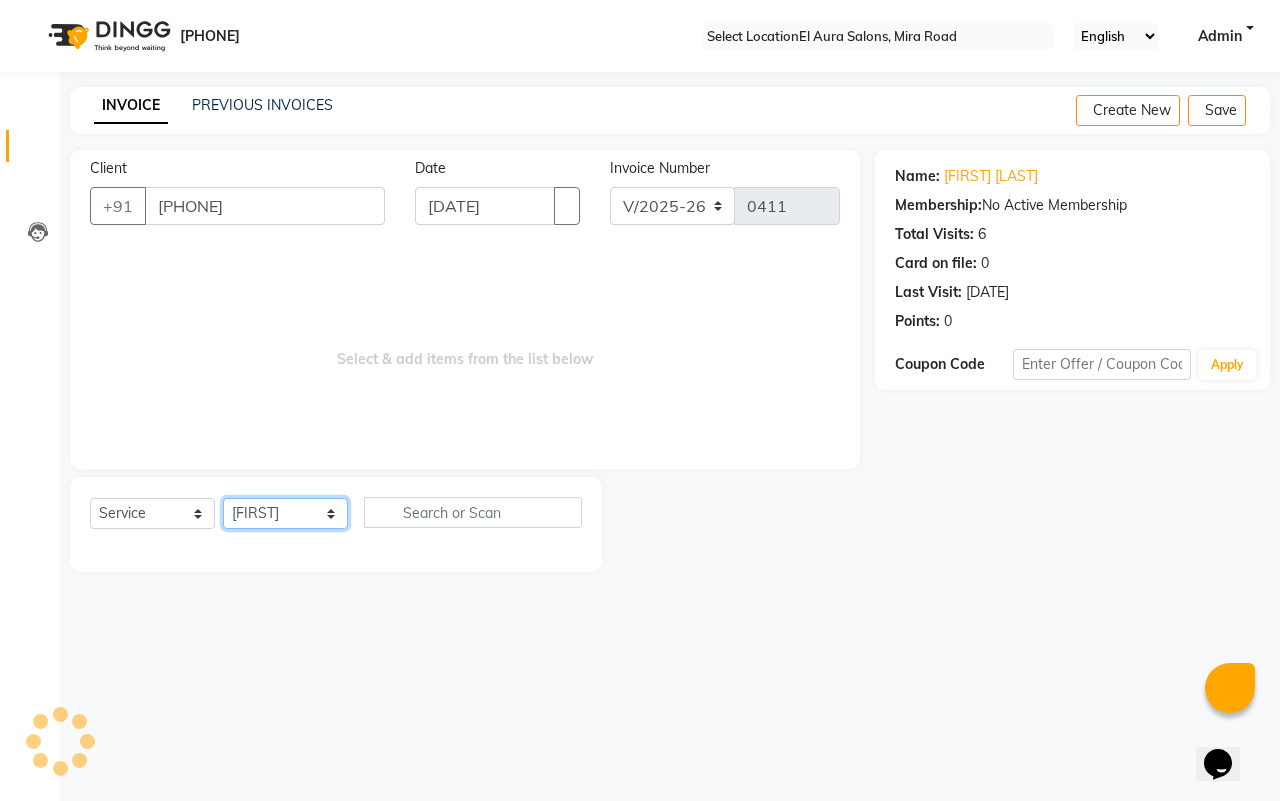 click on "Select Stylist Afsana Arif Ali Ekta Singh Faisal Salmani Feroz mithun Nazma Shaikh Owais Raj Lokhande Rishi Rohit Talreja Ruchi Gaurav Singh ruksar sana Sandhya Pawan Sonar uvesh" at bounding box center [285, 513] 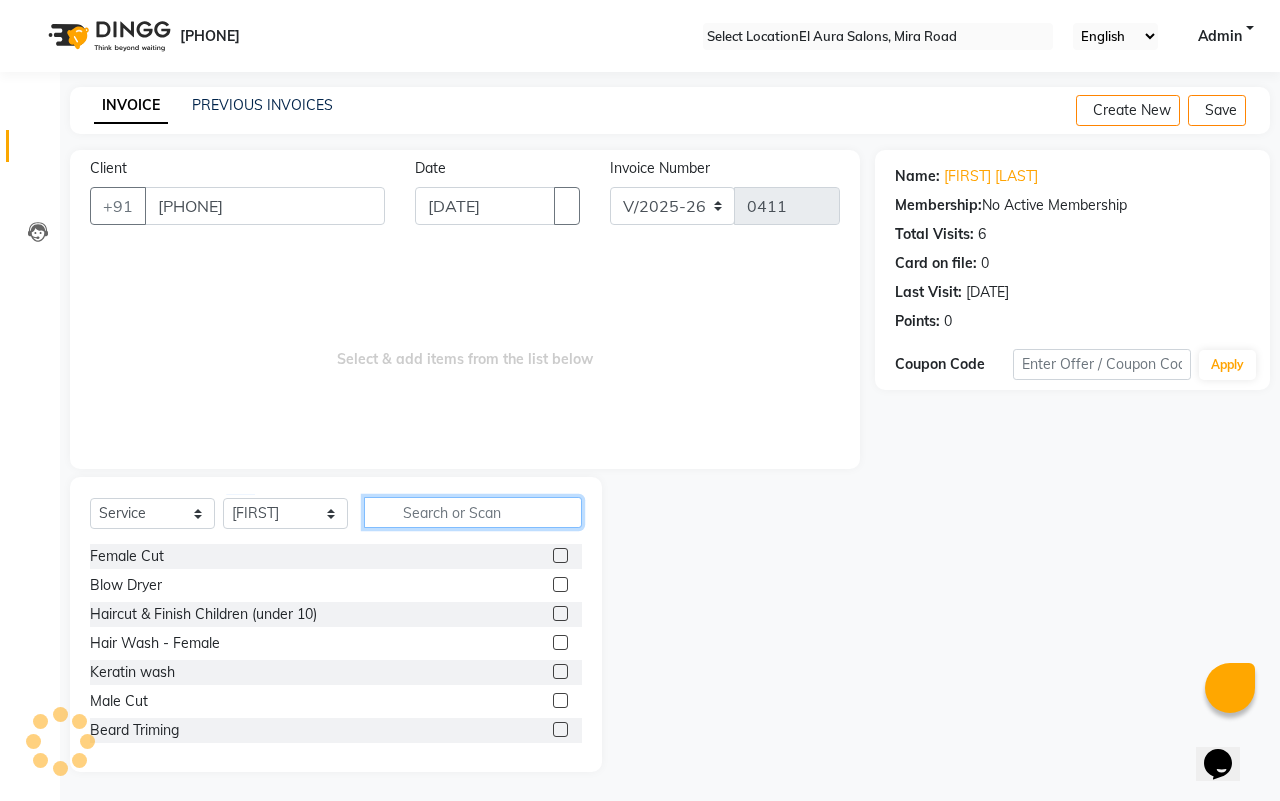click at bounding box center [473, 512] 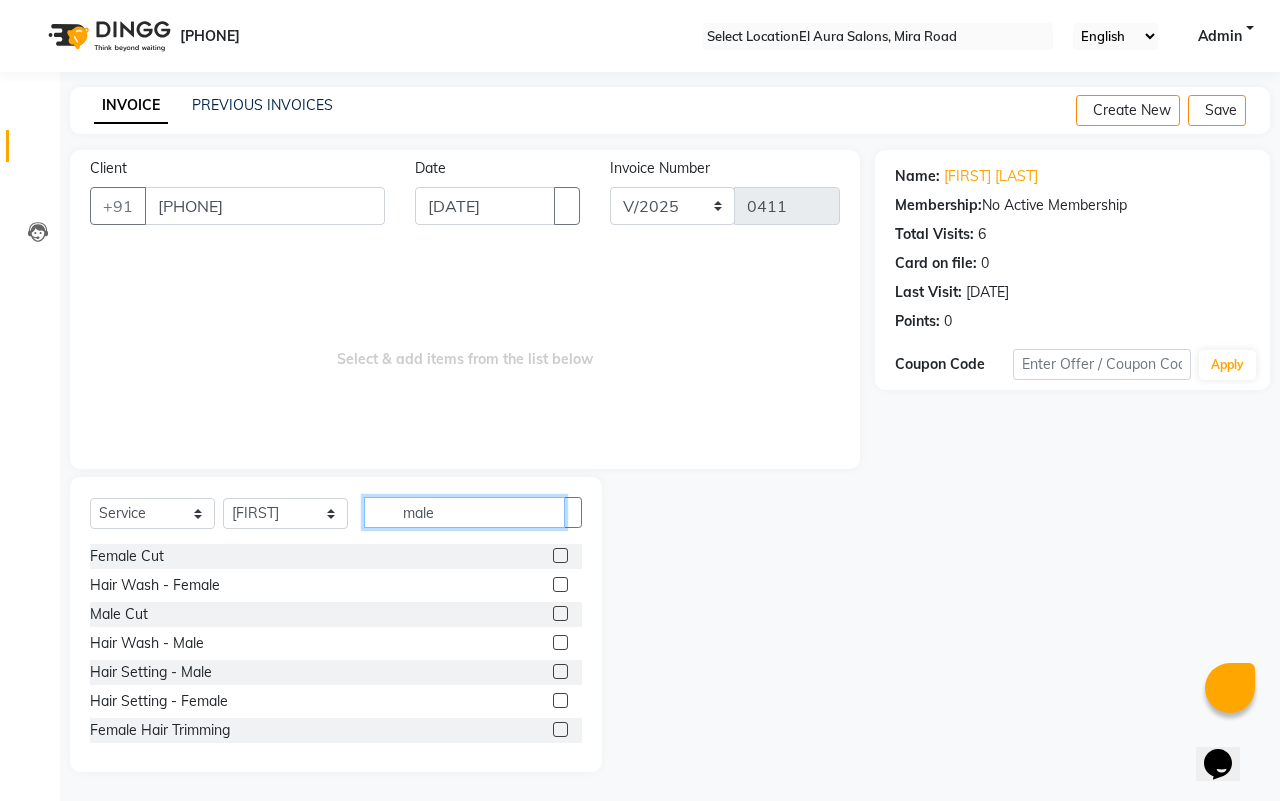 type on "male" 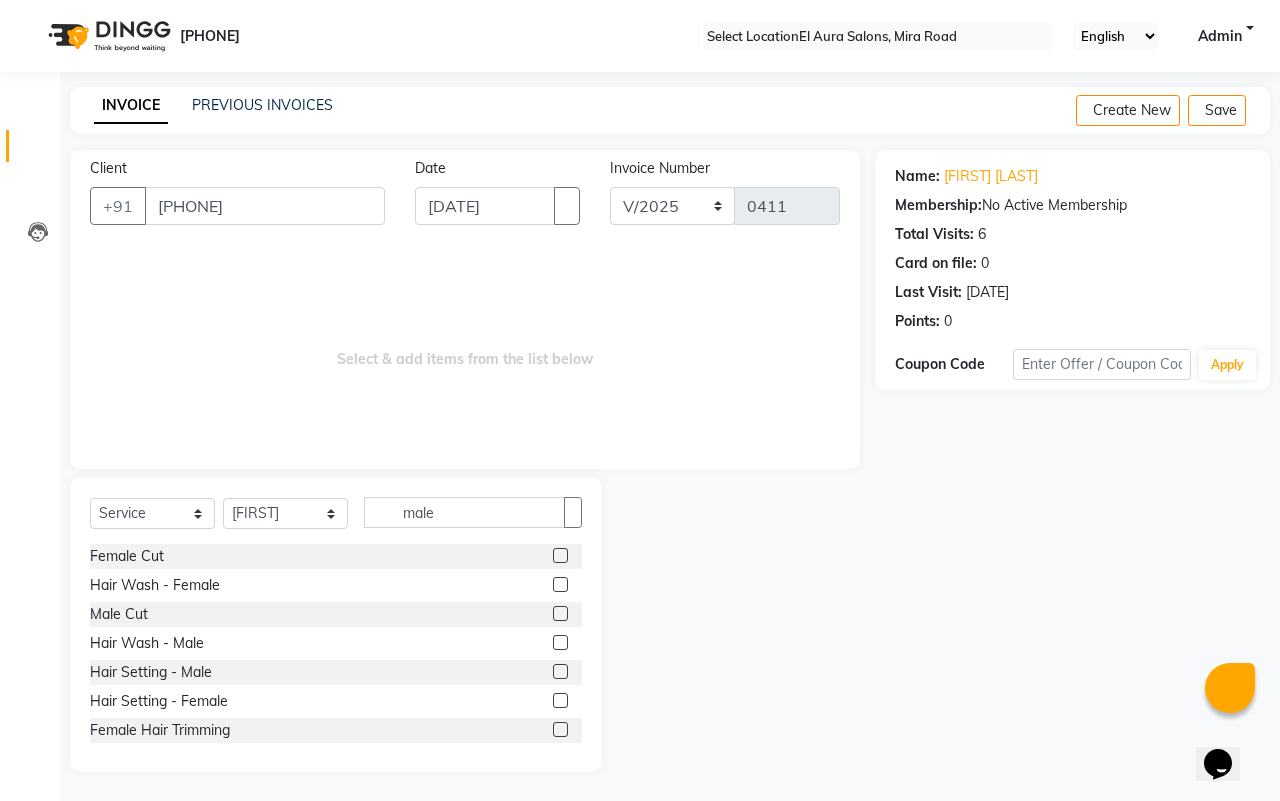 click at bounding box center (560, 642) 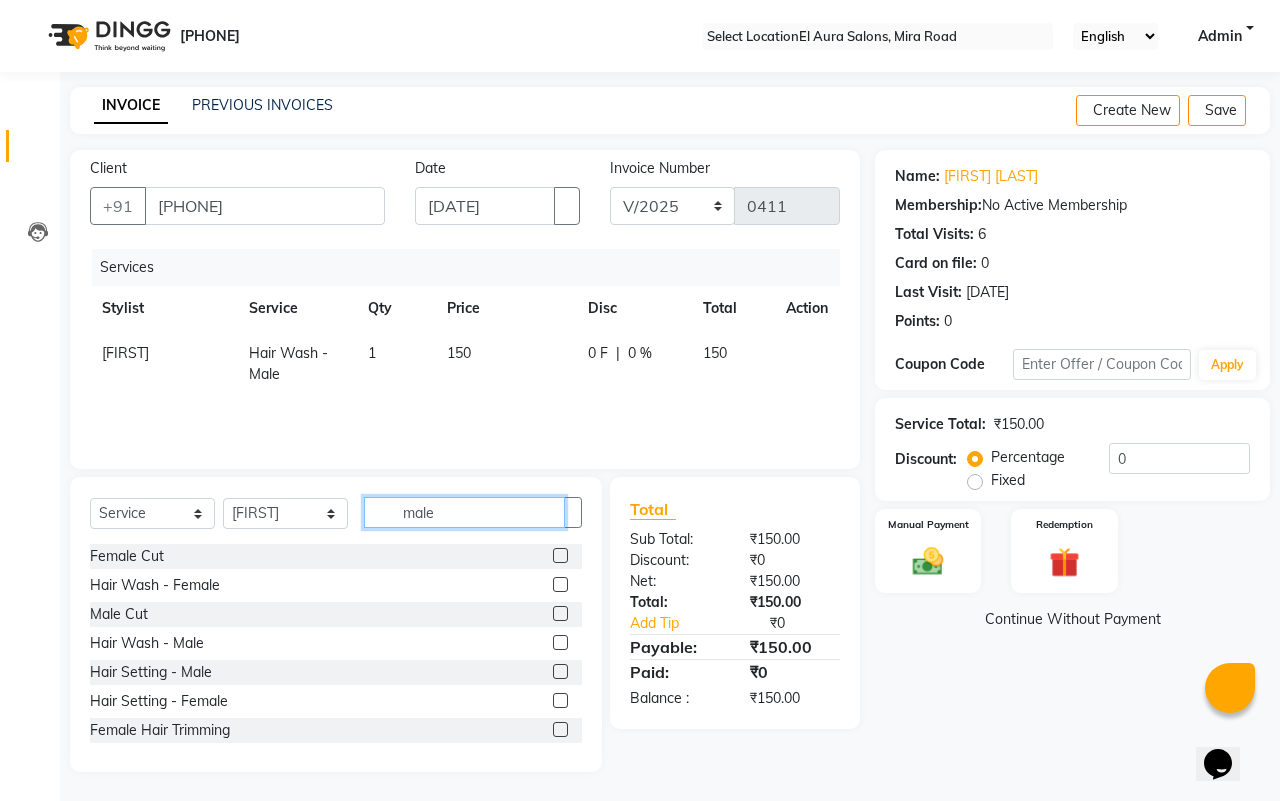 drag, startPoint x: 458, startPoint y: 510, endPoint x: 205, endPoint y: 510, distance: 253 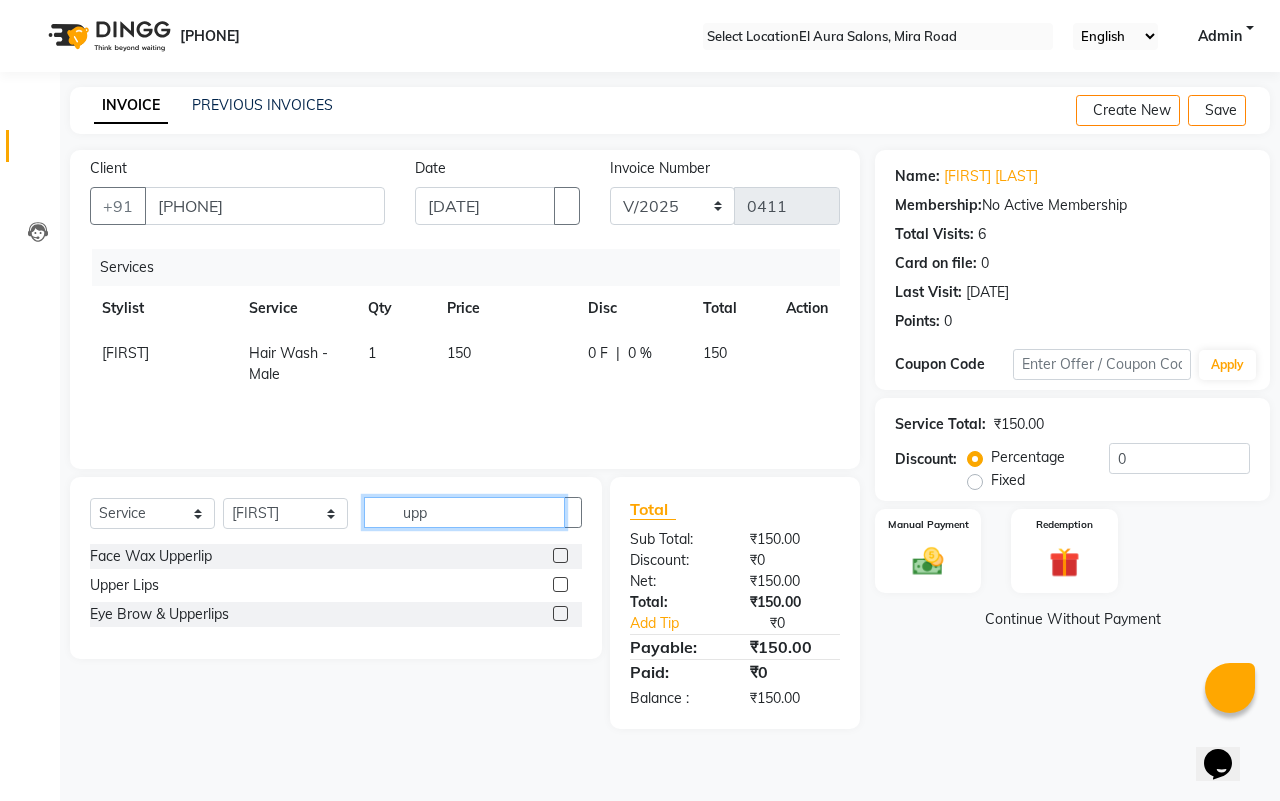type on "upp" 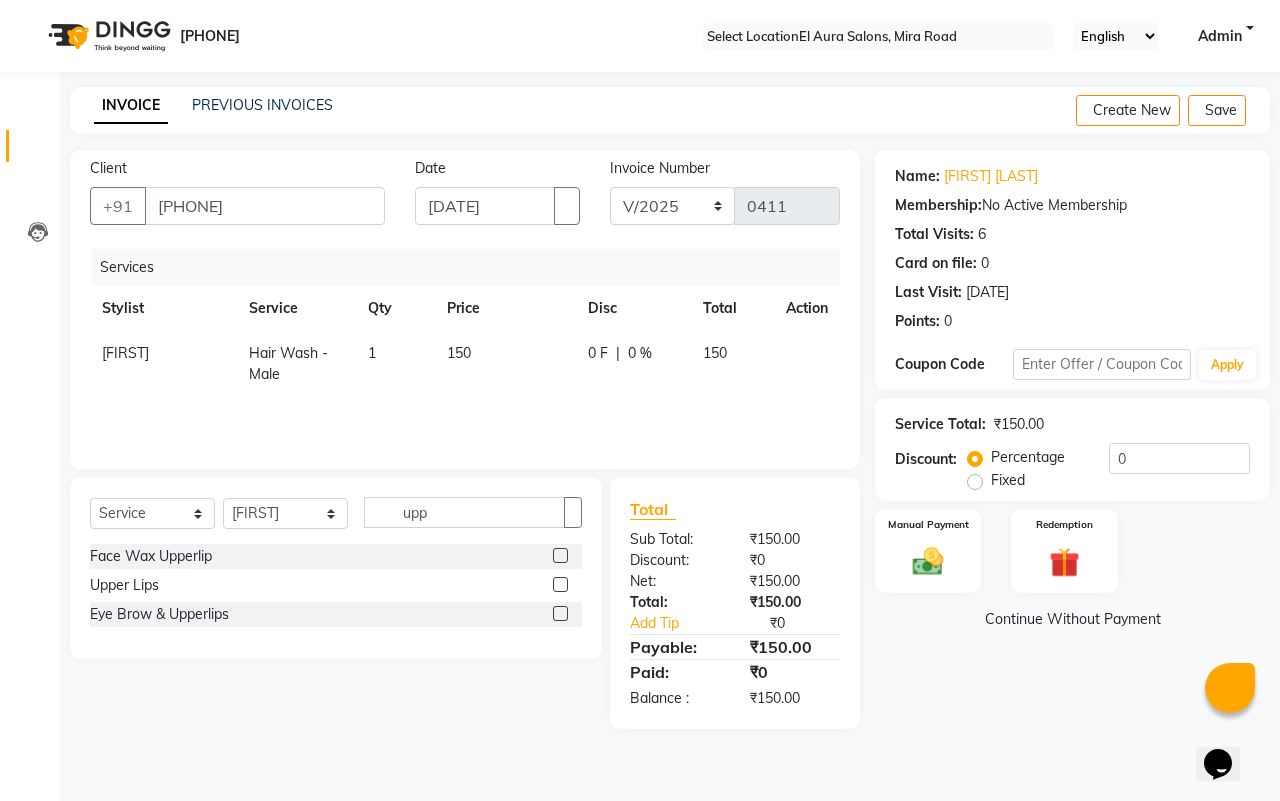 click at bounding box center (560, 584) 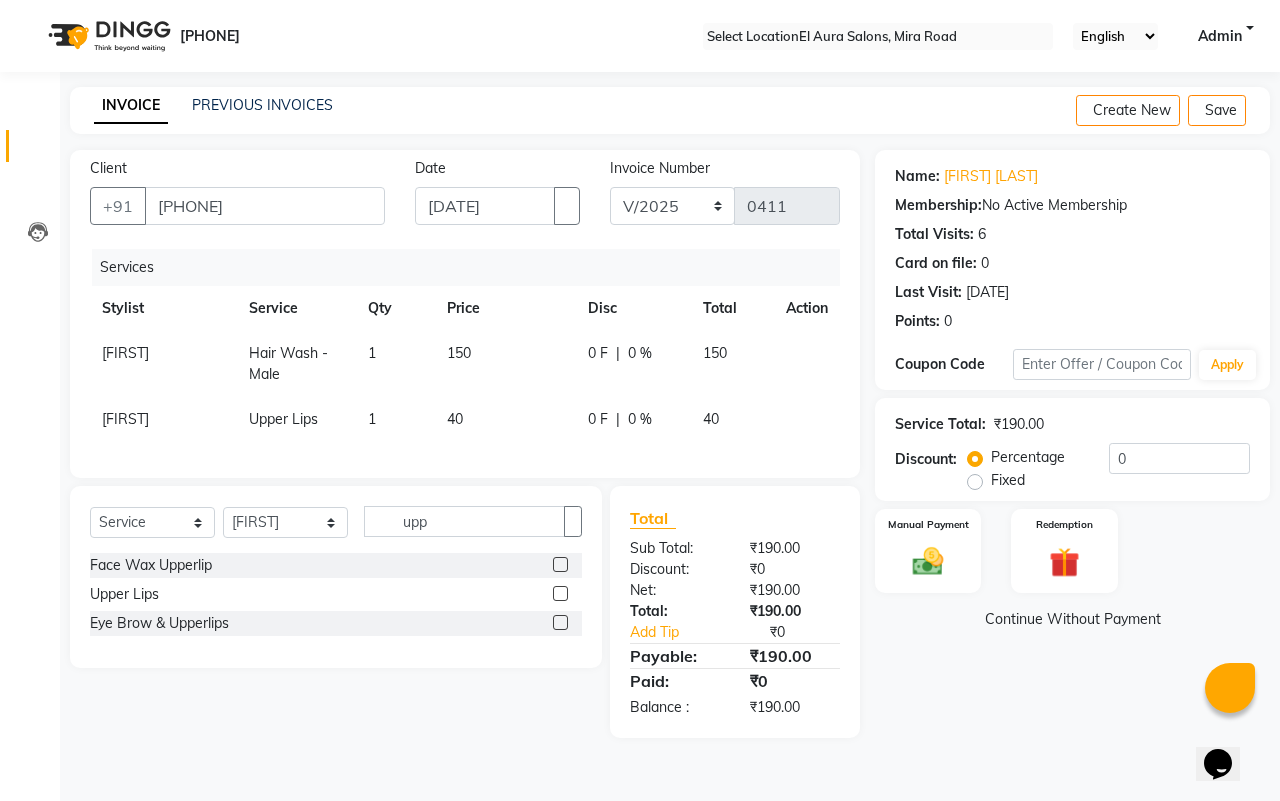 click on "40" at bounding box center (506, 364) 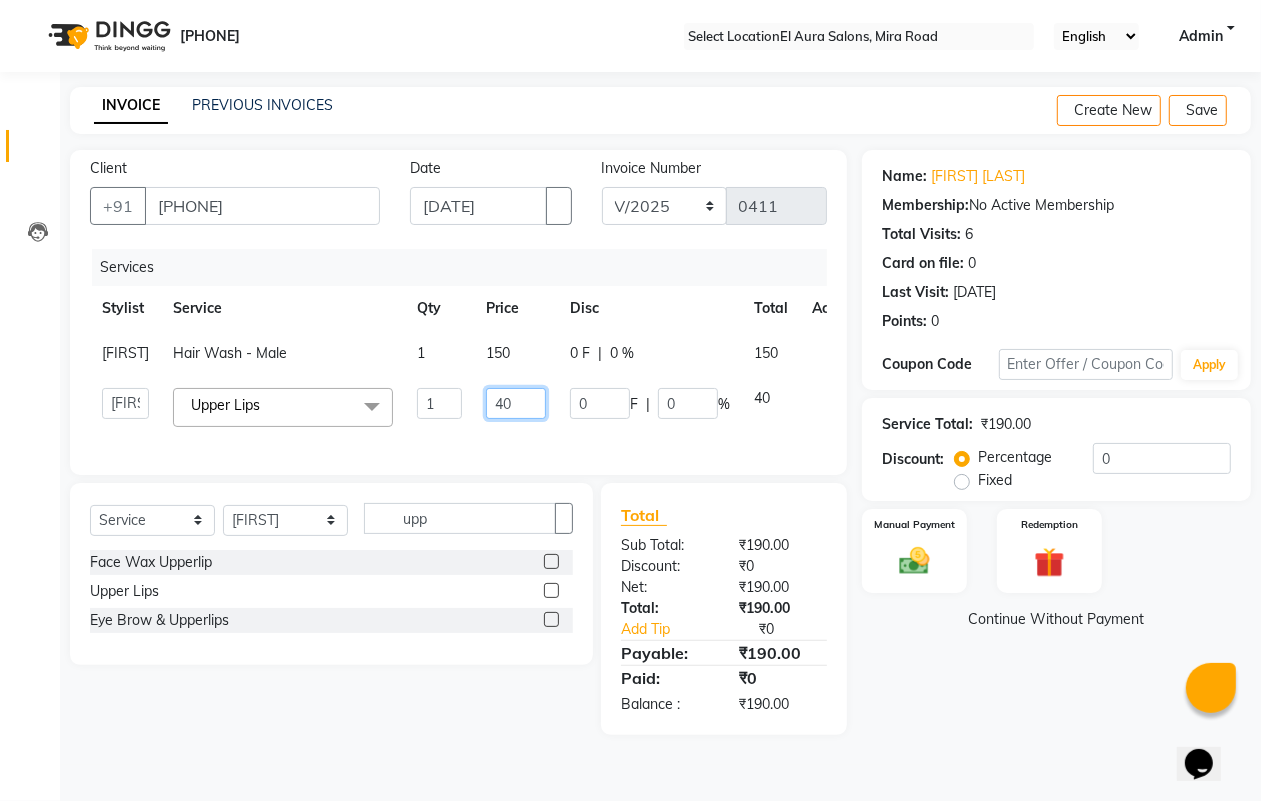 drag, startPoint x: 517, startPoint y: 421, endPoint x: 245, endPoint y: 358, distance: 279.20065 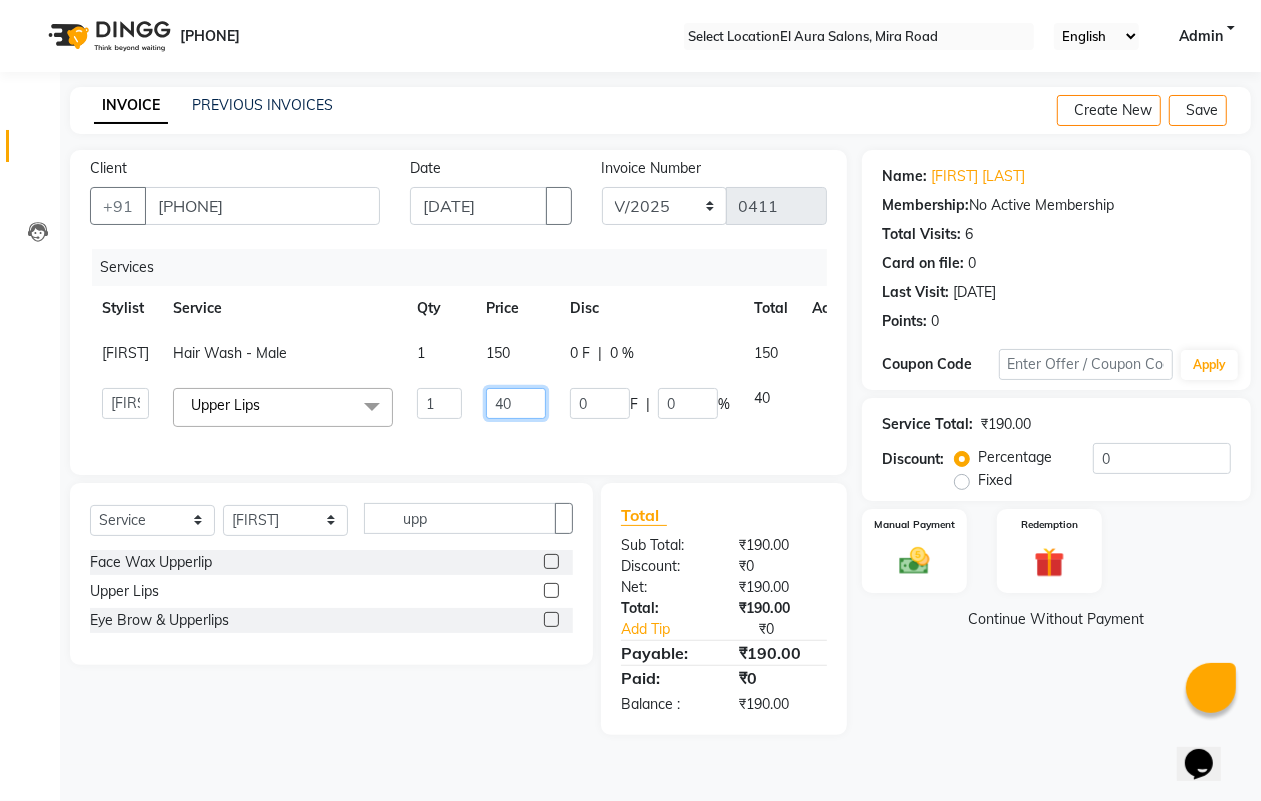 click on "Feroz Hair Wash - Male 1 150 0 F | 0 % 150  Afsana   Arif Ali   Ekta Singh   Faisal Salmani   Feroz   mithun   Nazma Shaikh   Owais   Raj Lokhande   Rishi   Rohit Talreja   Ruchi Gaurav Singh   ruksar   sana   Sandhya Pawan Sonar   uvesh  Upper Lips  x Female Cut Blow Dryer Haircut & Finish Children (under 10) Hair Wash - Female Keratin wash Male Cut Beard Triming Shaving Childdren Cut Styling Shave Hair Wash - Male Hair Setting - Male Head Massage Hair Setting - Female Female Hair Trimming Male Package Smoothening Keratin KeraSmooth WellaPlex Tanino Biotin Nanoplastia Botox Root Touch up - Female Root Touch up - Male Beard Color Global Color Highlights Highlights - Loreal Single Streak Creative Color Color Change Highlights Half Head Pre-Lightning Balayage Hair Spa - Female Keratin Spa - Female Ampule - Female Hair Spa - Male Treatment/ Ritual - Male Ampule - Male Full Arms (C ) Full Arms (D) Full Legs(C ) Full Legs  (D) Underarms(C ) Underarms(D ) Front Body / Back Body(C ) Front Body / back Body (D ) Arms" at bounding box center [478, 385] 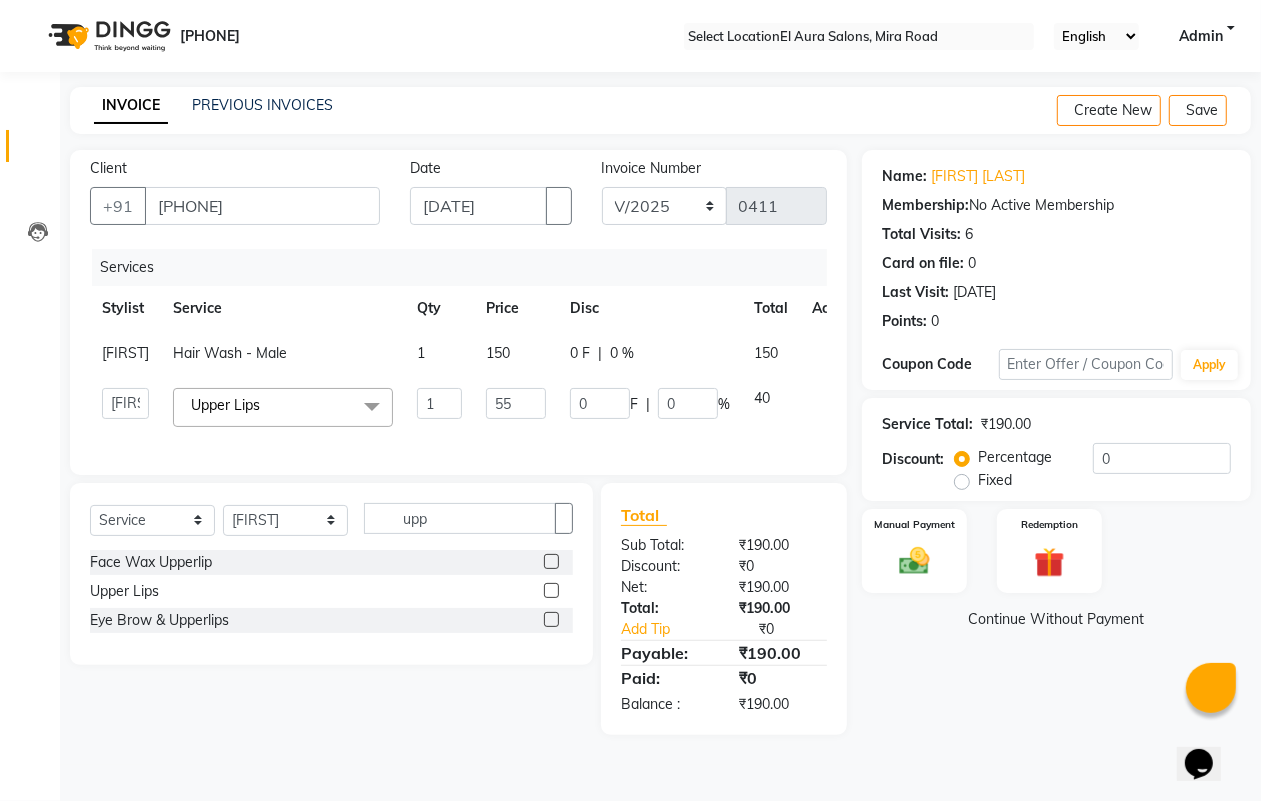 click on "Feroz Hair Wash - Male 1 150 0 F | 0 % 150" at bounding box center (478, 353) 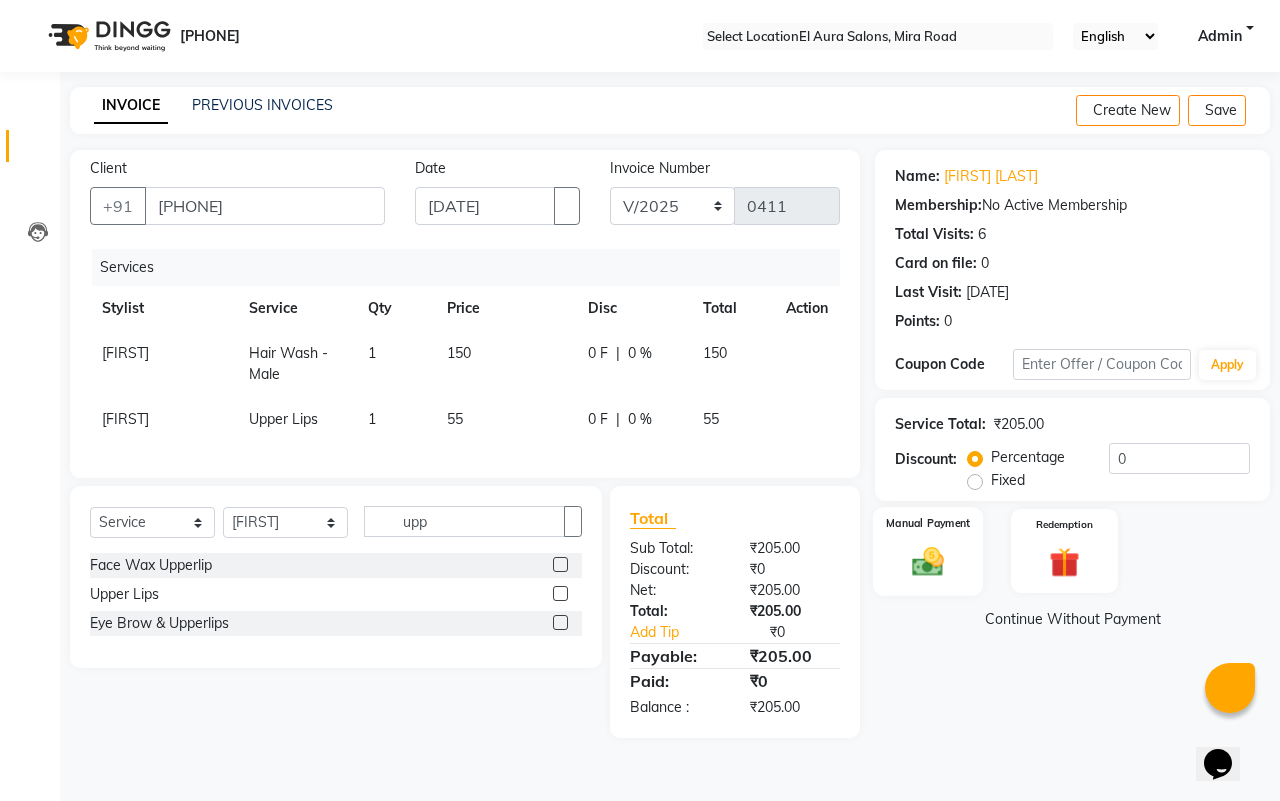 click on "Manual Payment" at bounding box center [928, 551] 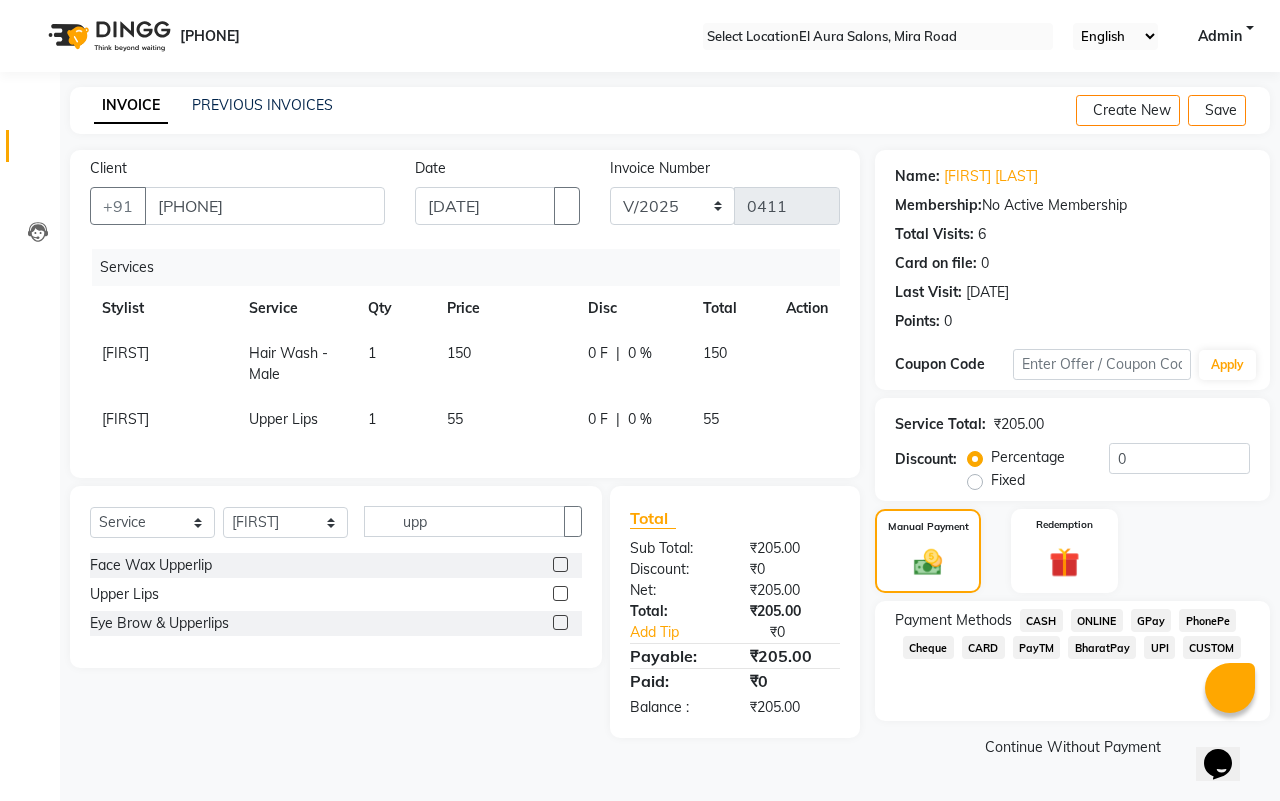 click on "GPay" at bounding box center [1041, 620] 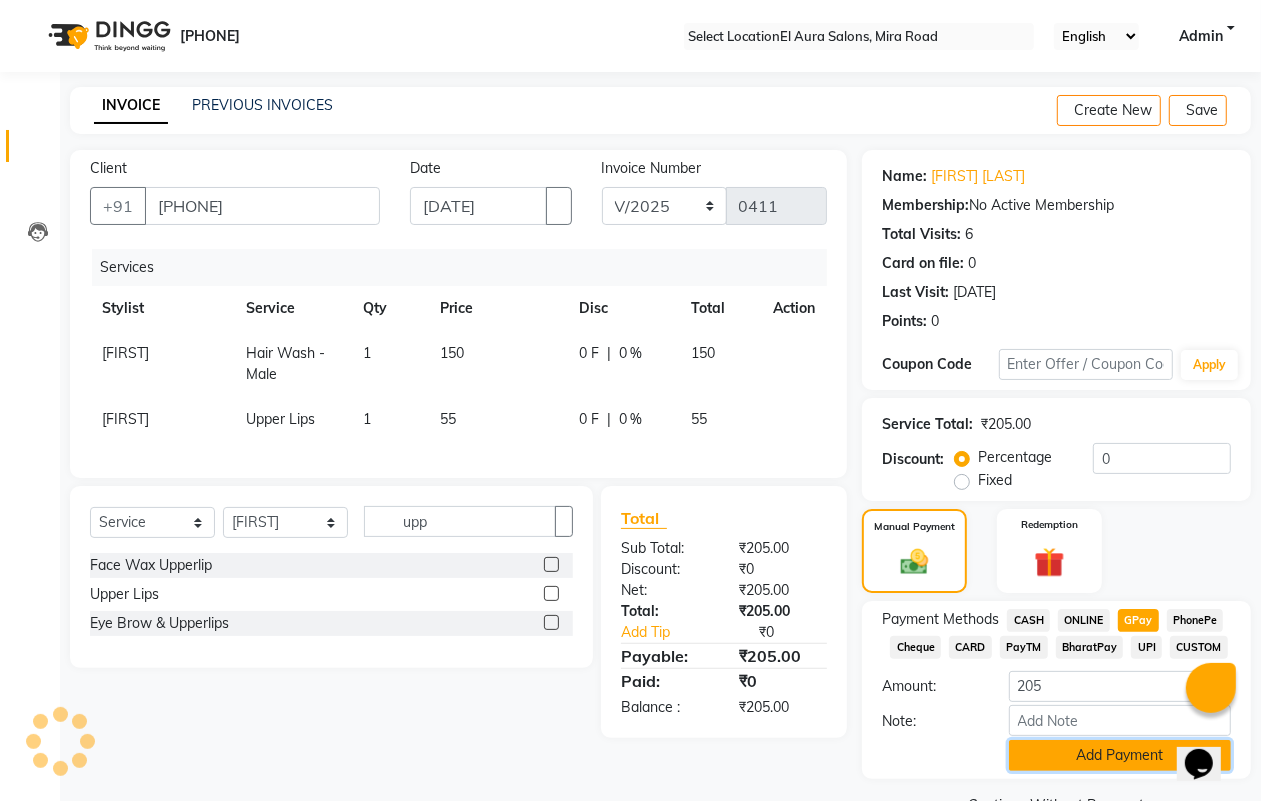 click on "Add Payment" at bounding box center [1120, 755] 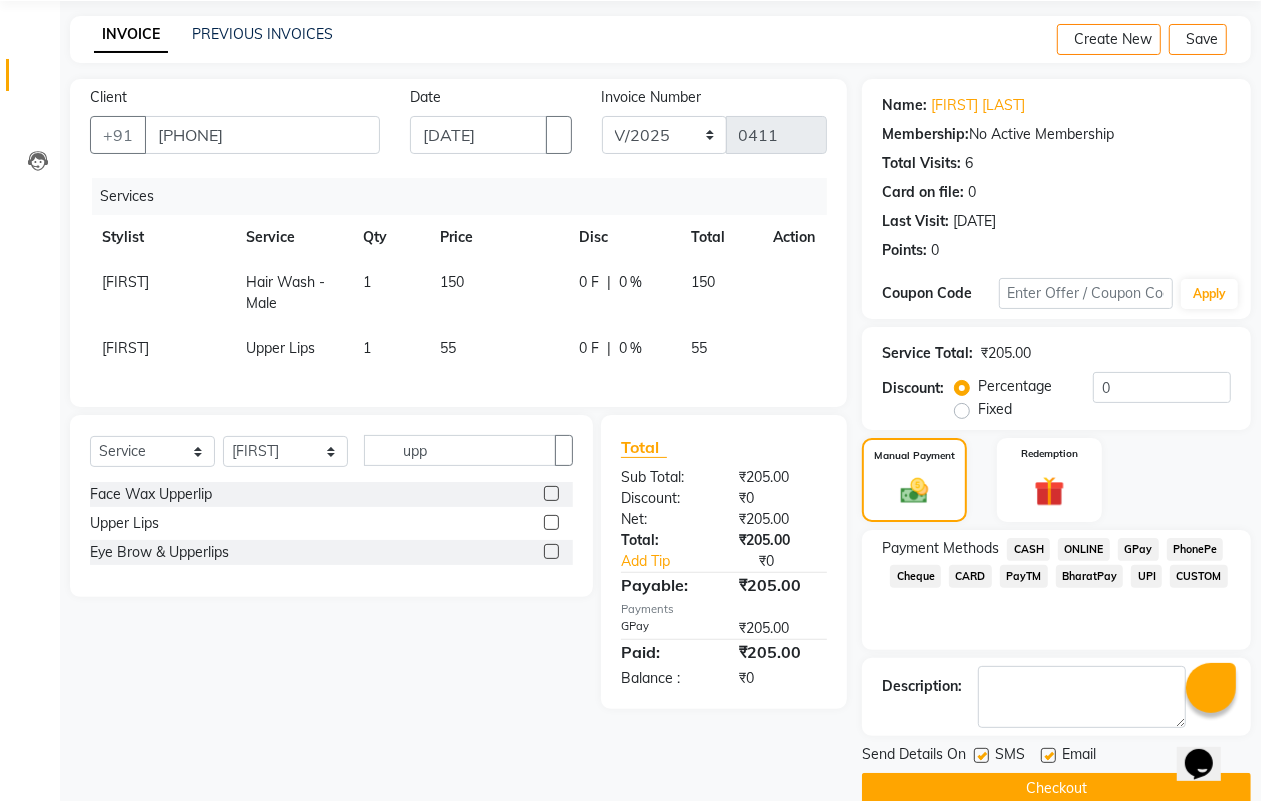 scroll, scrollTop: 111, scrollLeft: 0, axis: vertical 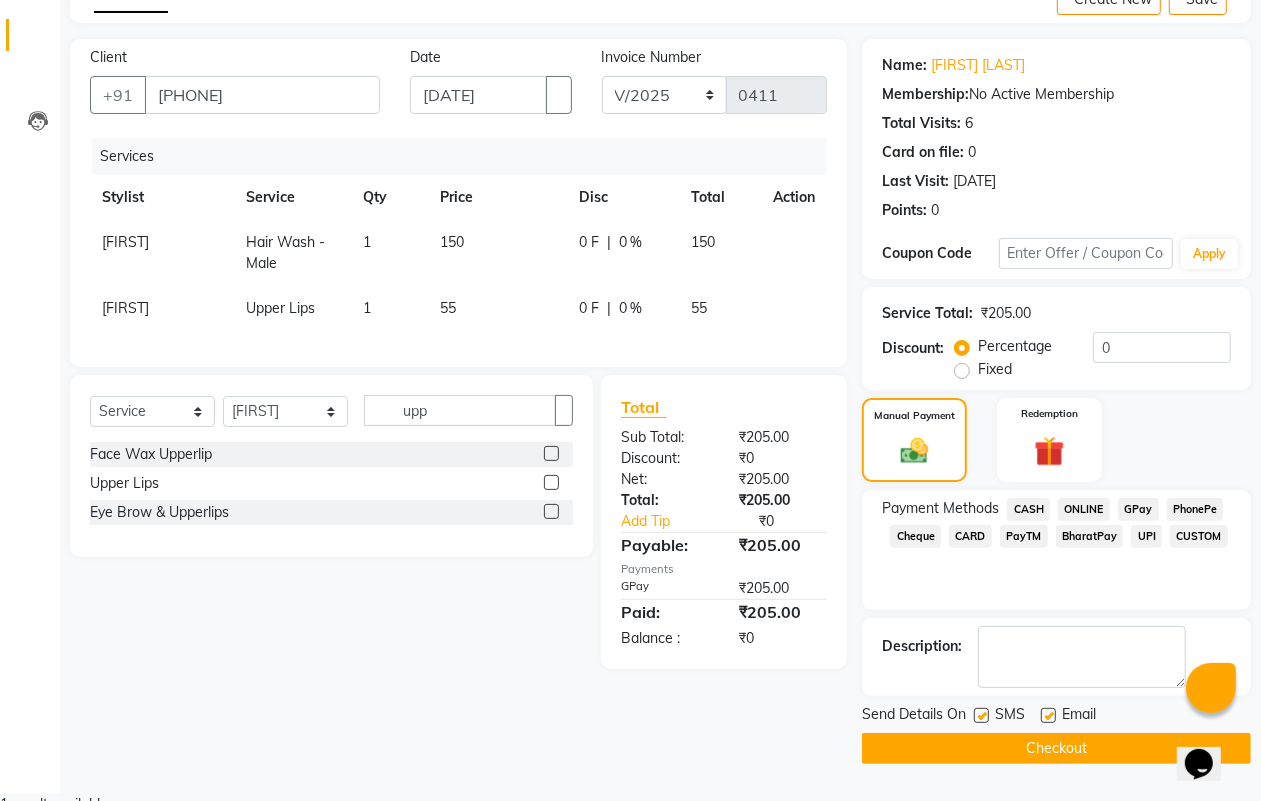 click at bounding box center [981, 715] 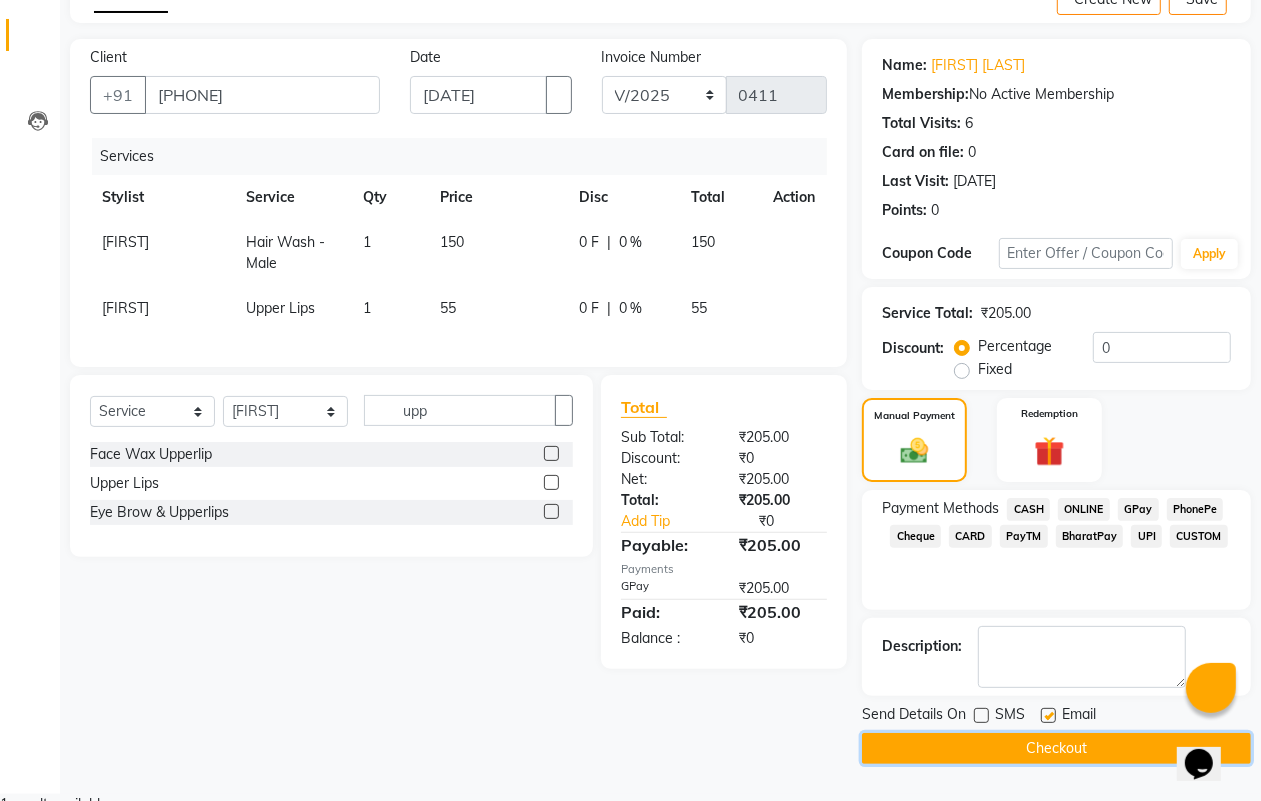 click on "Checkout" at bounding box center [1056, 748] 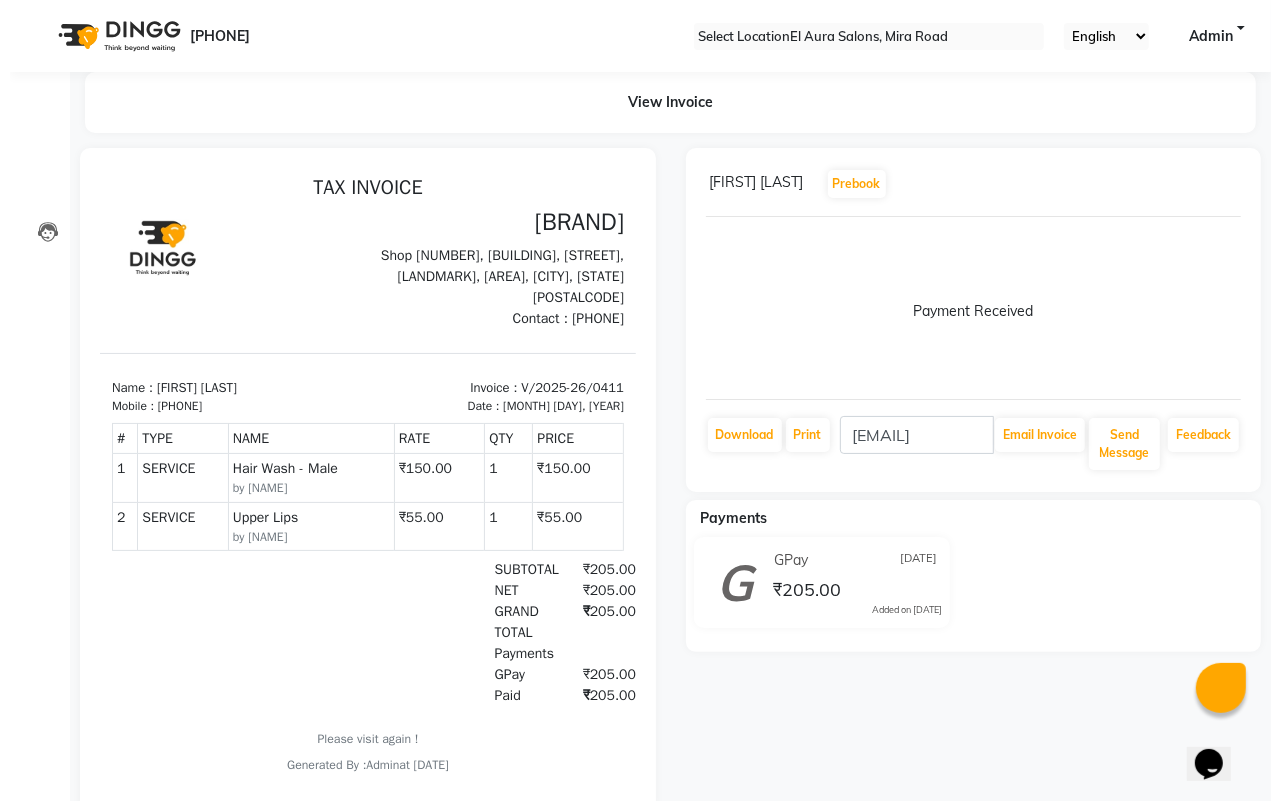 scroll, scrollTop: 0, scrollLeft: 0, axis: both 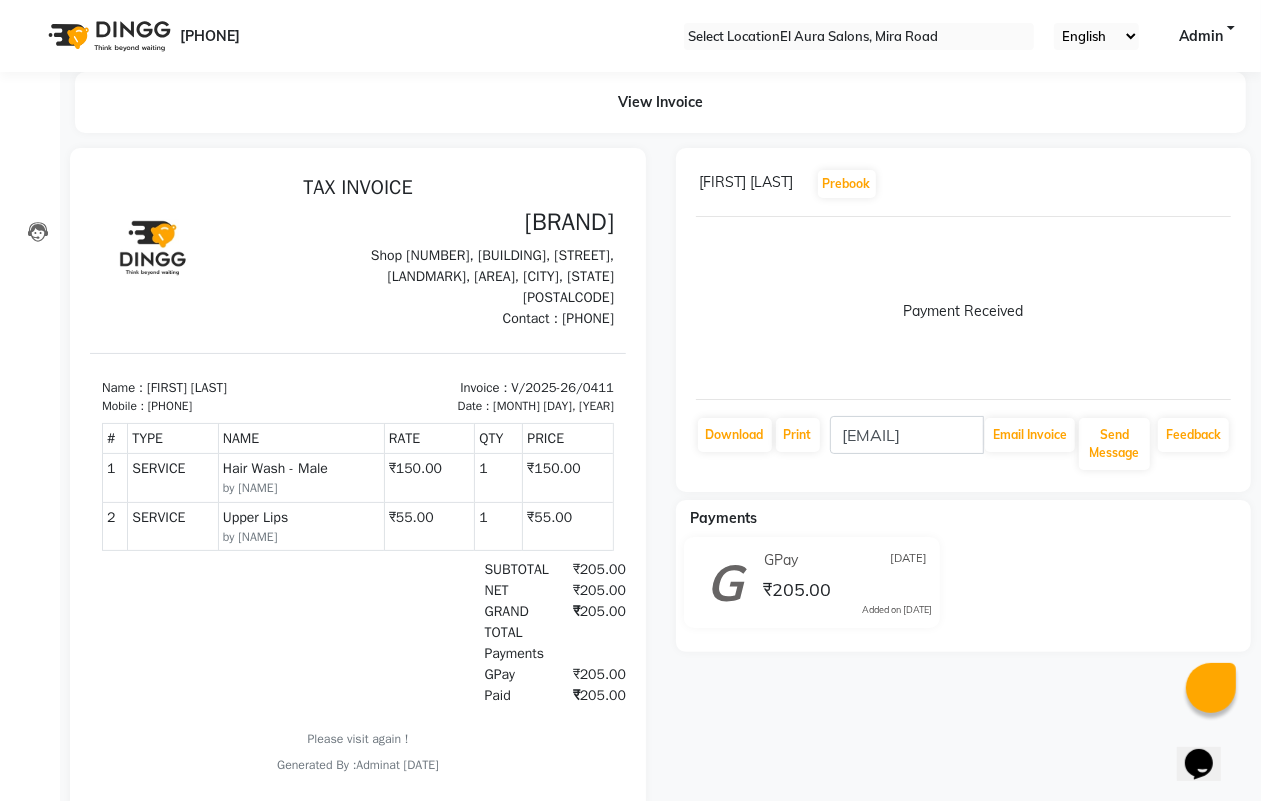 click at bounding box center [1227, 184] 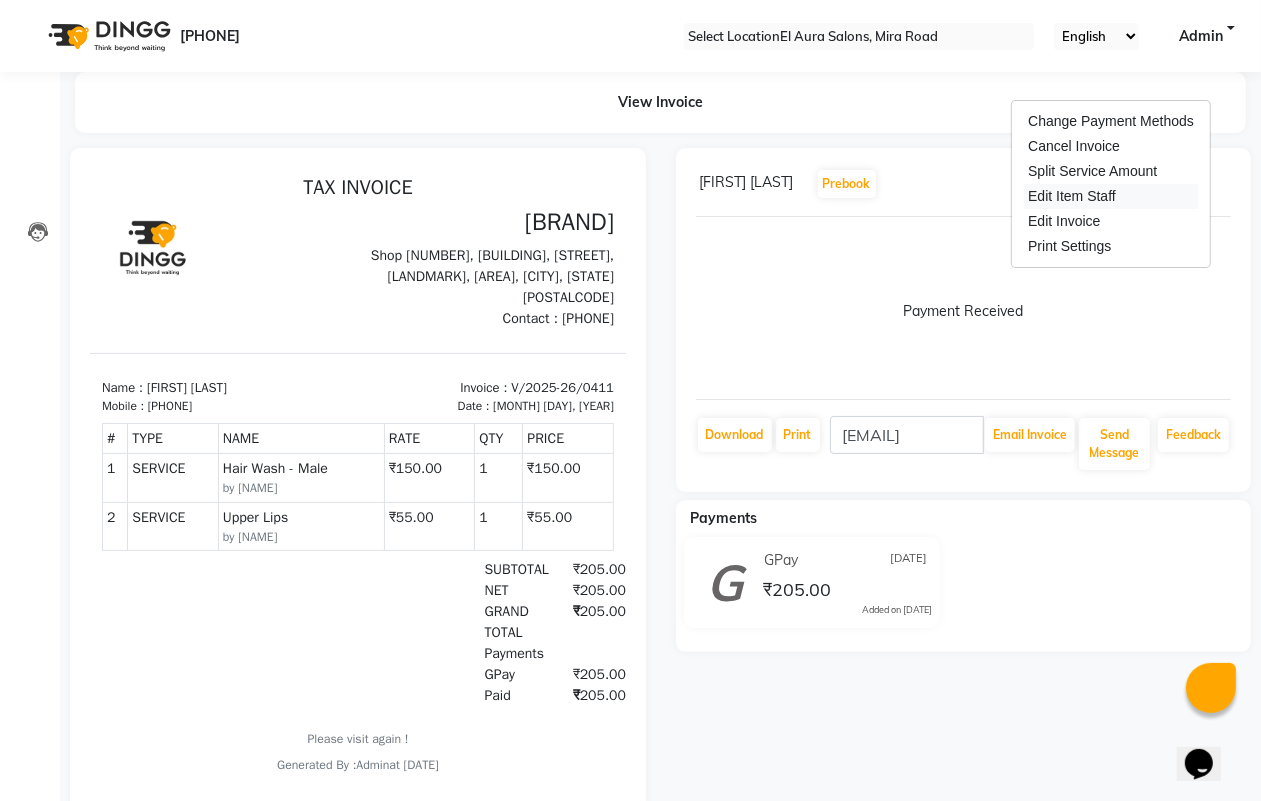 click on "Edit Item Staff" at bounding box center [1111, 196] 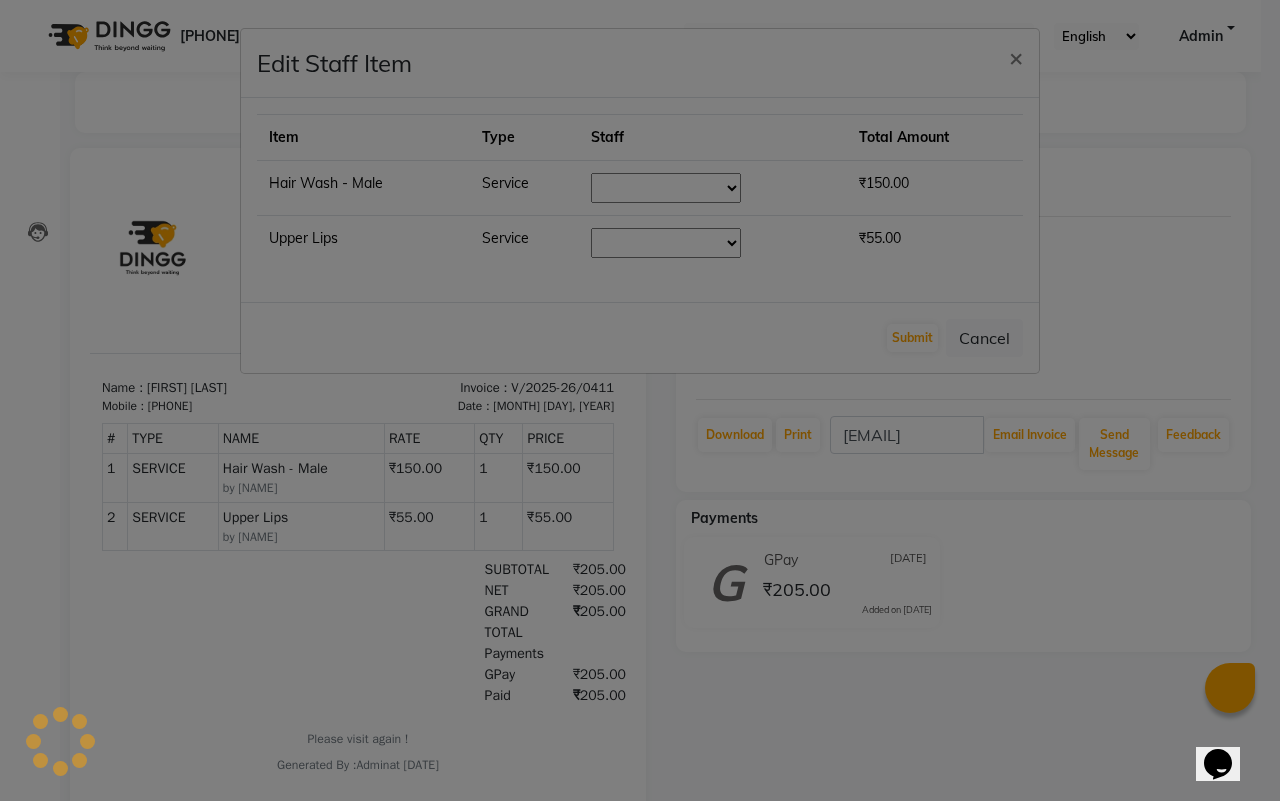 click on "Select" at bounding box center (666, 188) 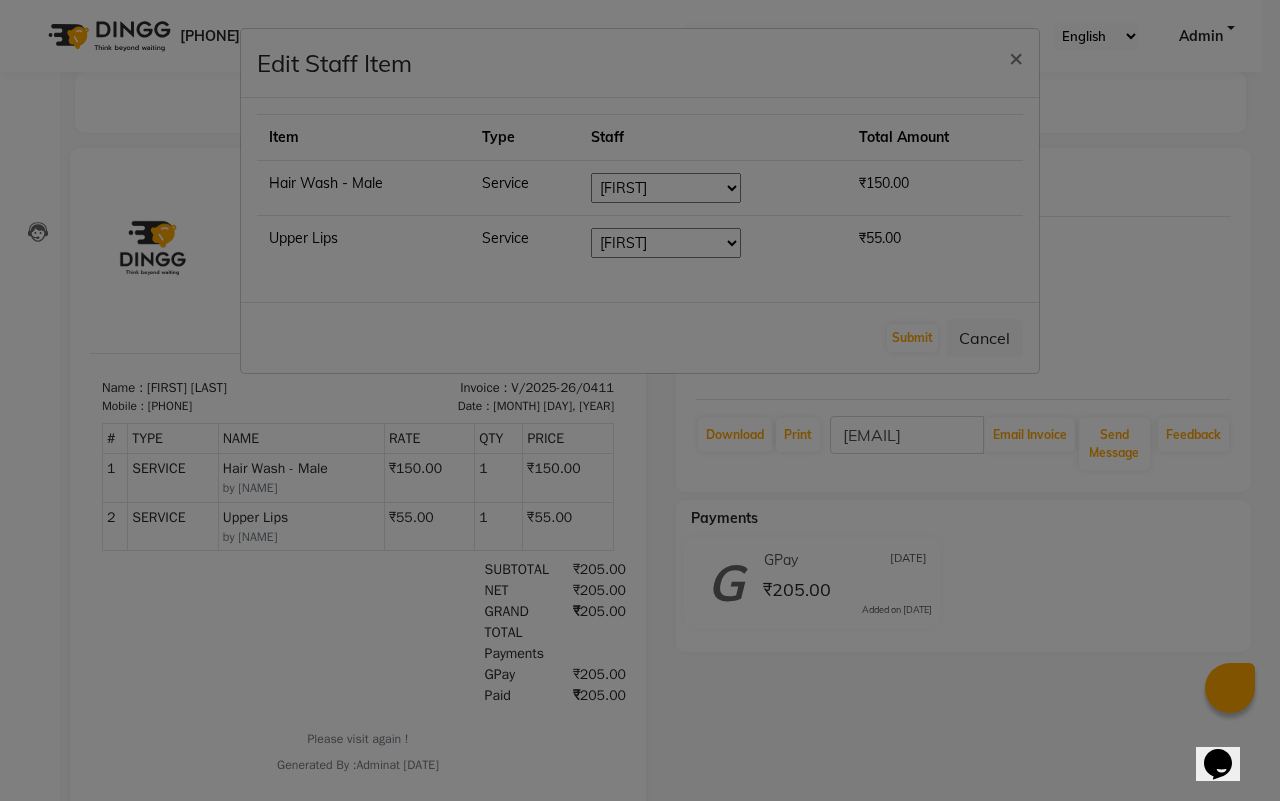 select on "37232" 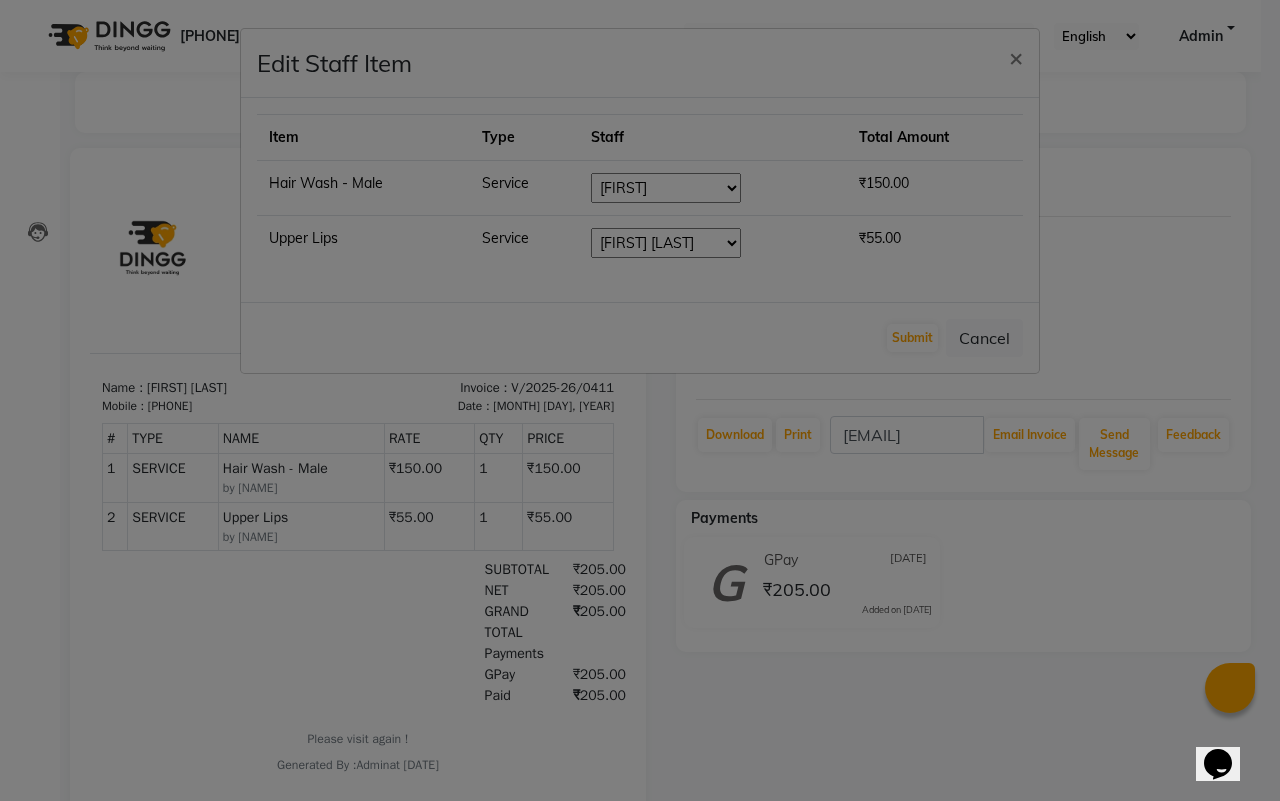 click on "Select  Afsana   Arif Ali   Ekta Singh   Faisal Salmani   Feroz   mithun   Nazma Shaikh   Owais   Raj Lokhande   Rishi   Rohit Talreja   Ruchi Gaurav Singh   ruksar   sana   Sandhya Pawan Sonar   uvesh" at bounding box center [666, 188] 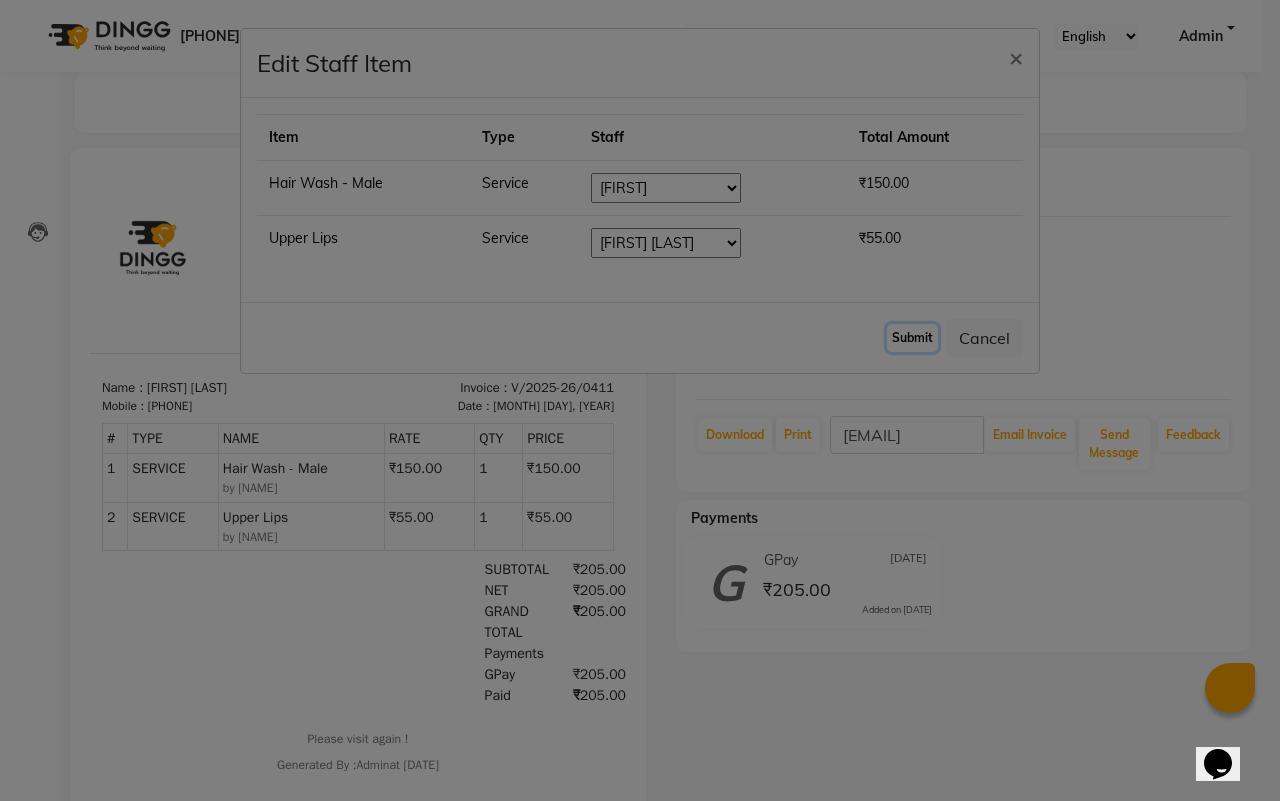 click on "Submit" at bounding box center (912, 338) 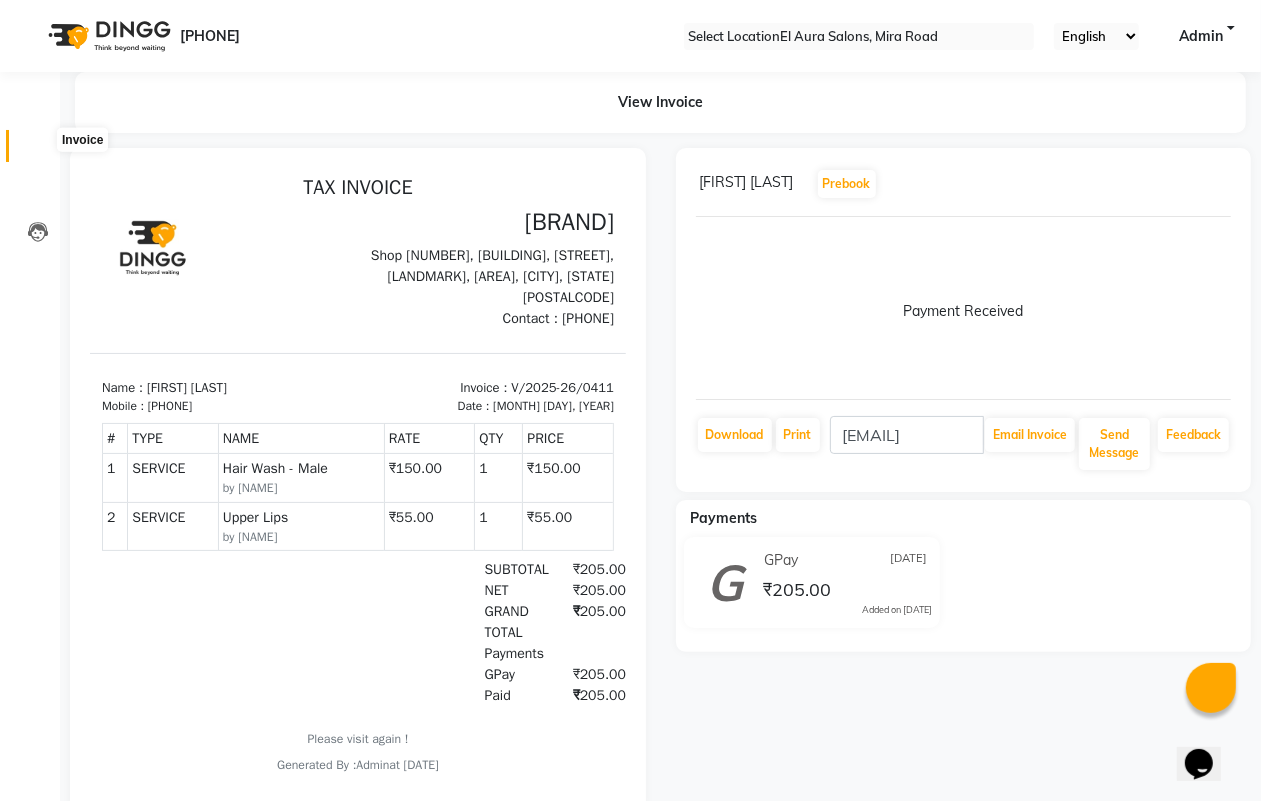 click at bounding box center (37, 151) 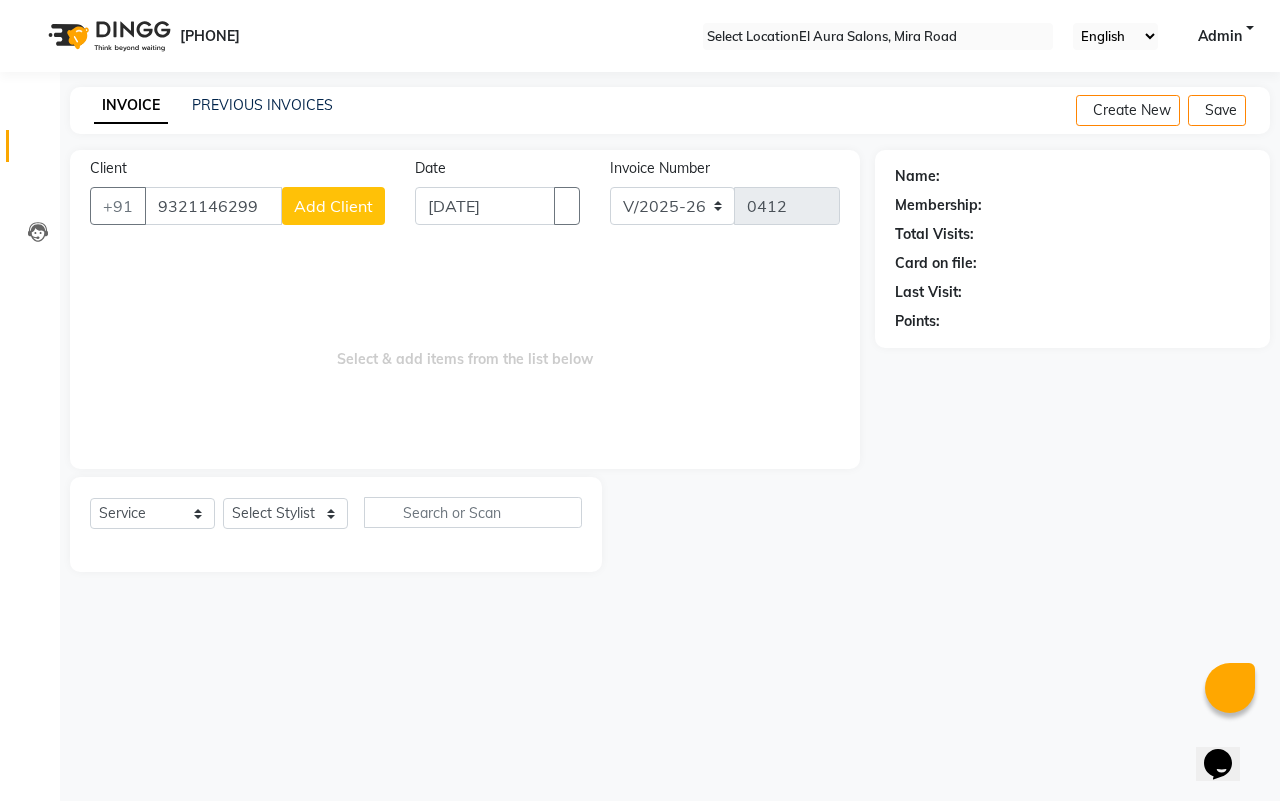 type on "9321146299" 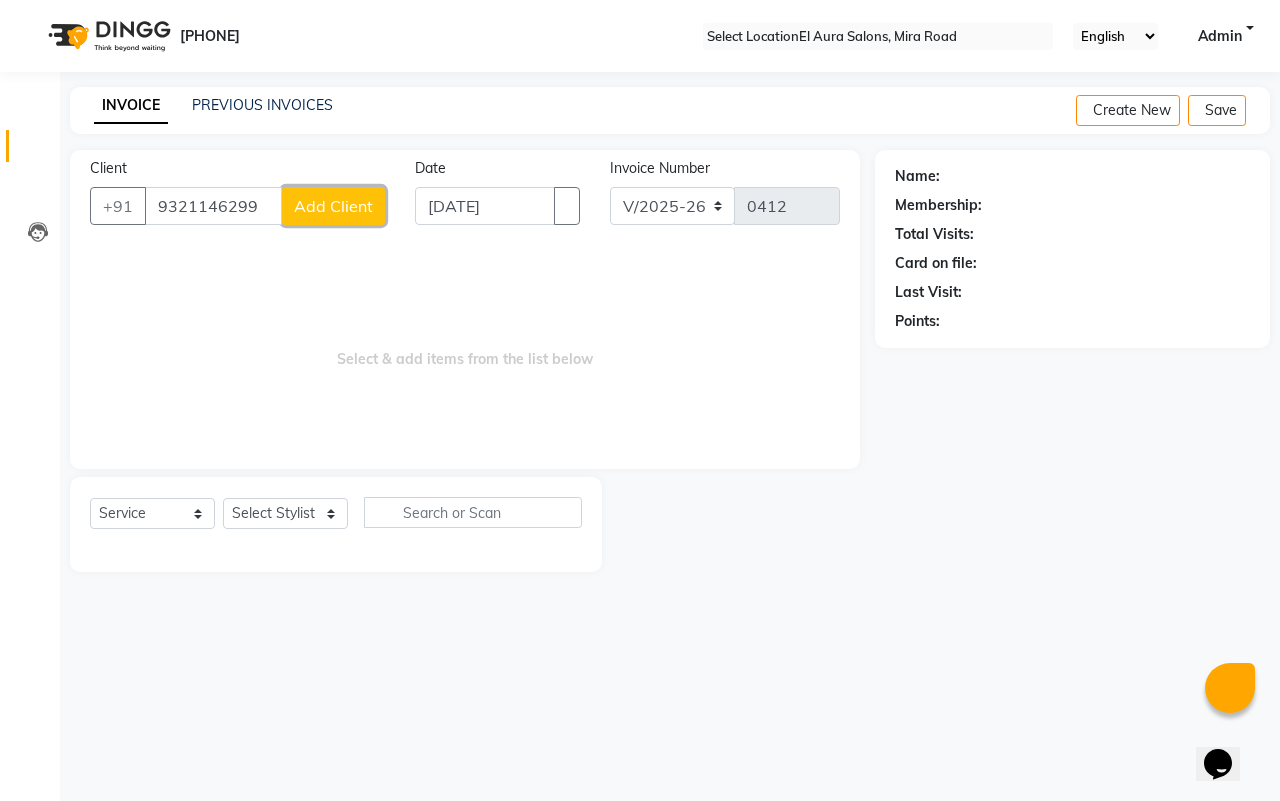 click on "••• ••••••" at bounding box center (333, 206) 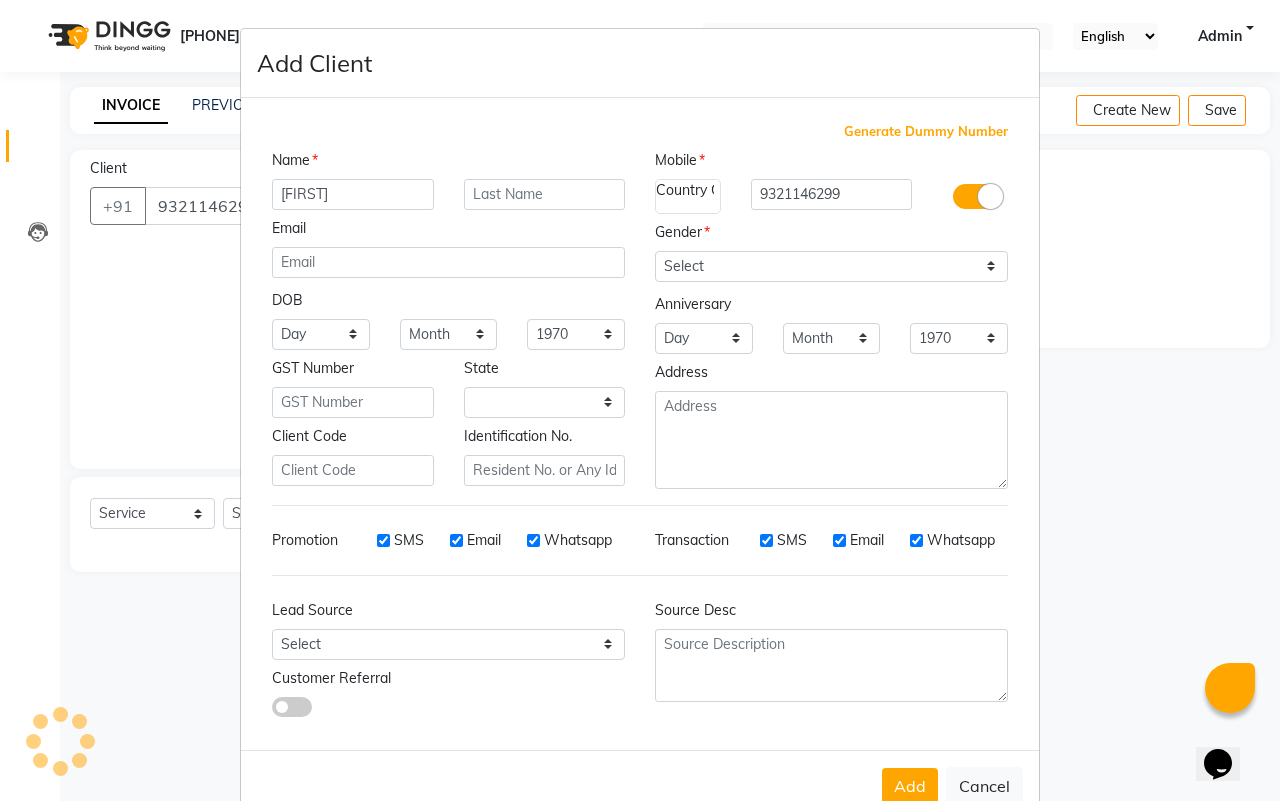 type on "Danish" 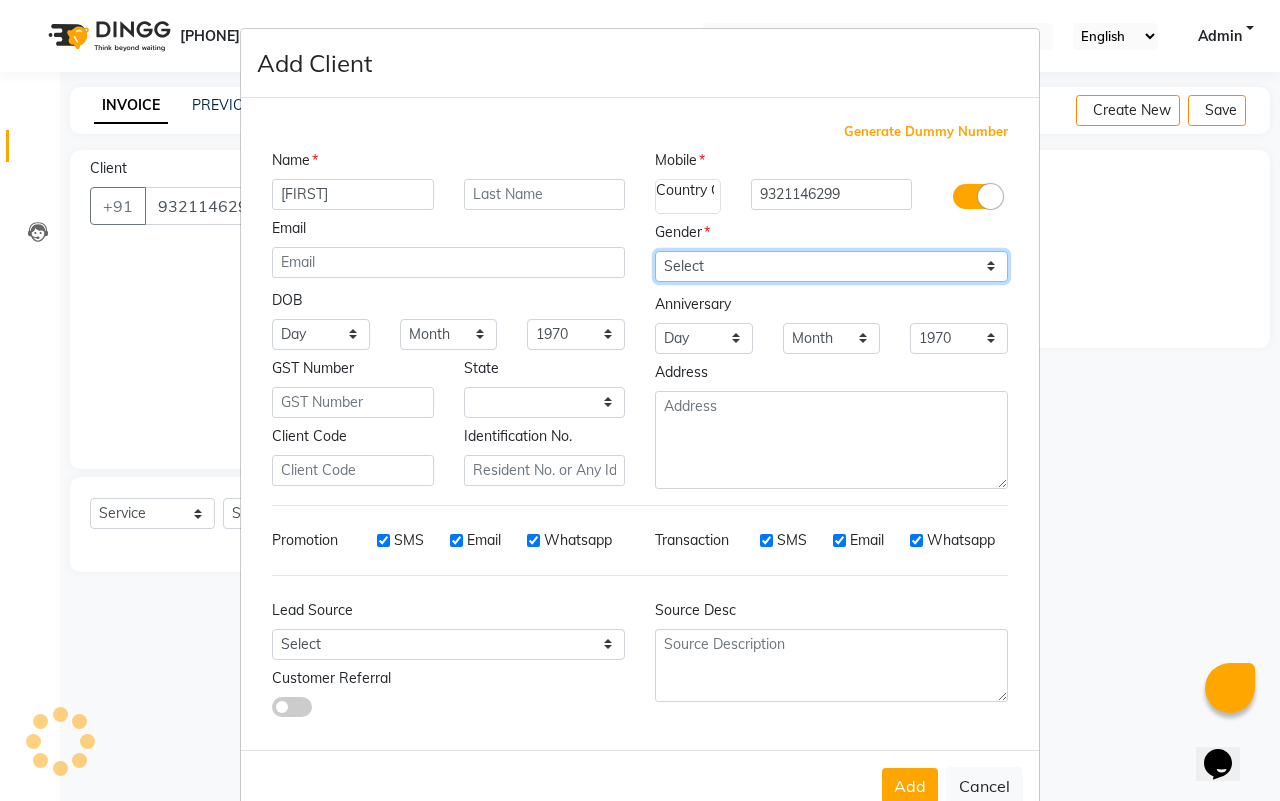 click on "Select Male Female Other Prefer Not To Say" at bounding box center (831, 266) 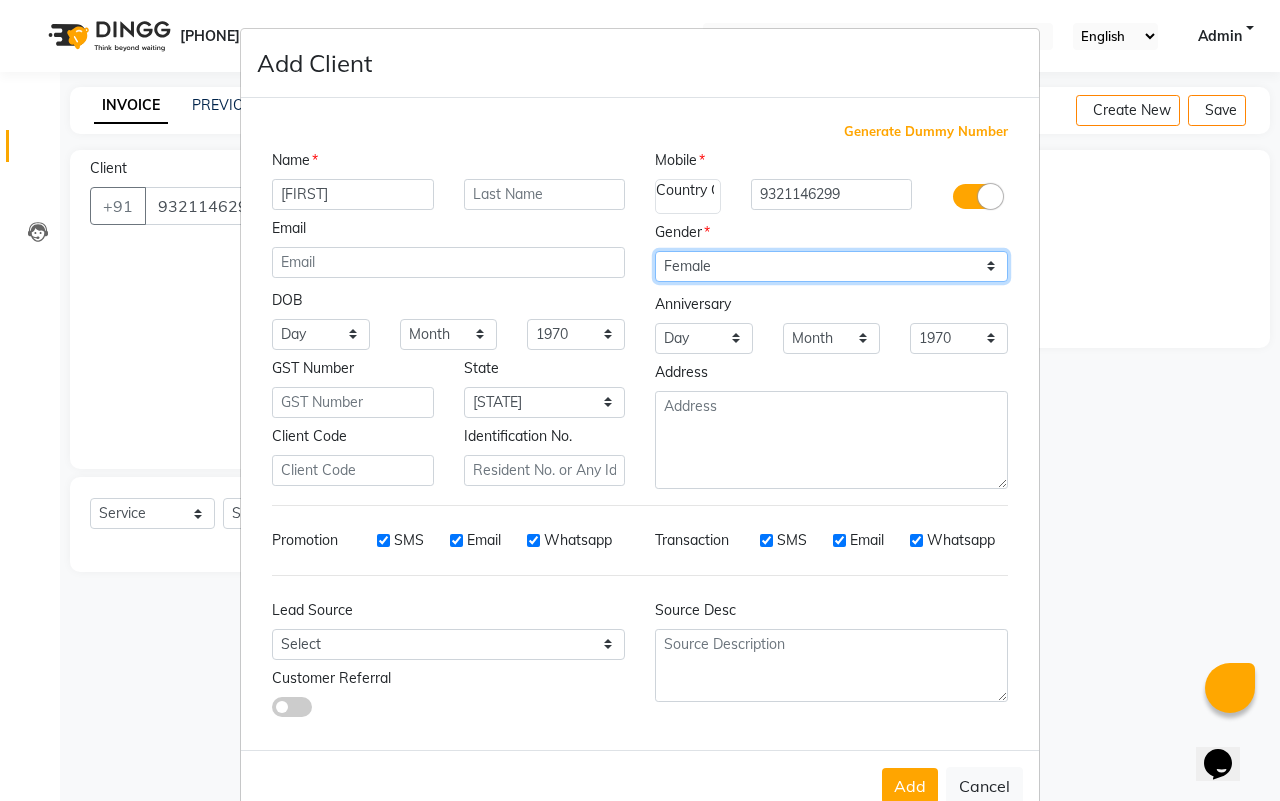 click on "Select Male Female Other Prefer Not To Say" at bounding box center (831, 266) 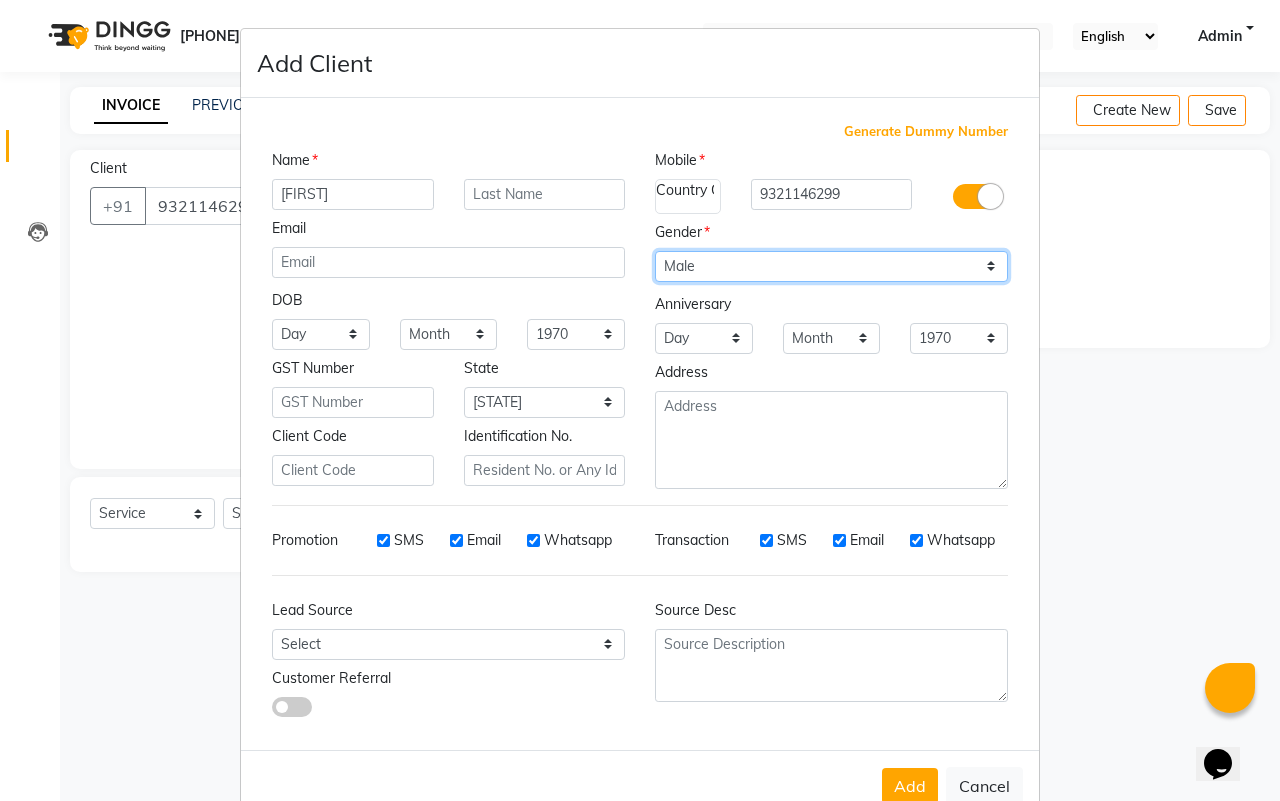 click on "Select Male Female Other Prefer Not To Say" at bounding box center [831, 266] 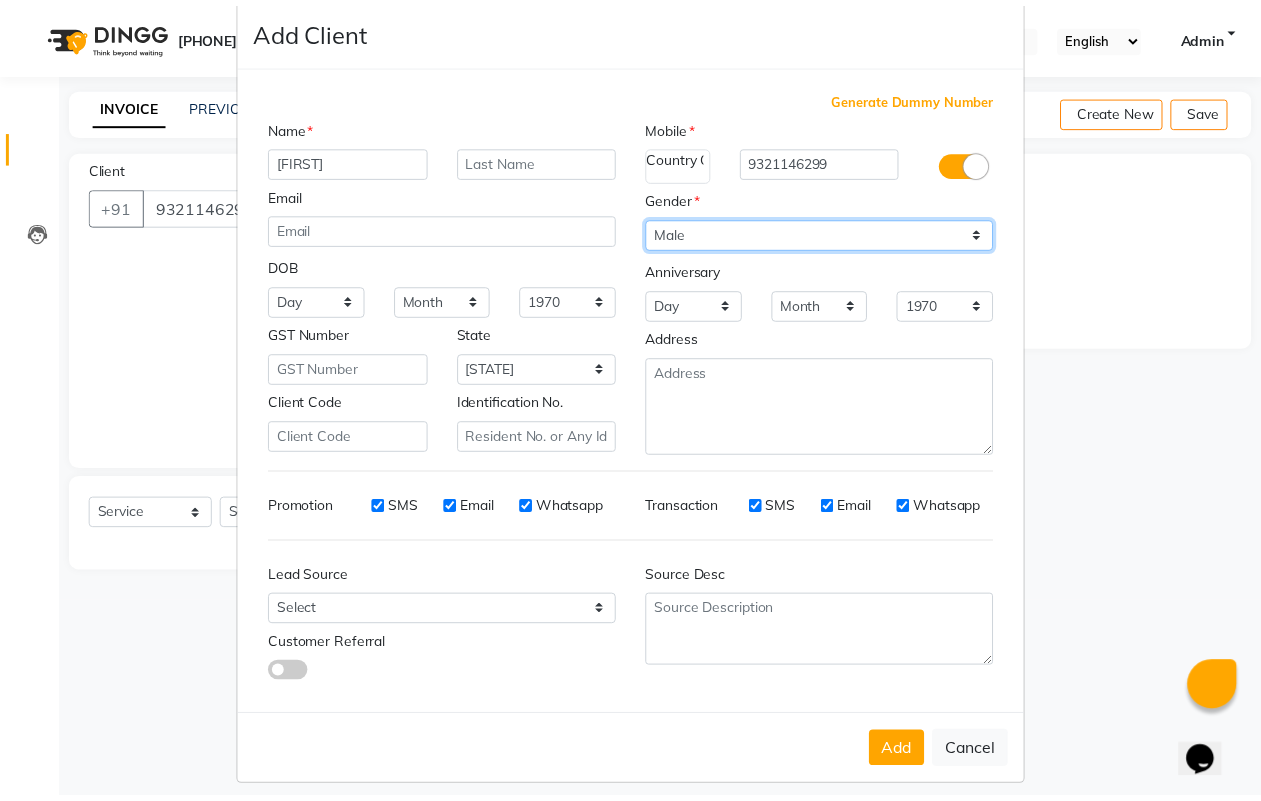 scroll, scrollTop: 43, scrollLeft: 0, axis: vertical 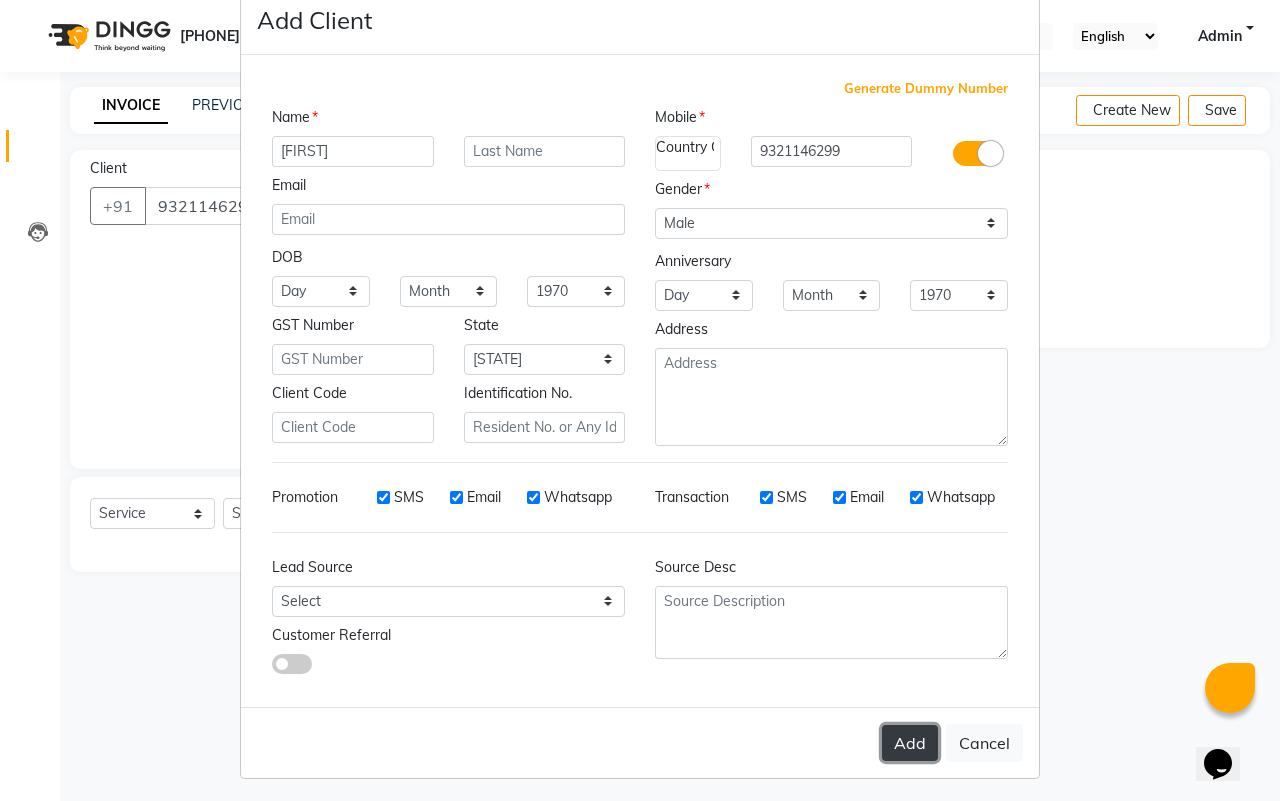 click on "•••" at bounding box center (910, 743) 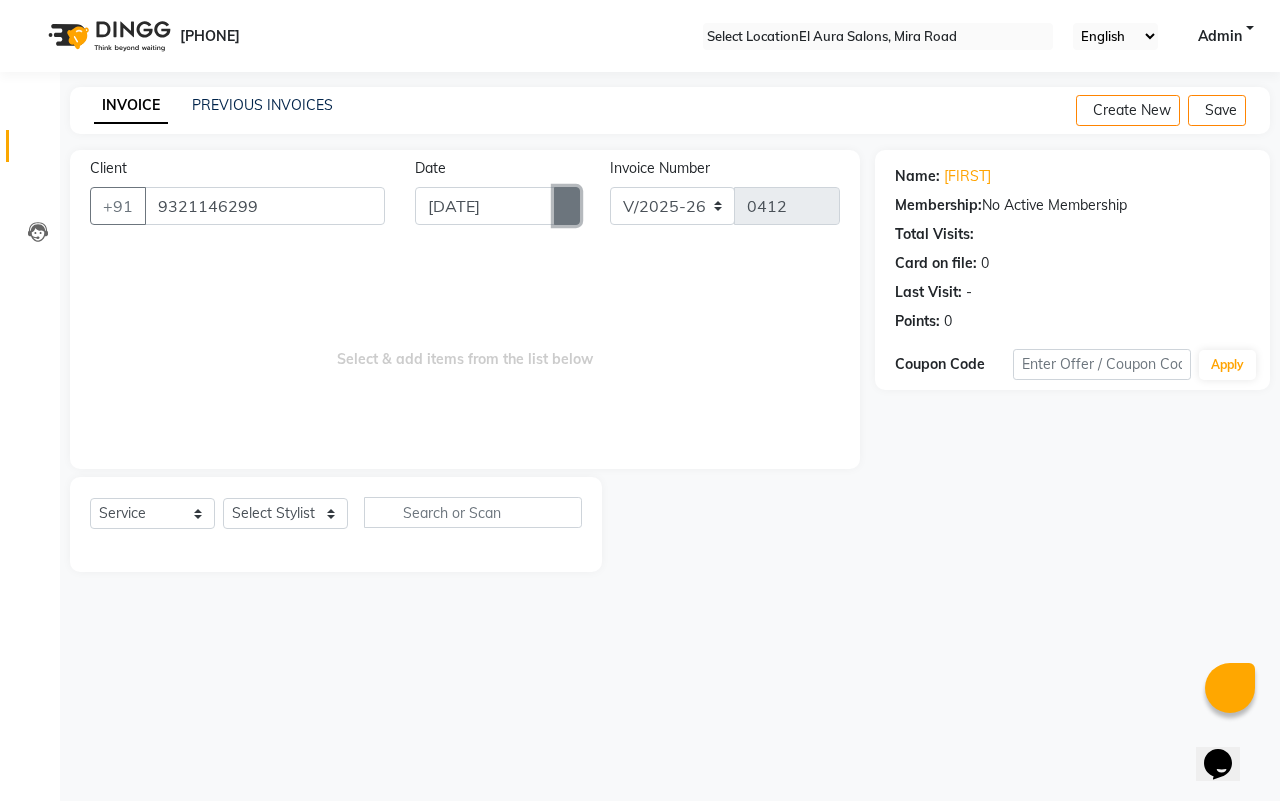 click at bounding box center [567, 206] 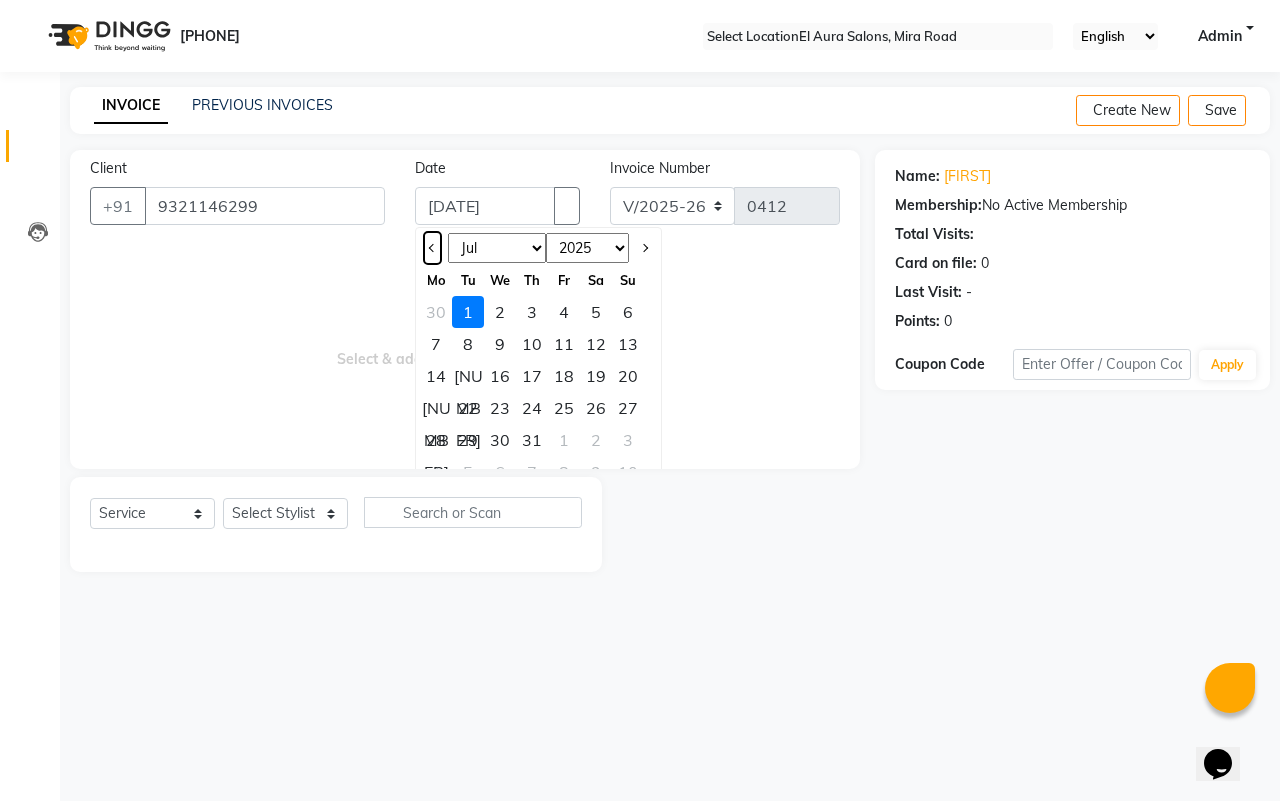 click at bounding box center [433, 248] 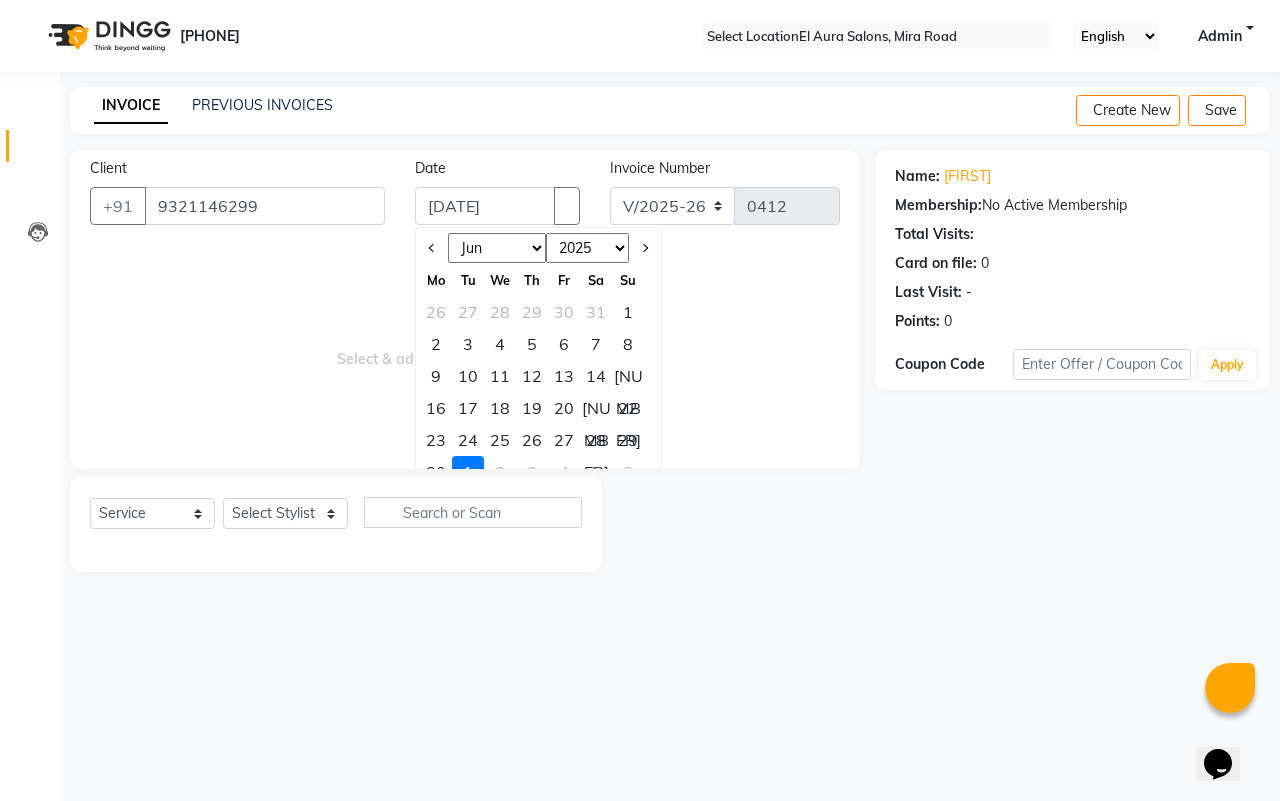 click on "[NUMBER]" at bounding box center (628, 312) 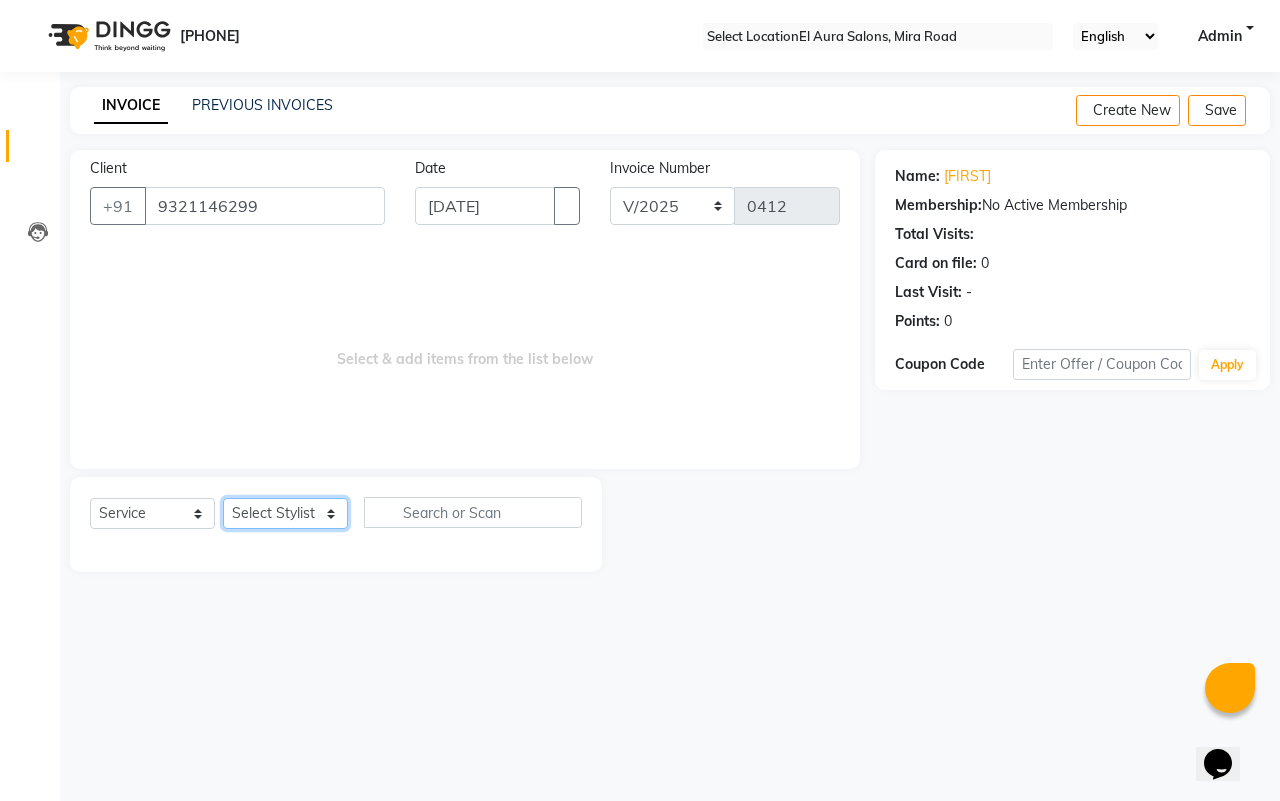 click on "Select Stylist Afsana Arif Ali Ekta Singh Faisal Salmani Feroz mithun Nazma Shaikh Owais Raj Lokhande Rishi Rohit Talreja Ruchi Gaurav Singh ruksar sana Sandhya Pawan Sonar uvesh" at bounding box center [285, 513] 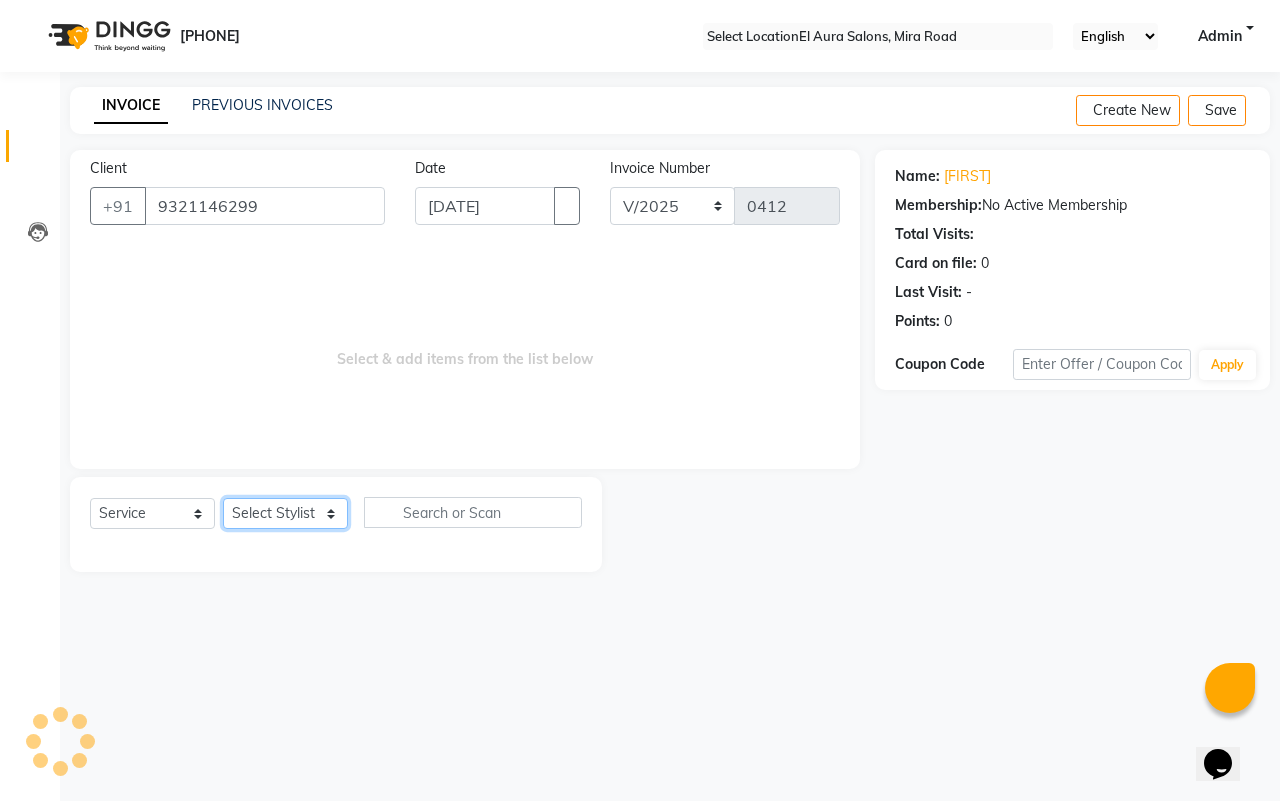 select on "8398" 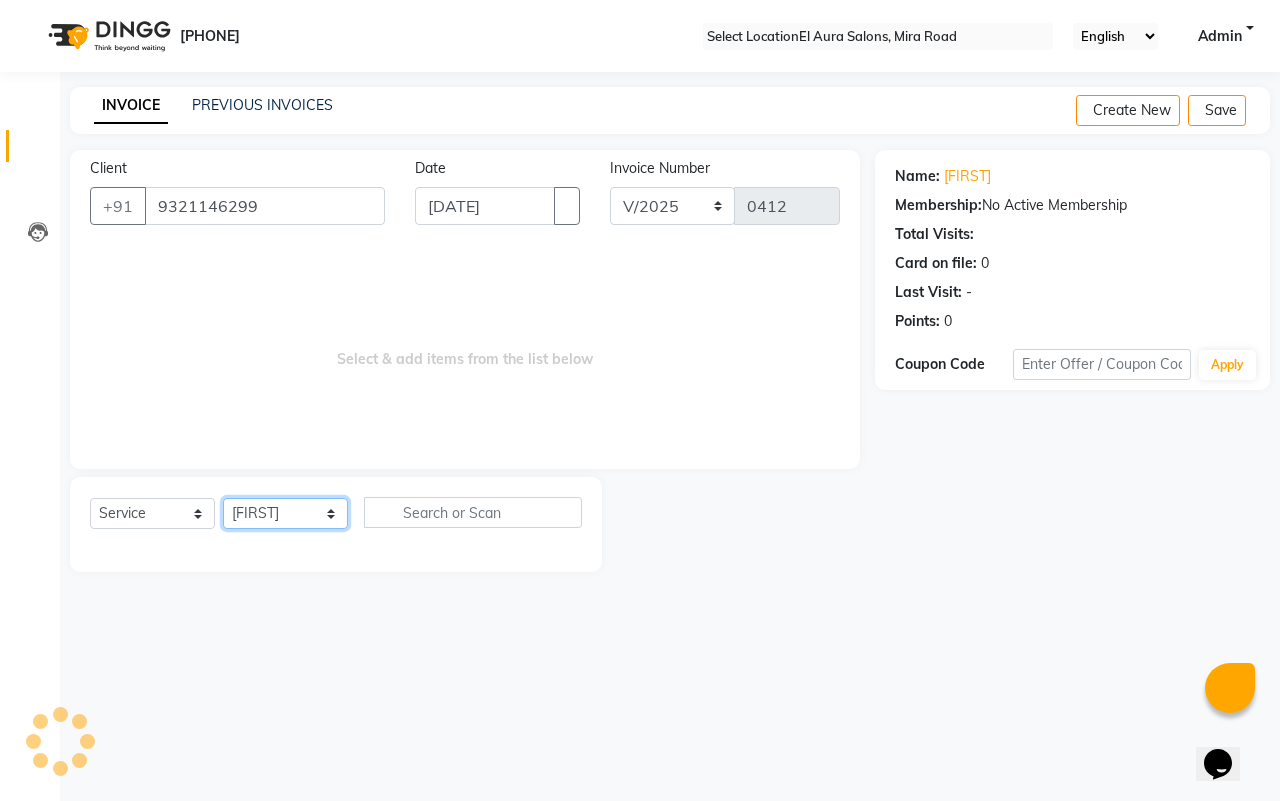click on "Select Stylist Afsana Arif Ali Ekta Singh Faisal Salmani Feroz mithun Nazma Shaikh Owais Raj Lokhande Rishi Rohit Talreja Ruchi Gaurav Singh ruksar sana Sandhya Pawan Sonar uvesh" at bounding box center (285, 513) 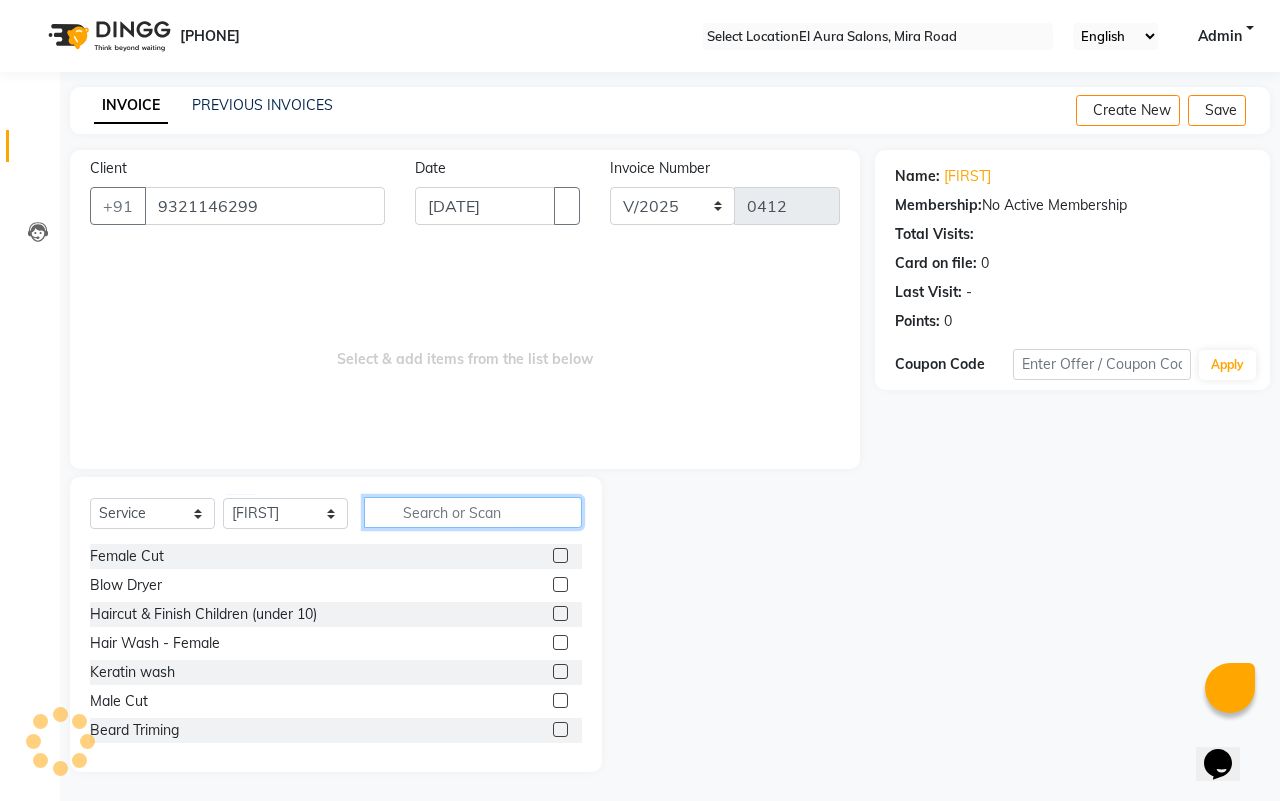 click at bounding box center [473, 512] 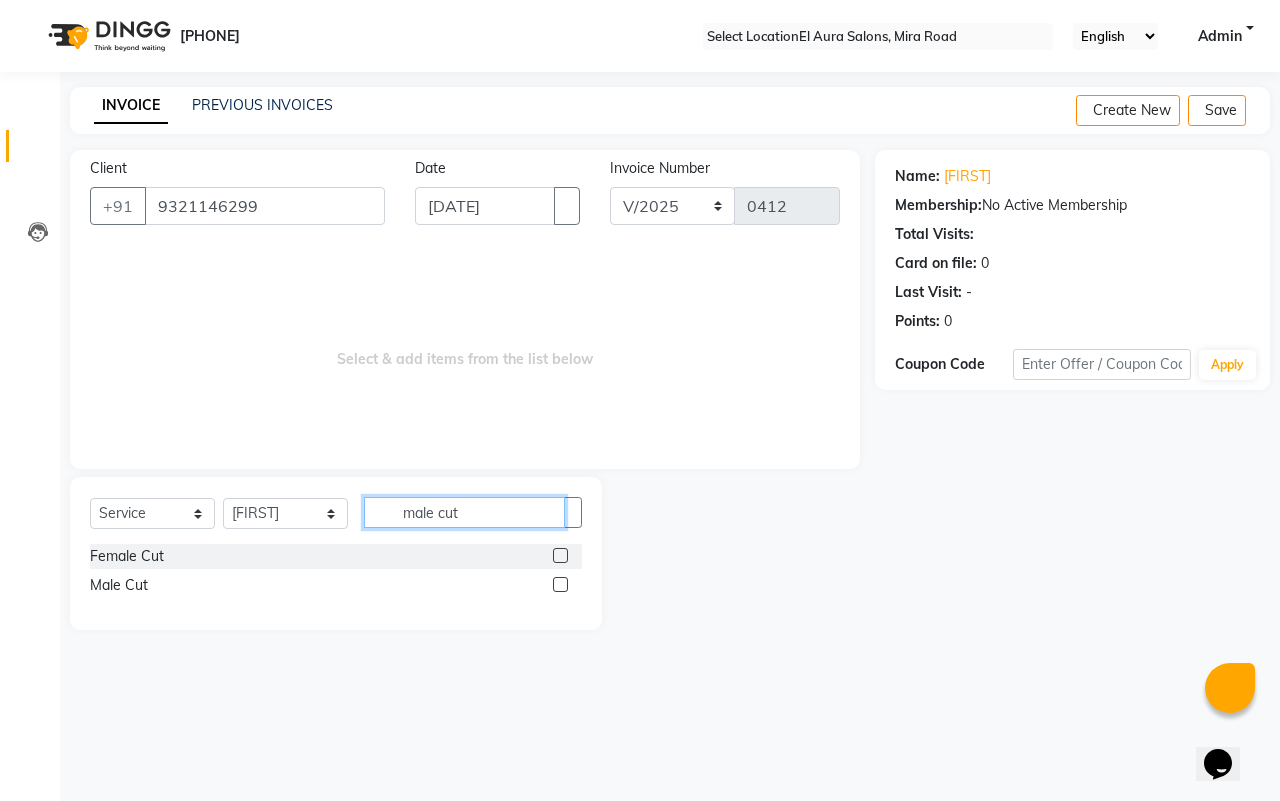 type on "male cut" 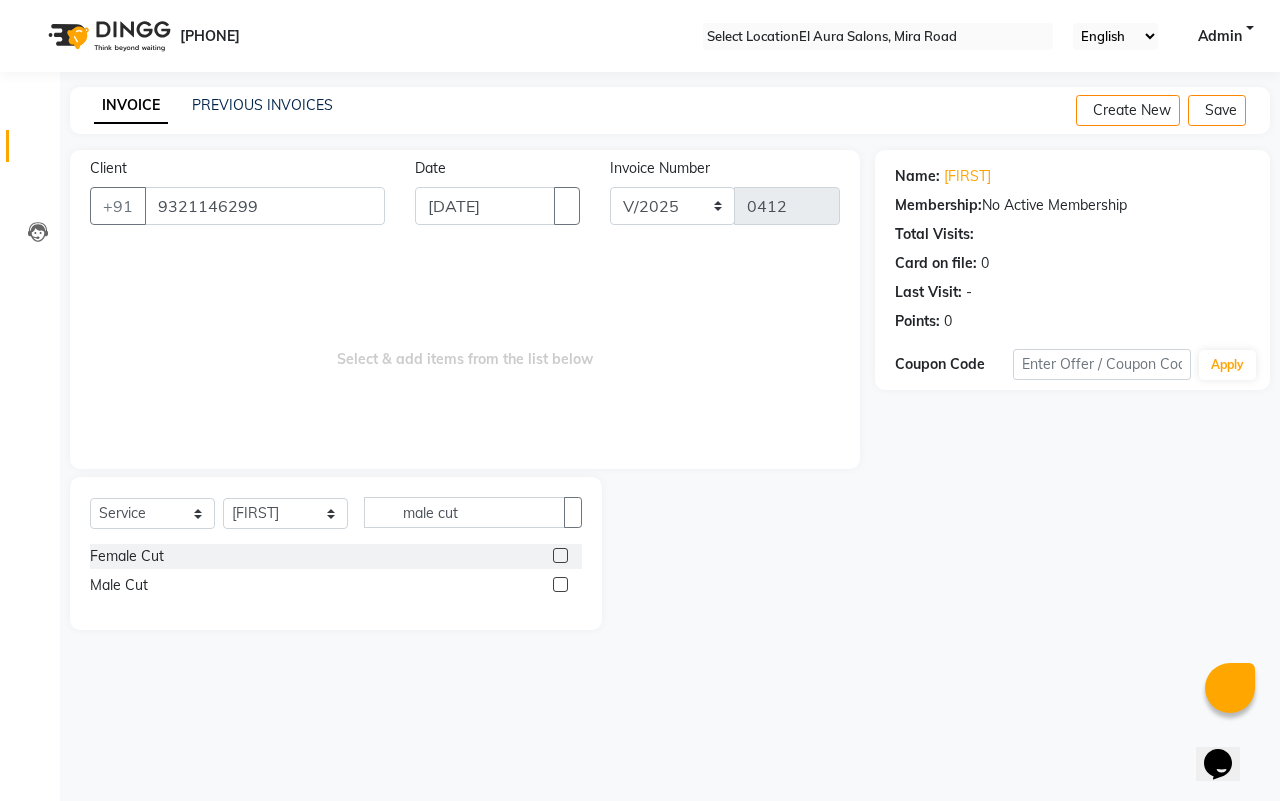 click at bounding box center [560, 584] 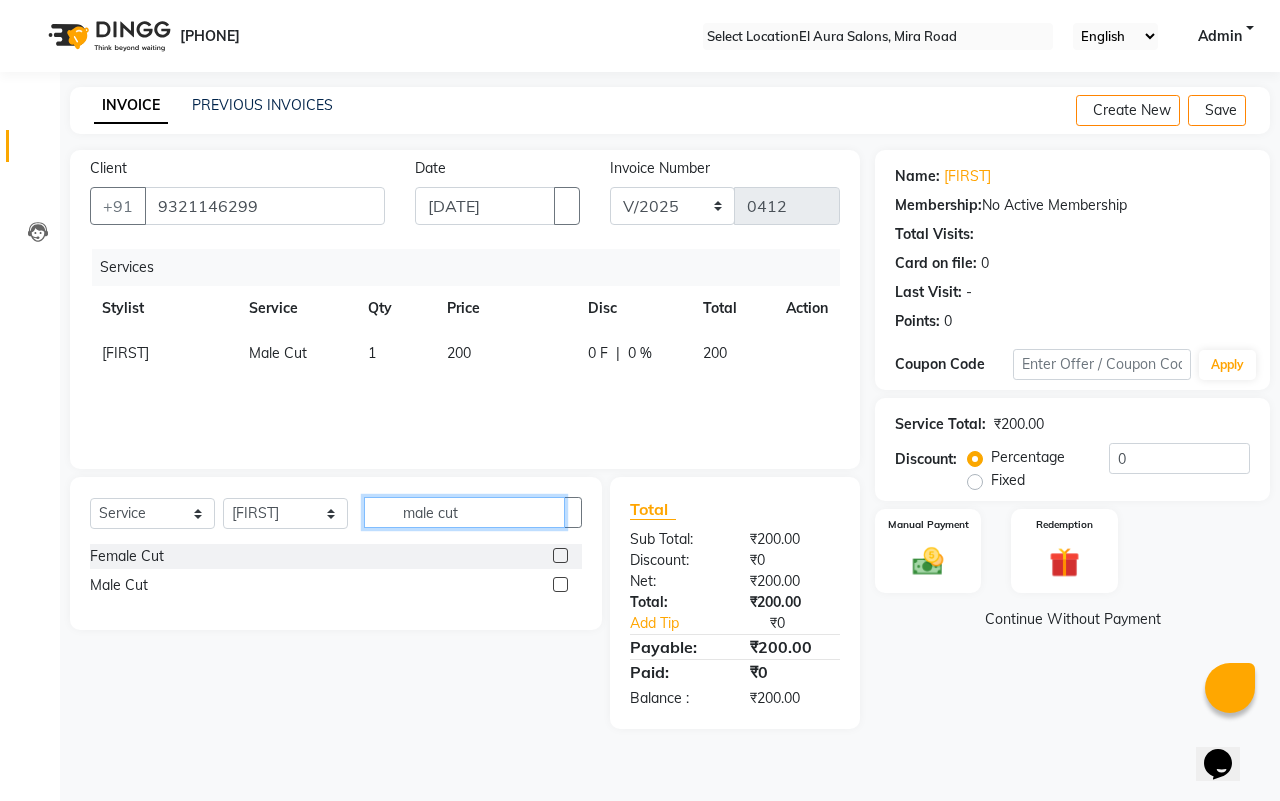 drag, startPoint x: 467, startPoint y: 512, endPoint x: 192, endPoint y: 513, distance: 275.00183 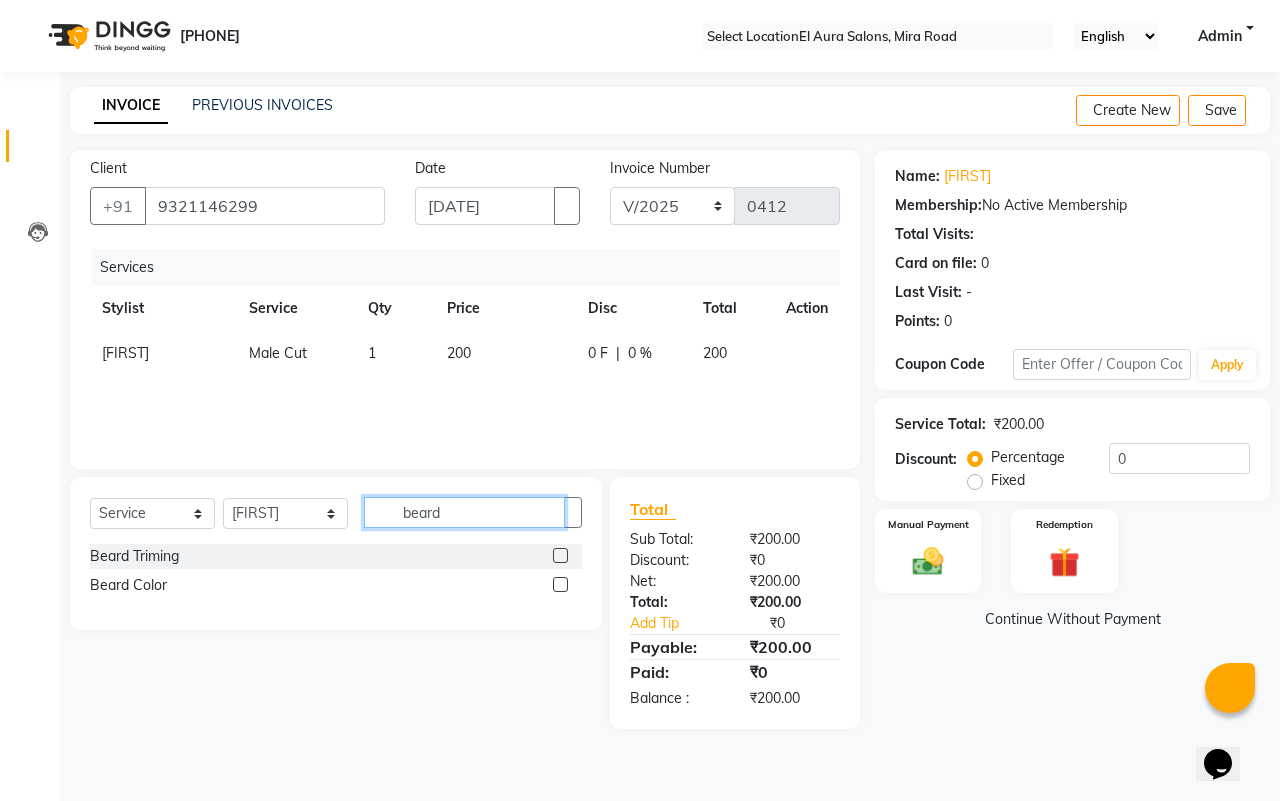 type on "beard" 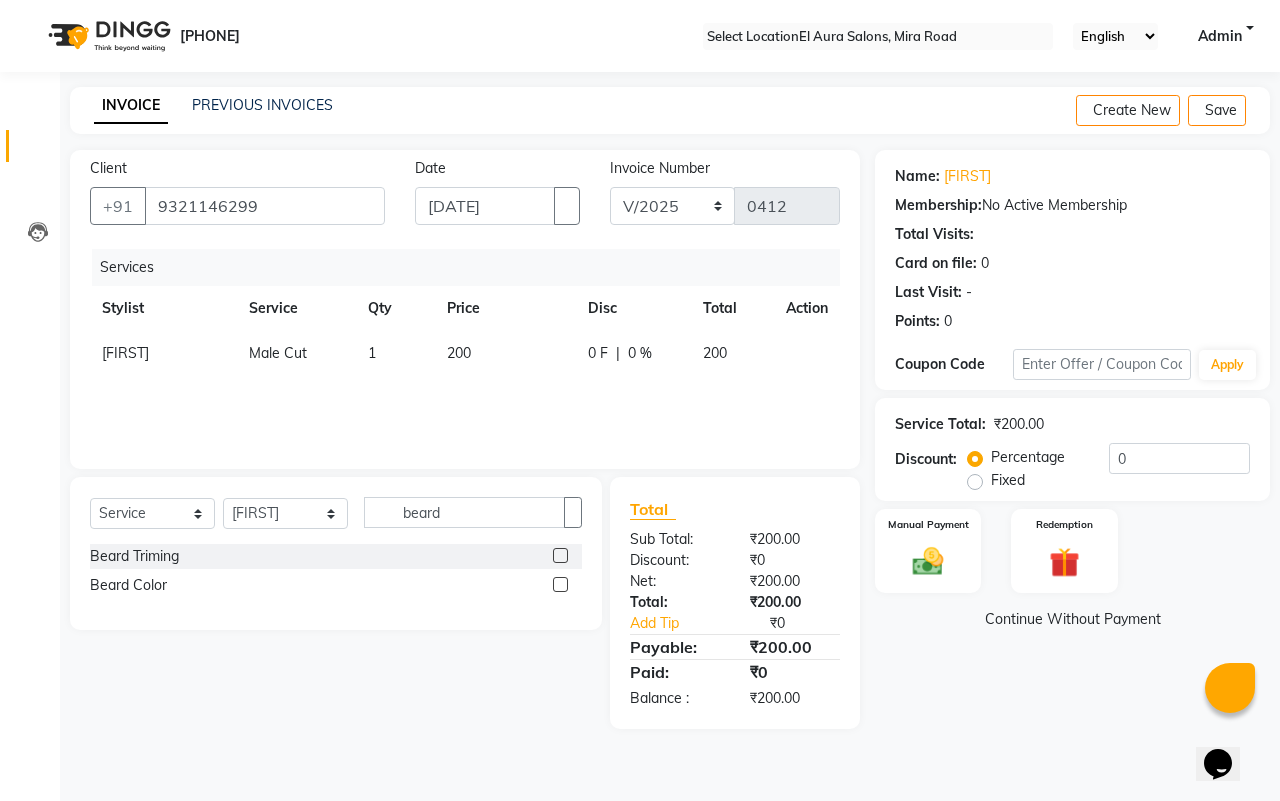 click at bounding box center [560, 555] 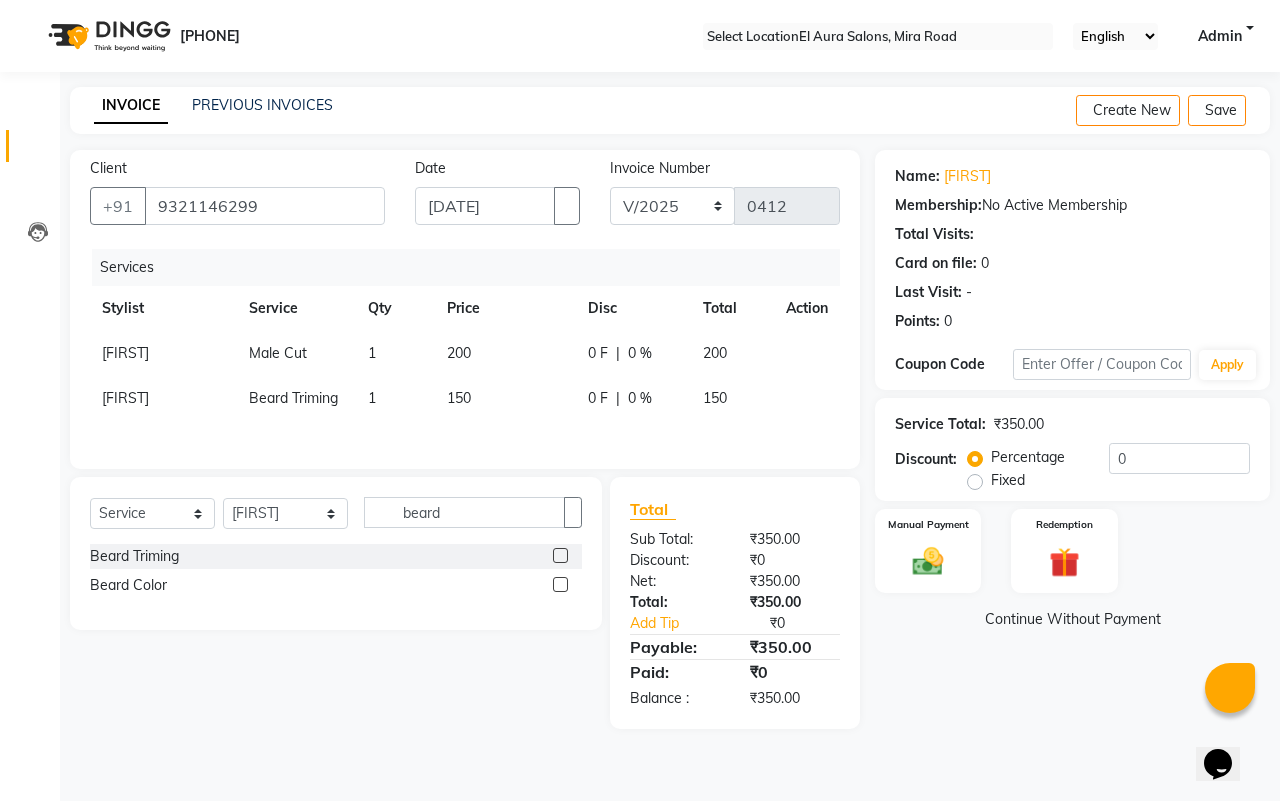 click on "200" at bounding box center (506, 353) 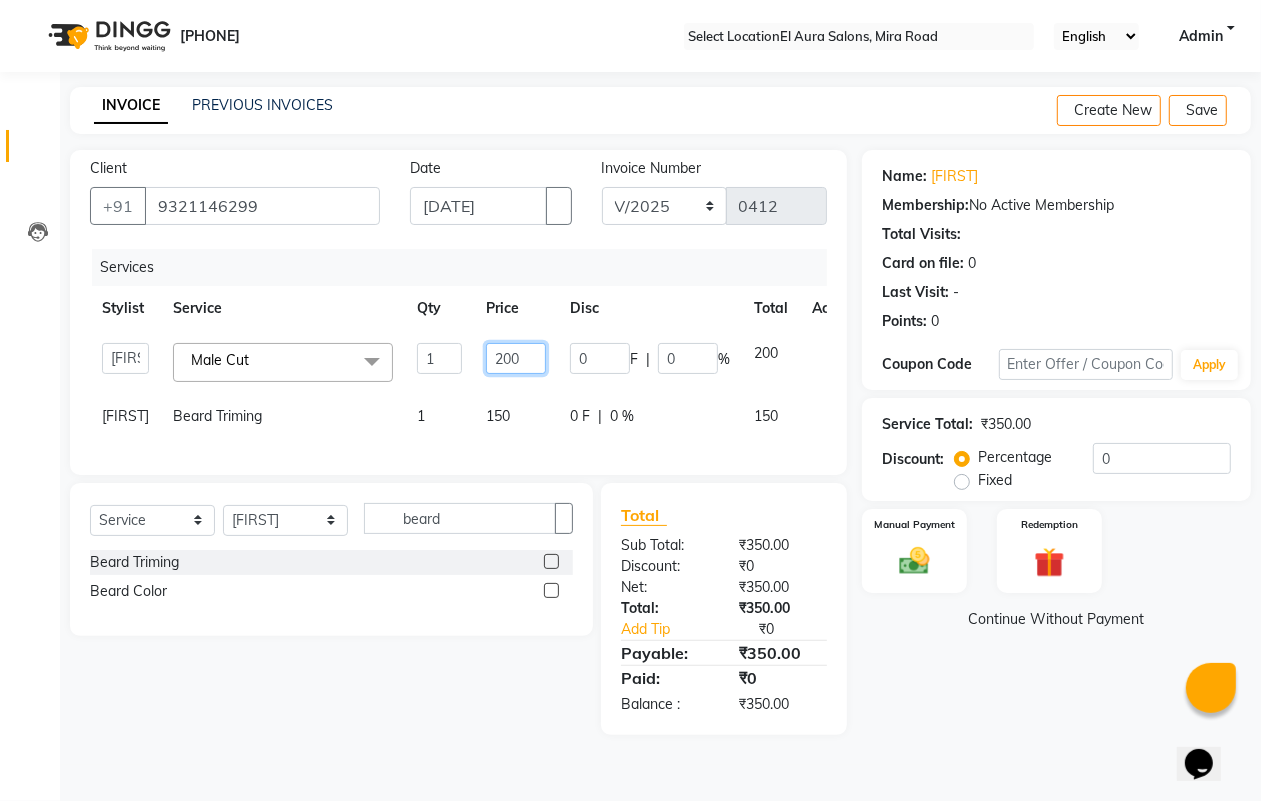 drag, startPoint x: 516, startPoint y: 358, endPoint x: 431, endPoint y: 362, distance: 85.09406 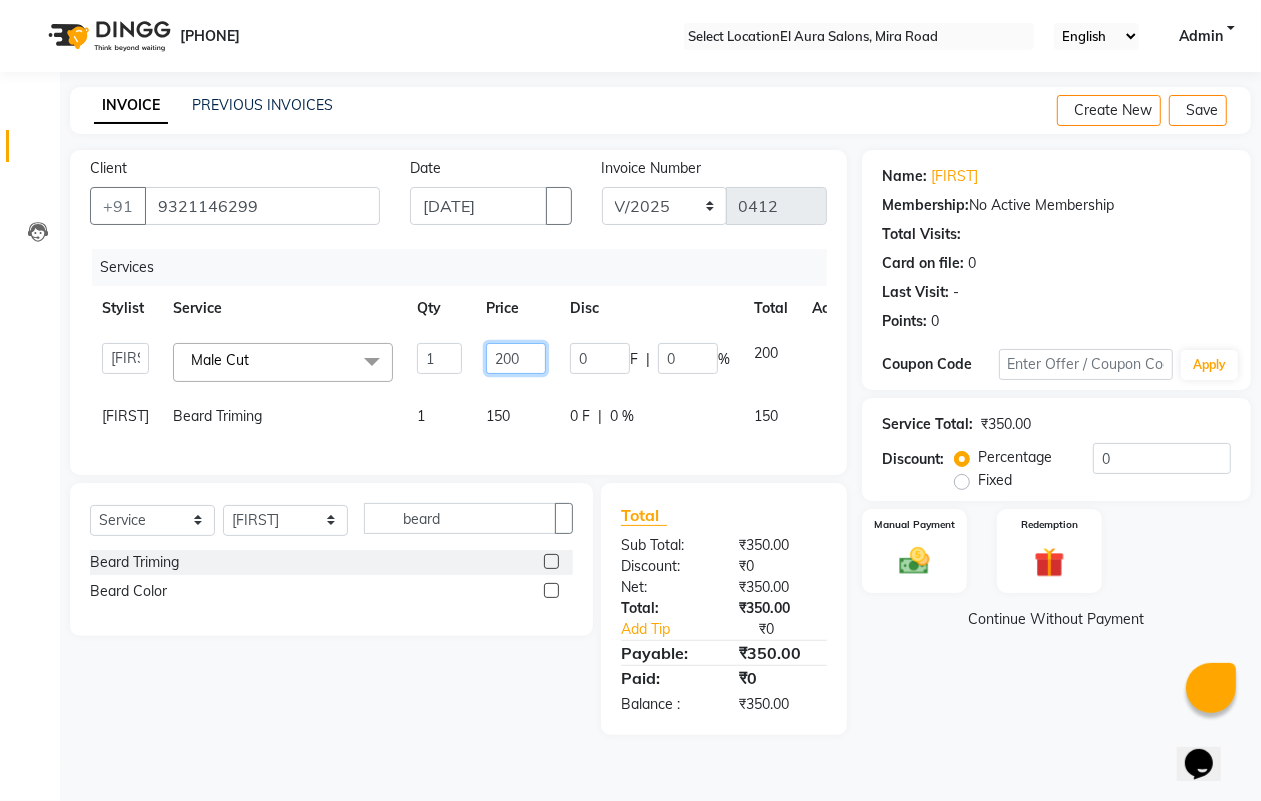 click on "Afsana   Arif Ali   Ekta Singh   Faisal Salmani   Feroz   mithun   Nazma Shaikh   Owais   Raj Lokhande   Rishi   Rohit Talreja   Ruchi Gaurav Singh   ruksar   sana   Sandhya Pawan Sonar   uvesh  Male Cut  x Female Cut Blow Dryer Haircut & Finish Children (under 10) Hair Wash - Female Keratin wash Male Cut Beard Triming Shaving Childdren Cut Styling Shave Hair Wash - Male Hair Setting - Male Head Massage Hair Setting - Female Female Hair Trimming Male Package Smoothening Keratin KeraSmooth WellaPlex Tanino Biotin Nanoplastia Botox Root Touch up - Female Root Touch up - Male Beard Color Global Color Highlights Highlights - Loreal Single Streak Creative Color Color Change Highlights Half Head Pre-Lightning Balayage Hair Spa - Female Keratin Spa - Female Ampule - Female Hair Spa - Male Treatment/ Ritual - Male Ampule - Male Full Arms (C ) Full Arms (D) Full Legs(C ) Full Legs  (D) Underarms(C ) Underarms(D ) Front Body / Back Body(C ) Front Body / back Body (D ) Full Arms+Full legs+ Unerarms(C) Bikini(C ) Arms" at bounding box center [478, 362] 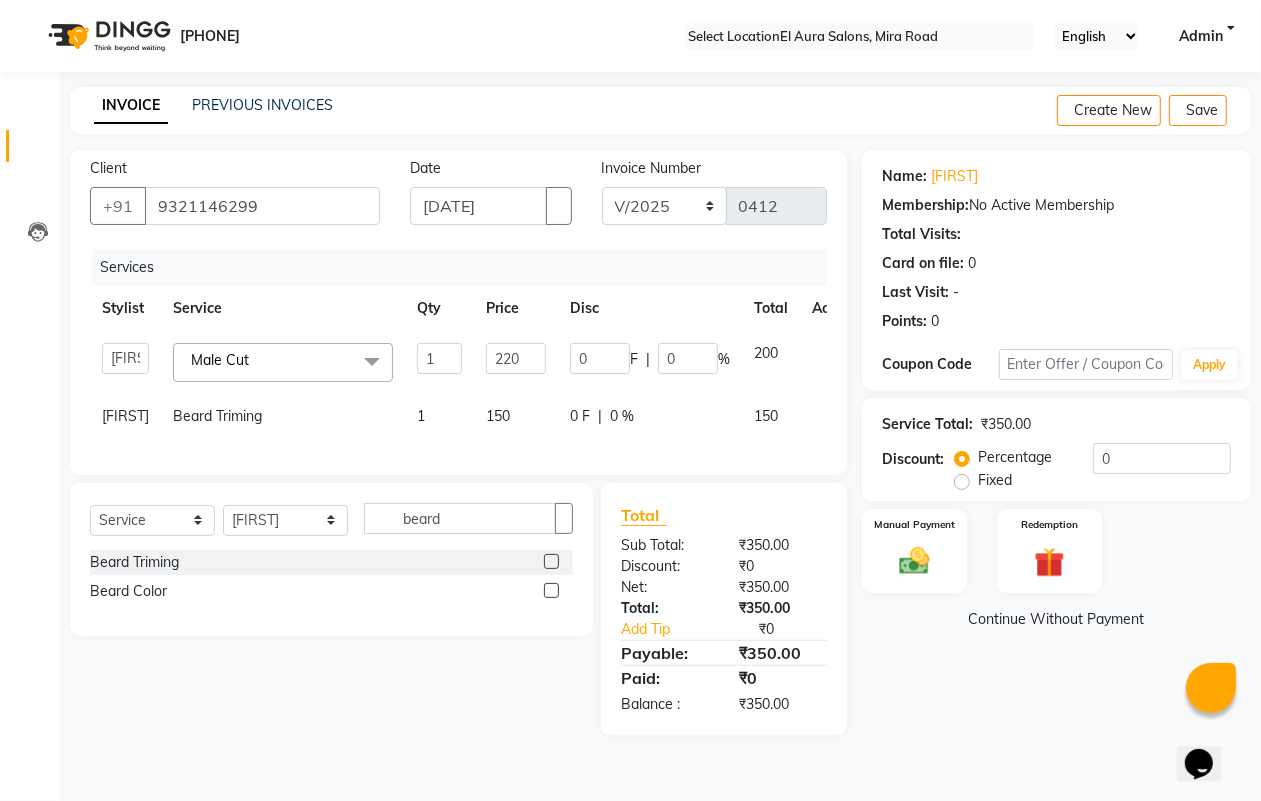 click on "Client +91 9321146299 Date 01-06-2025 Invoice Number V/2025 V/2025-26 0412 Services Stylist Service Qty Price Disc Total Action  Afsana   Arif Ali   Ekta Singh   Faisal Salmani   Feroz   mithun   Nazma Shaikh   Owais   Raj Lokhande   Rishi   Rohit Talreja   Ruchi Gaurav Singh   ruksar   sana   Sandhya Pawan Sonar   uvesh  Male Cut  x Female Cut Blow Dryer Haircut & Finish Children (under 10) Hair Wash - Female Keratin wash Male Cut Beard Triming Shaving Childdren Cut Styling Shave Hair Wash - Male Hair Setting - Male Head Massage Hair Setting - Female Female Hair Trimming Male Package Smoothening Keratin KeraSmooth WellaPlex Tanino Biotin Nanoplastia Botox Root Touch up - Female Root Touch up - Male Beard Color Global Color Highlights Highlights - Loreal Single Streak Creative Color Color Change Highlights Half Head Pre-Lightning Balayage Hair Spa - Female Keratin Spa - Female Ampule - Female Hair Spa - Male Treatment/ Ritual - Male Ampule - Male Full Arms (C ) Full Arms (D) Full Legs(C ) Full Legs  (D) Arms" at bounding box center (458, 312) 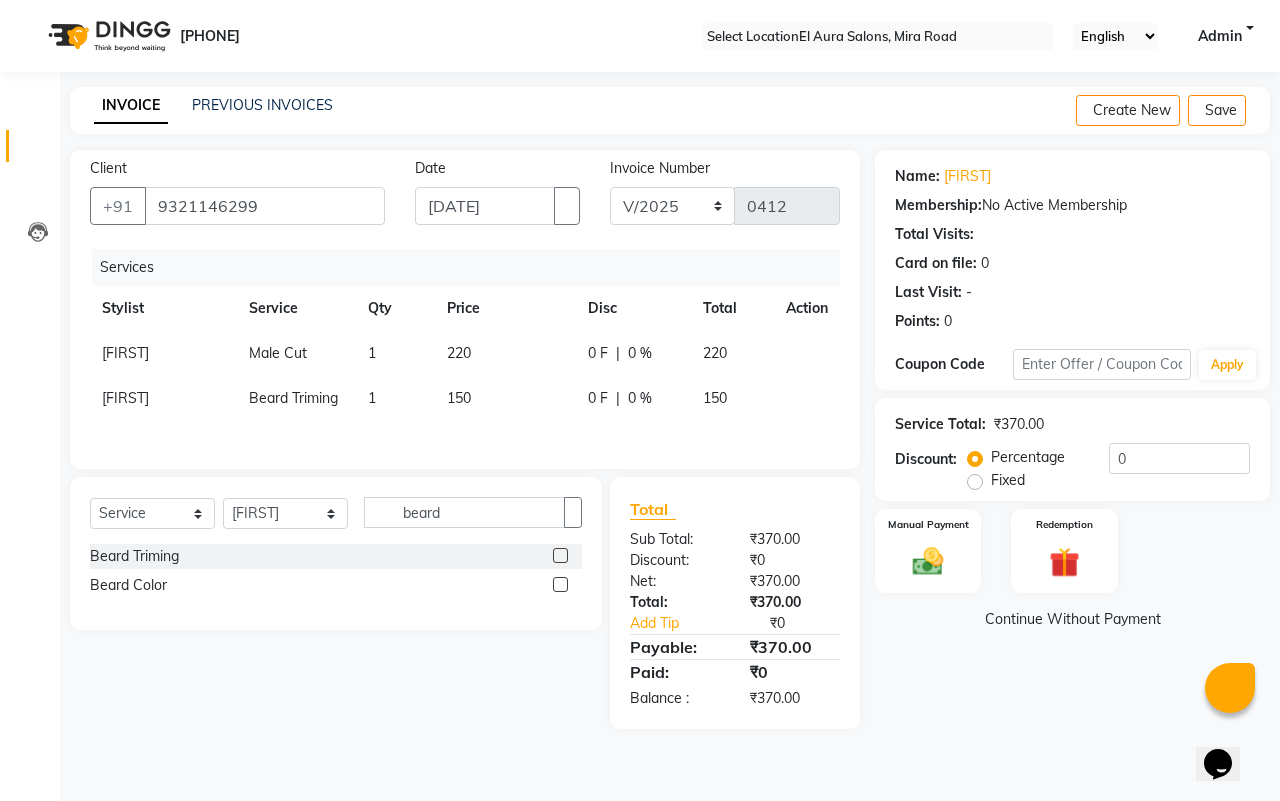drag, startPoint x: 467, startPoint y: 392, endPoint x: 478, endPoint y: 397, distance: 12.083046 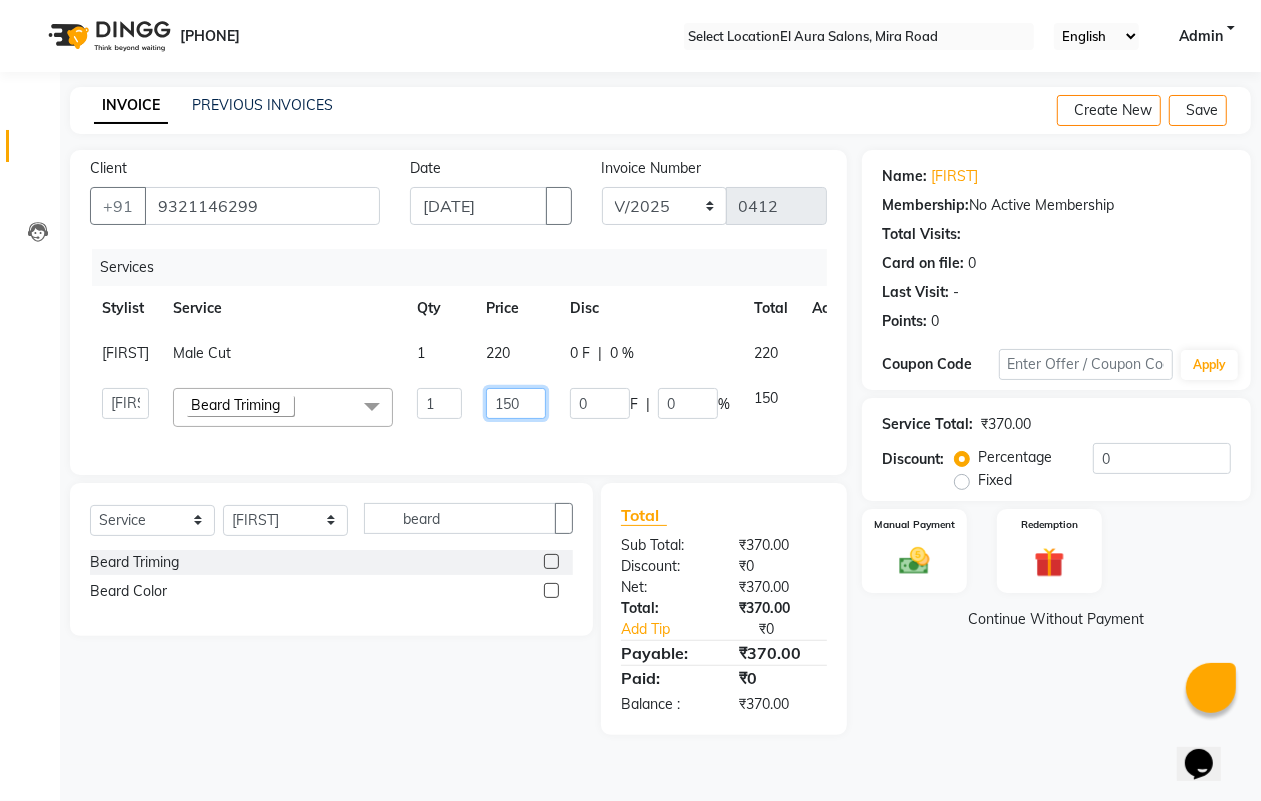 drag, startPoint x: 521, startPoint y: 413, endPoint x: 267, endPoint y: 427, distance: 254.38553 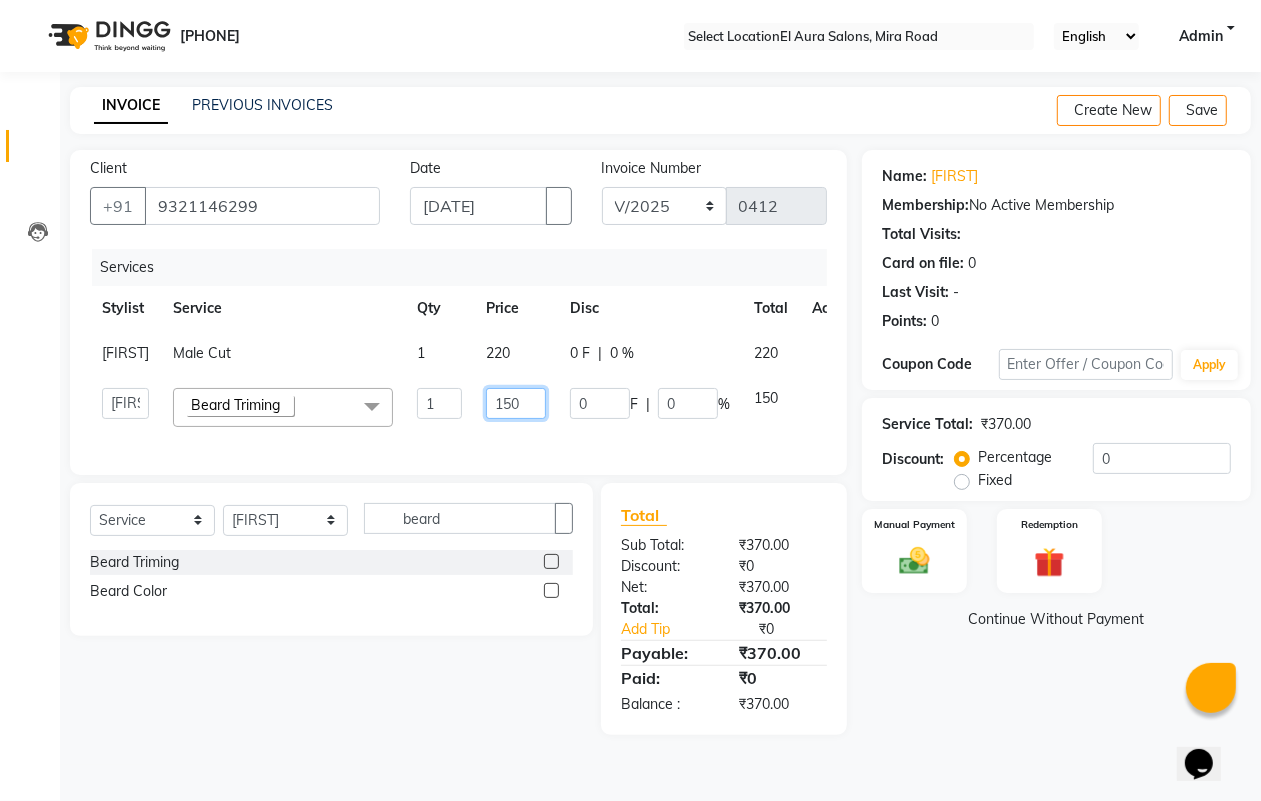 click on "Afsana   Arif Ali   Ekta Singh   Faisal Salmani   Feroz   mithun   Nazma Shaikh   Owais   Raj Lokhande   Rishi   Rohit Talreja   Ruchi Gaurav Singh   ruksar   sana   Sandhya Pawan Sonar   uvesh  Beard Triming  x Female Cut Blow Dryer Haircut & Finish Children (under 10) Hair Wash - Female Keratin wash Male Cut Beard Triming Shaving Childdren Cut Styling Shave Hair Wash - Male Hair Setting - Male Head Massage Hair Setting - Female Female Hair Trimming Male Package Smoothening Keratin KeraSmooth WellaPlex Tanino Biotin Nanoplastia Botox Root Touch up - Female Root Touch up - Male Beard Color Global Color Highlights Highlights - Loreal Single Streak Creative Color Color Change Highlights Half Head Pre-Lightning Balayage Hair Spa - Female Keratin Spa - Female Ampule - Female Hair Spa - Male Treatment/ Ritual - Male Ampule - Male Full Arms (C ) Full Arms (D) Full Legs(C ) Full Legs  (D) Underarms(C ) Underarms(D ) Front Body / Back Body(C ) Front Body / back Body (D ) Full Arms+Full legs+ Unerarms(C) Bikini(C )" at bounding box center (478, 407) 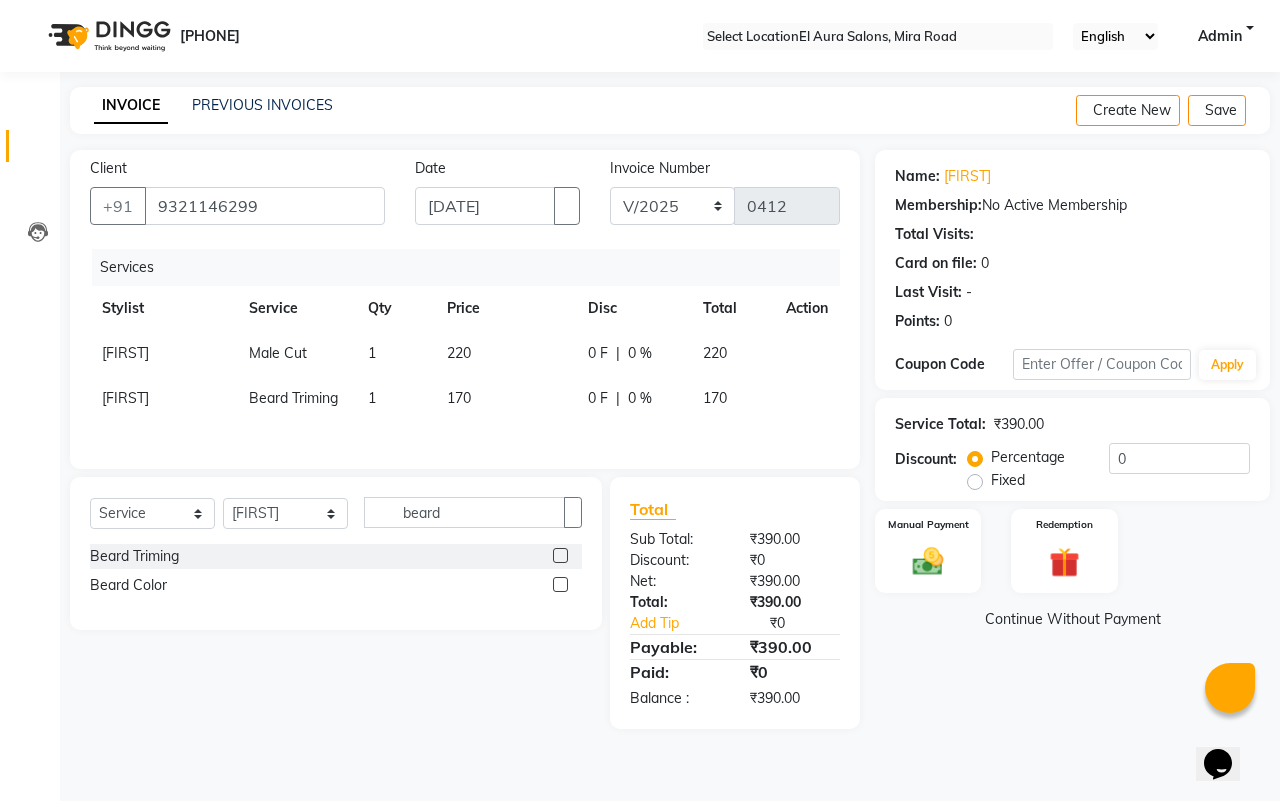click on "Beard Triming" at bounding box center [296, 353] 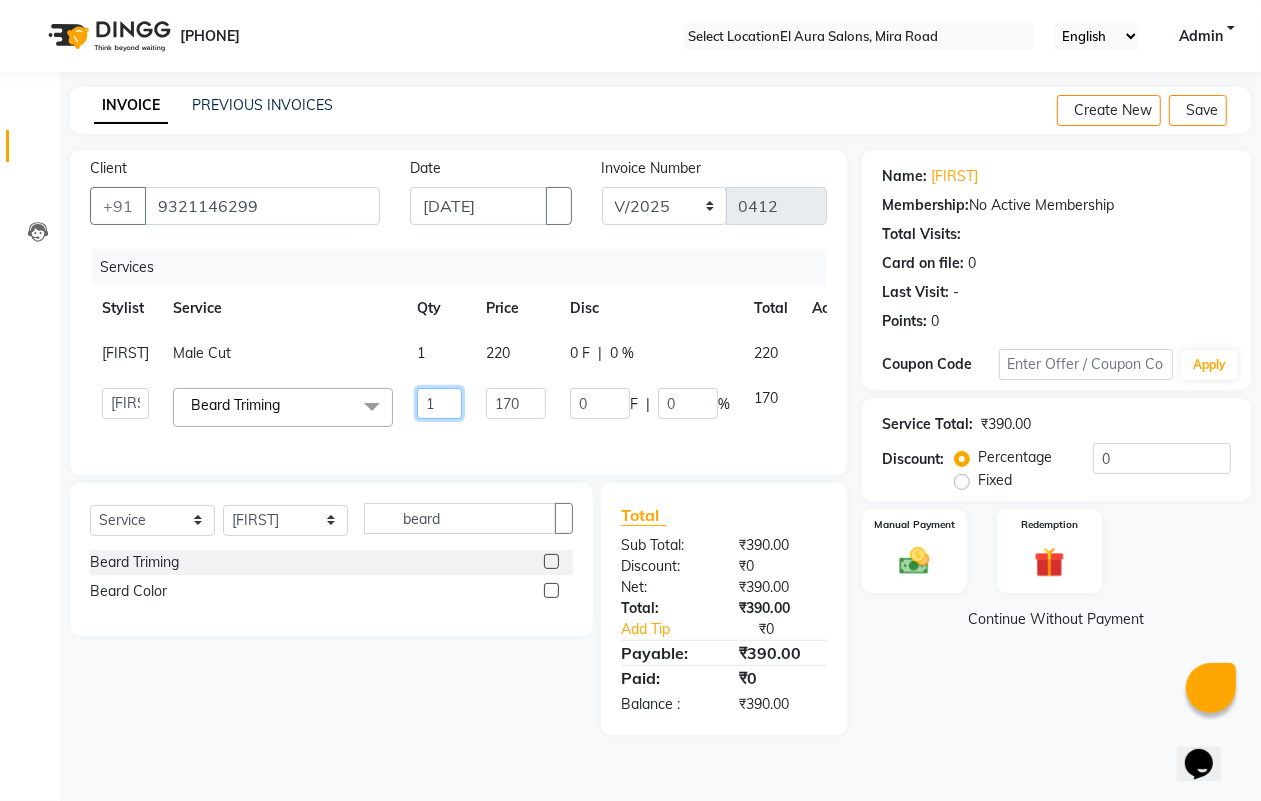 drag, startPoint x: 458, startPoint y: 422, endPoint x: 512, endPoint y: 422, distance: 54 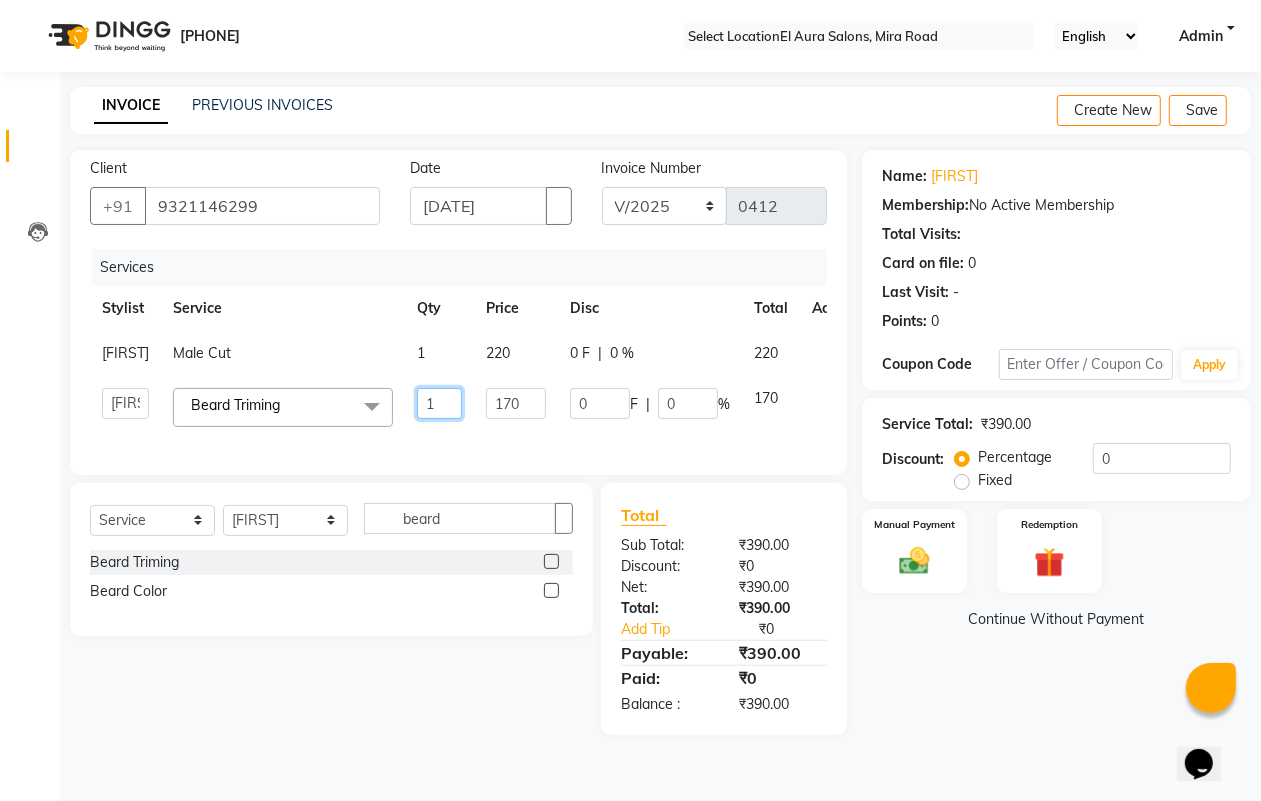 click on "[NUMBER]" at bounding box center [439, 353] 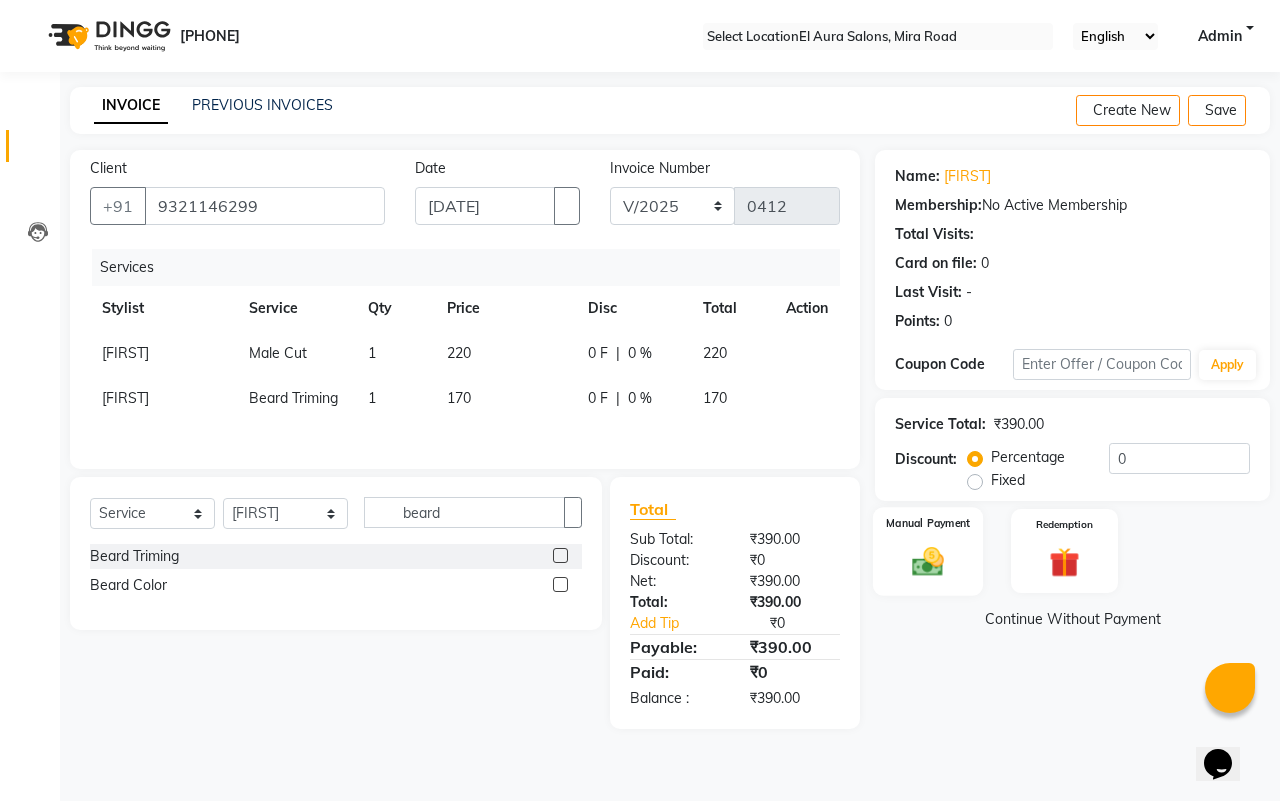 click at bounding box center [928, 561] 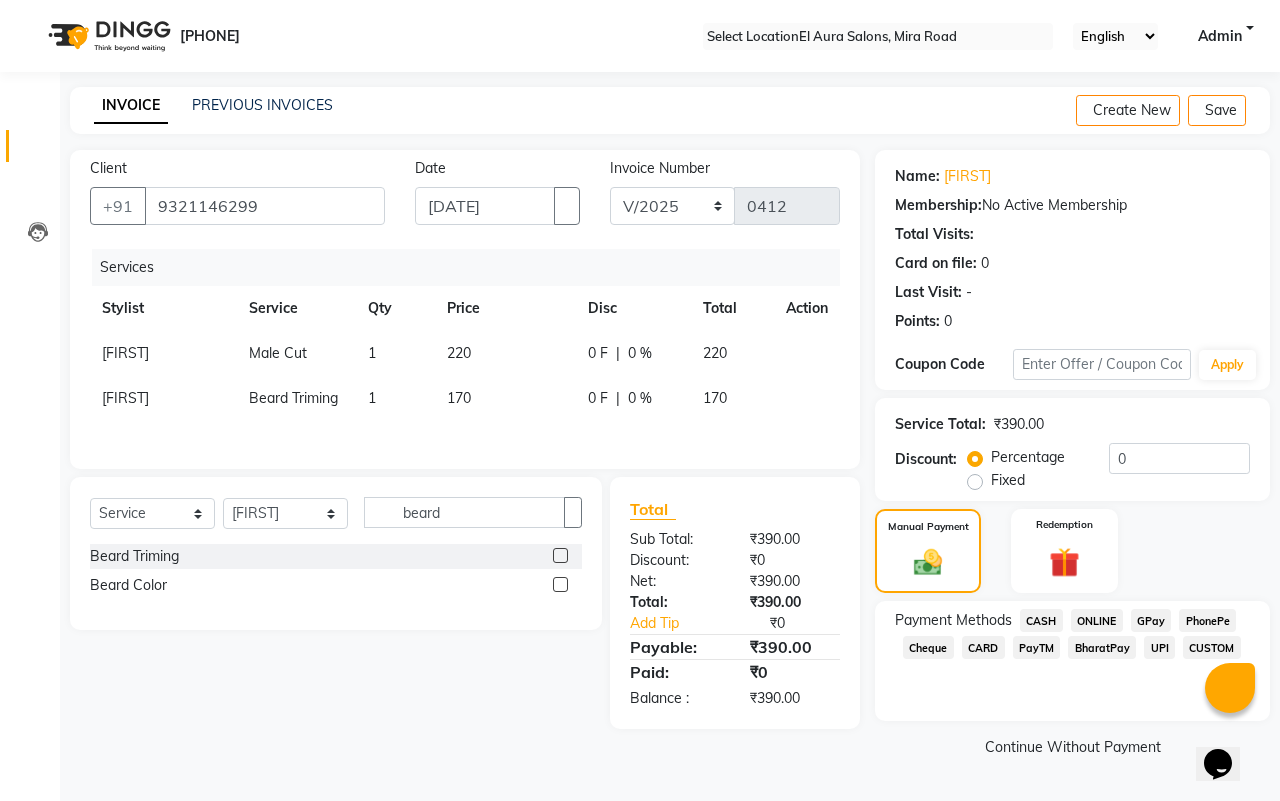 click on "CASH" at bounding box center (1041, 620) 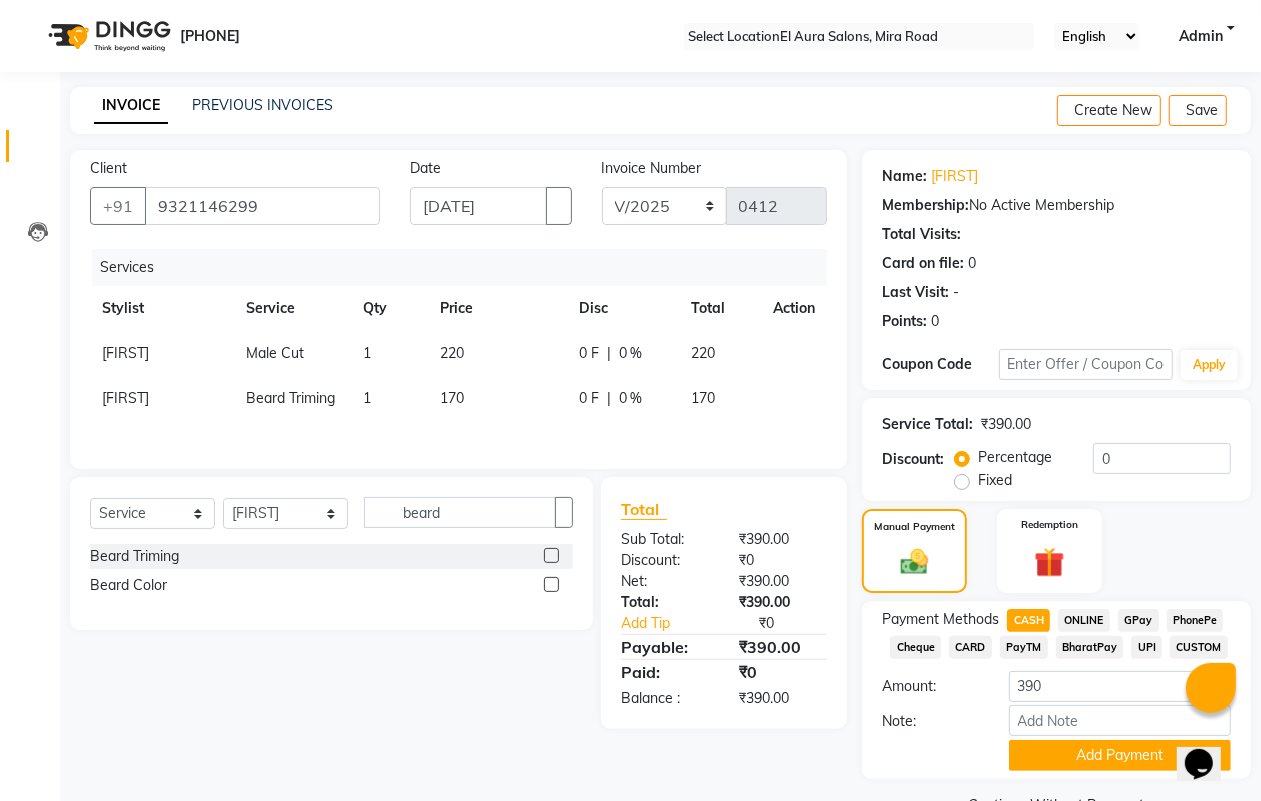 scroll, scrollTop: 52, scrollLeft: 0, axis: vertical 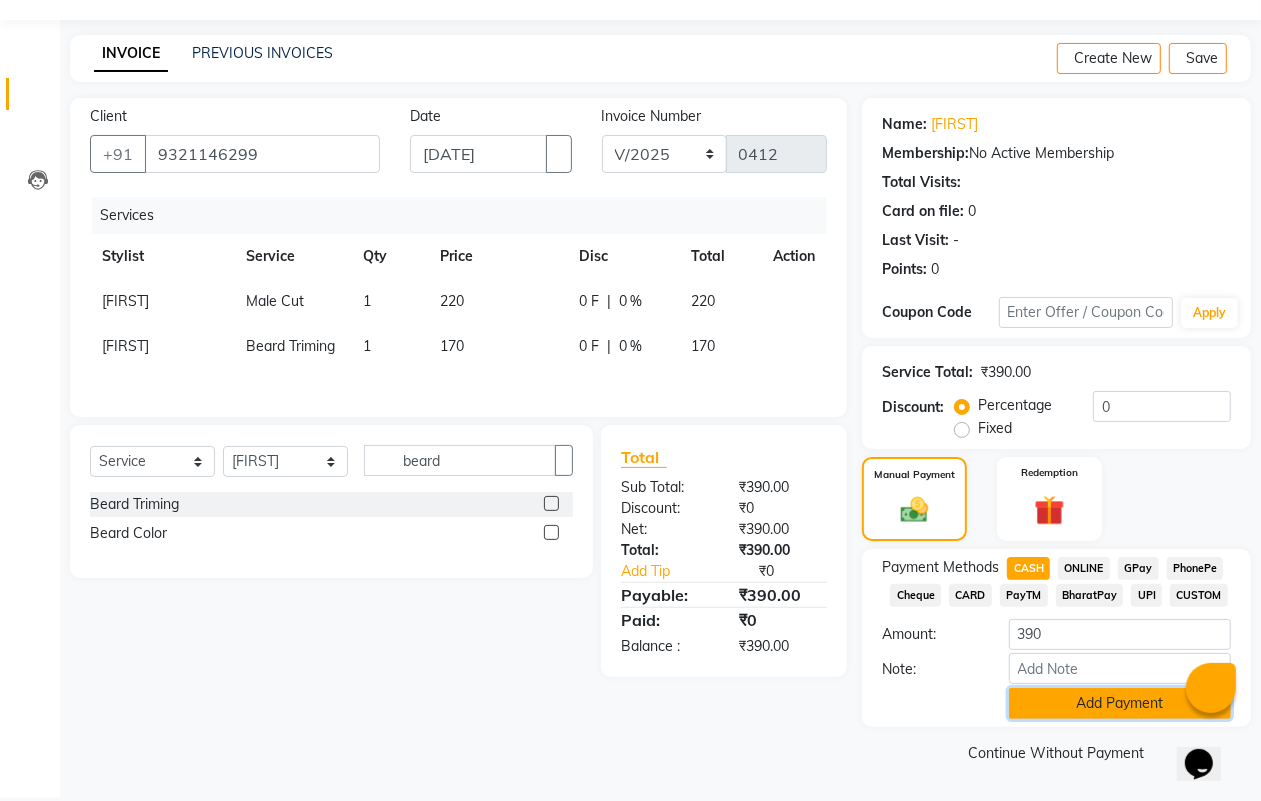 click on "Add Payment" at bounding box center [1120, 703] 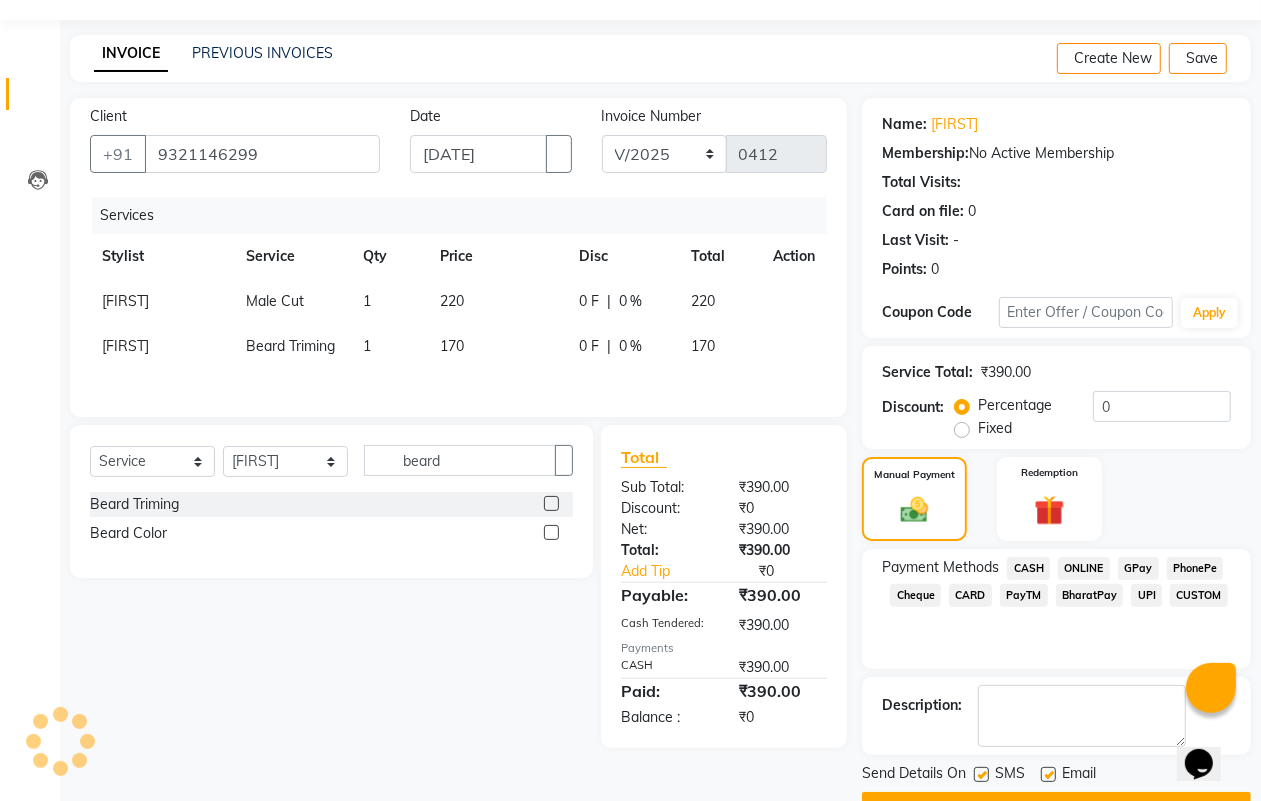 scroll, scrollTop: 111, scrollLeft: 0, axis: vertical 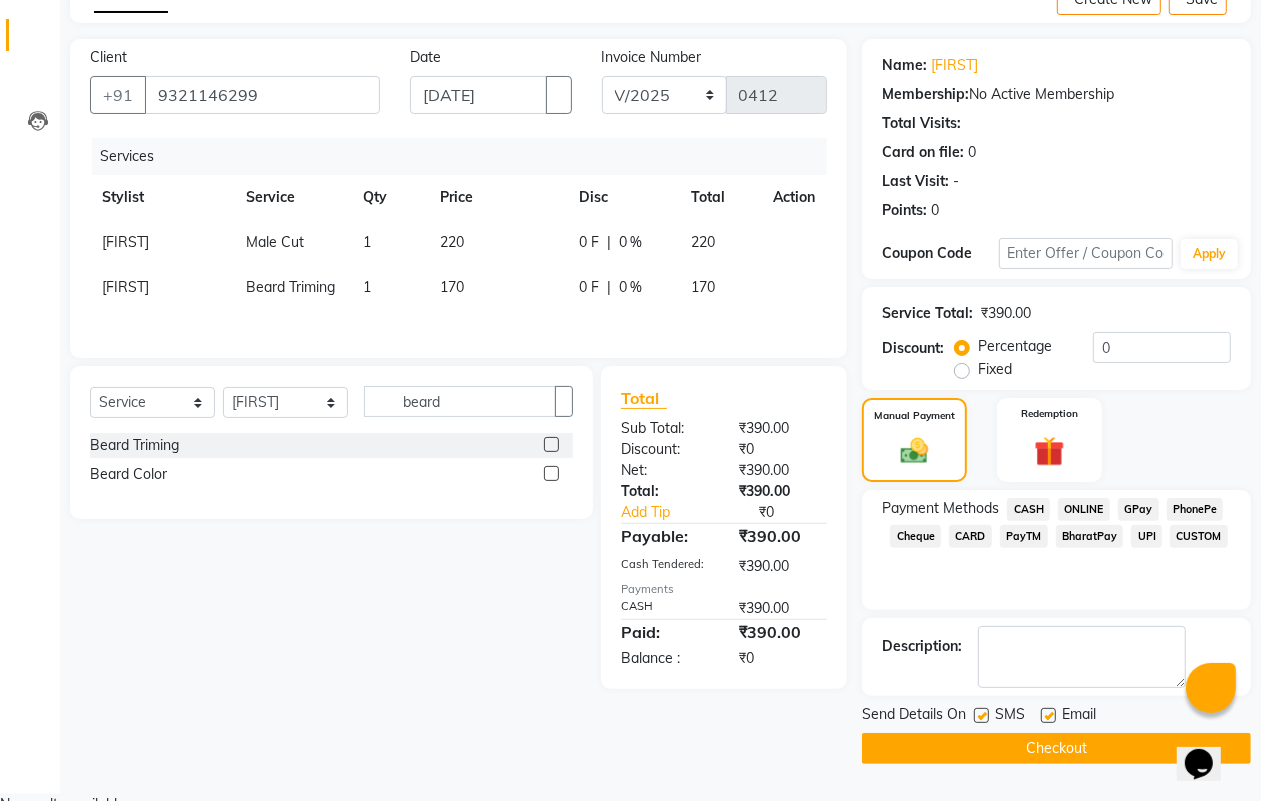 click at bounding box center (981, 715) 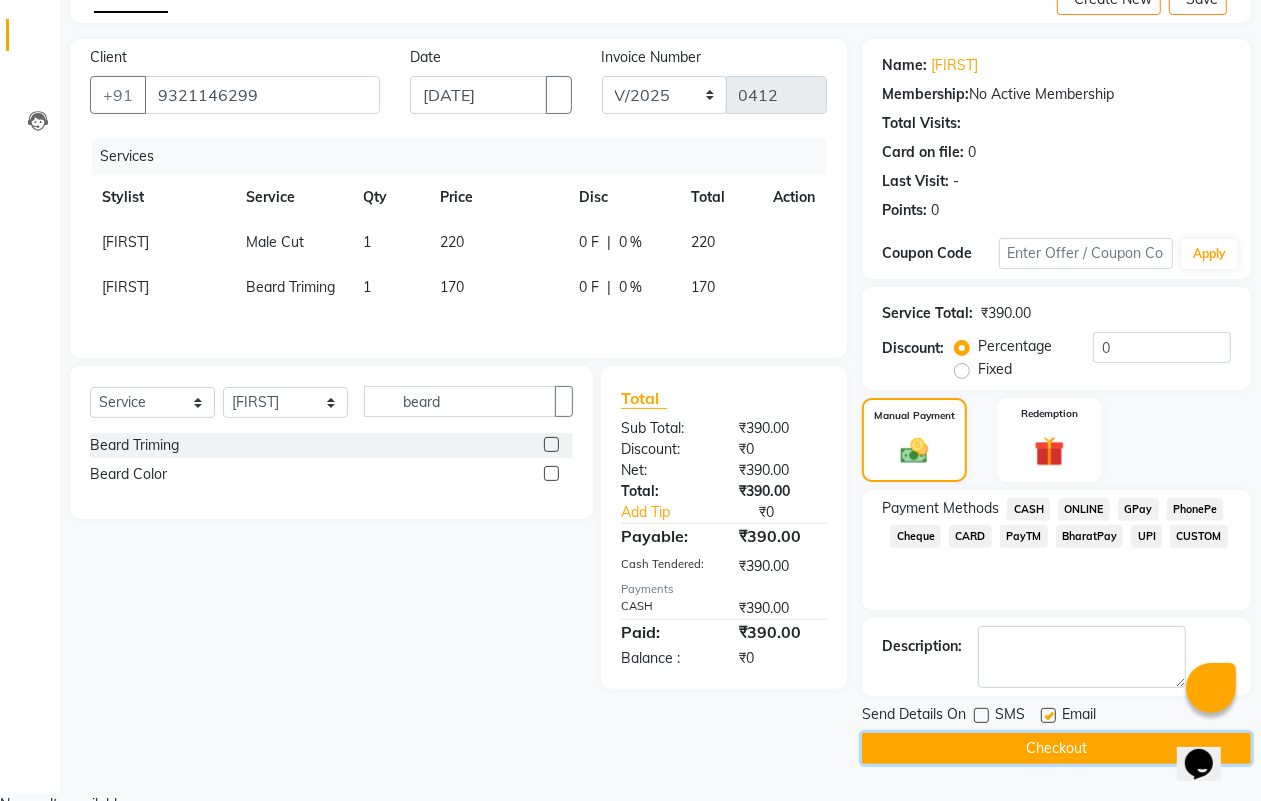 click on "Checkout" at bounding box center (1056, 748) 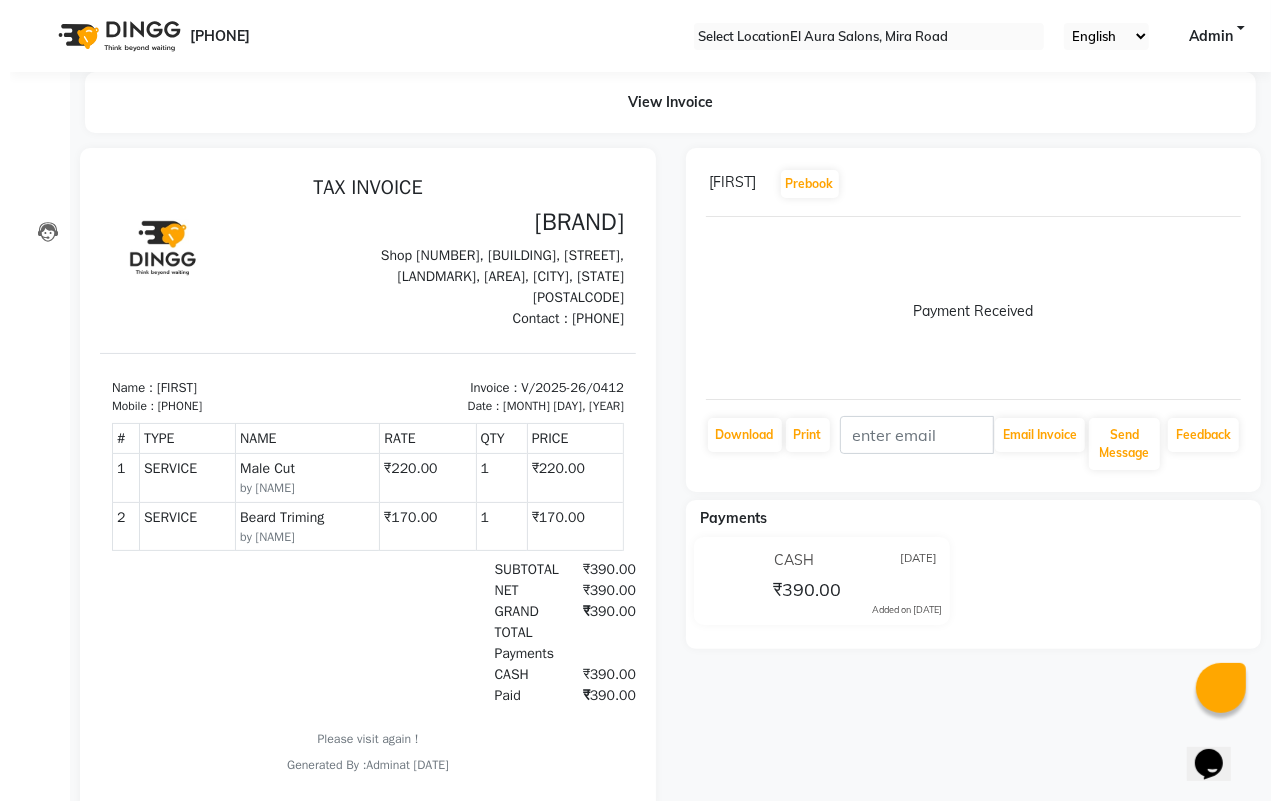 scroll, scrollTop: 0, scrollLeft: 0, axis: both 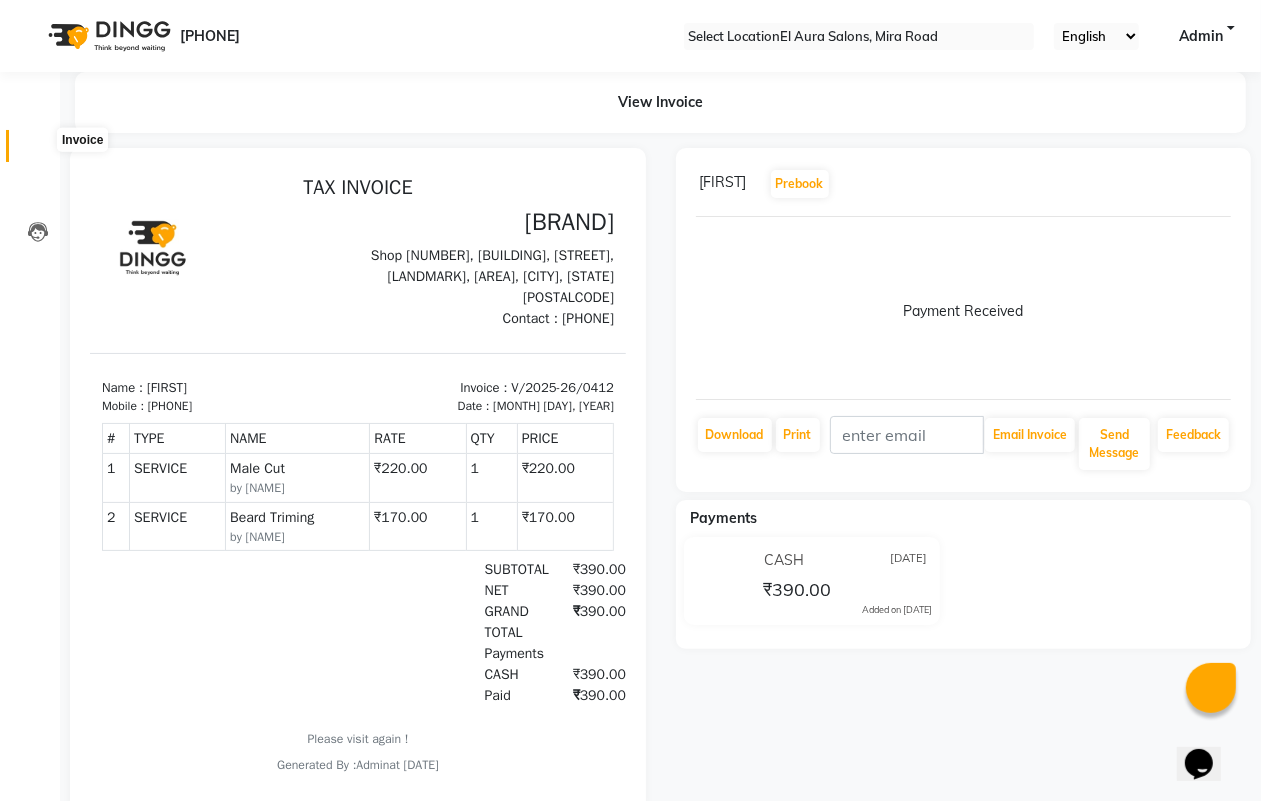 click at bounding box center (37, 151) 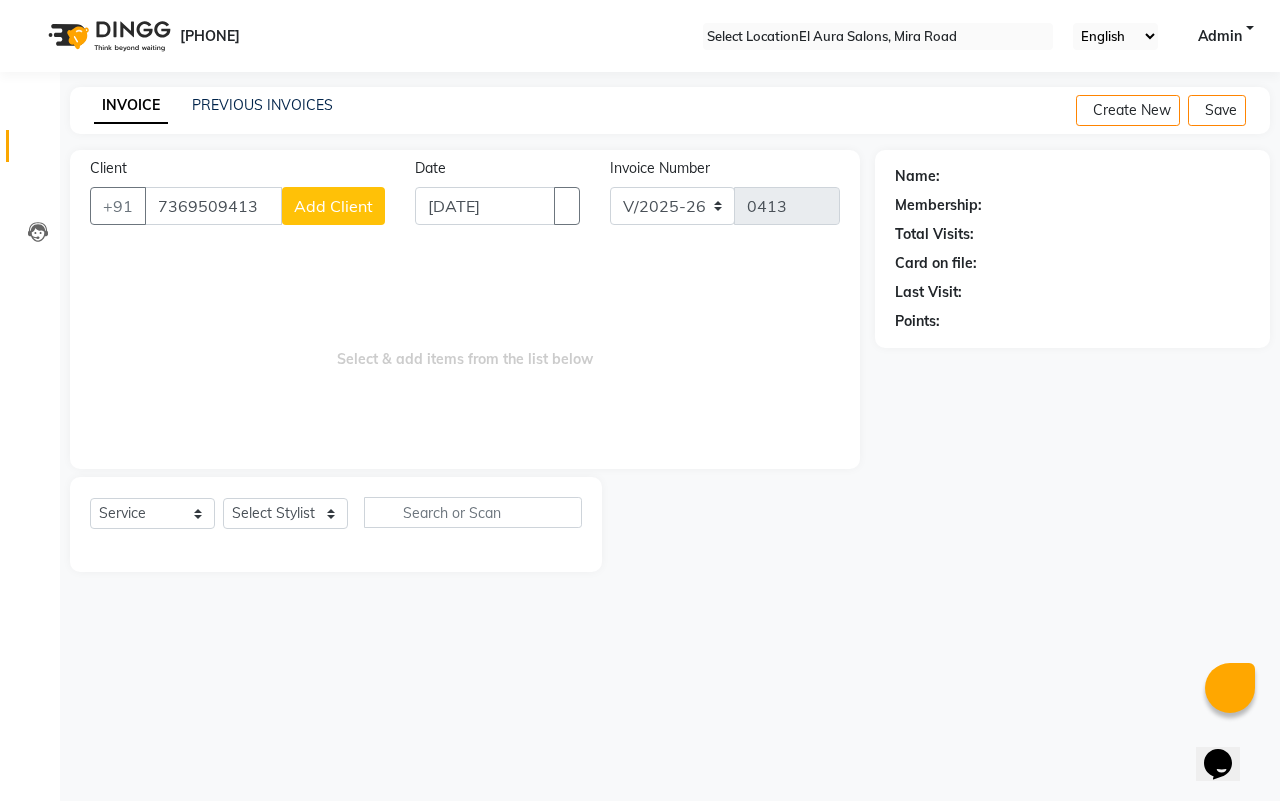 type on "7369509413" 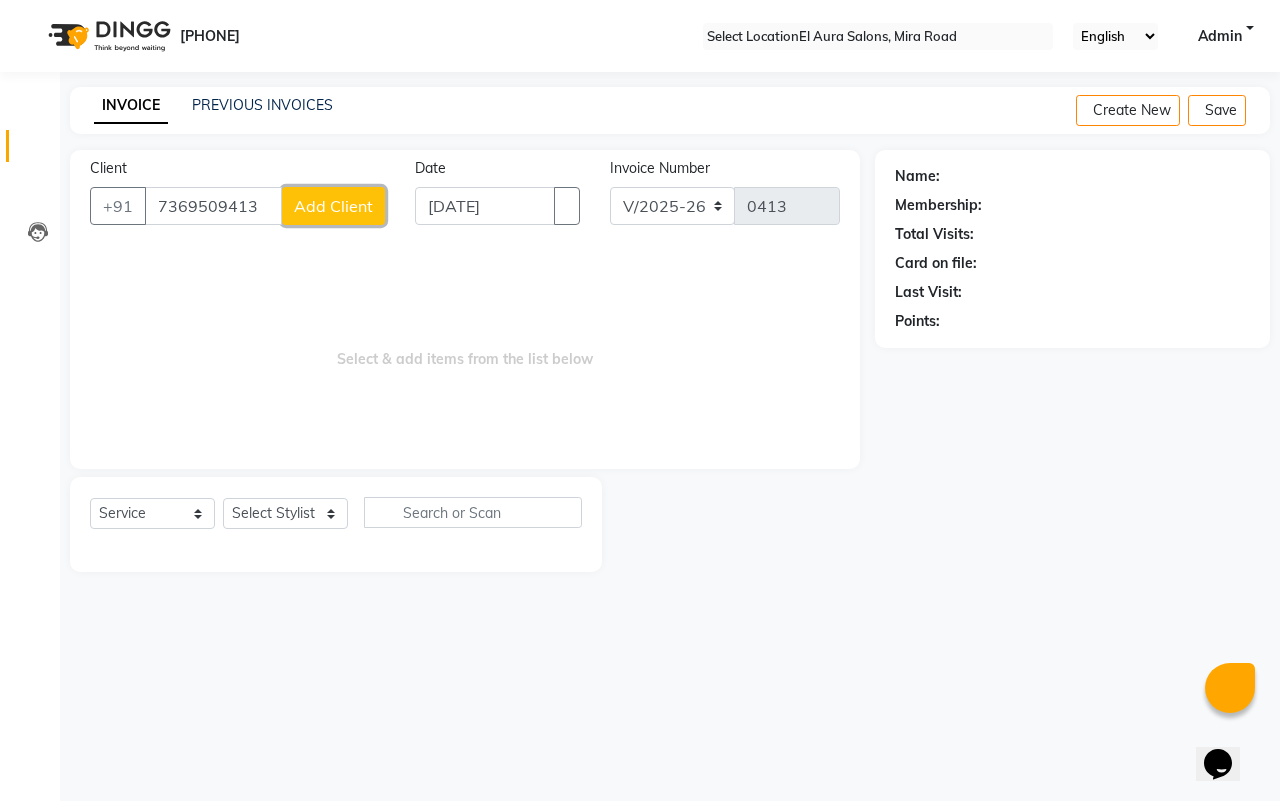 click on "••• ••••••" at bounding box center [333, 206] 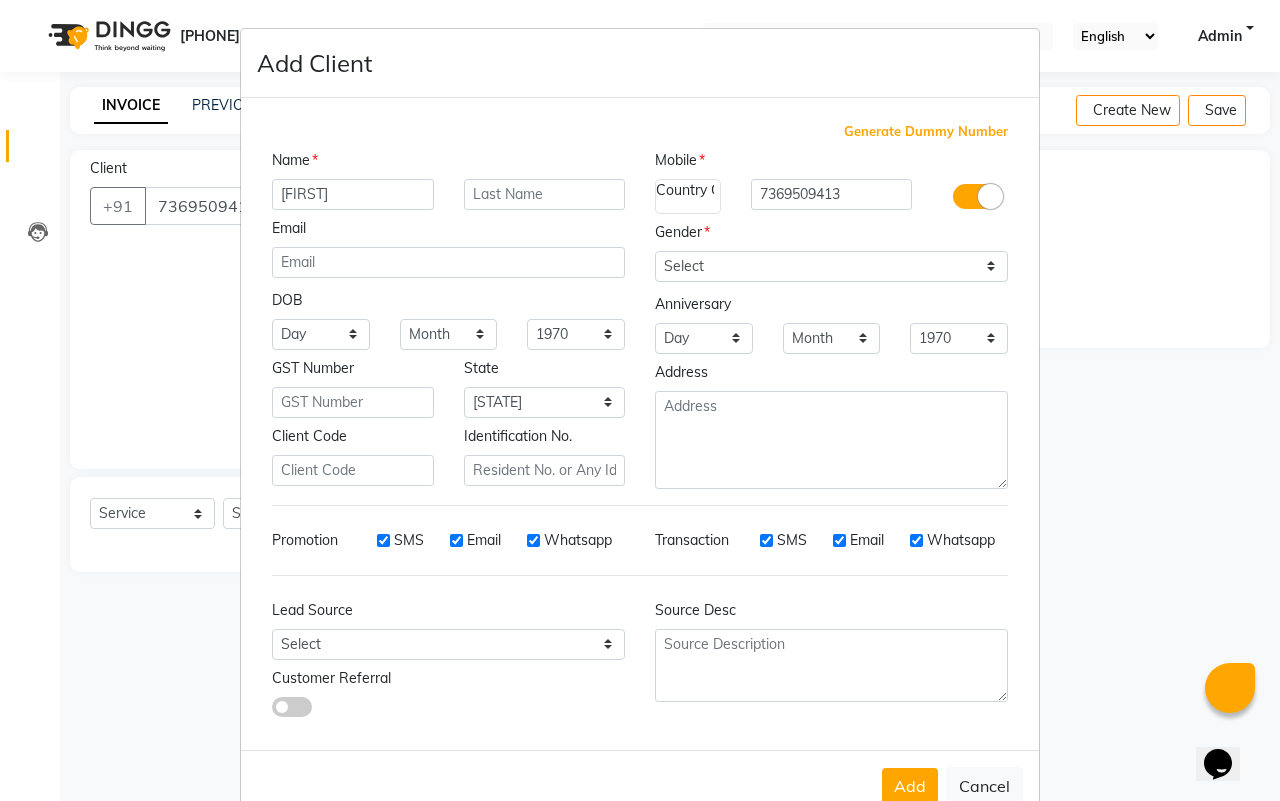 type on "Kratika" 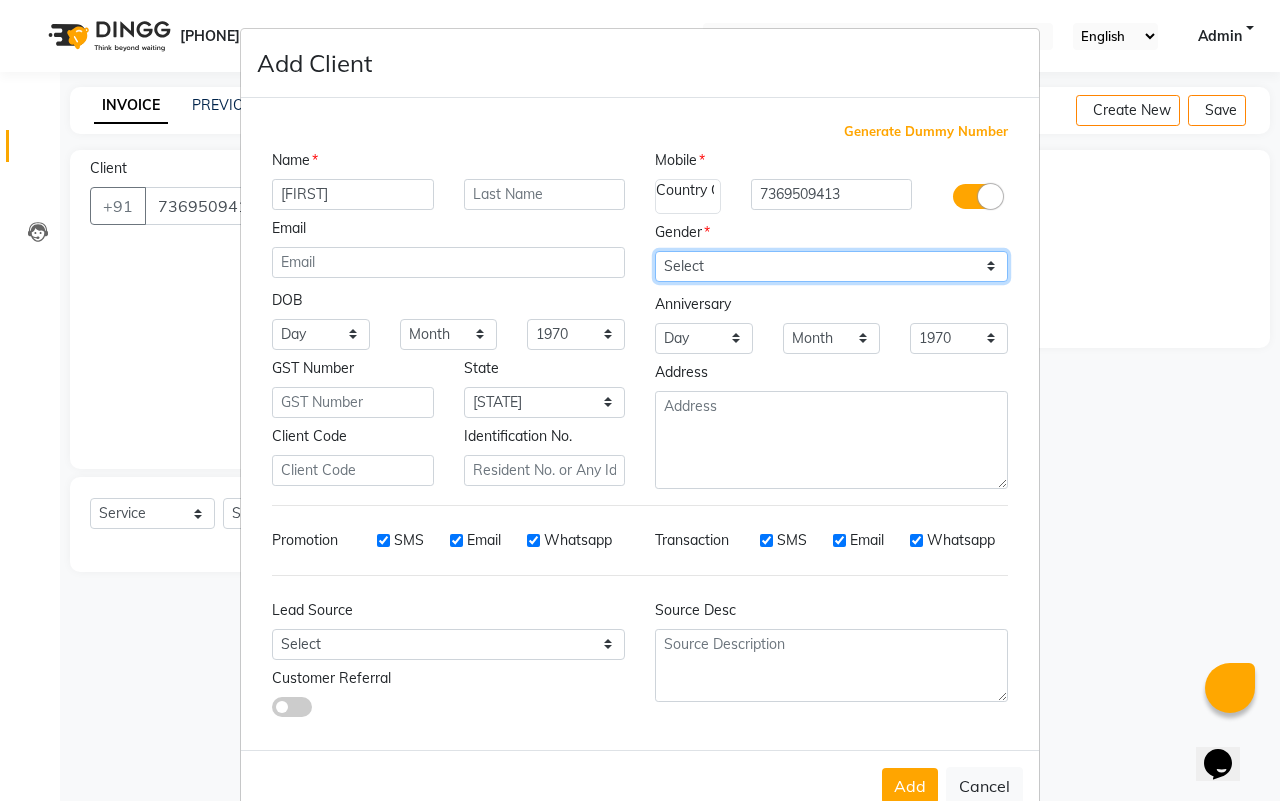 click on "Select Male Female Other Prefer Not To Say" at bounding box center (831, 266) 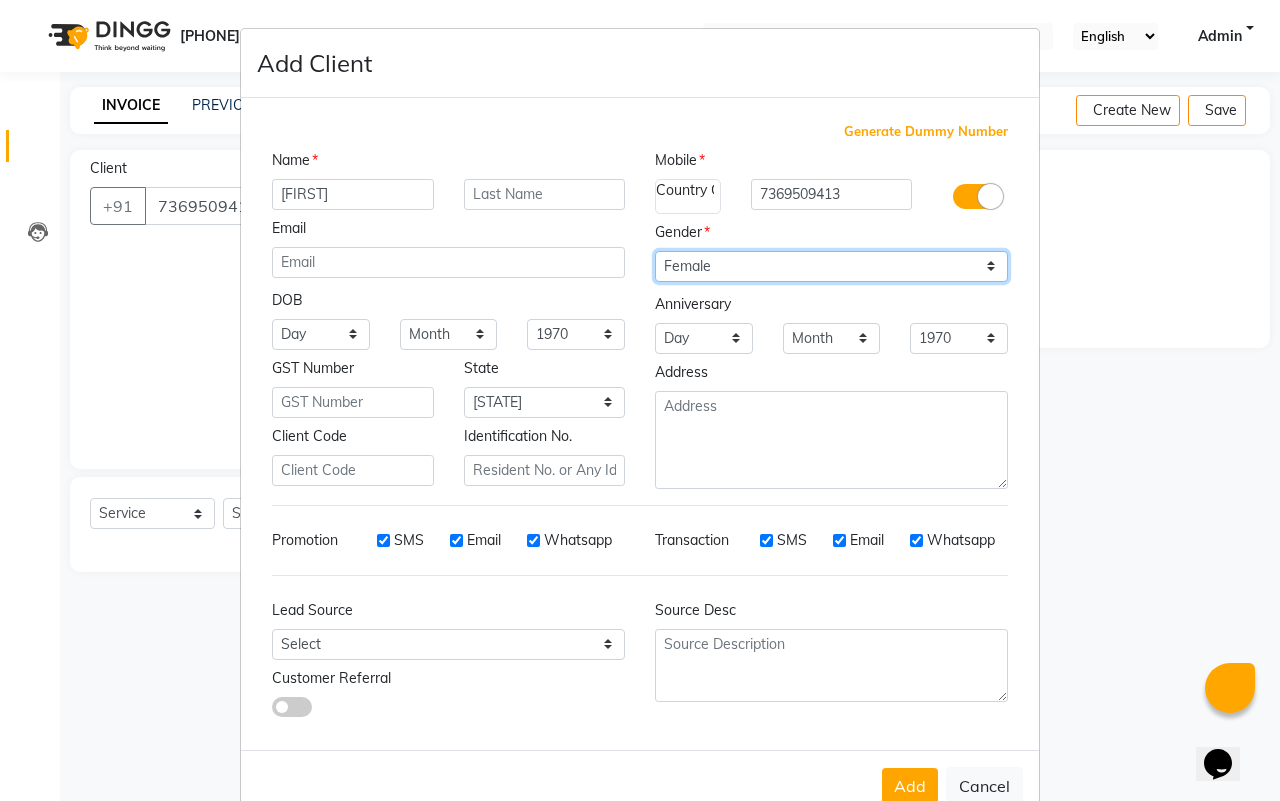 click on "Select Male Female Other Prefer Not To Say" at bounding box center [831, 266] 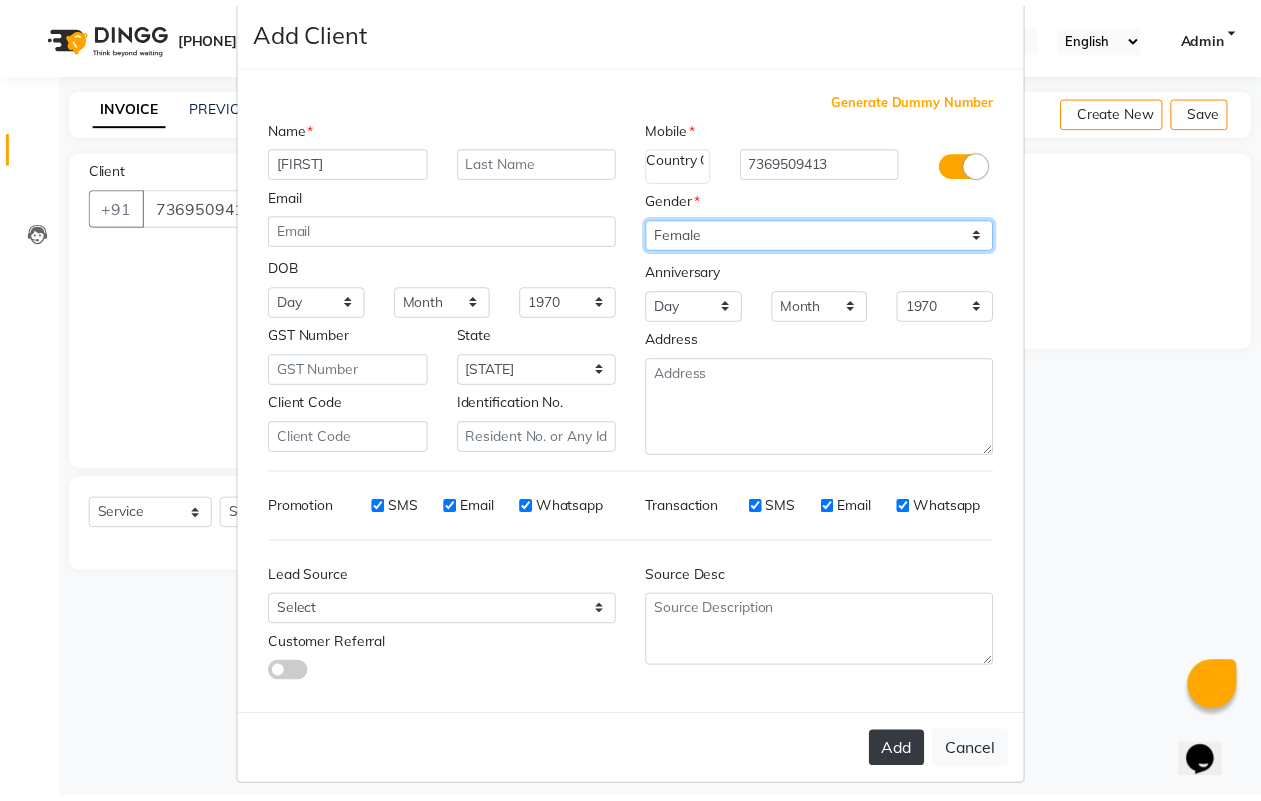 scroll, scrollTop: 43, scrollLeft: 0, axis: vertical 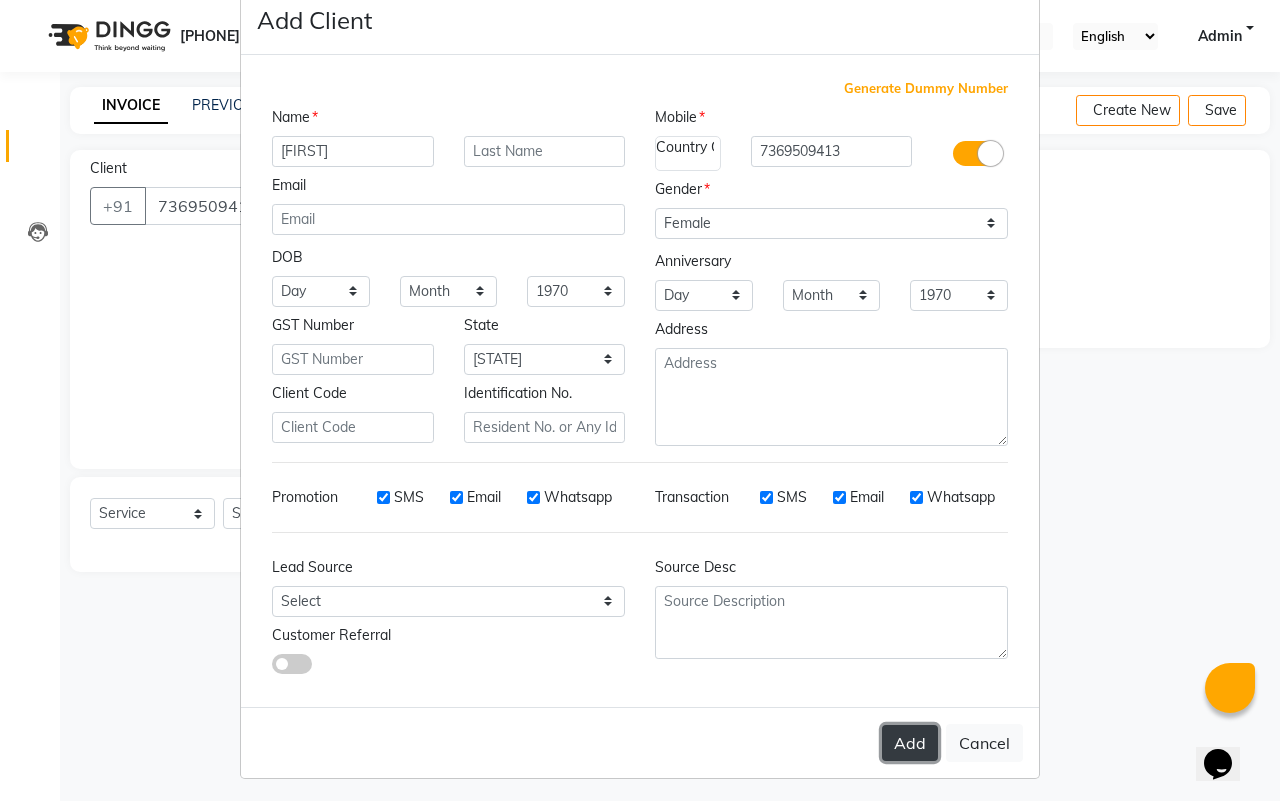 click on "•••" at bounding box center (910, 743) 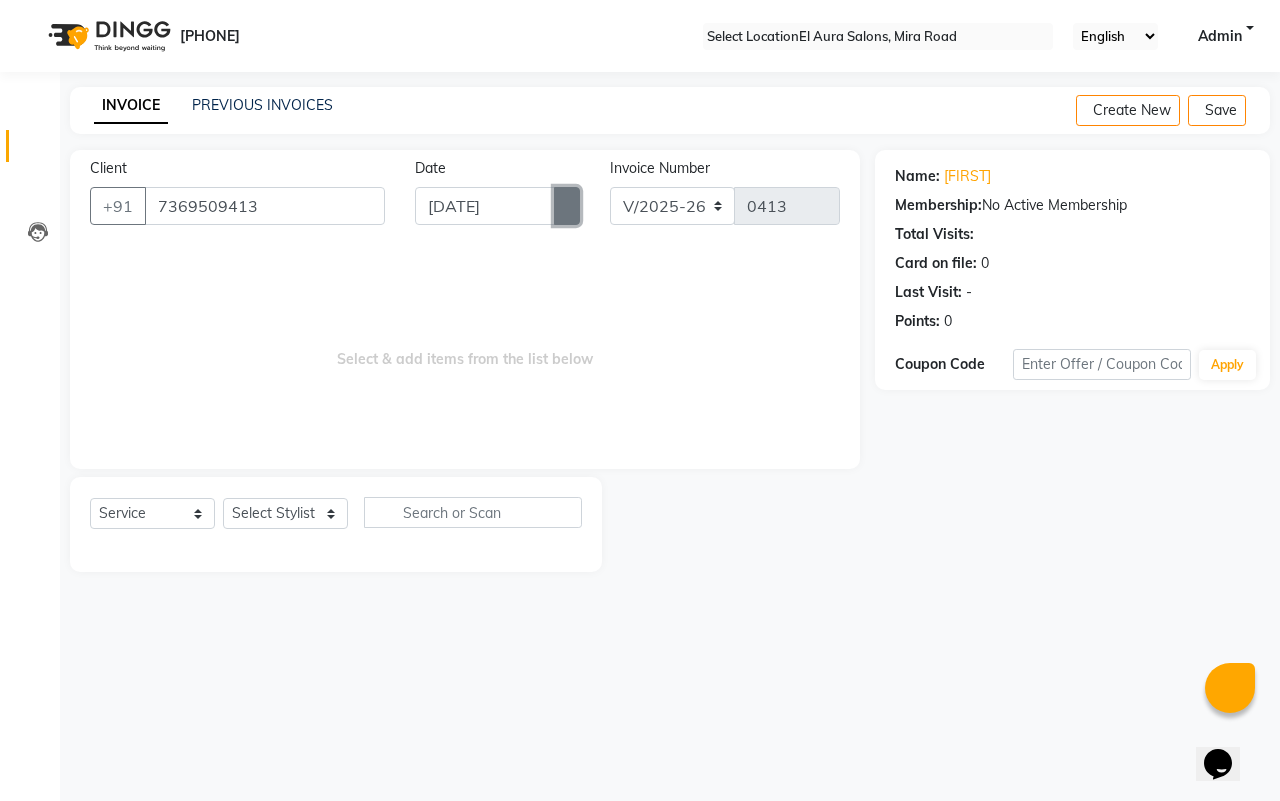 click at bounding box center (567, 206) 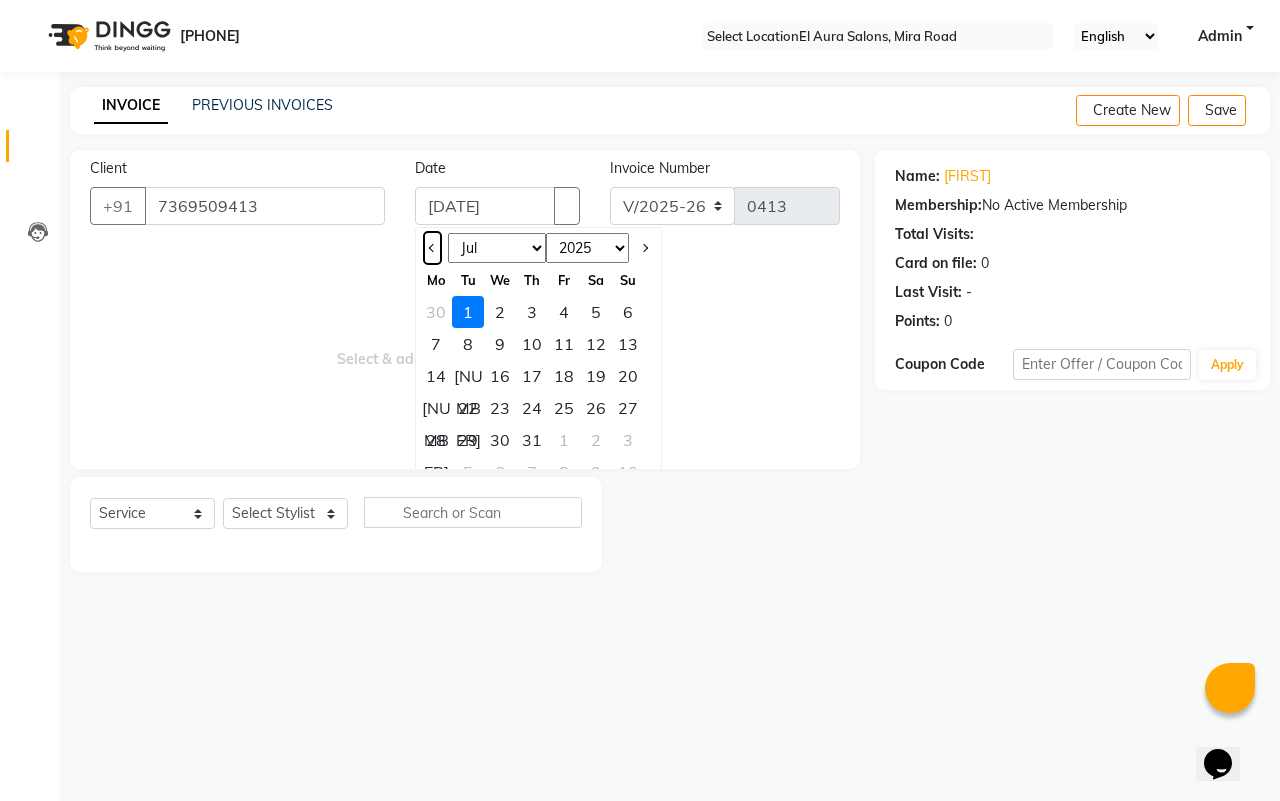 click at bounding box center (432, 248) 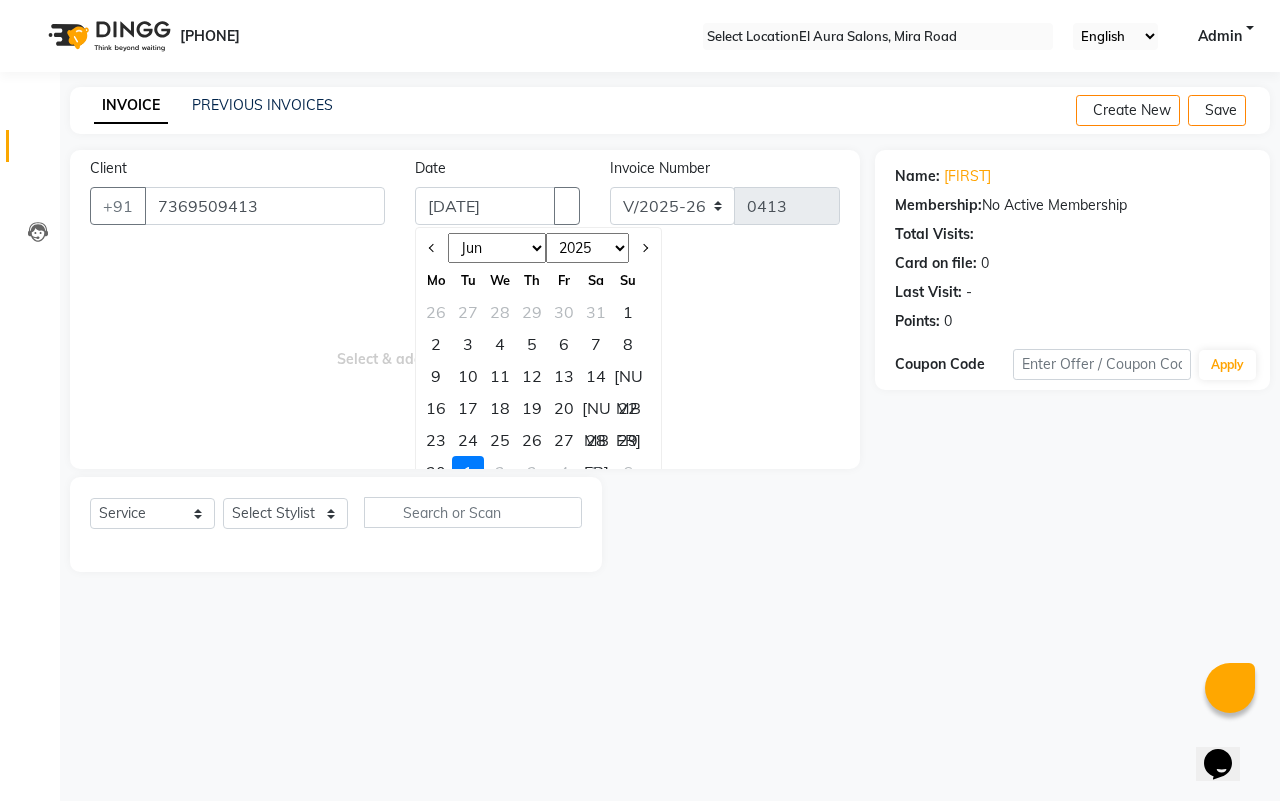 click on "[NUMBER]" at bounding box center (628, 312) 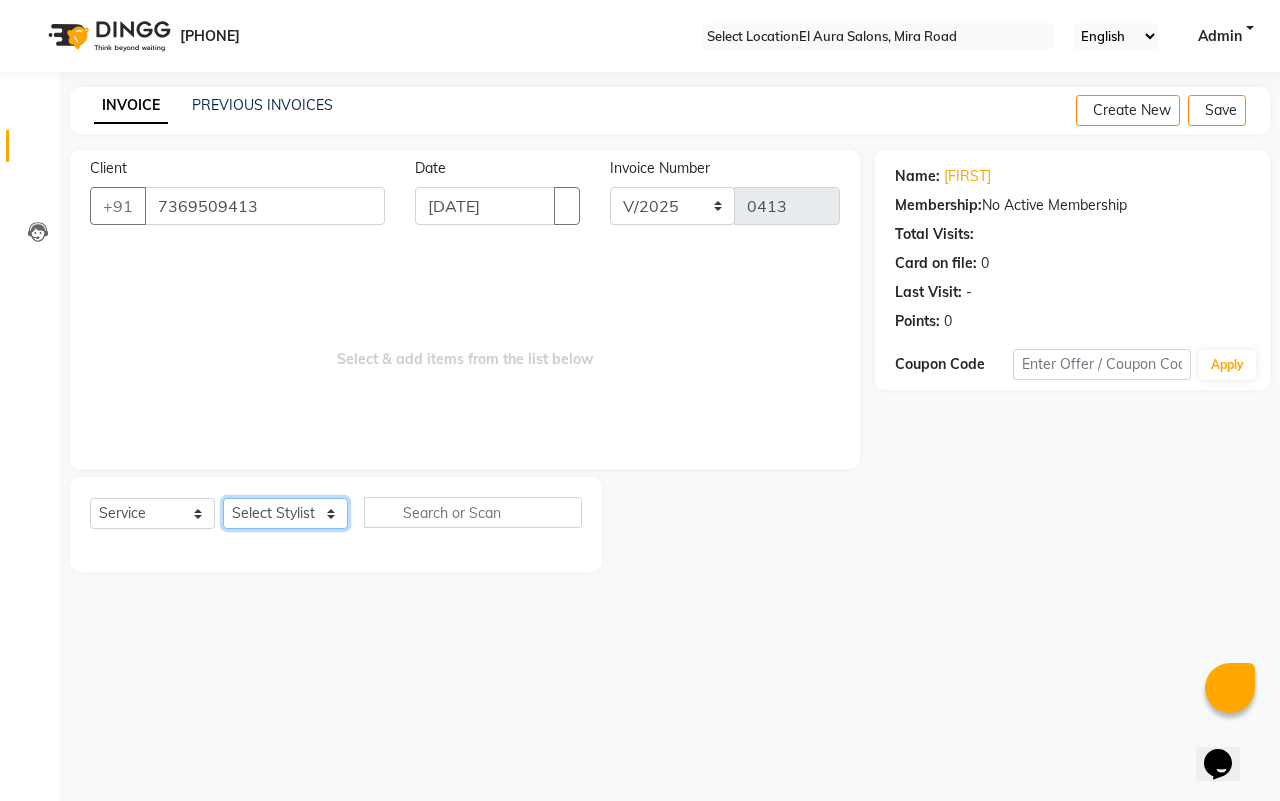 click on "Select Stylist Afsana Arif Ali Ekta Singh Faisal Salmani Feroz mithun Nazma Shaikh Owais Raj Lokhande Rishi Rohit Talreja Ruchi Gaurav Singh ruksar sana Sandhya Pawan Sonar uvesh" at bounding box center [285, 513] 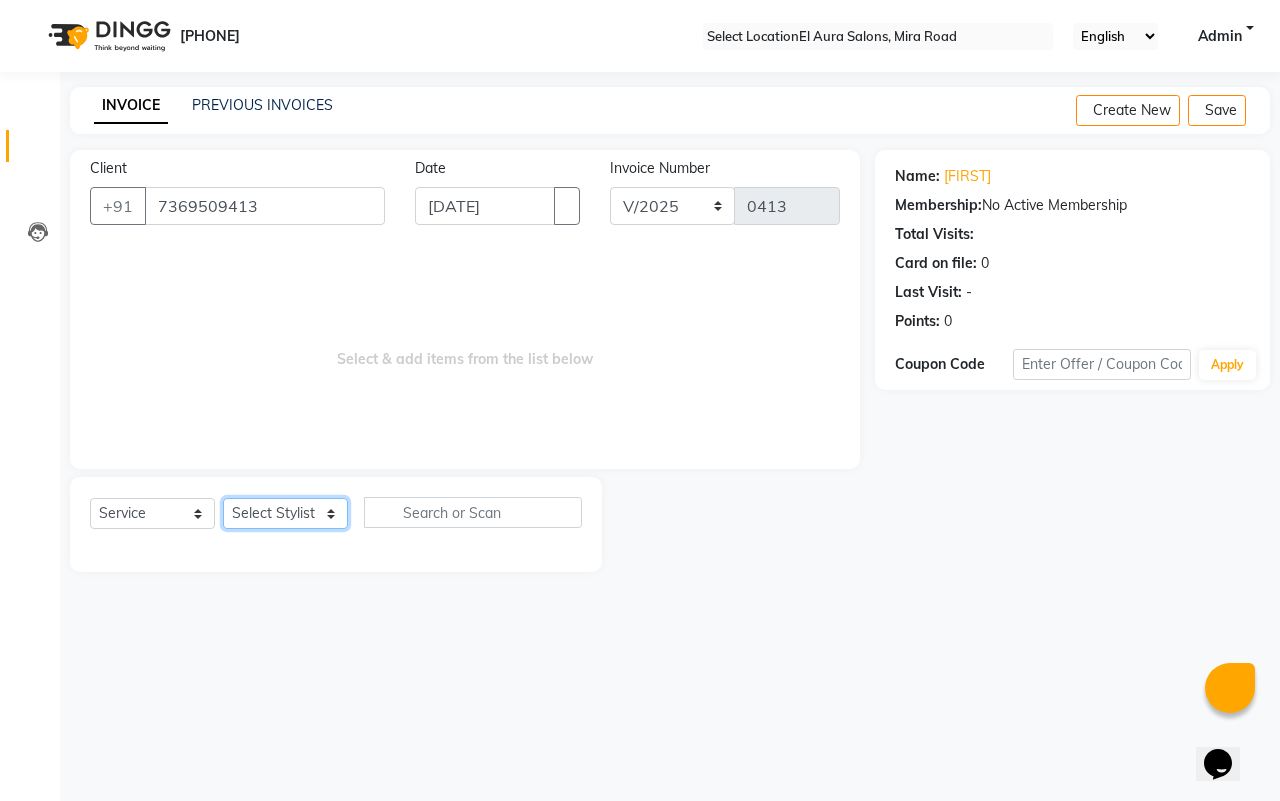 select on "21576" 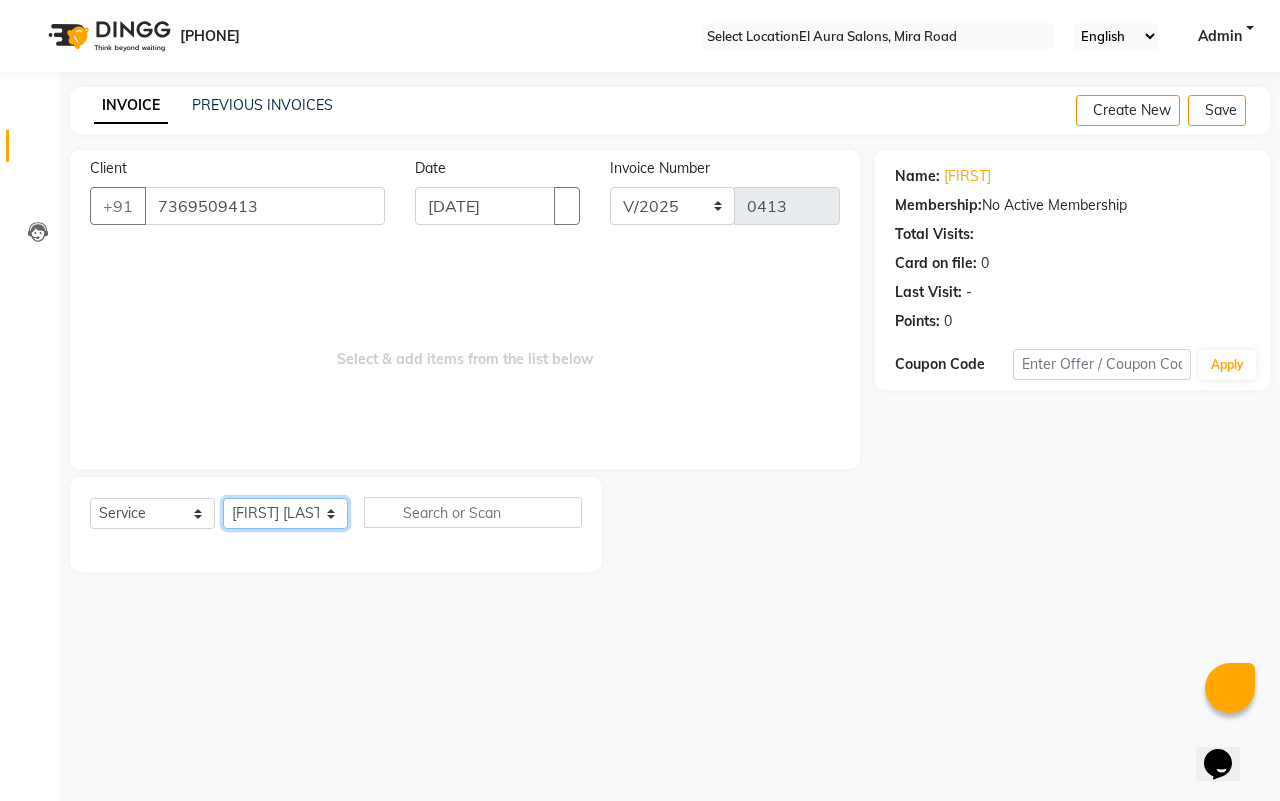 click on "Select Stylist Afsana Arif Ali Ekta Singh Faisal Salmani Feroz mithun Nazma Shaikh Owais Raj Lokhande Rishi Rohit Talreja Ruchi Gaurav Singh ruksar sana Sandhya Pawan Sonar uvesh" at bounding box center [285, 513] 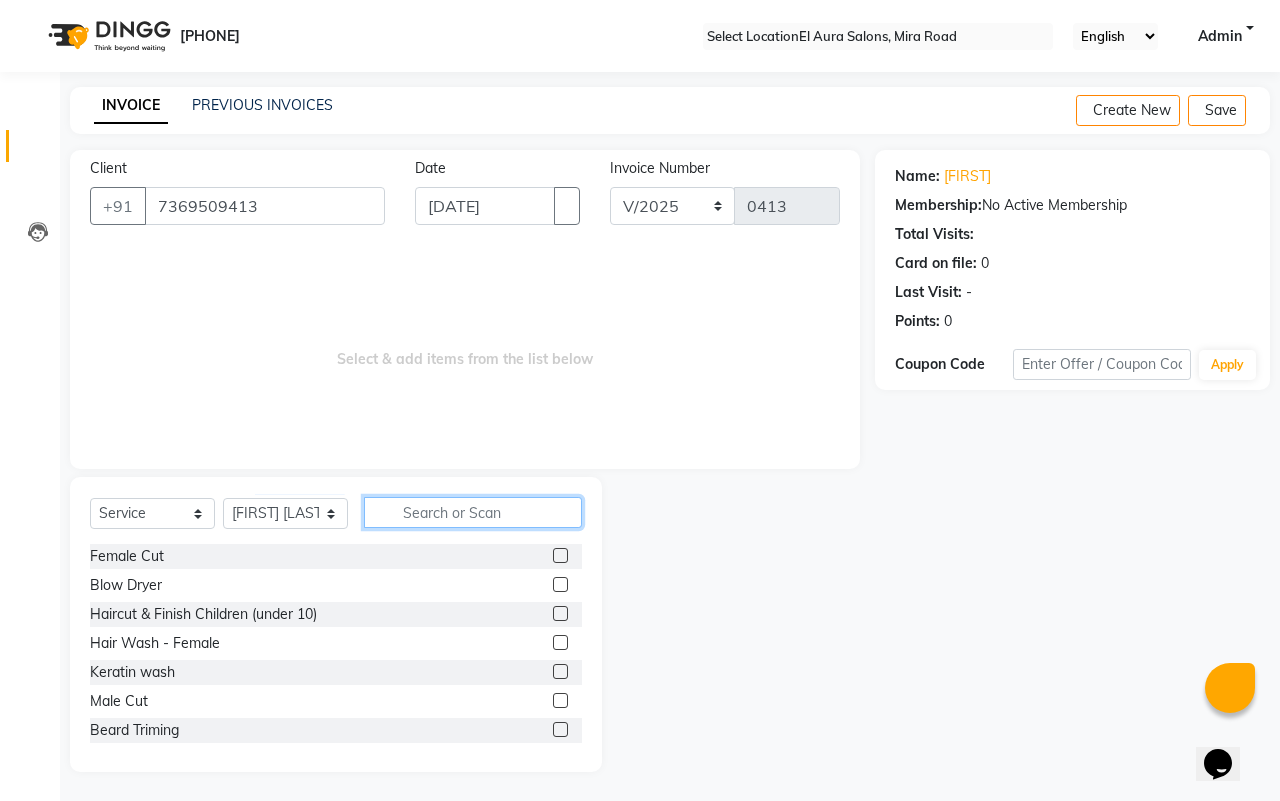 click at bounding box center [473, 512] 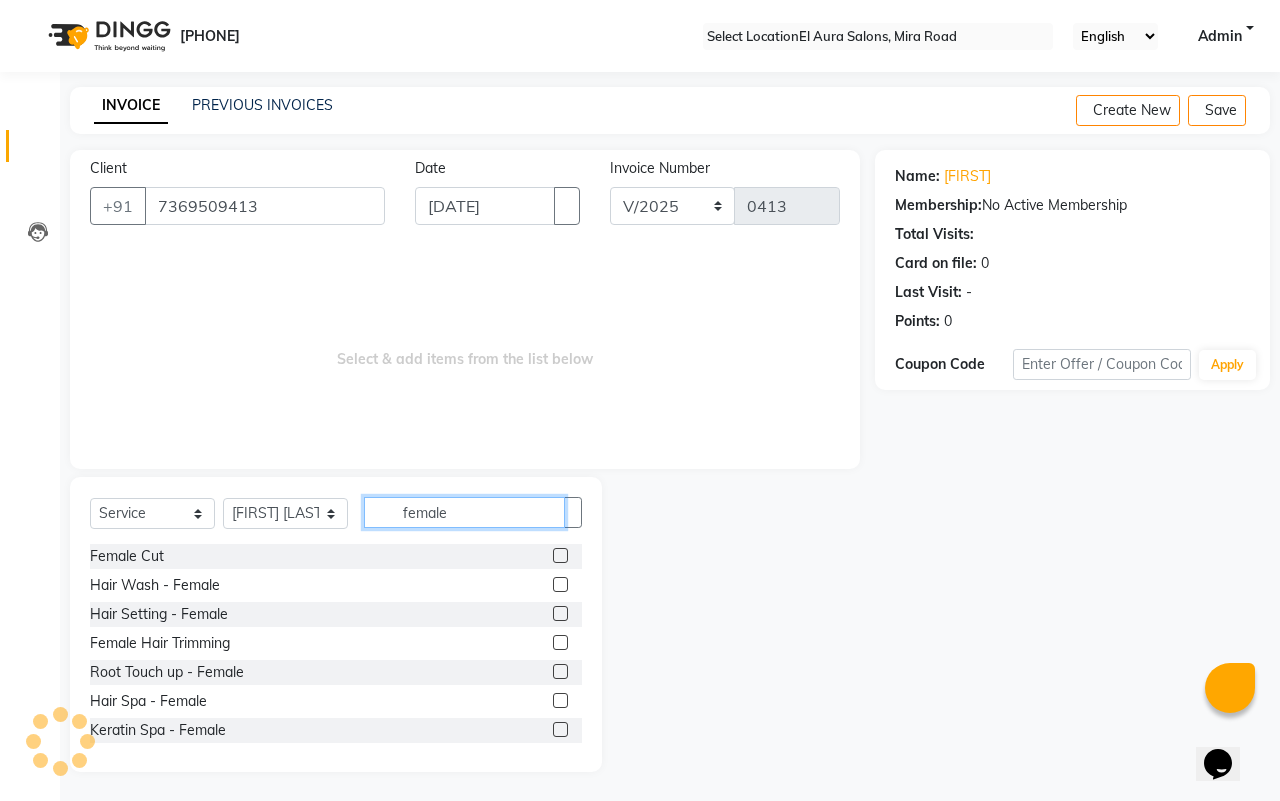 type on "female" 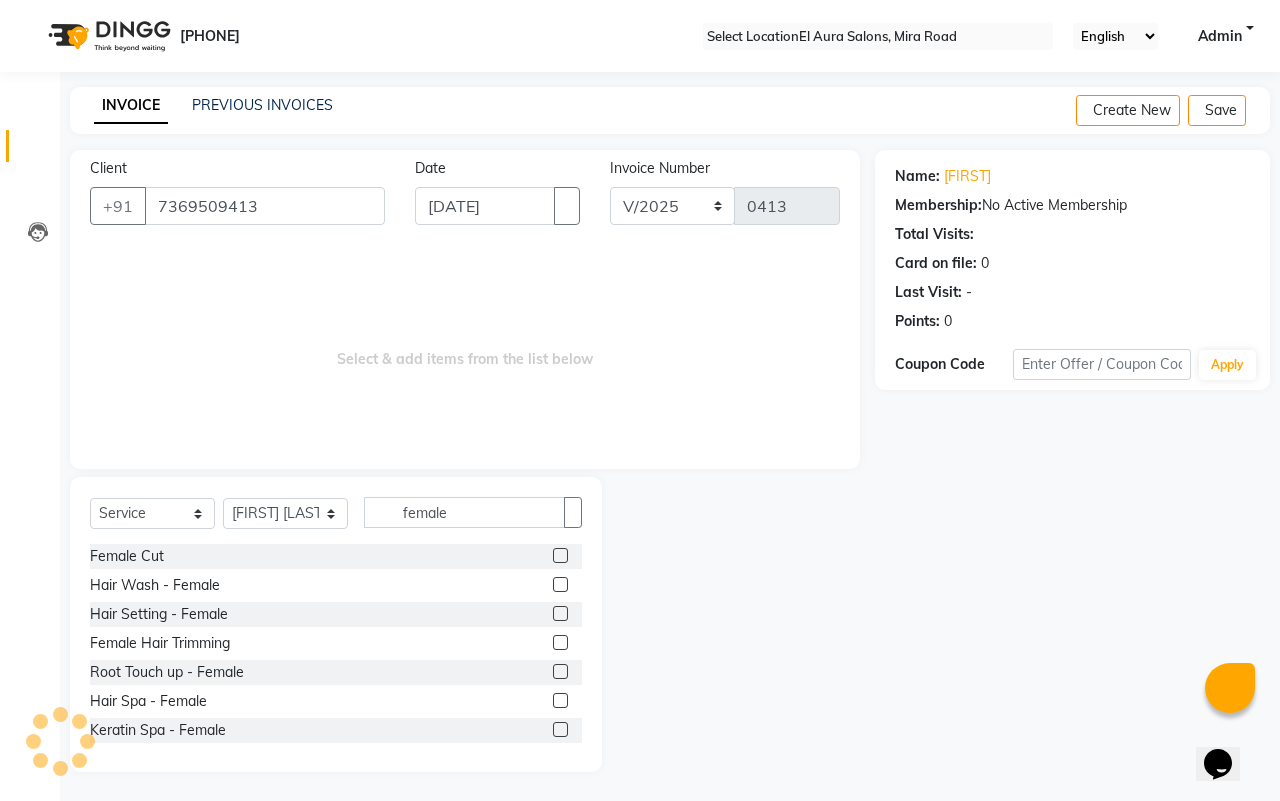 click at bounding box center (560, 555) 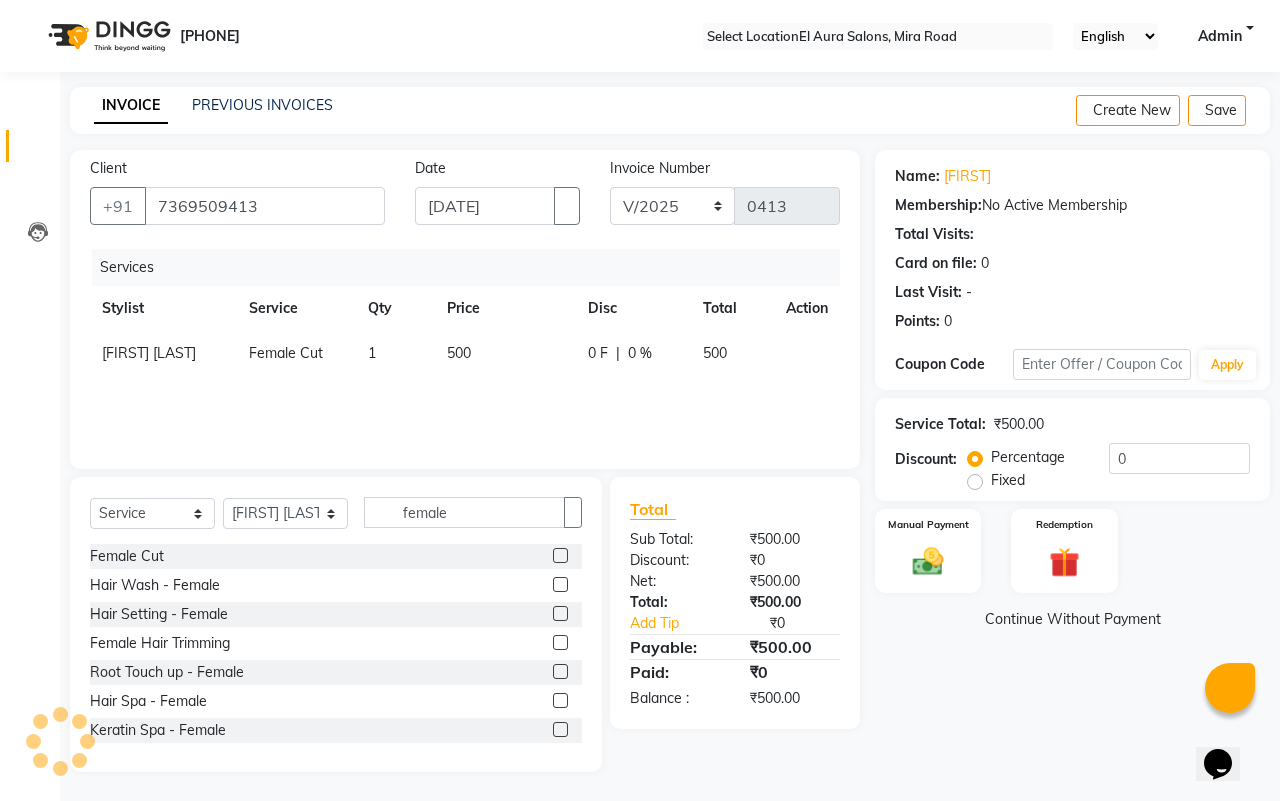 click on "500" at bounding box center [506, 353] 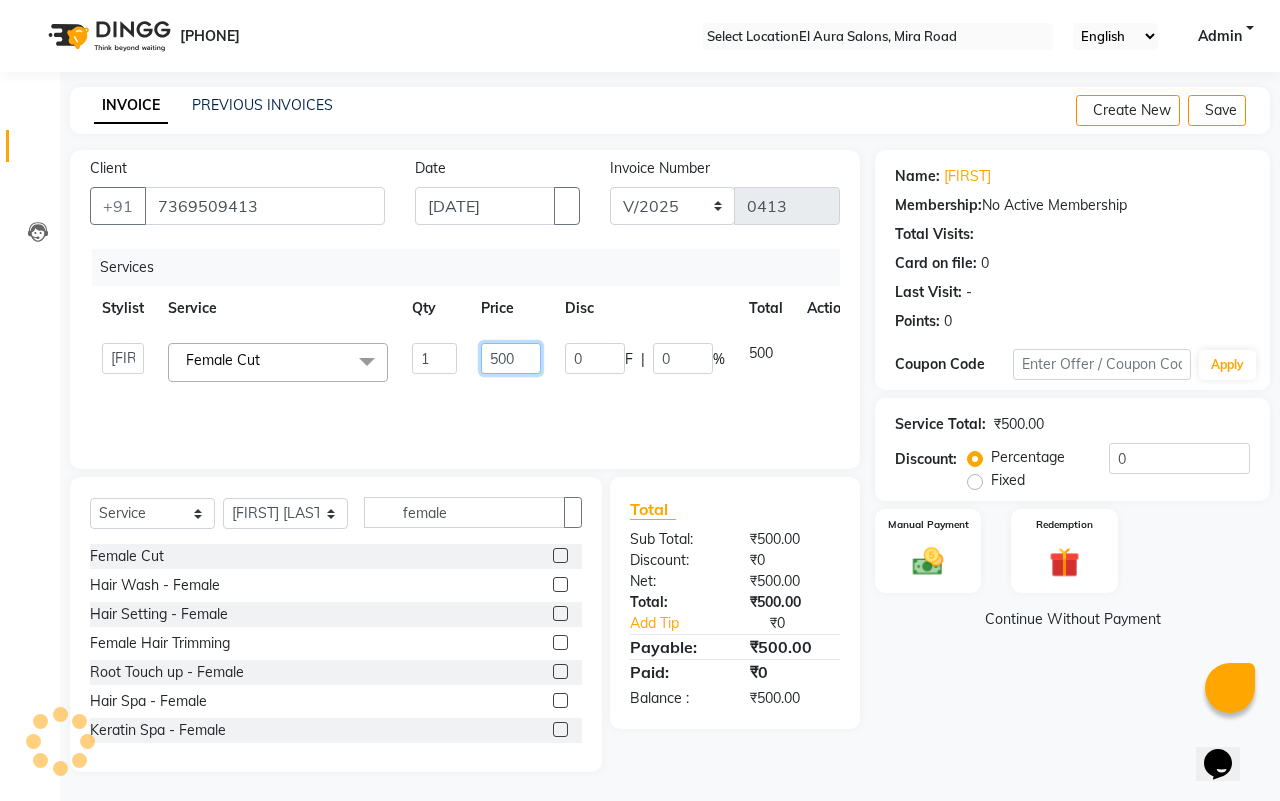 drag, startPoint x: 536, startPoint y: 346, endPoint x: 305, endPoint y: 350, distance: 231.03462 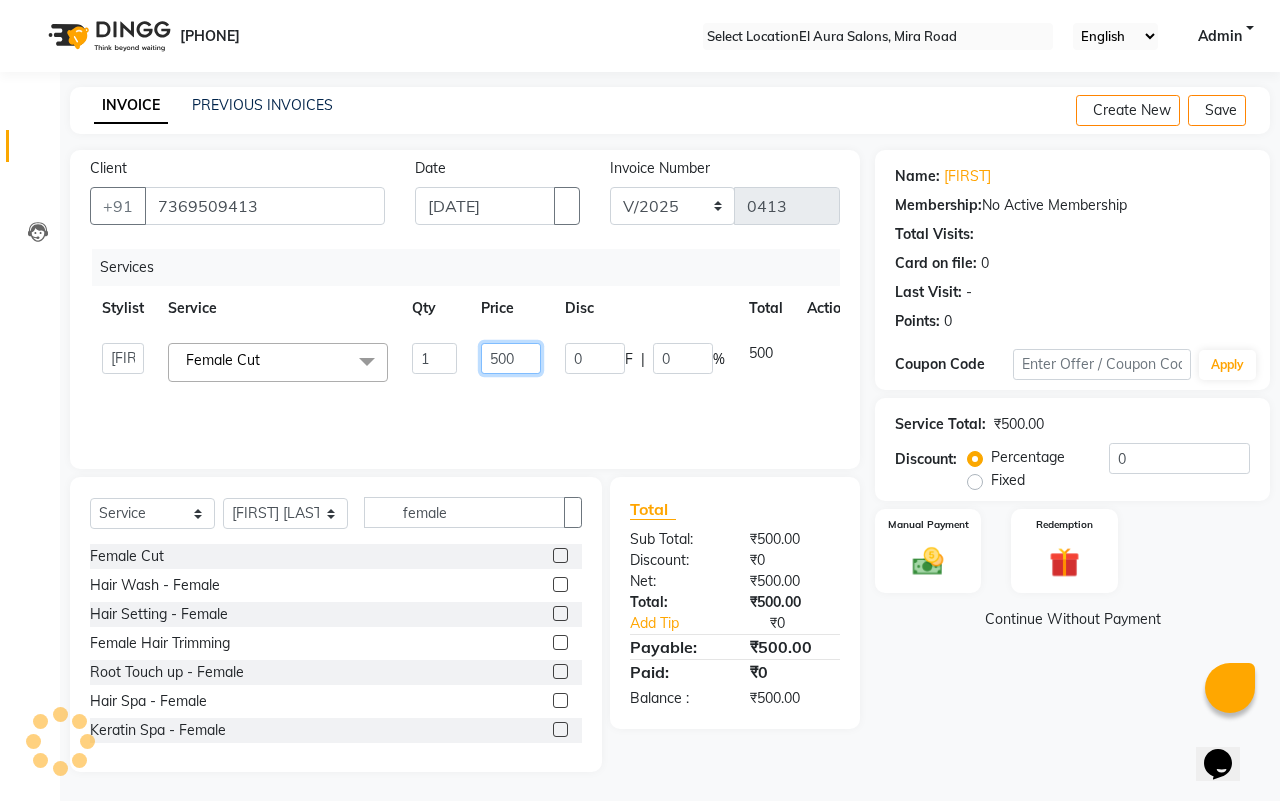 click on "Afsana   Arif Ali   Ekta Singh   Faisal Salmani   Feroz   mithun   Nazma Shaikh   Owais   Raj Lokhande   Rishi   Rohit Talreja   Ruchi Gaurav Singh   ruksar   sana   Sandhya Pawan Sonar   uvesh  Female Cut  x Female Cut Blow Dryer Haircut & Finish Children (under 10) Hair Wash - Female Keratin wash Male Cut Beard Triming Shaving Childdren Cut Styling Shave Hair Wash - Male Hair Setting - Male Head Massage Hair Setting - Female Female Hair Trimming Male Package Smoothening Keratin KeraSmooth WellaPlex Tanino Biotin Nanoplastia Botox Root Touch up - Female Root Touch up - Male Beard Color Global Color Highlights Highlights - Loreal Single Streak Creative Color Color Change Highlights Half Head Pre-Lightning Balayage Hair Spa - Female Keratin Spa - Female Ampule - Female Hair Spa - Male Treatment/ Ritual - Male Ampule - Male Full Arms (C ) Full Arms (D) Full Legs(C ) Full Legs  (D) Underarms(C ) Underarms(D ) Front Body / Back Body(C ) Front Body / back Body (D ) Full Arms+Full legs+ Unerarms(C) Bikini(C ) 1 0" at bounding box center (475, 362) 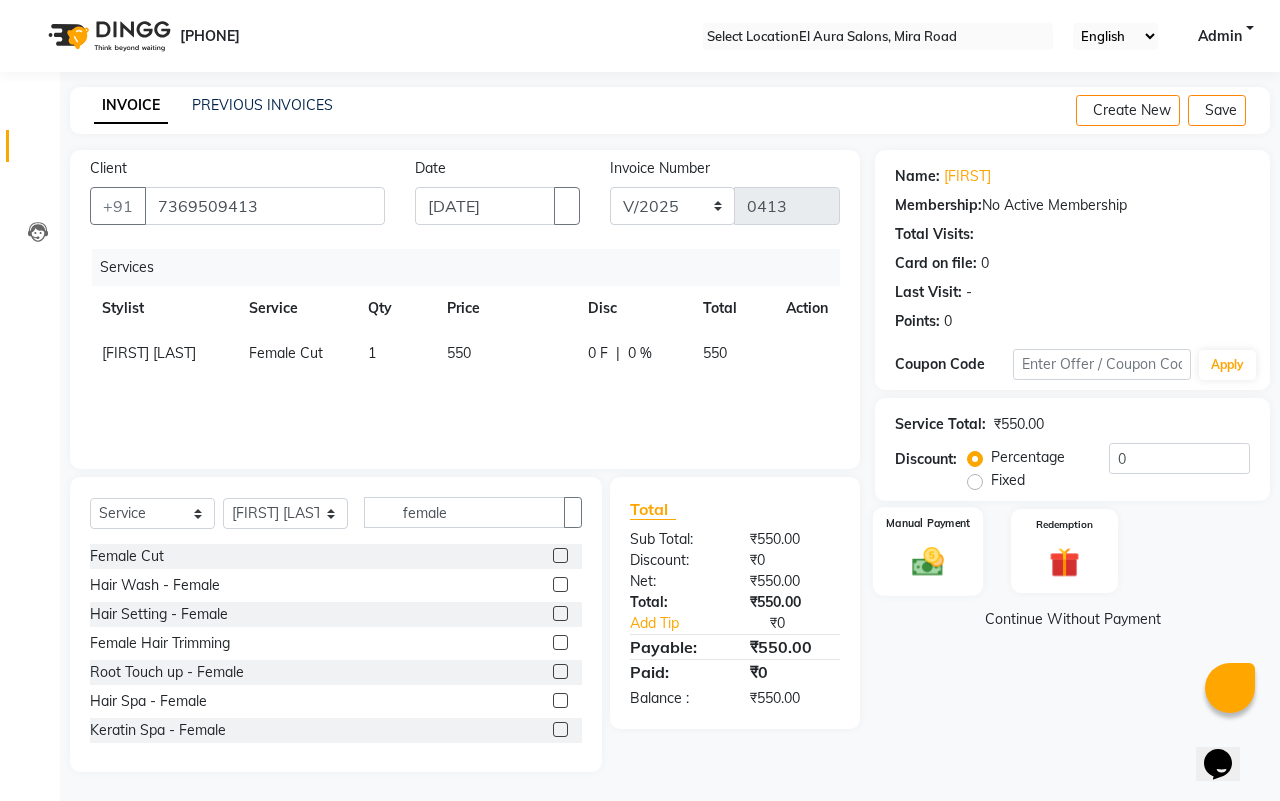click at bounding box center (928, 561) 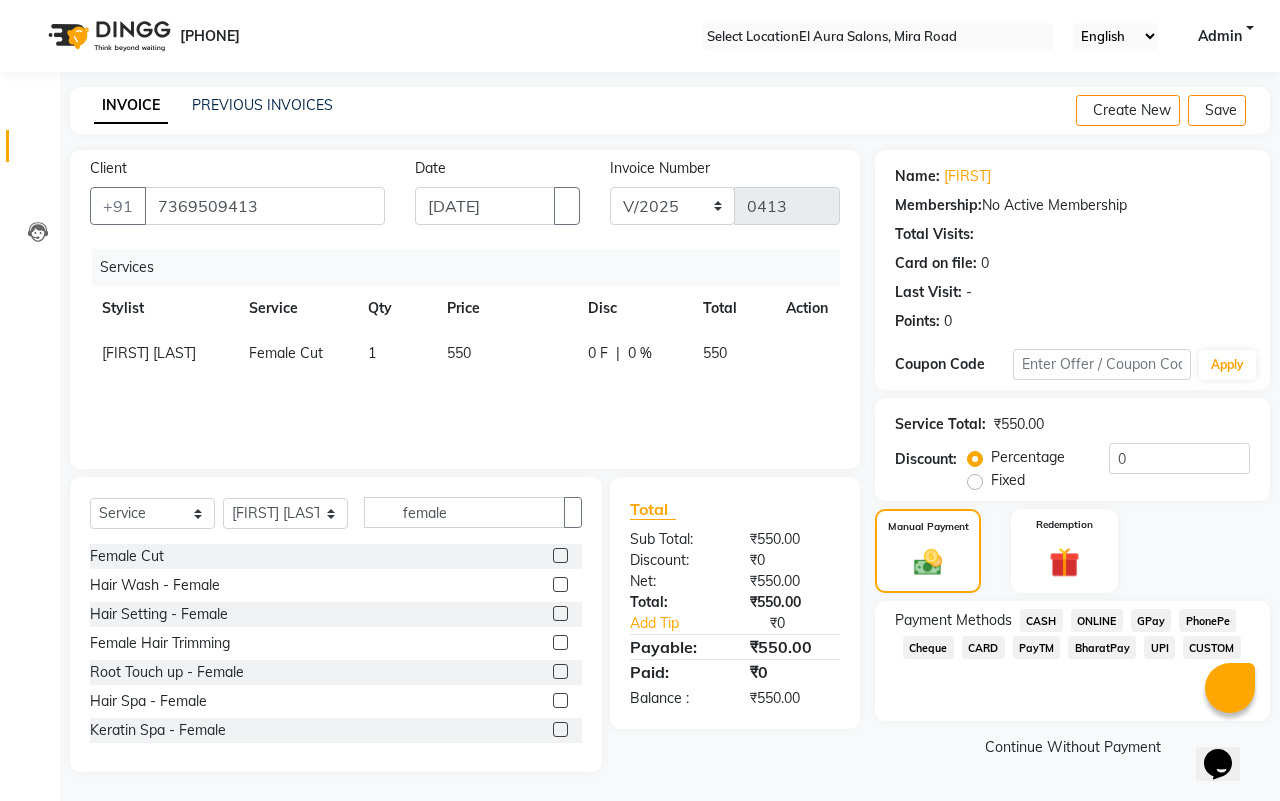 click on "Payment Methods  CASH   ONLINE   GPay   PhonePe   Cheque   CARD   PayTM   BharatPay   UPI   CUSTOM" at bounding box center (1072, 661) 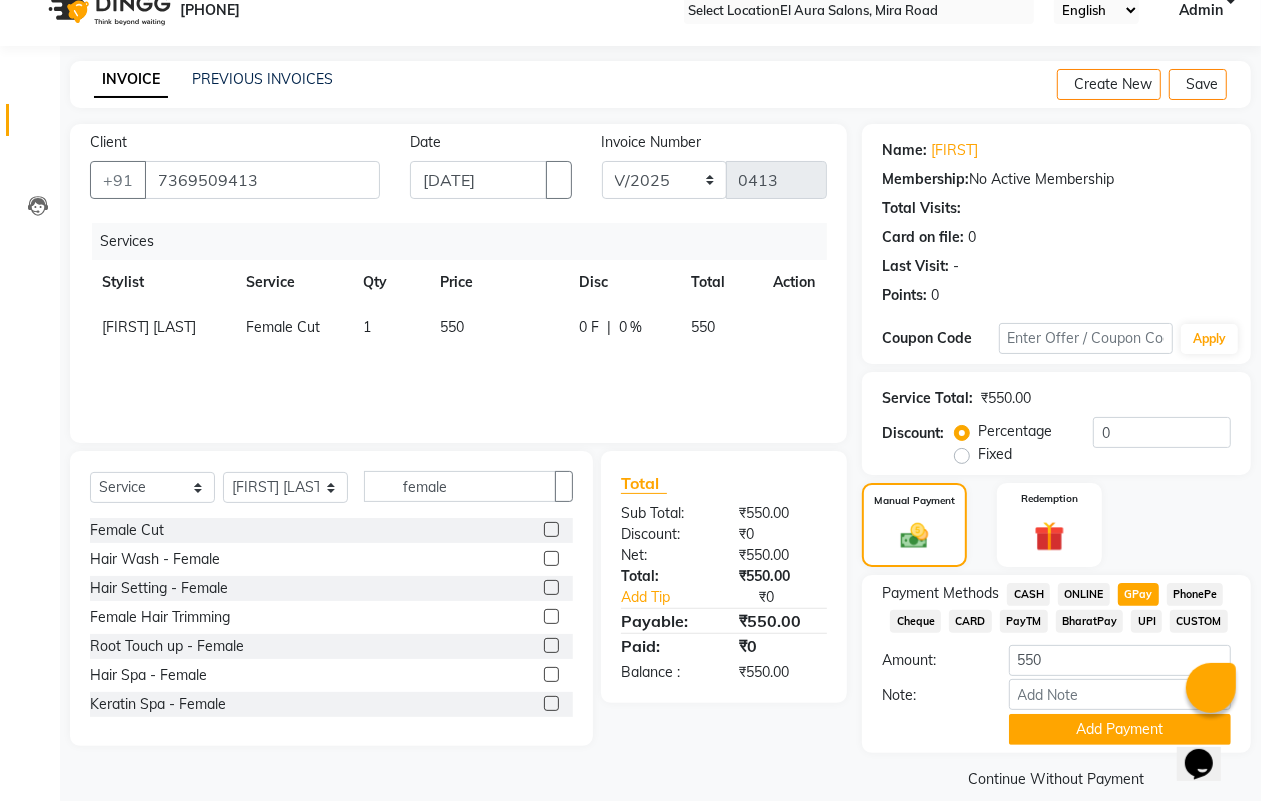 scroll, scrollTop: 52, scrollLeft: 0, axis: vertical 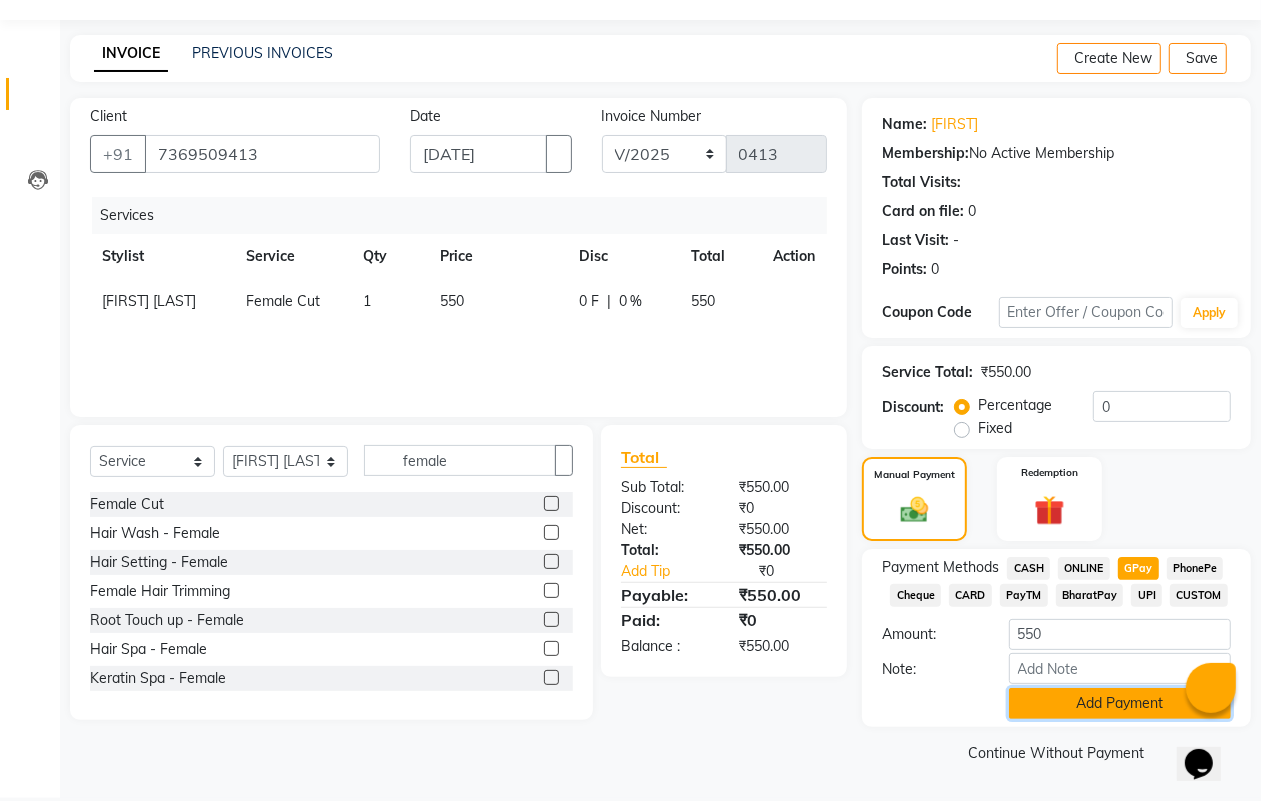 click on "Add Payment" at bounding box center [1120, 703] 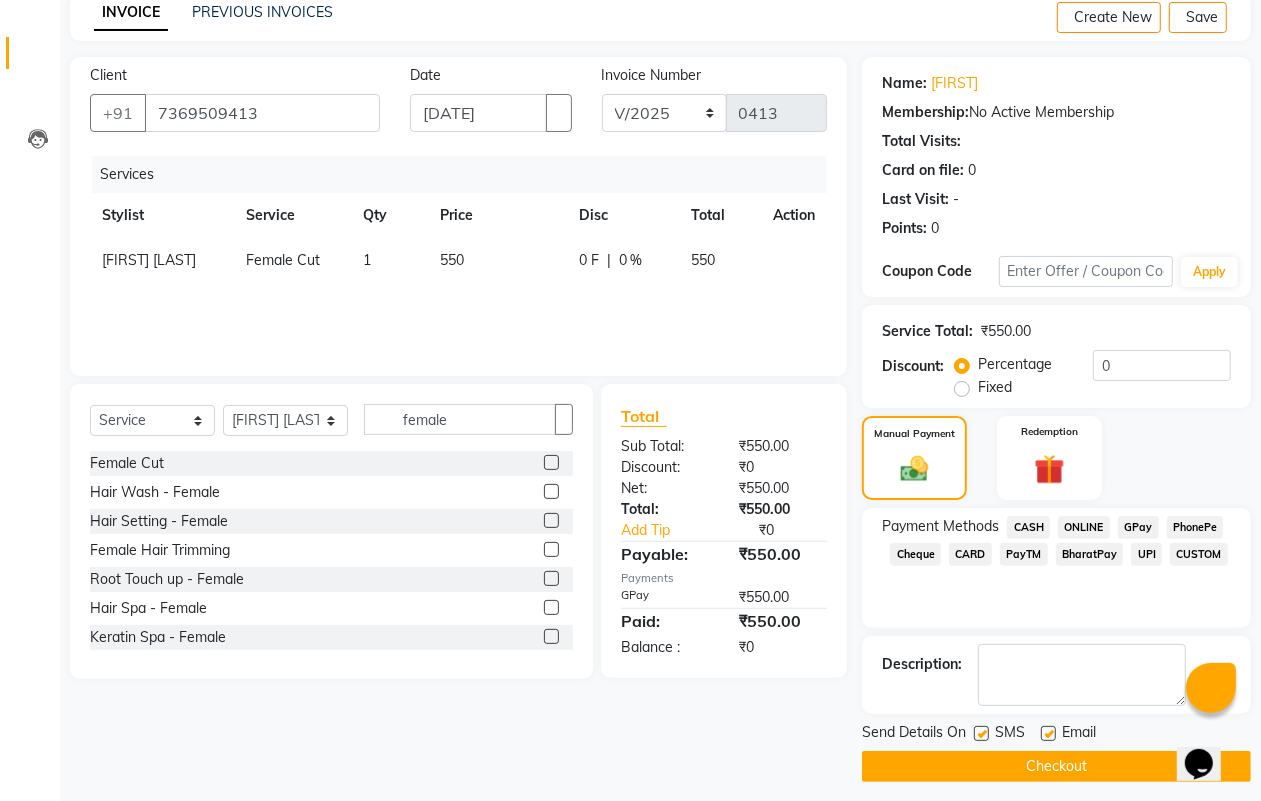 scroll, scrollTop: 111, scrollLeft: 0, axis: vertical 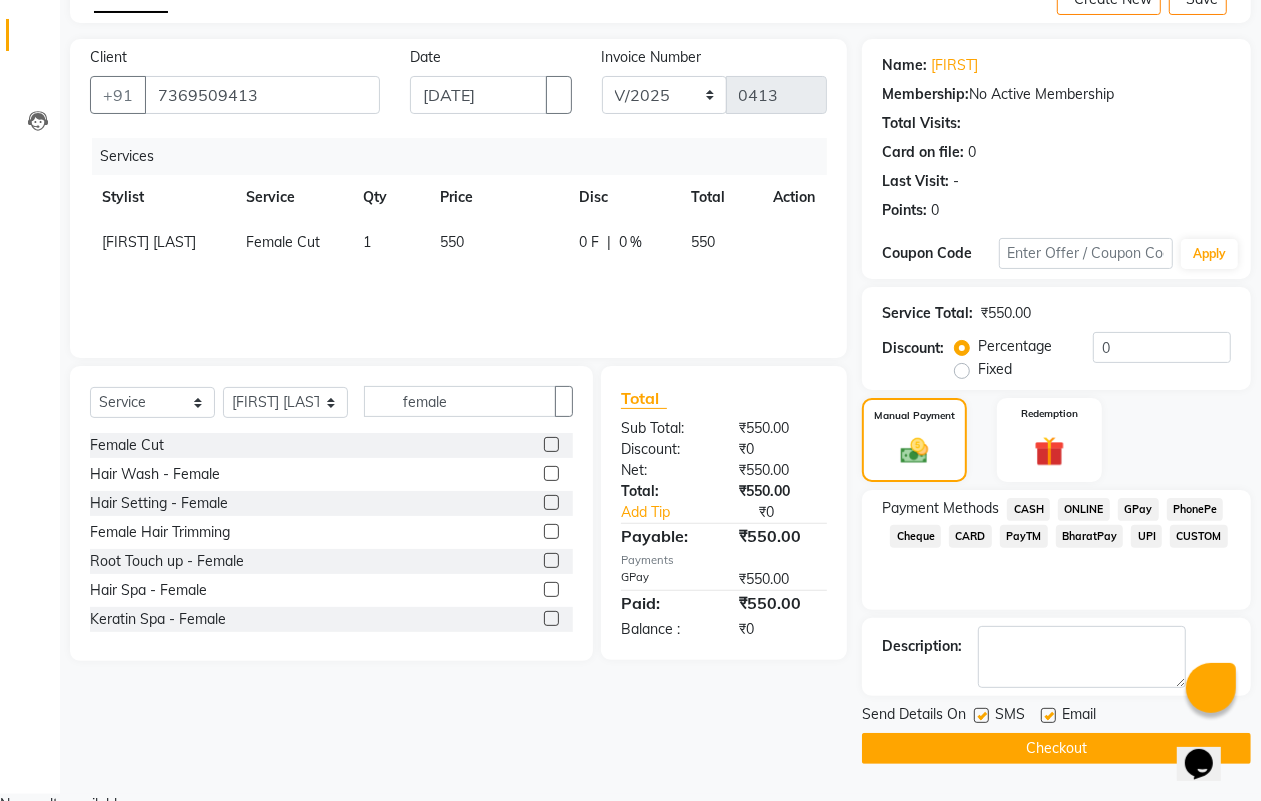 click at bounding box center [981, 715] 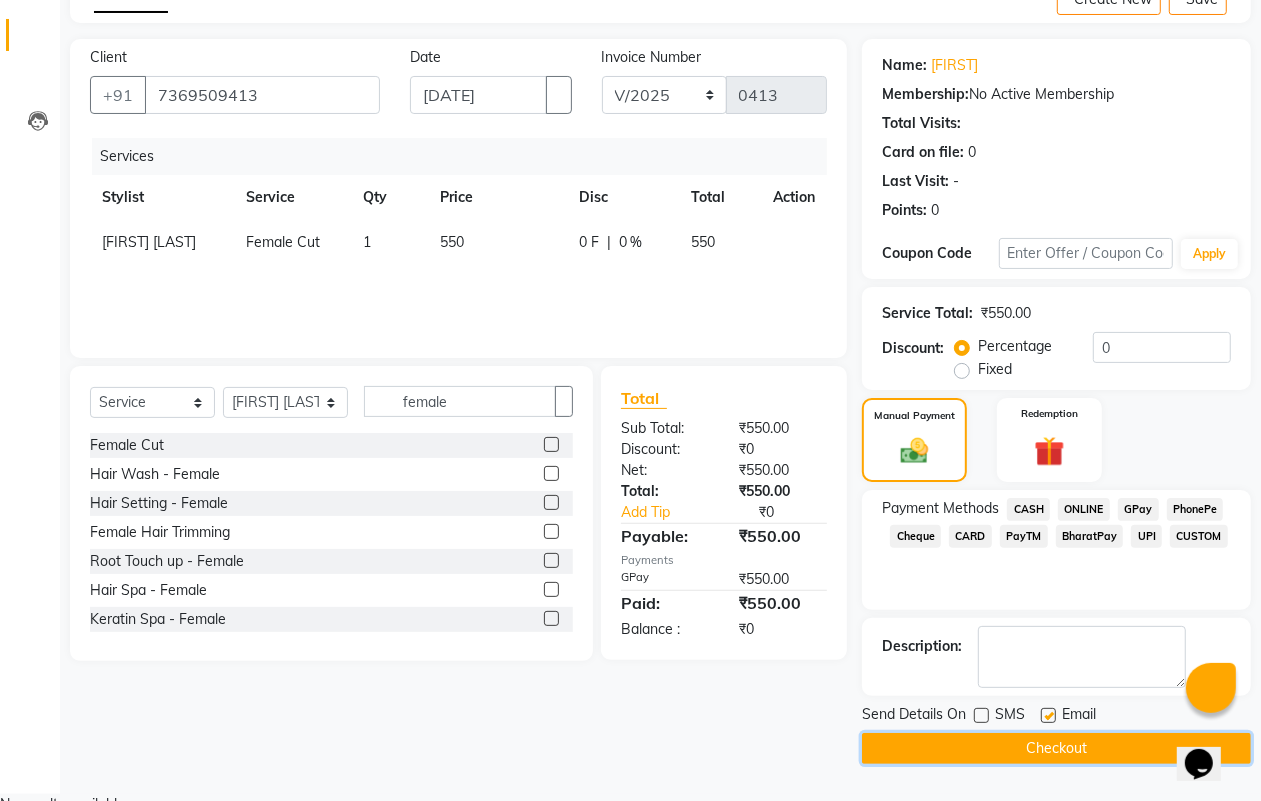click on "Checkout" at bounding box center [1056, 748] 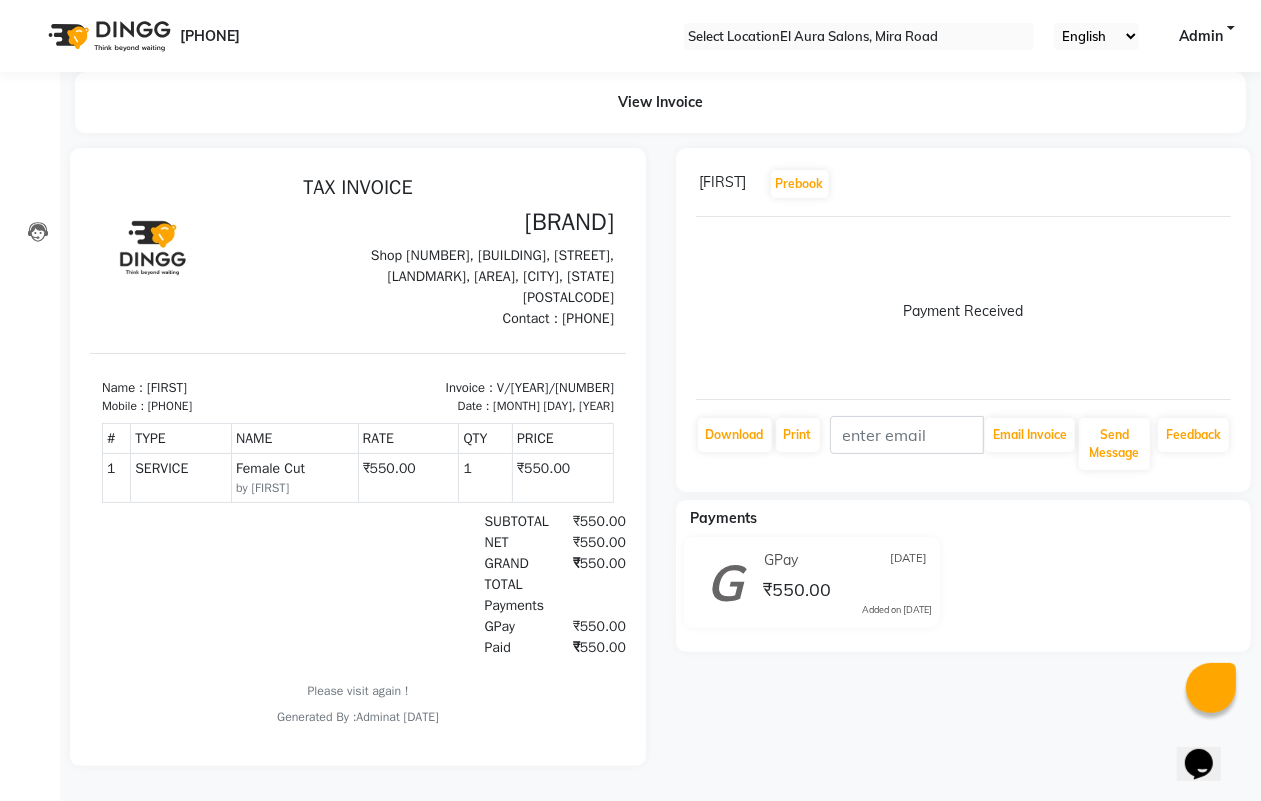 scroll, scrollTop: 0, scrollLeft: 0, axis: both 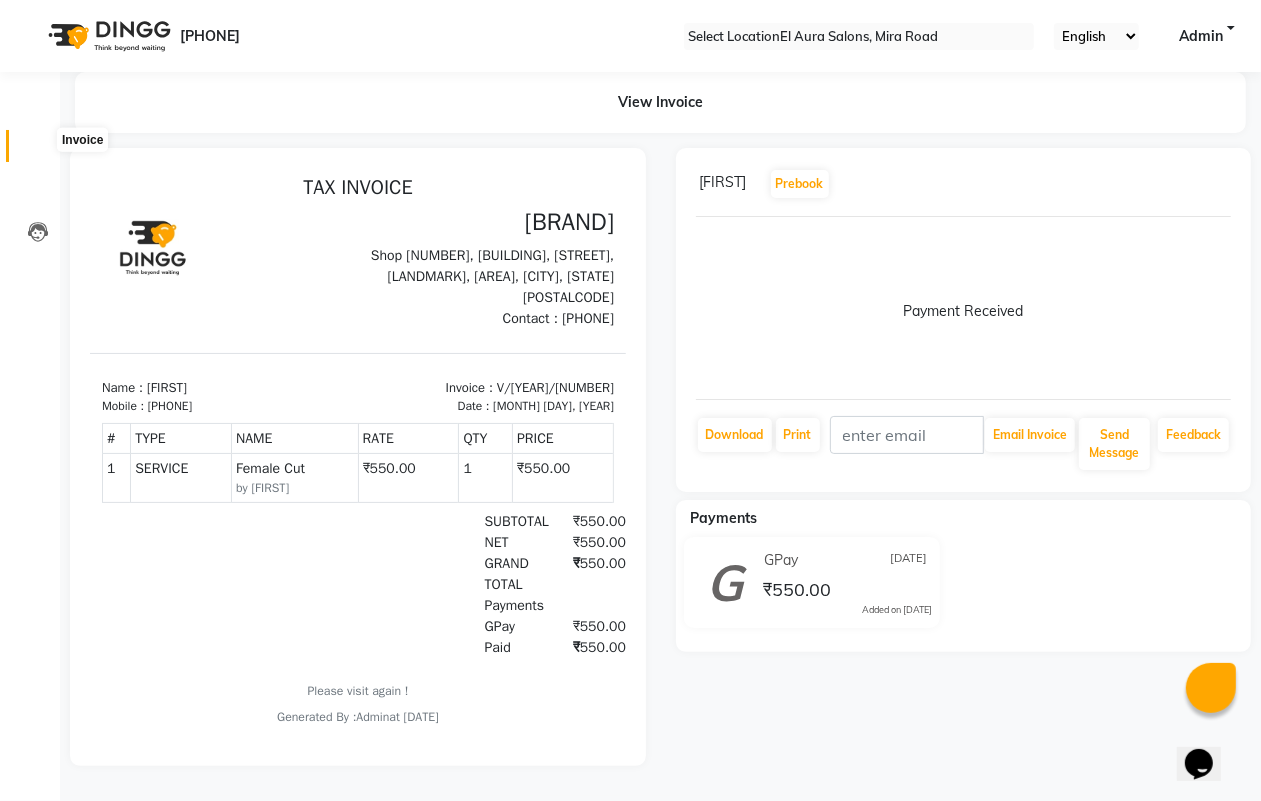 click at bounding box center (38, 151) 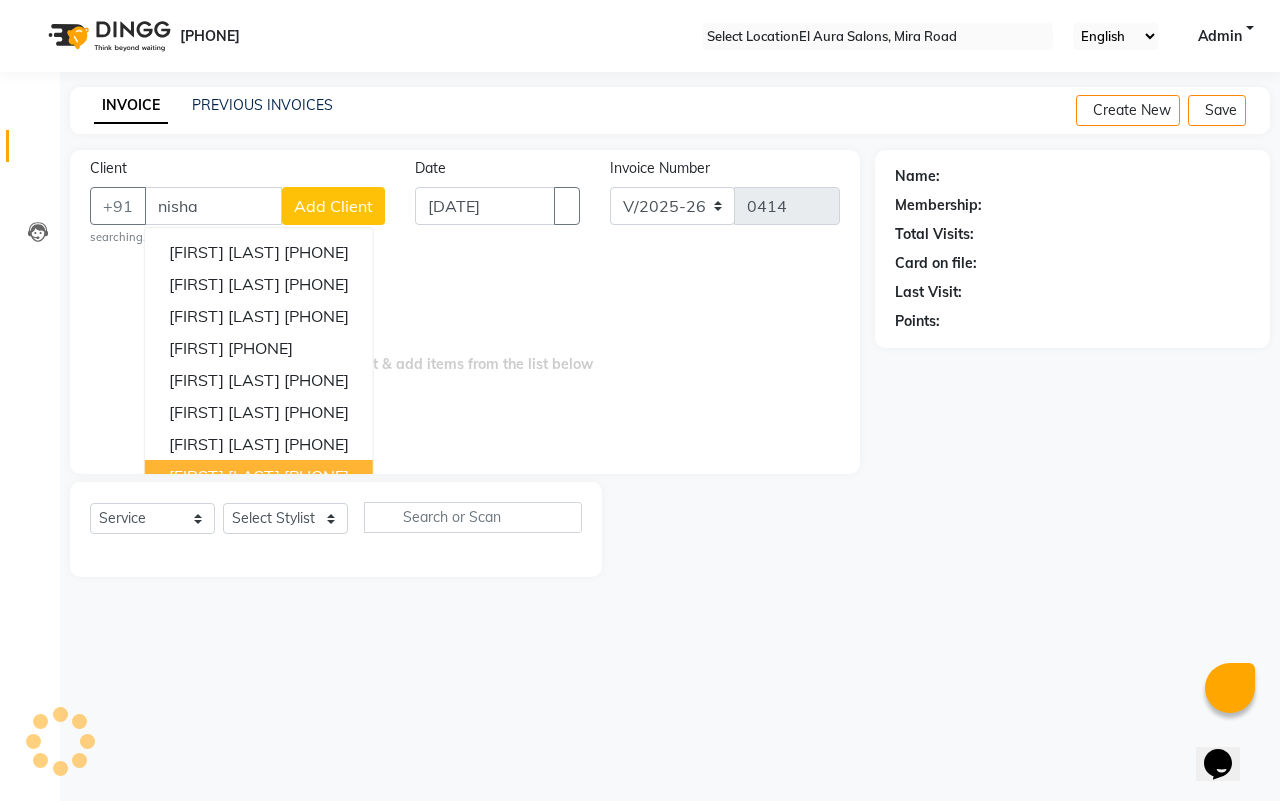 click on "9594971149" at bounding box center [316, 476] 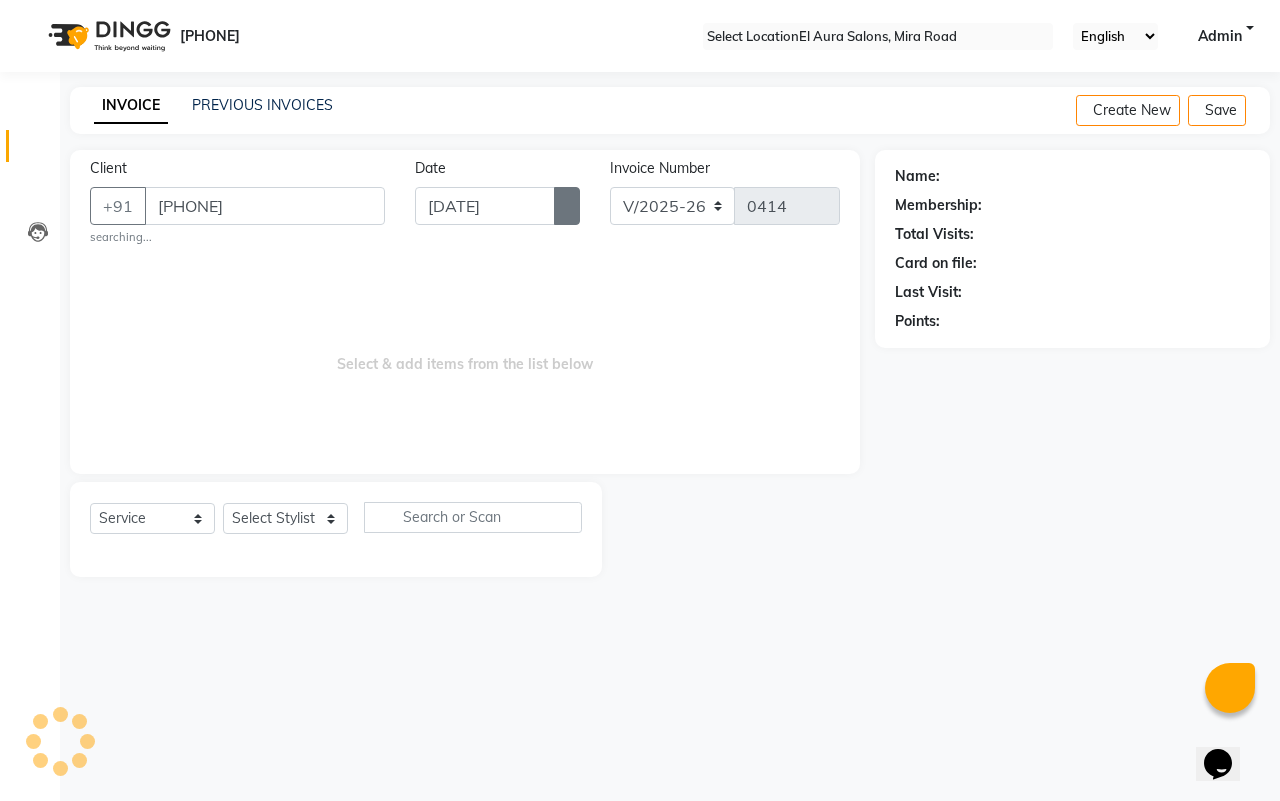 type on "9594971149" 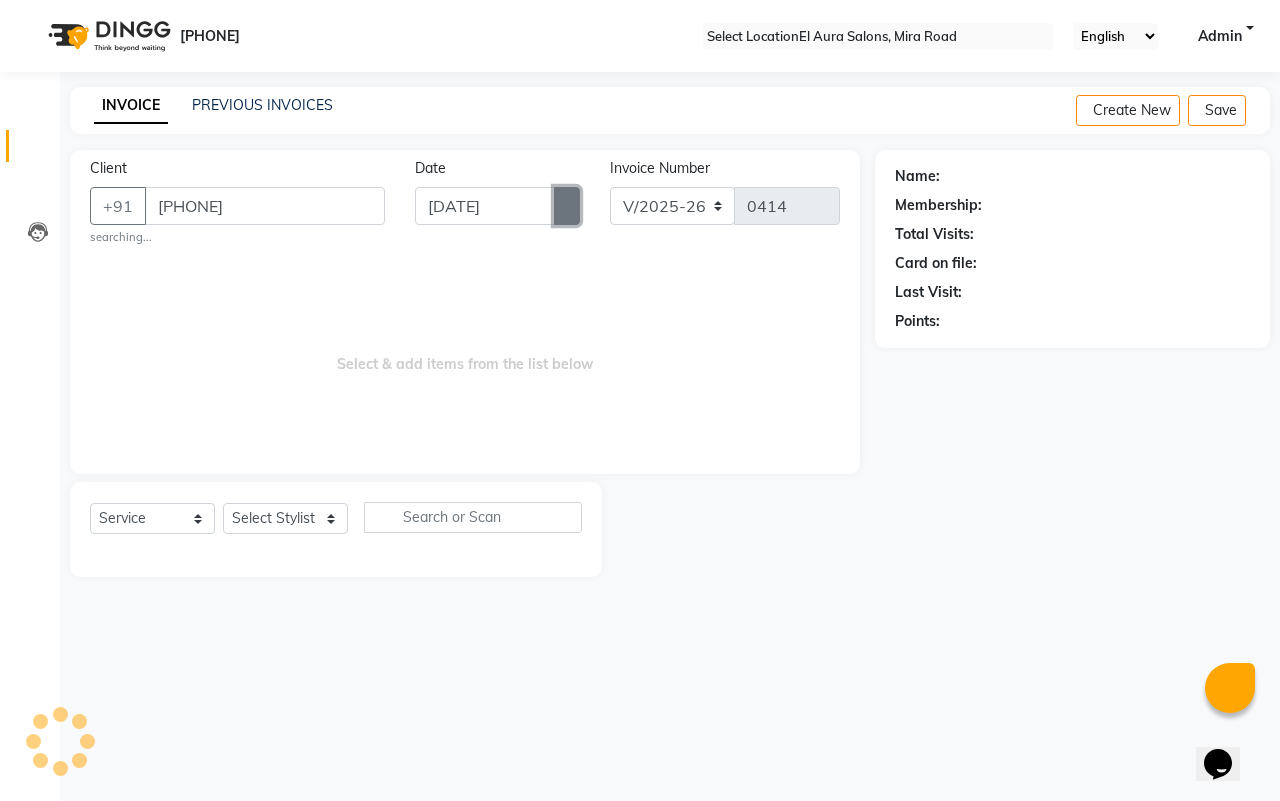 click at bounding box center [567, 206] 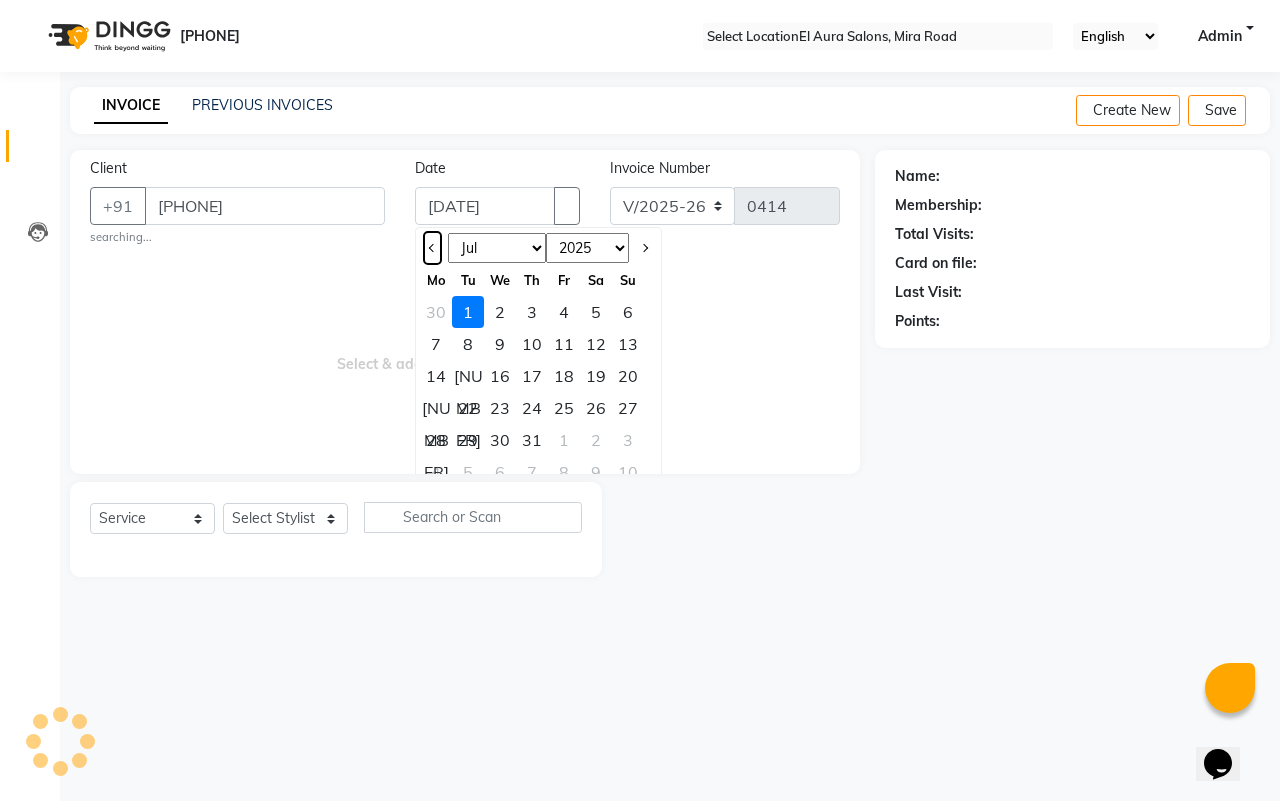 click at bounding box center (432, 248) 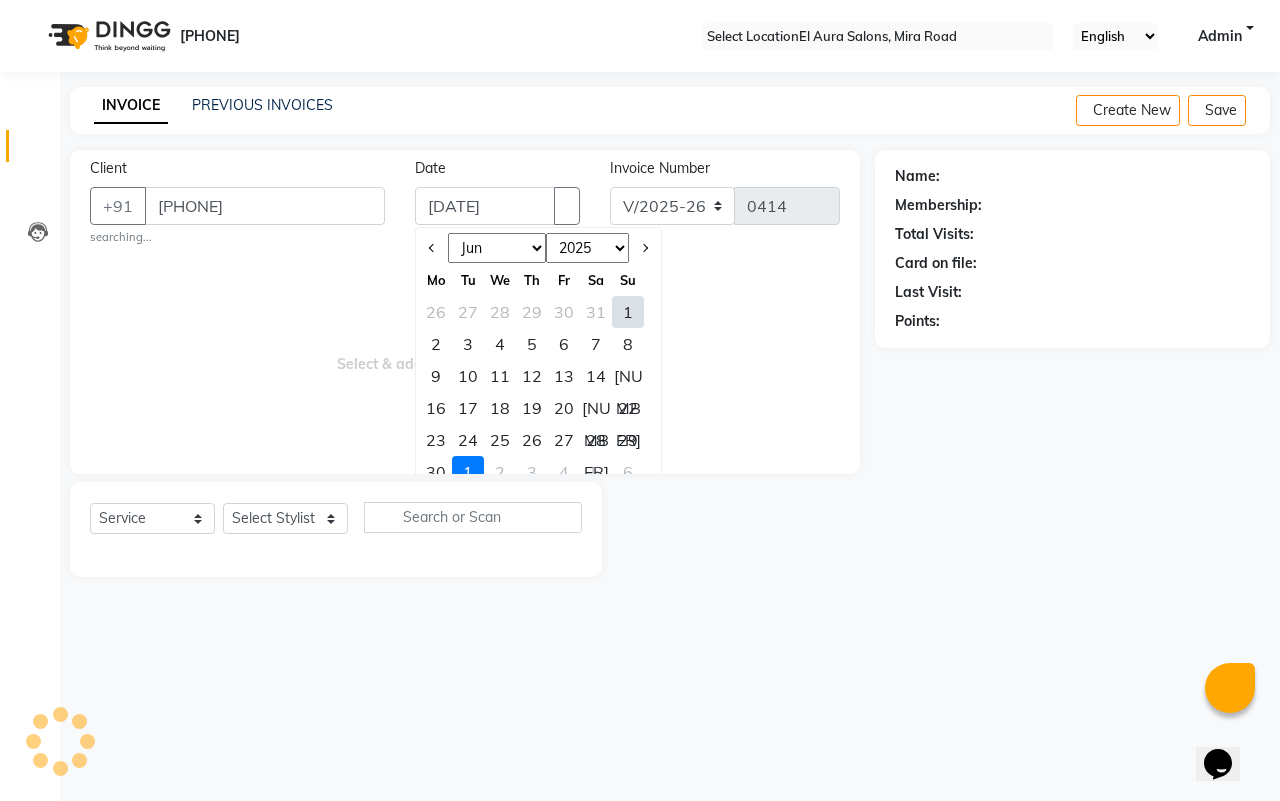 click on "[NUMBER]" at bounding box center (628, 312) 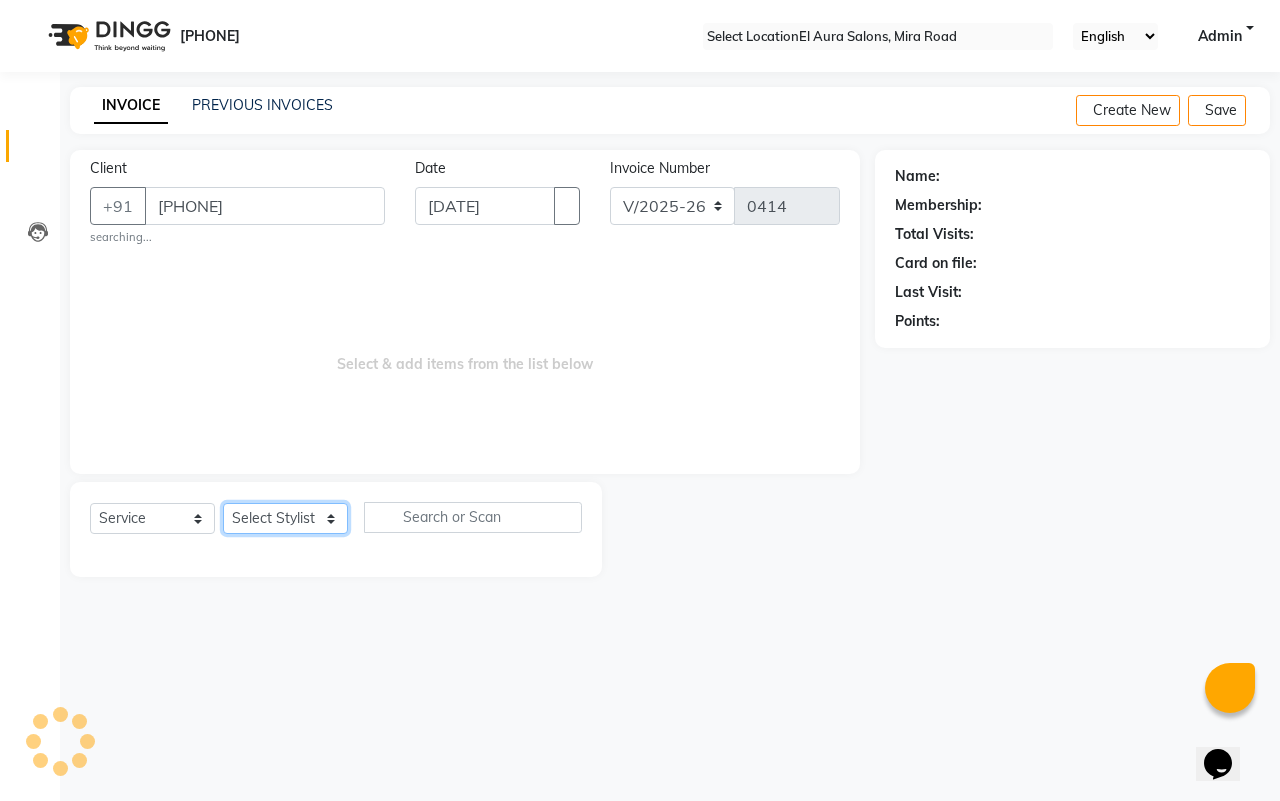 click on "Select Stylist Afsana Arif Ali Ekta Singh Faisal Salmani Feroz mithun Nazma Shaikh Owais Raj Lokhande Rishi Rohit Talreja Ruchi Gaurav Singh ruksar sana Sandhya Pawan Sonar uvesh" at bounding box center [285, 518] 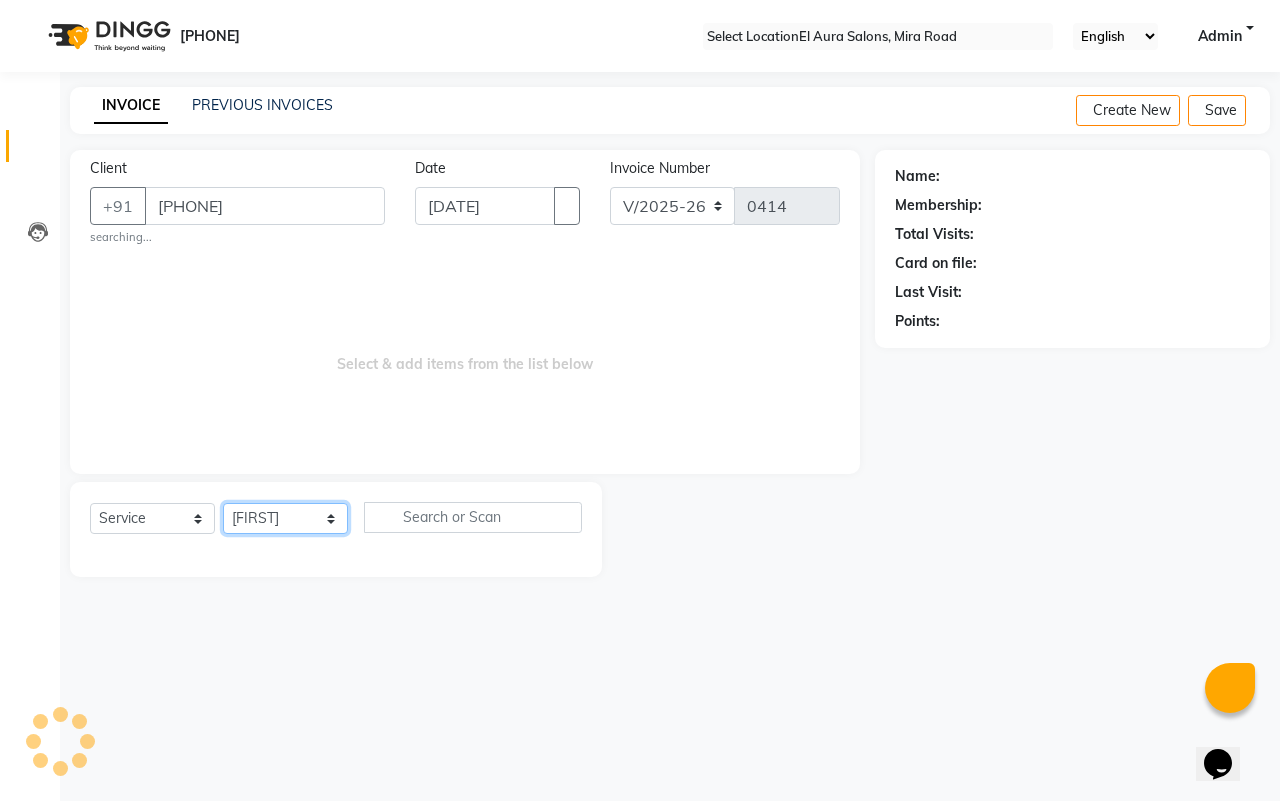 click on "Select Stylist Afsana Arif Ali Ekta Singh Faisal Salmani Feroz mithun Nazma Shaikh Owais Raj Lokhande Rishi Rohit Talreja Ruchi Gaurav Singh ruksar sana Sandhya Pawan Sonar uvesh" at bounding box center (285, 518) 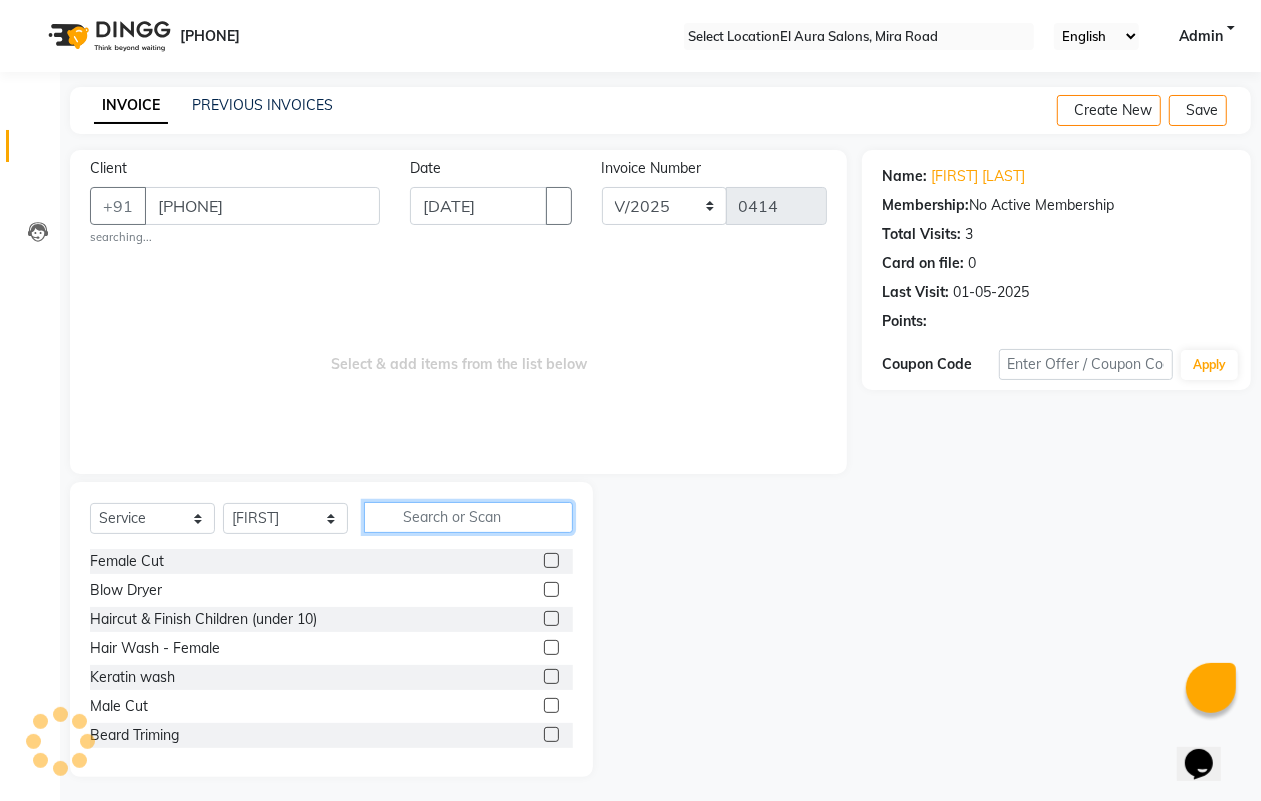 click at bounding box center [468, 517] 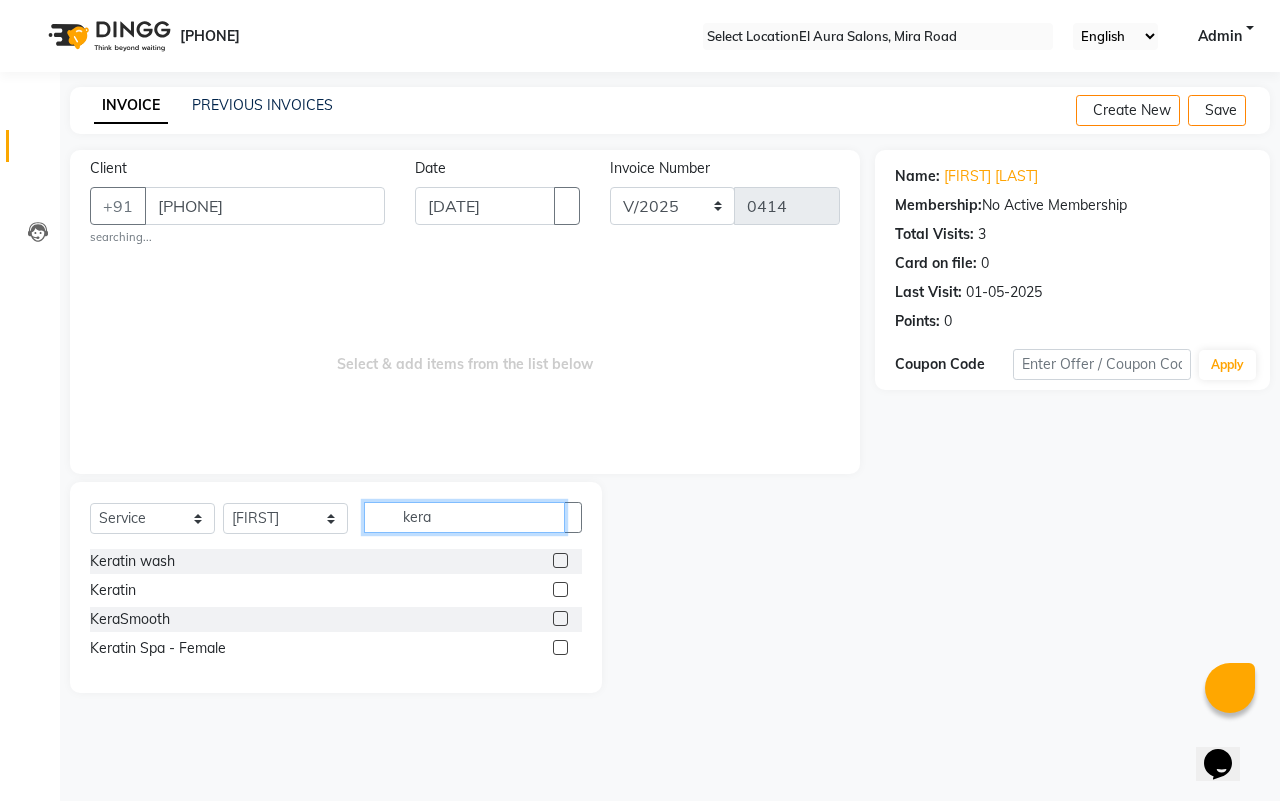 type on "kera" 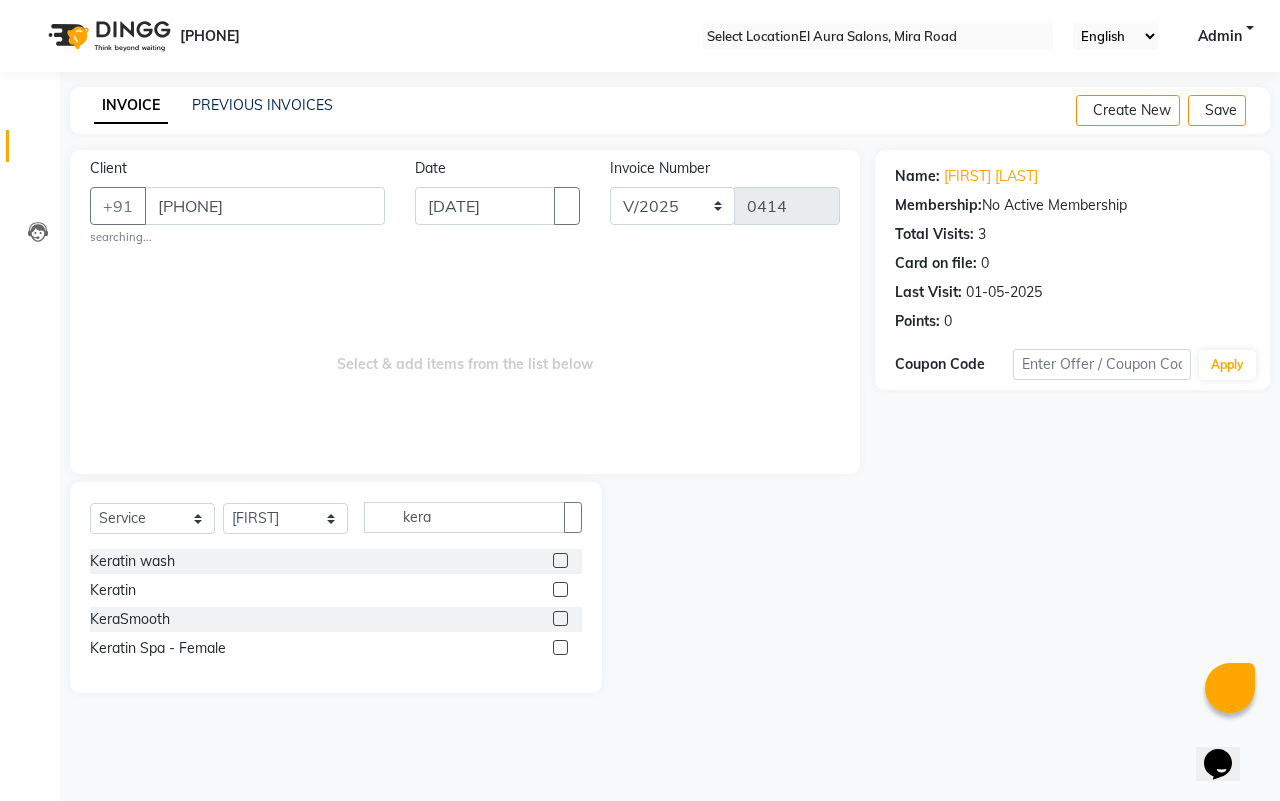 click at bounding box center (560, 618) 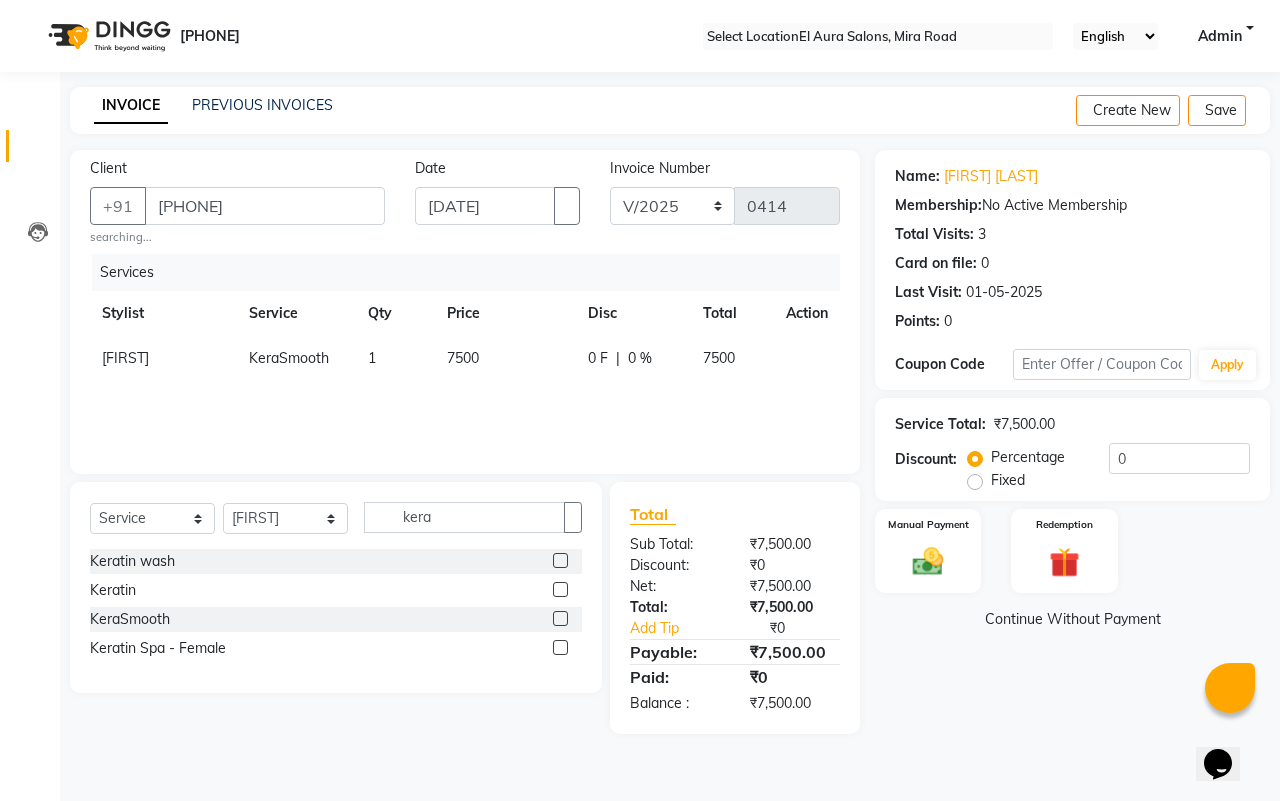 click on "7500" at bounding box center [506, 358] 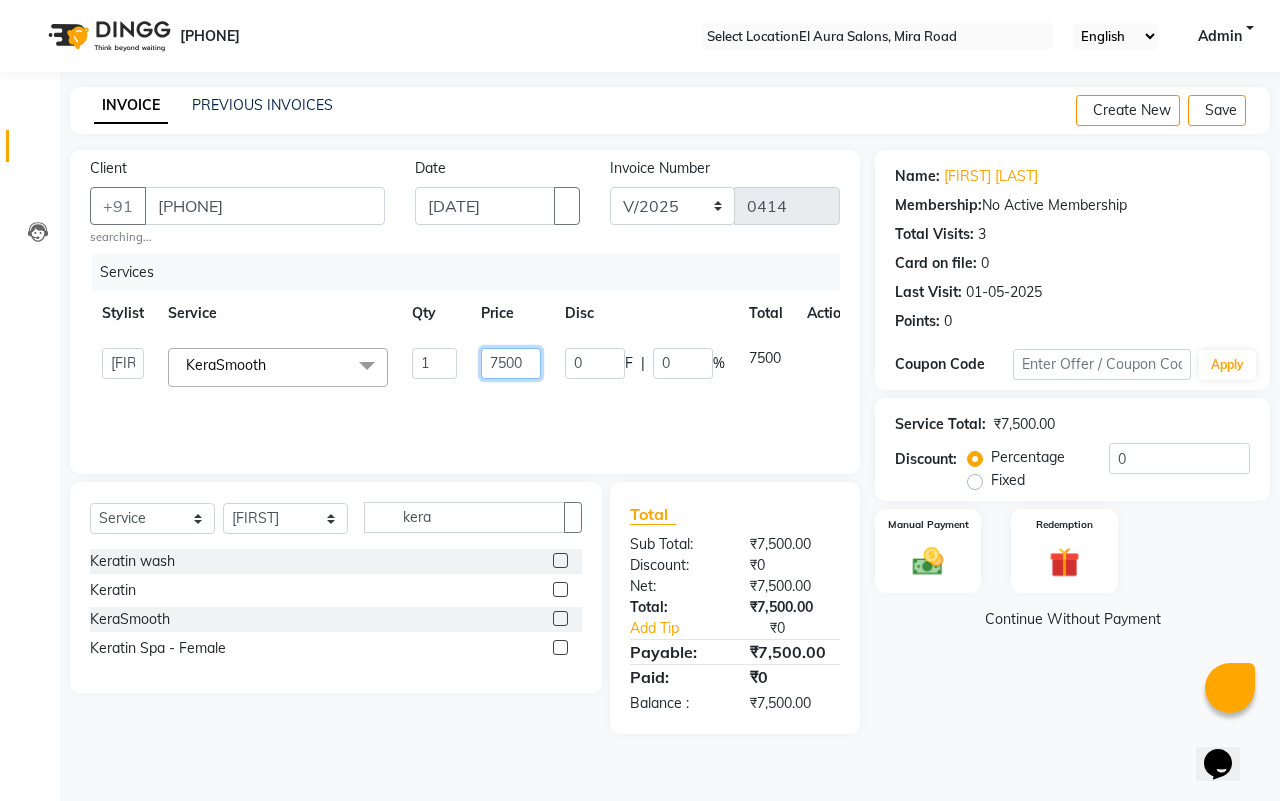 drag, startPoint x: 536, startPoint y: 360, endPoint x: 288, endPoint y: 297, distance: 255.87692 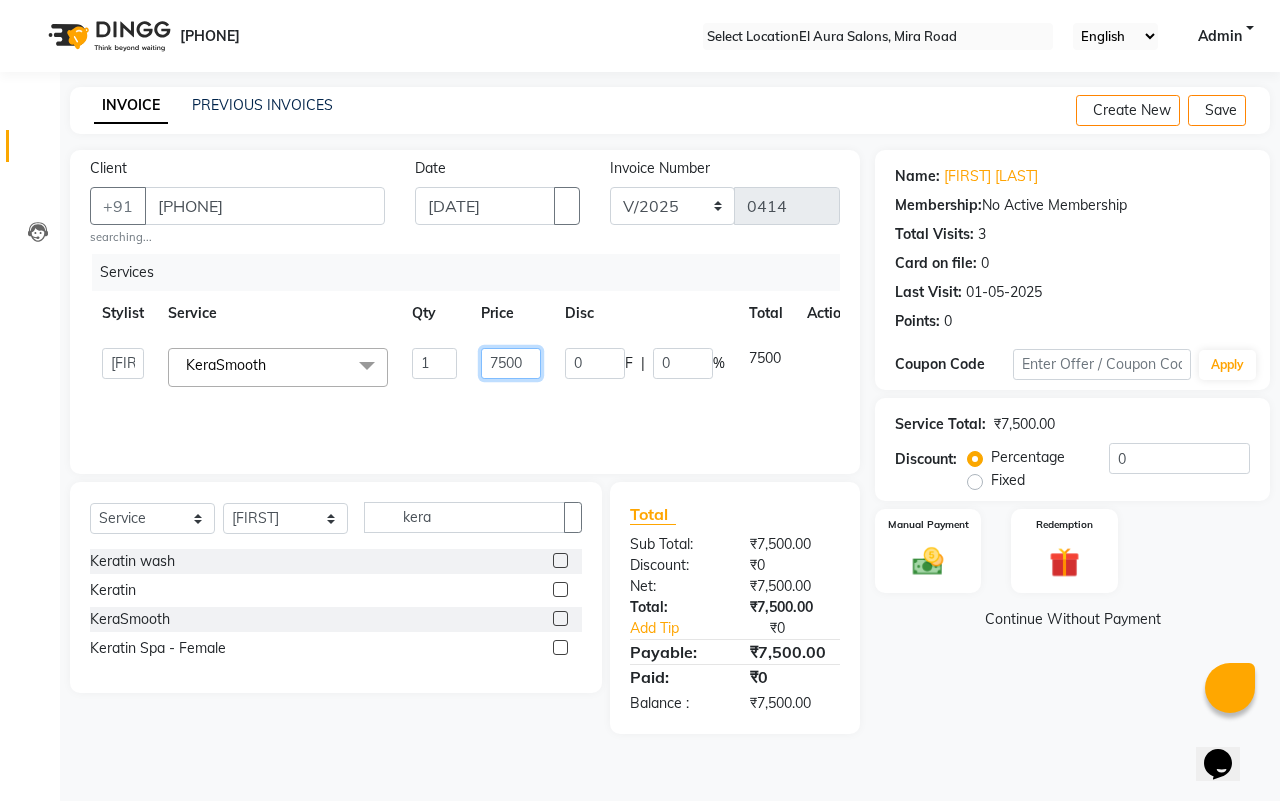 click on "Stylist Service Qty Price Disc Total Action  Afsana   Arif Ali   Ekta Singh   Faisal Salmani   Feroz   mithun   Nazma Shaikh   Owais   Raj Lokhande   Rishi   Rohit Talreja   Ruchi Gaurav Singh   ruksar   sana   Sandhya Pawan Sonar   uvesh  KeraSmooth  x Female Cut Blow Dryer Haircut & Finish Children (under 10) Hair Wash - Female Keratin wash Male Cut Beard Triming Shaving Childdren Cut Styling Shave Hair Wash - Male Hair Setting - Male Head Massage Hair Setting - Female Female Hair Trimming Male Package Smoothening Keratin KeraSmooth WellaPlex Tanino Biotin Nanoplastia Botox Root Touch up - Female Root Touch up - Male Beard Color Global Color Highlights Highlights - Loreal Single Streak Creative Color Color Change Highlights Half Head Pre-Lightning Balayage Hair Spa - Female Keratin Spa - Female Ampule - Female Hair Spa - Male Treatment/ Ritual - Male Ampule - Male Full Arms (C ) Full Arms (D) Full Legs(C ) Full Legs  (D) Underarms(C ) Underarms(D ) Front Body / Back Body(C ) Front Body / back Body (D ) 1 0" at bounding box center (475, 345) 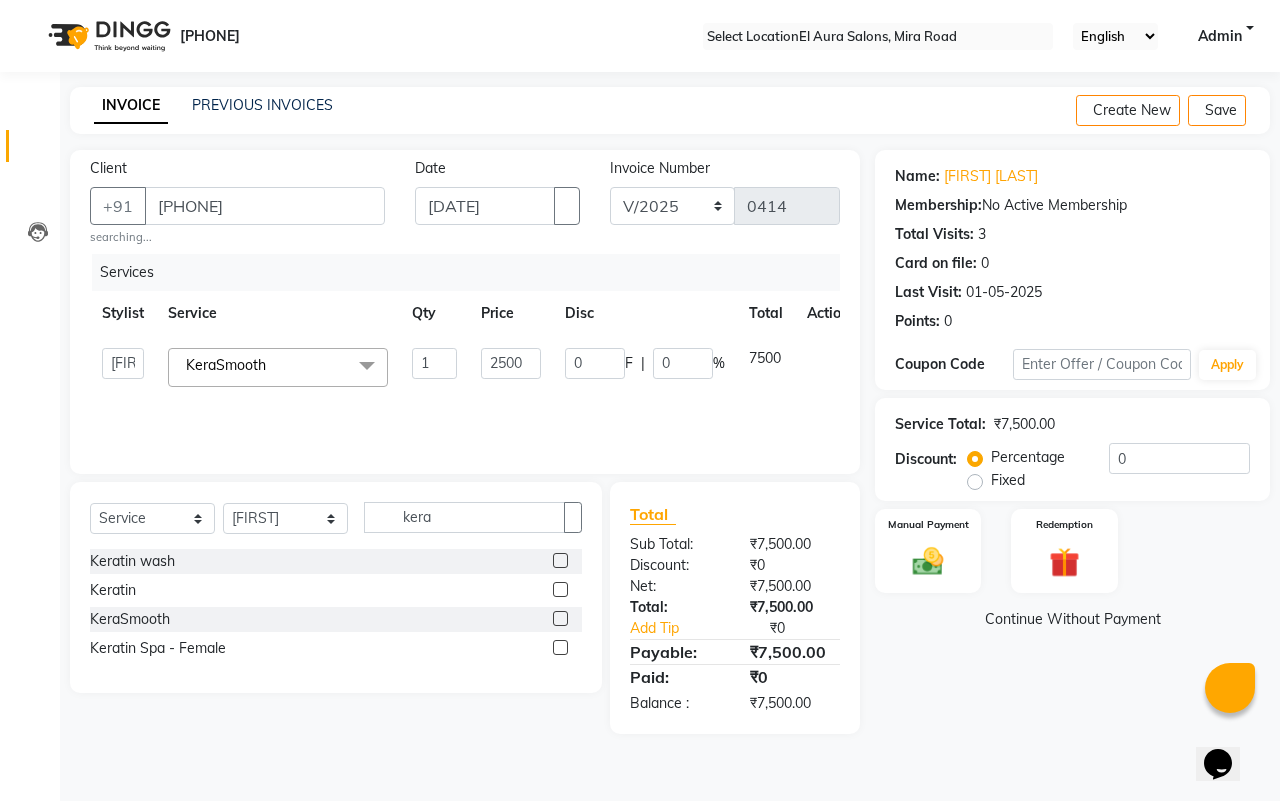 click on "•••••••" at bounding box center (278, 313) 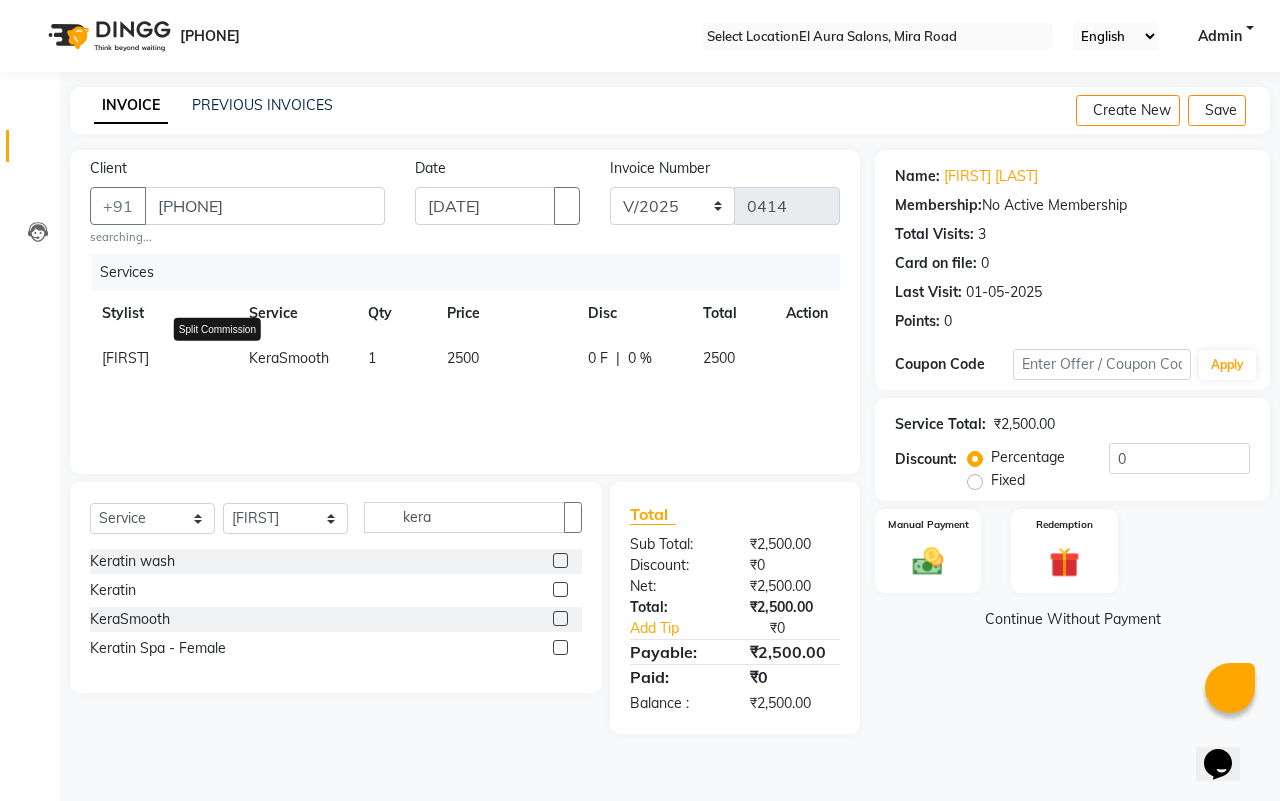 click at bounding box center [225, 348] 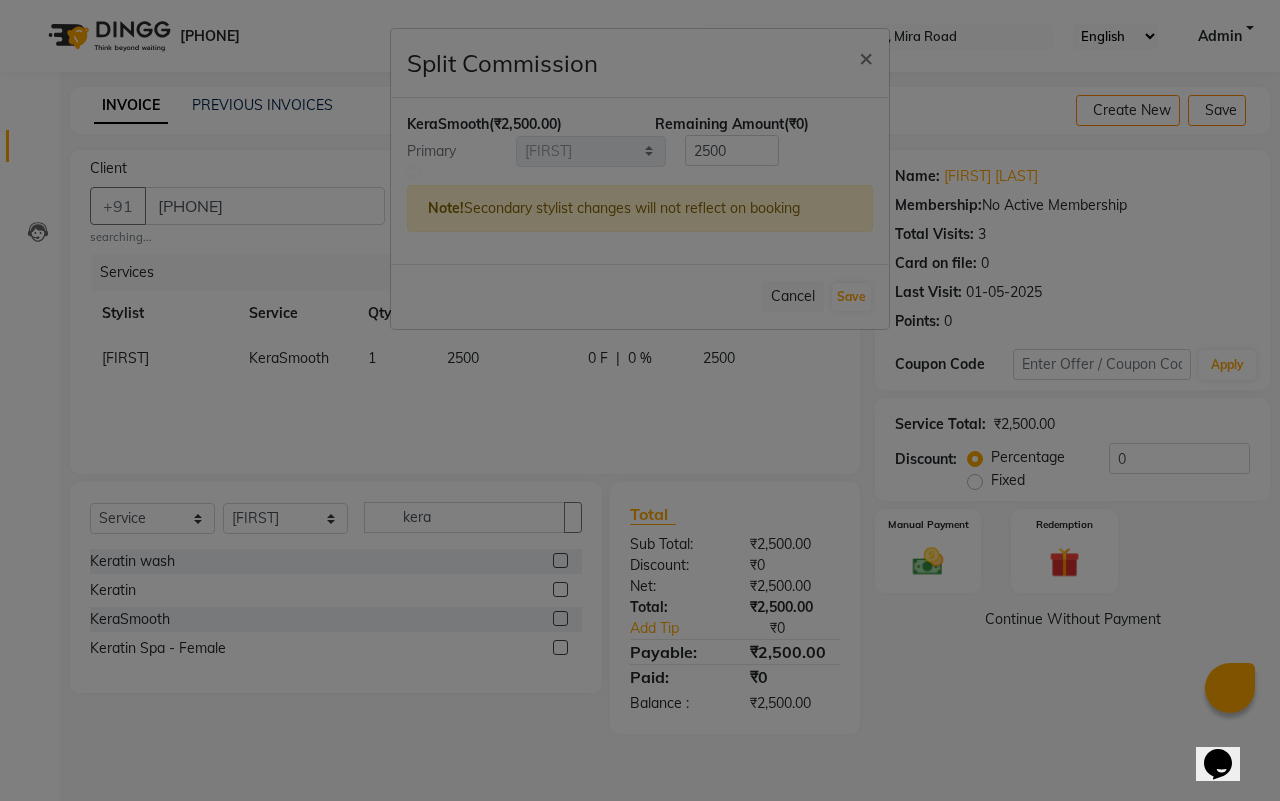 click at bounding box center (414, 172) 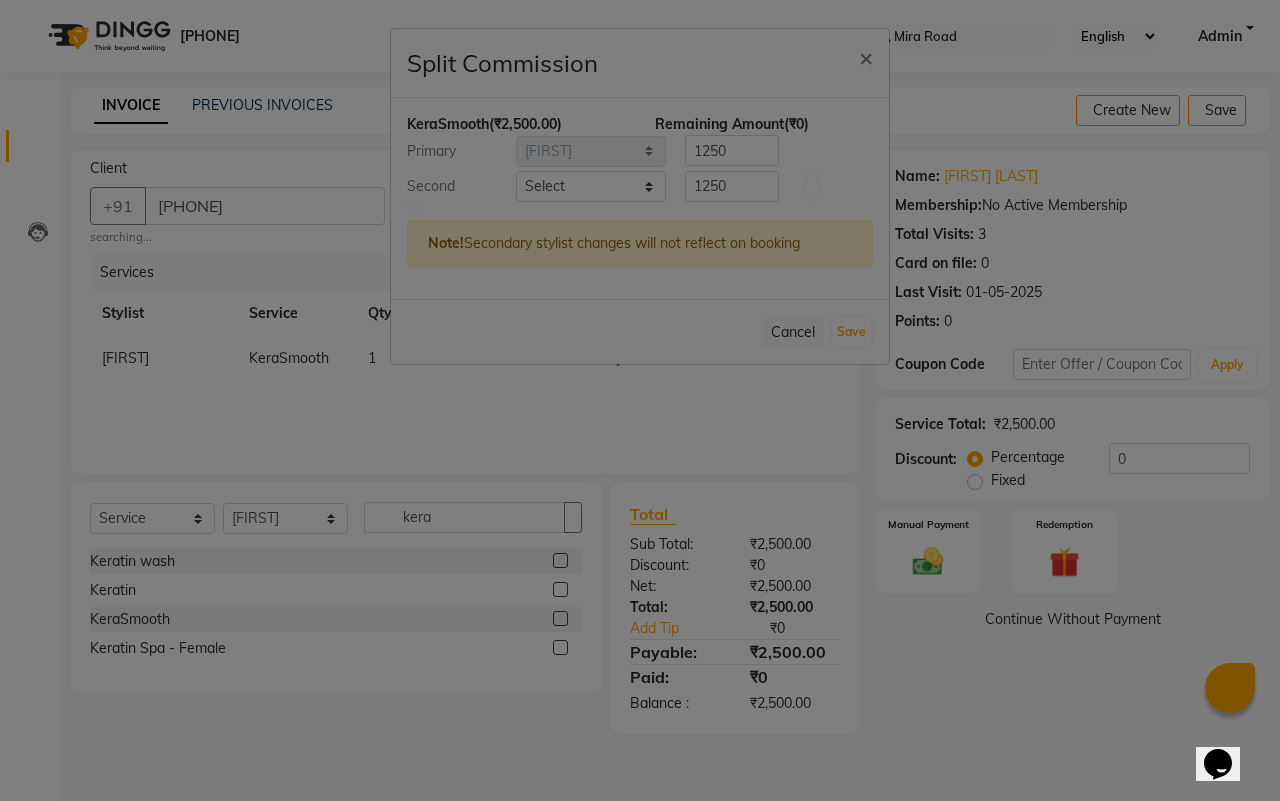 click at bounding box center [640, 207] 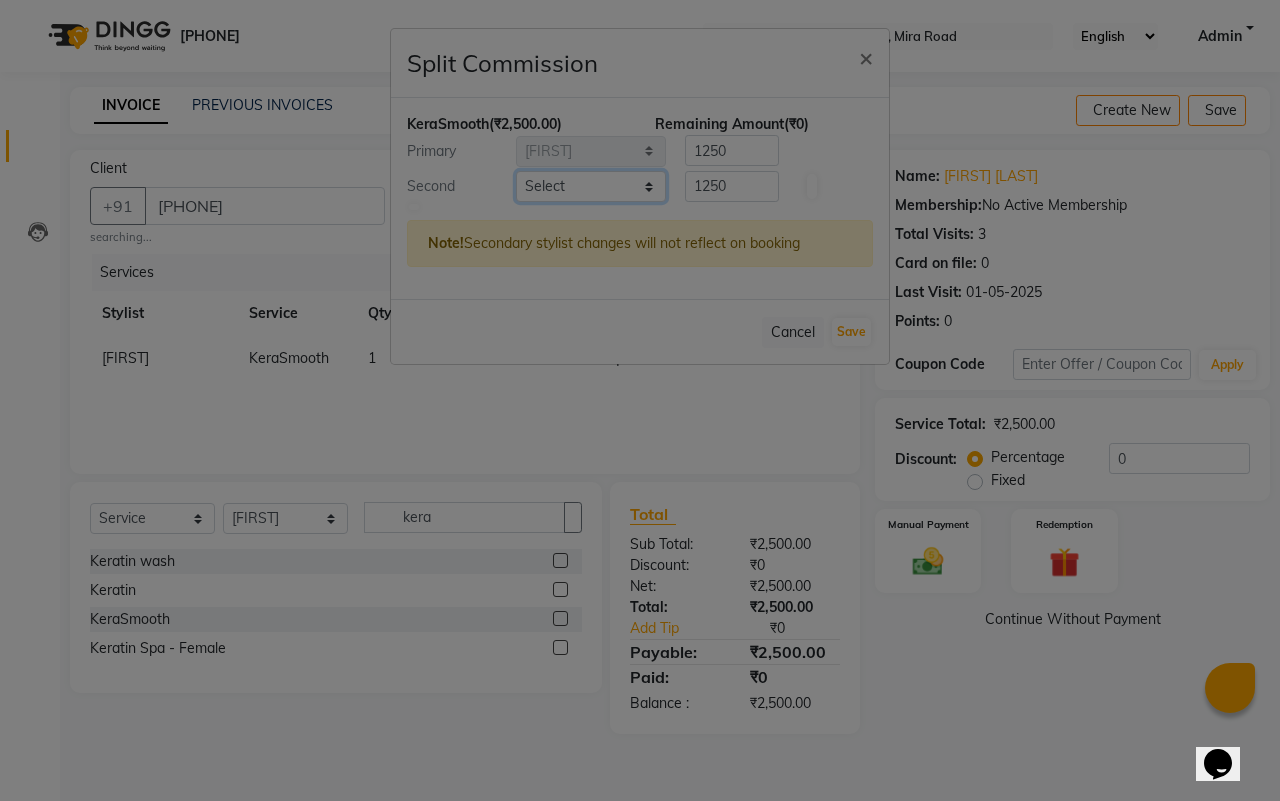 click on "Select  Afsana   Arif Ali   Ekta Singh   Faisal Salmani   Feroz   mithun   Nazma Shaikh   Owais   Raj Lokhande   Rishi   Rohit Talreja   Ruchi Gaurav Singh   ruksar   sana   Sandhya Pawan Sonar   uvesh" at bounding box center [591, 186] 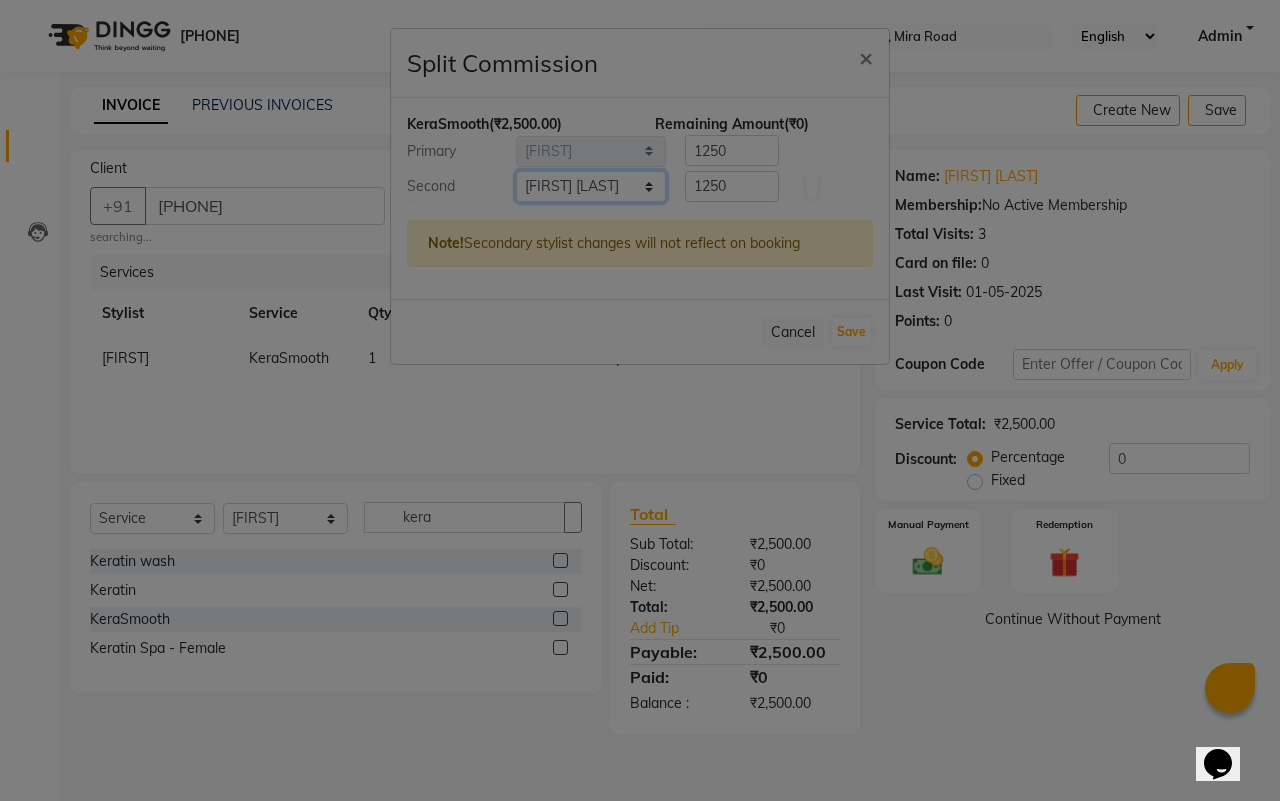 click on "Select  Afsana   Arif Ali   Ekta Singh   Faisal Salmani   Feroz   mithun   Nazma Shaikh   Owais   Raj Lokhande   Rishi   Rohit Talreja   Ruchi Gaurav Singh   ruksar   sana   Sandhya Pawan Sonar   uvesh" at bounding box center (591, 186) 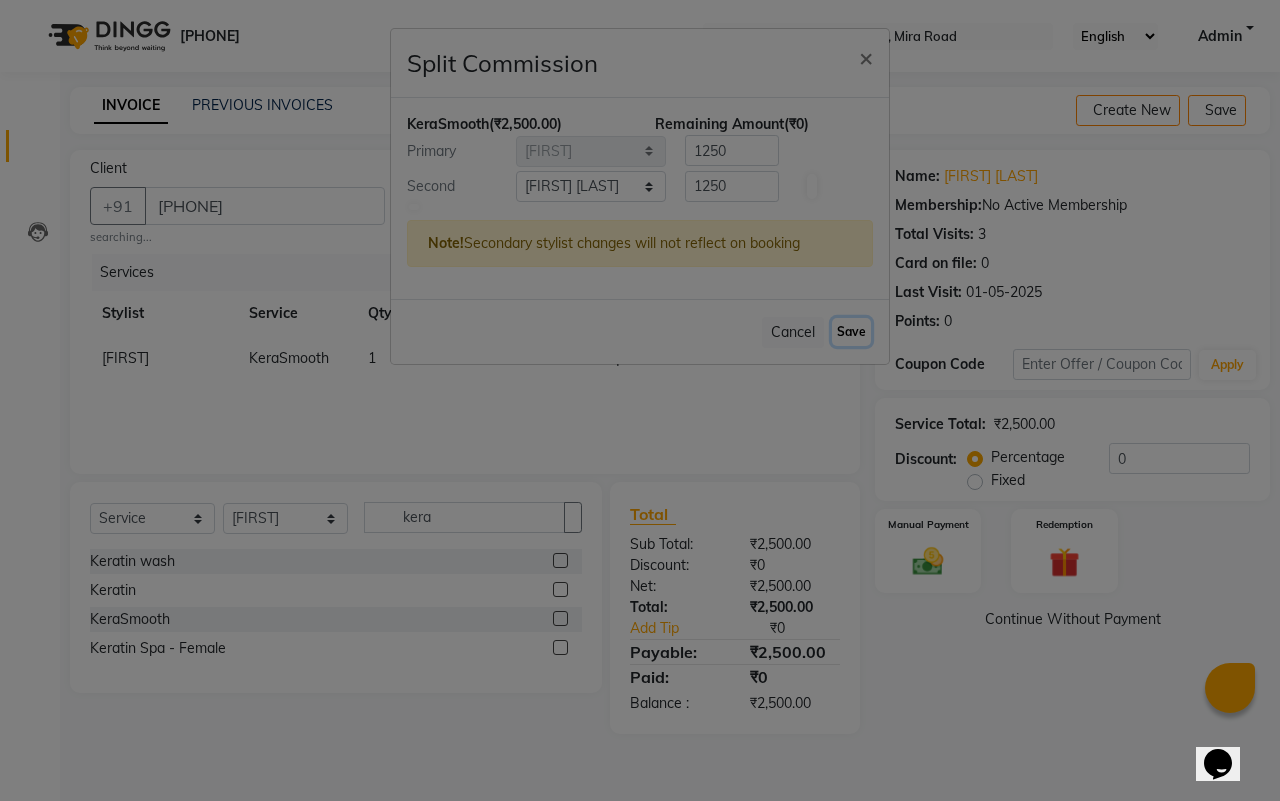 click on "••••" at bounding box center (851, 332) 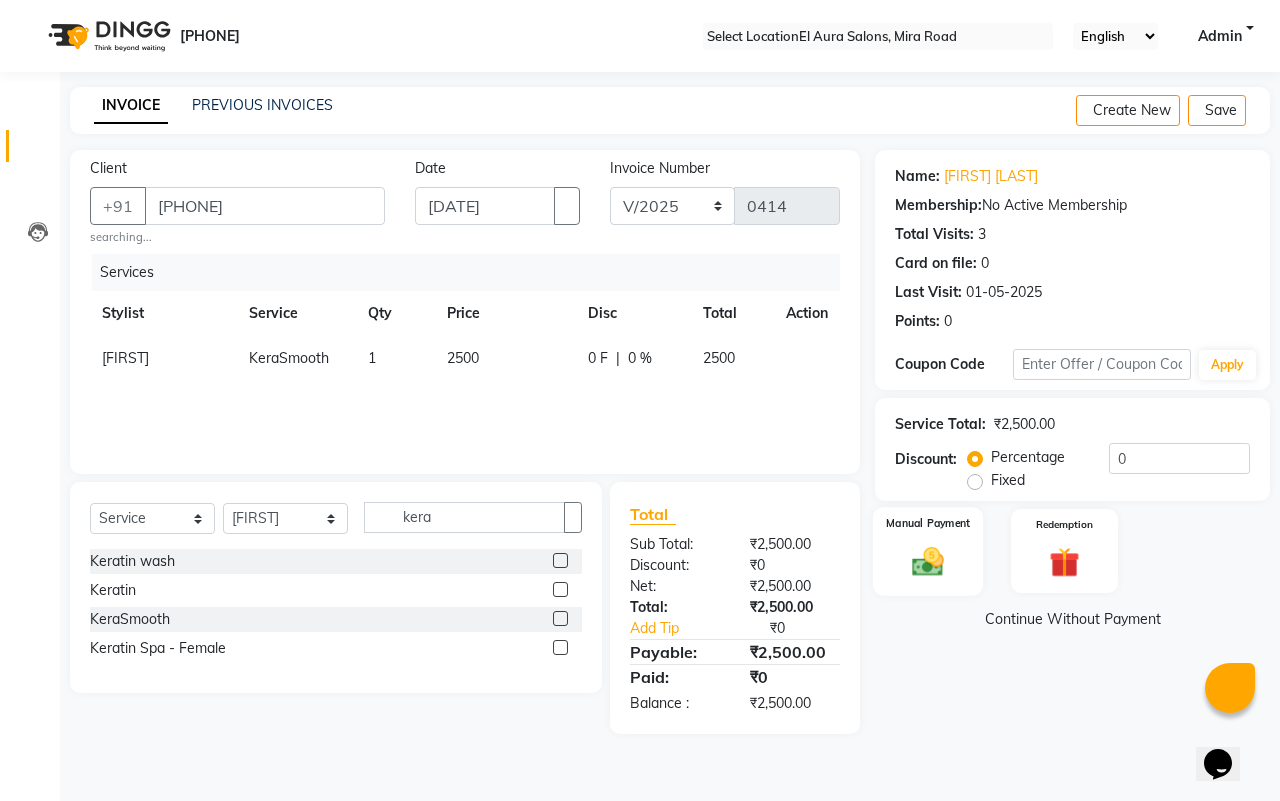 click at bounding box center [928, 561] 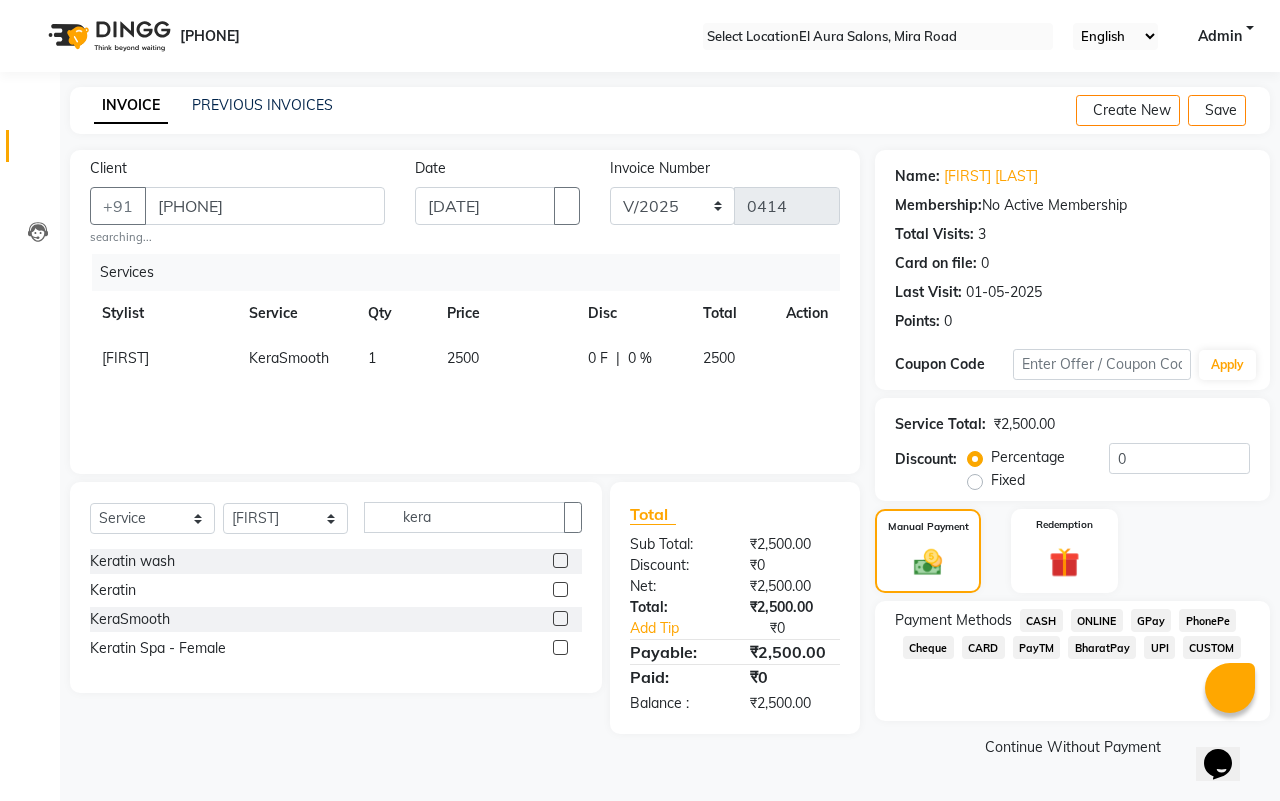 click on "GPay" at bounding box center (1041, 620) 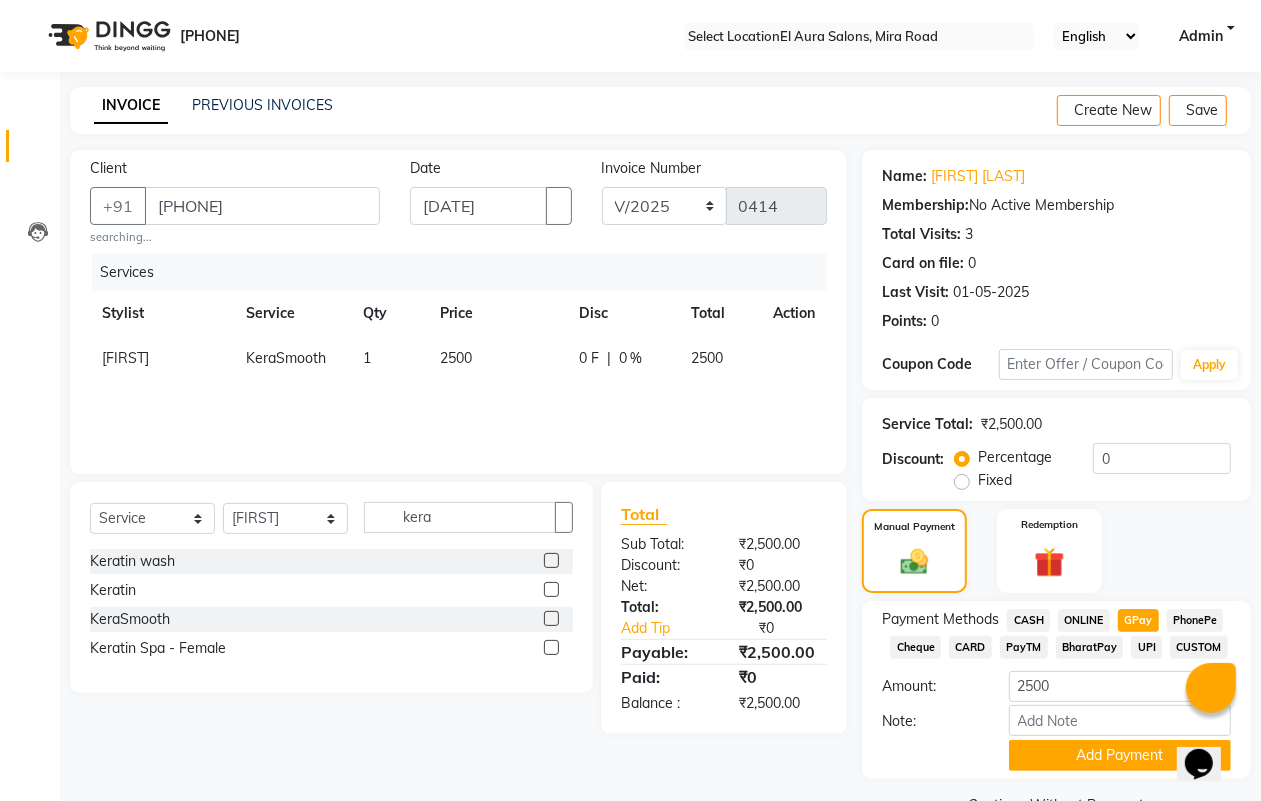 scroll, scrollTop: 52, scrollLeft: 0, axis: vertical 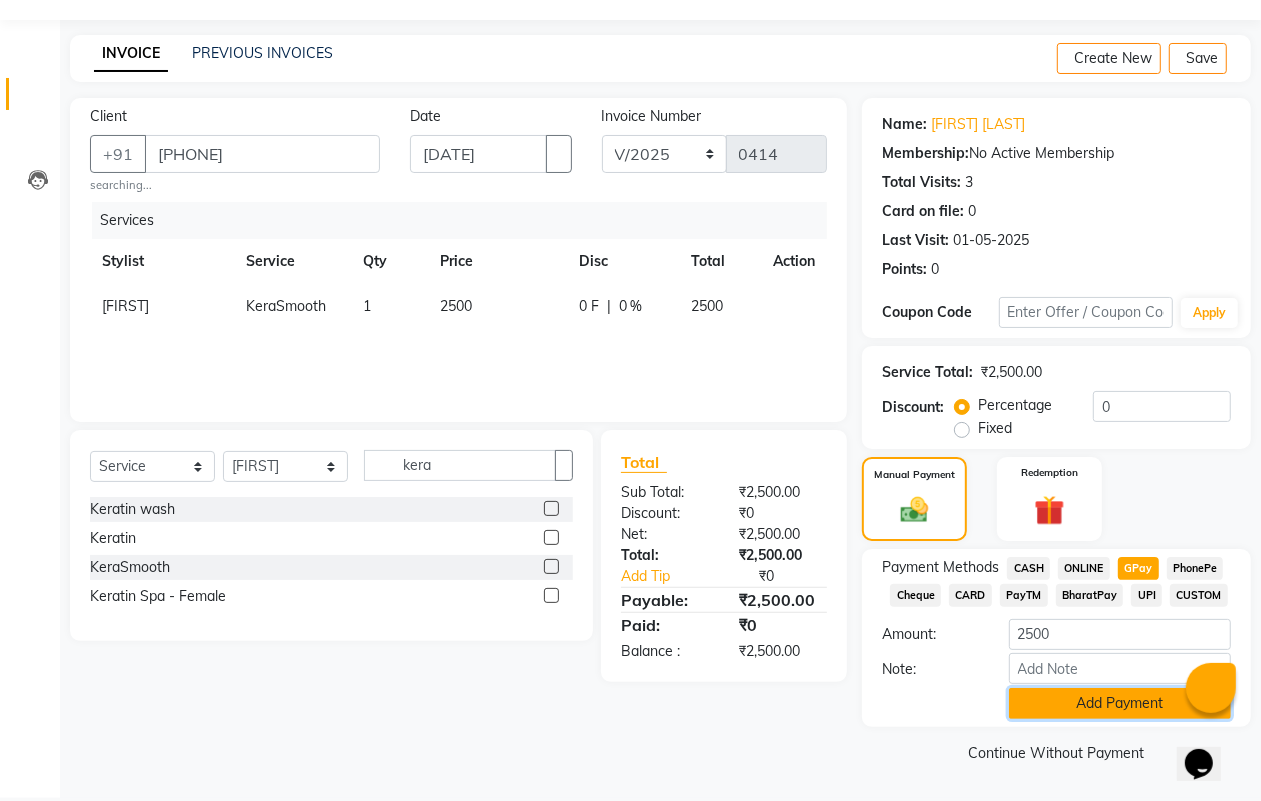 click on "Add Payment" at bounding box center [1120, 703] 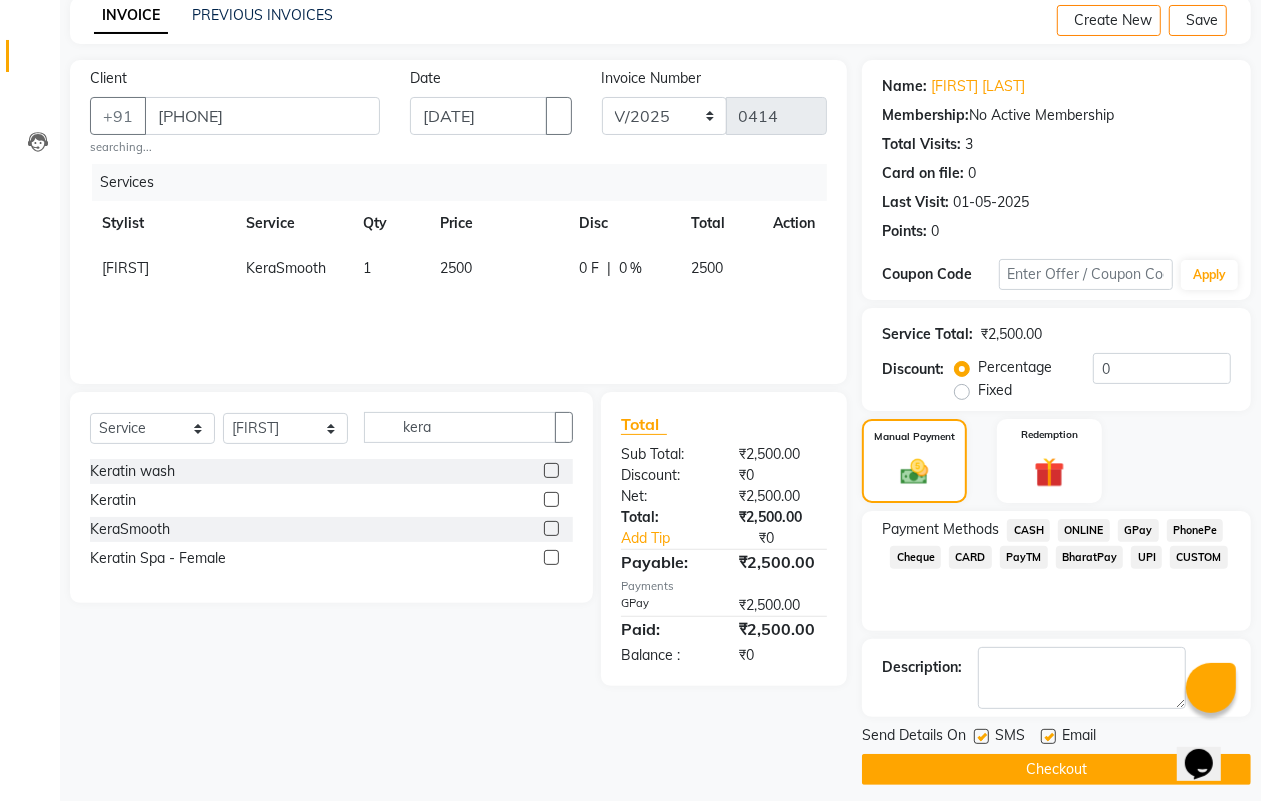 scroll, scrollTop: 111, scrollLeft: 0, axis: vertical 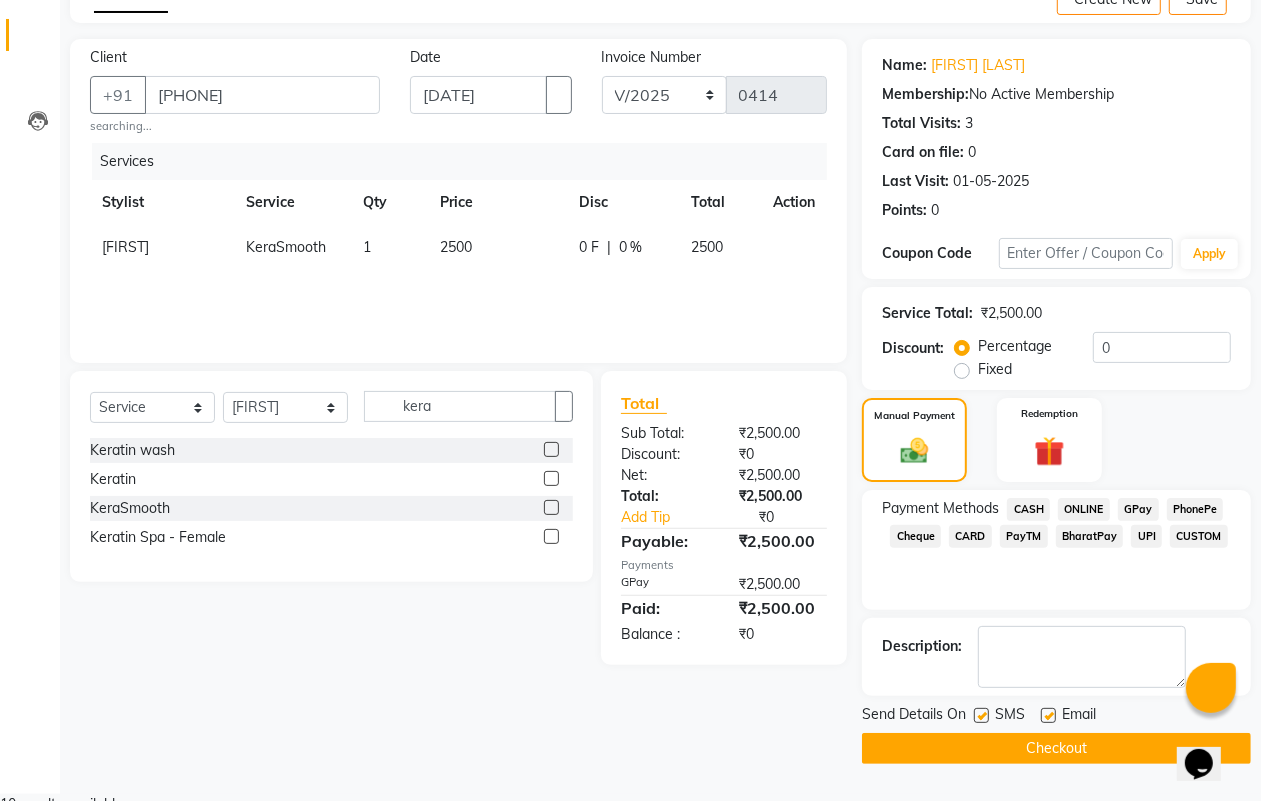 click on "SMS" at bounding box center (1007, 716) 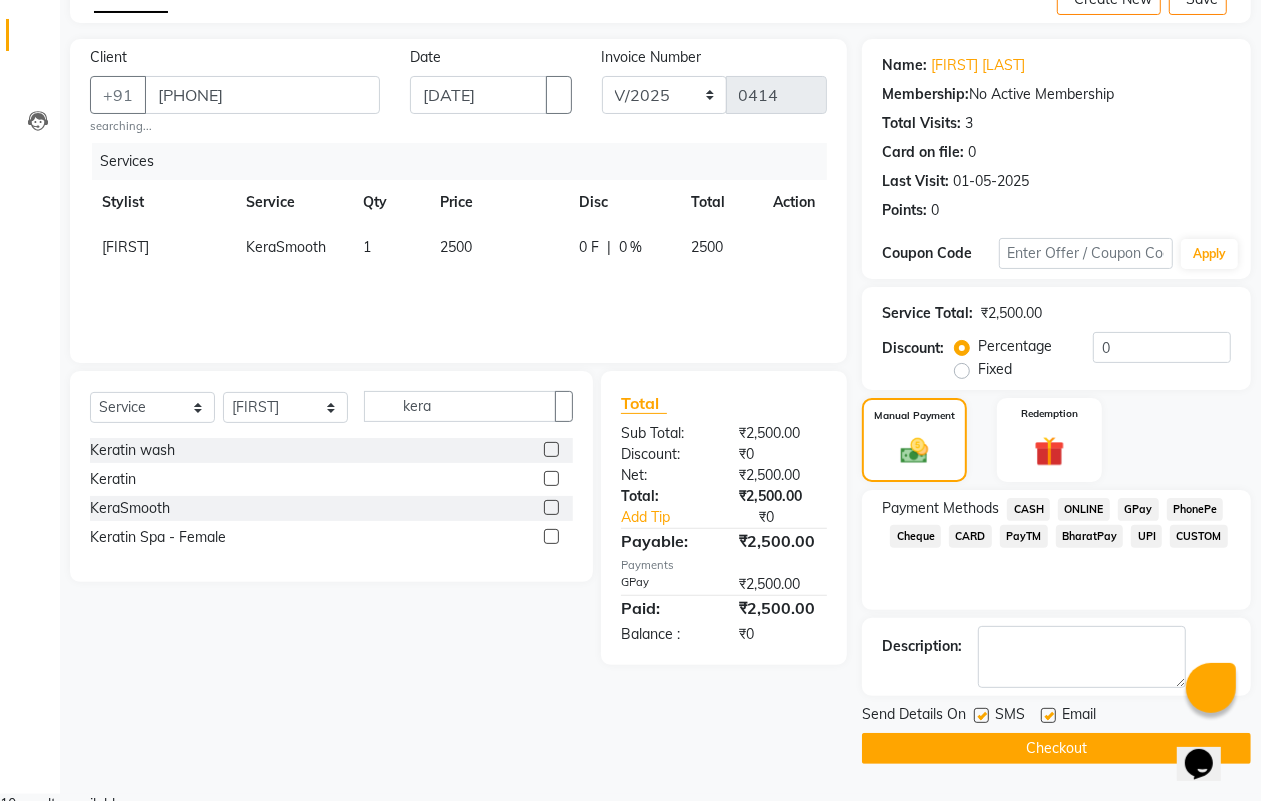 click at bounding box center [981, 715] 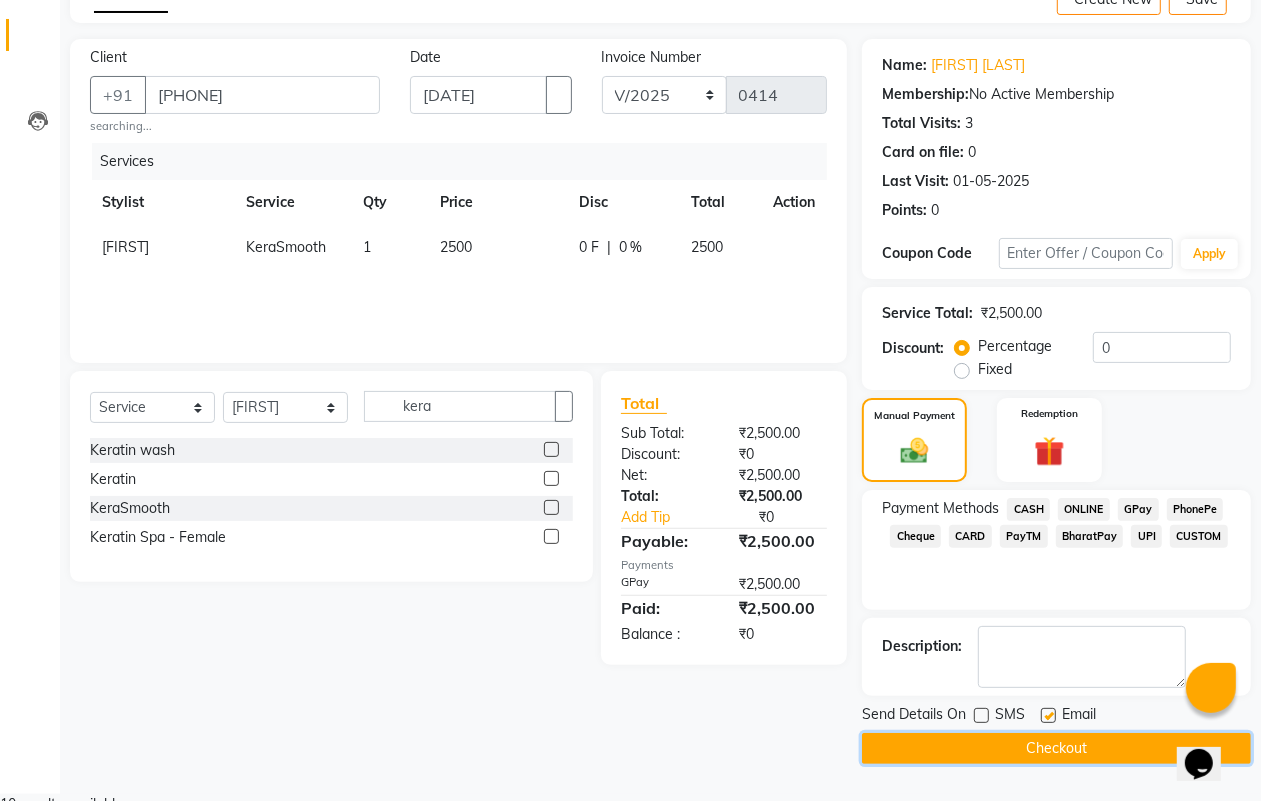 click on "Checkout" at bounding box center (1056, 748) 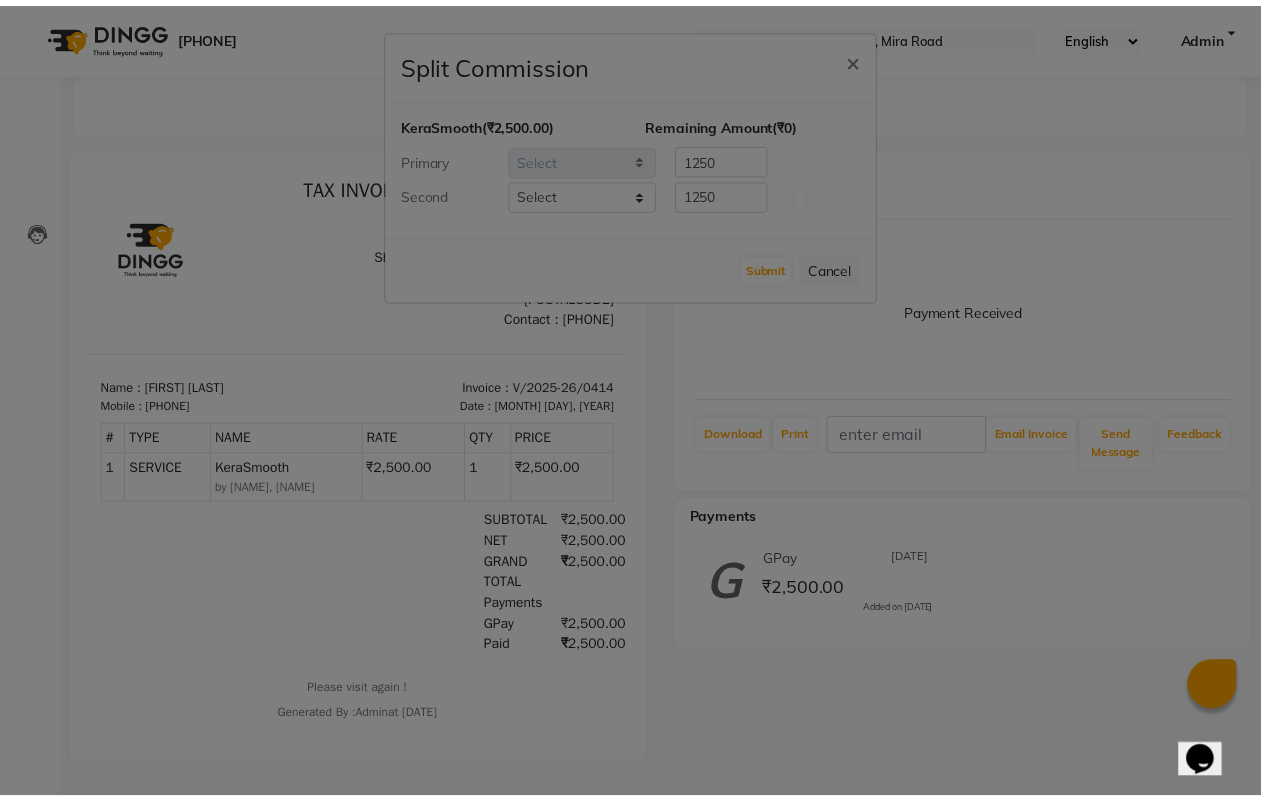 scroll, scrollTop: 0, scrollLeft: 0, axis: both 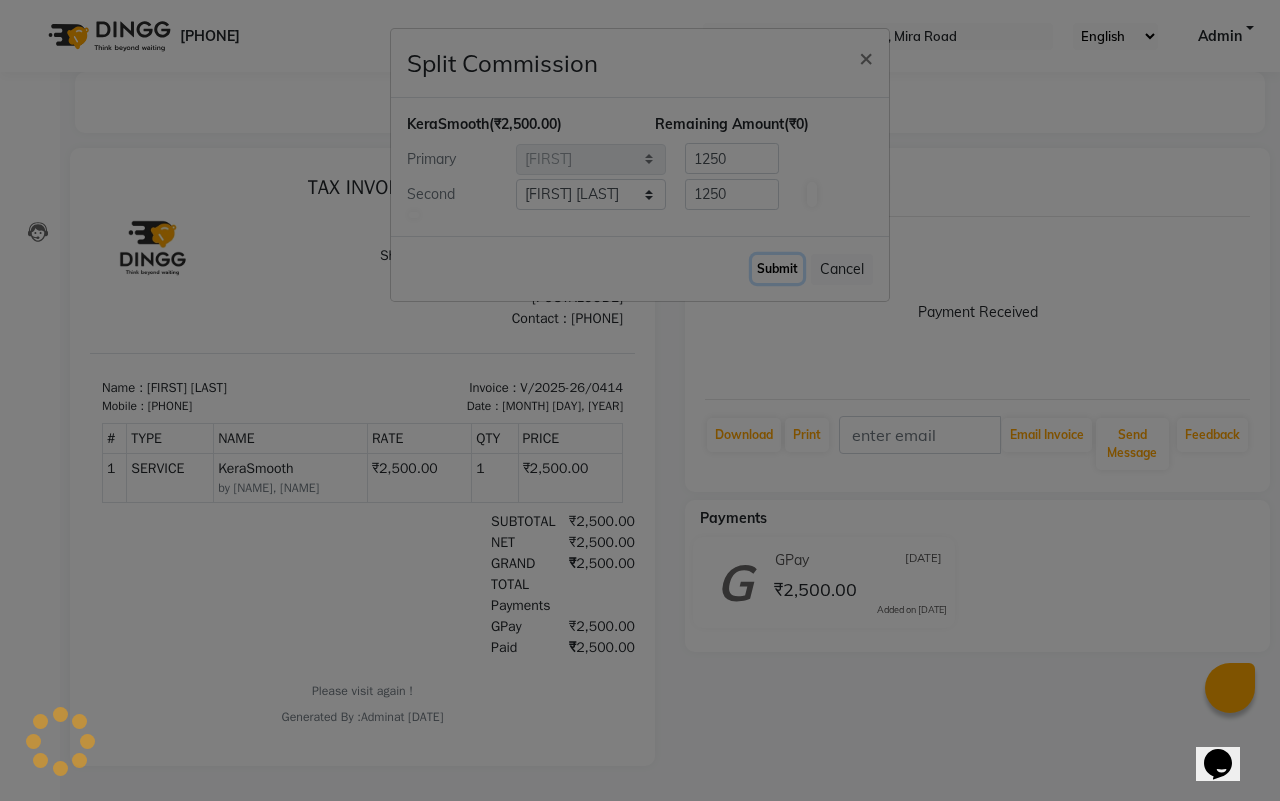 click on "Submit" at bounding box center (777, 269) 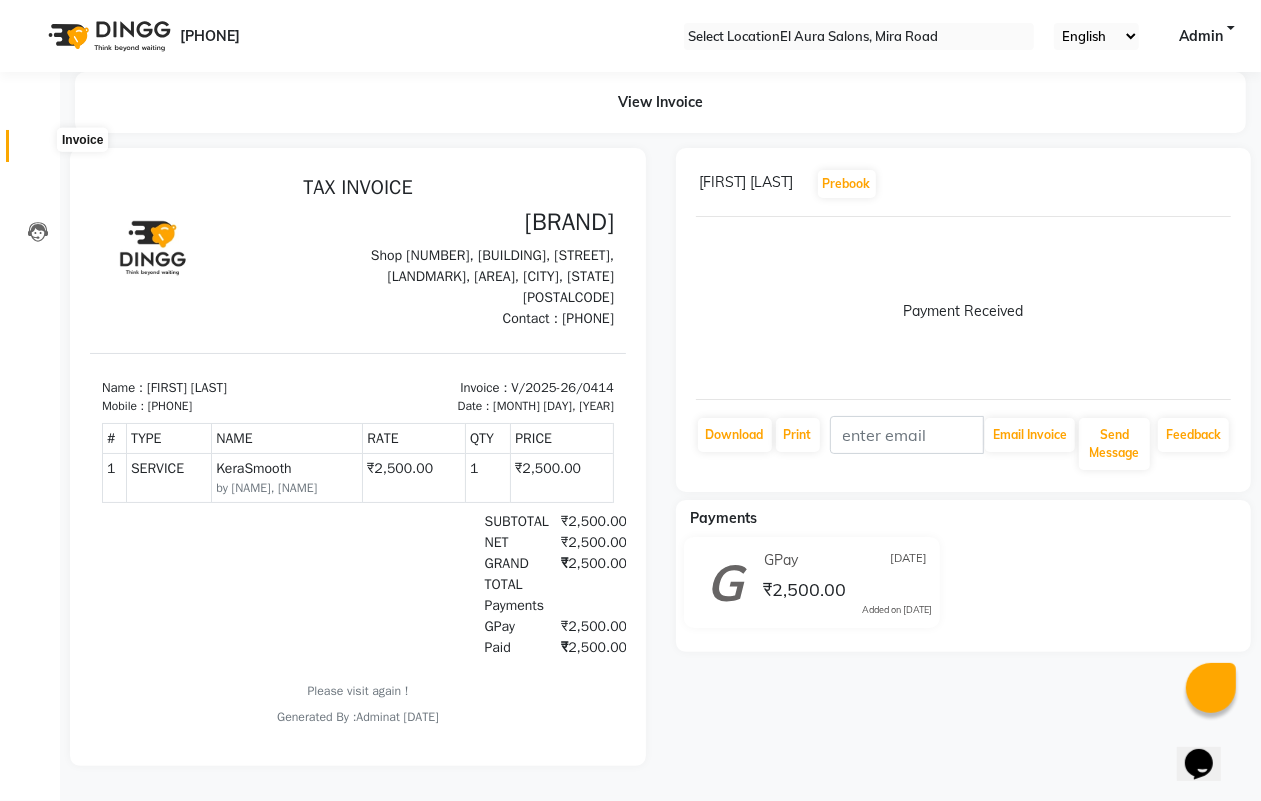 click at bounding box center (38, 151) 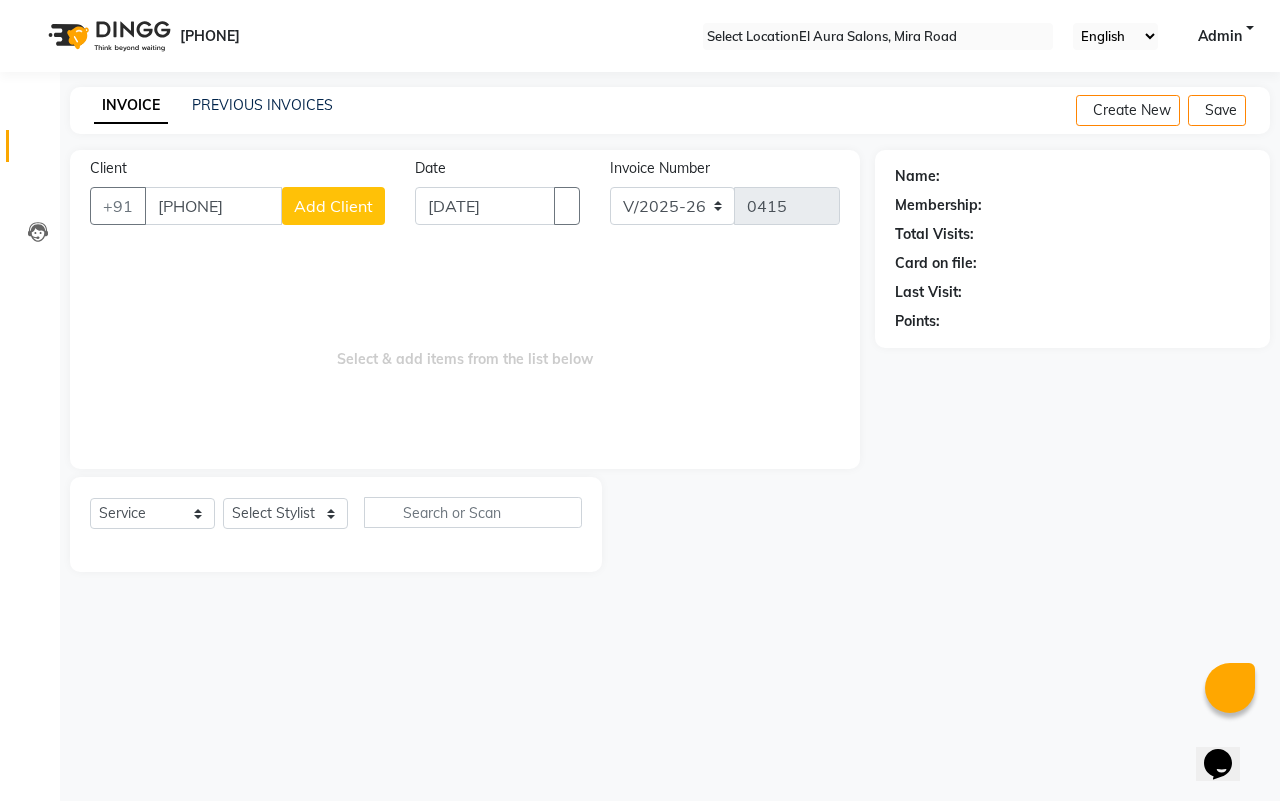 type on "9082293148" 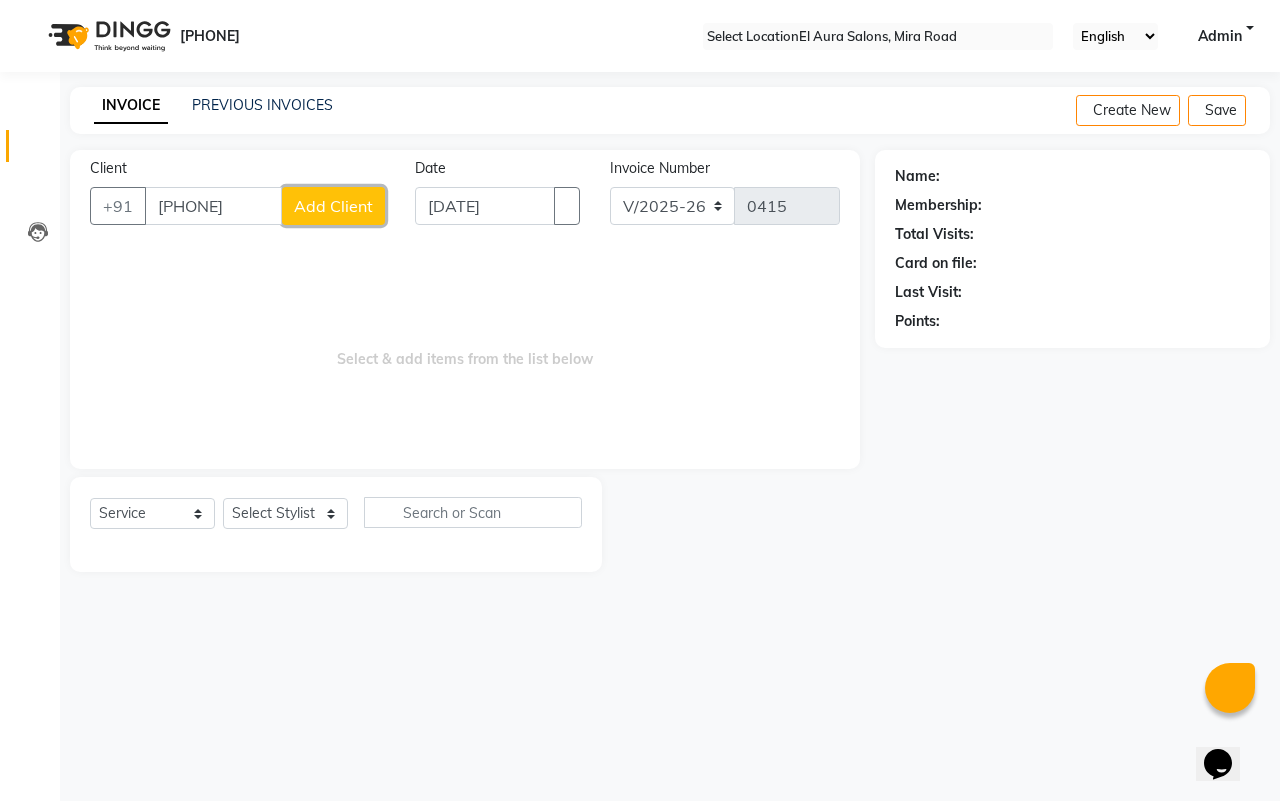 click on "••• ••••••" at bounding box center (333, 206) 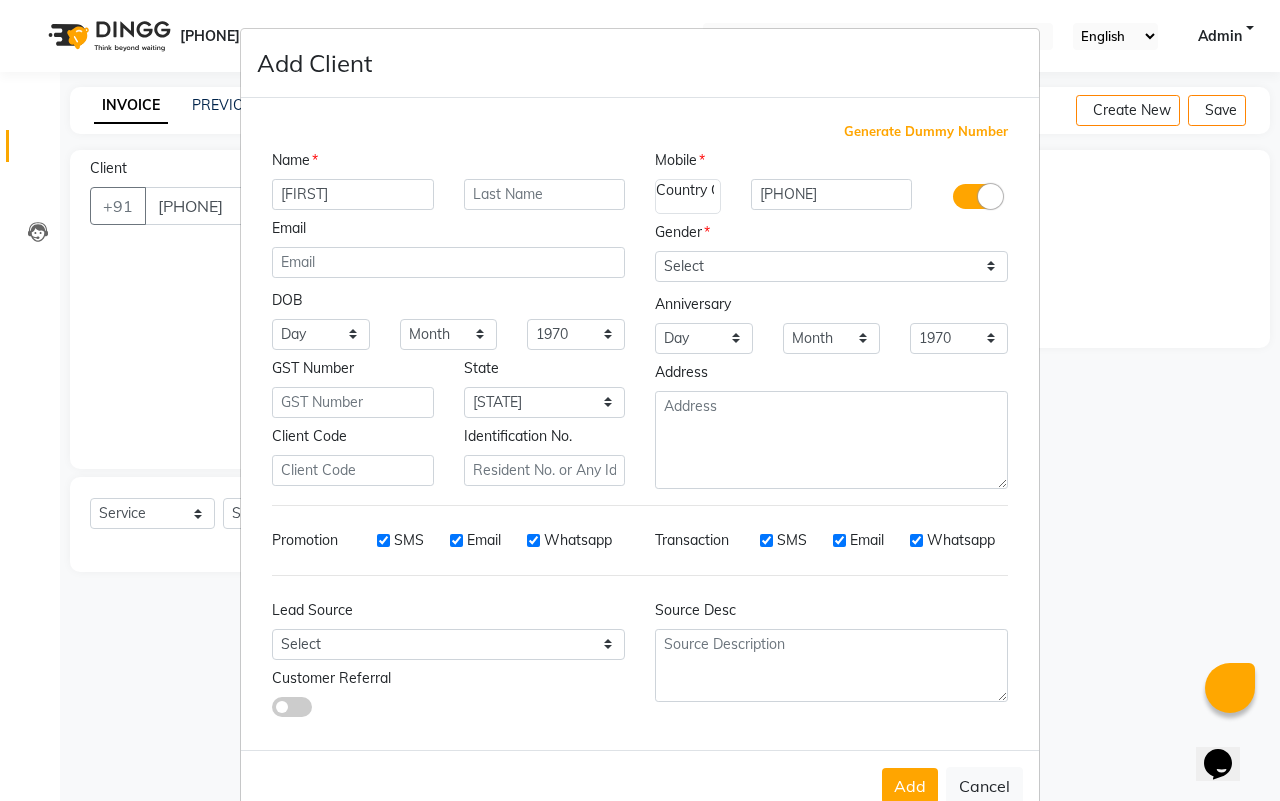 type on "roshini" 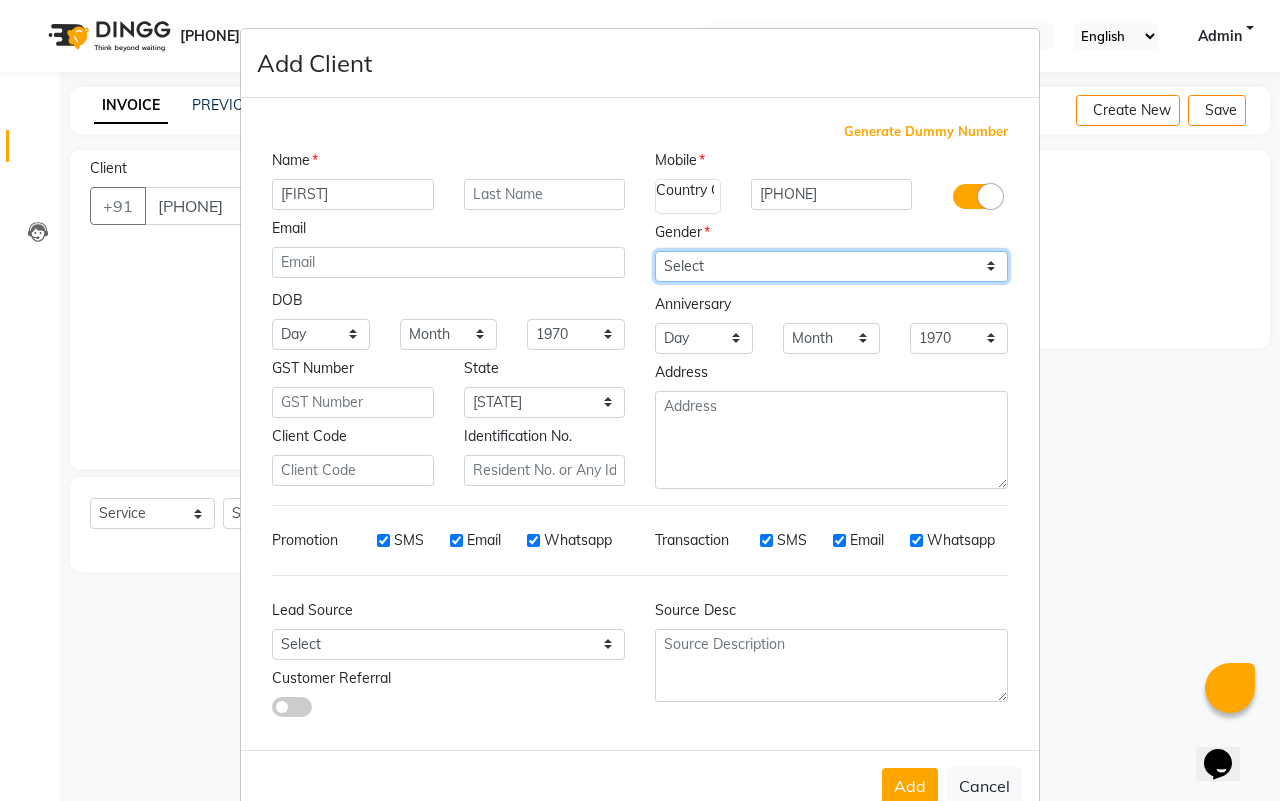 click on "Select Male Female Other Prefer Not To Say" at bounding box center (831, 266) 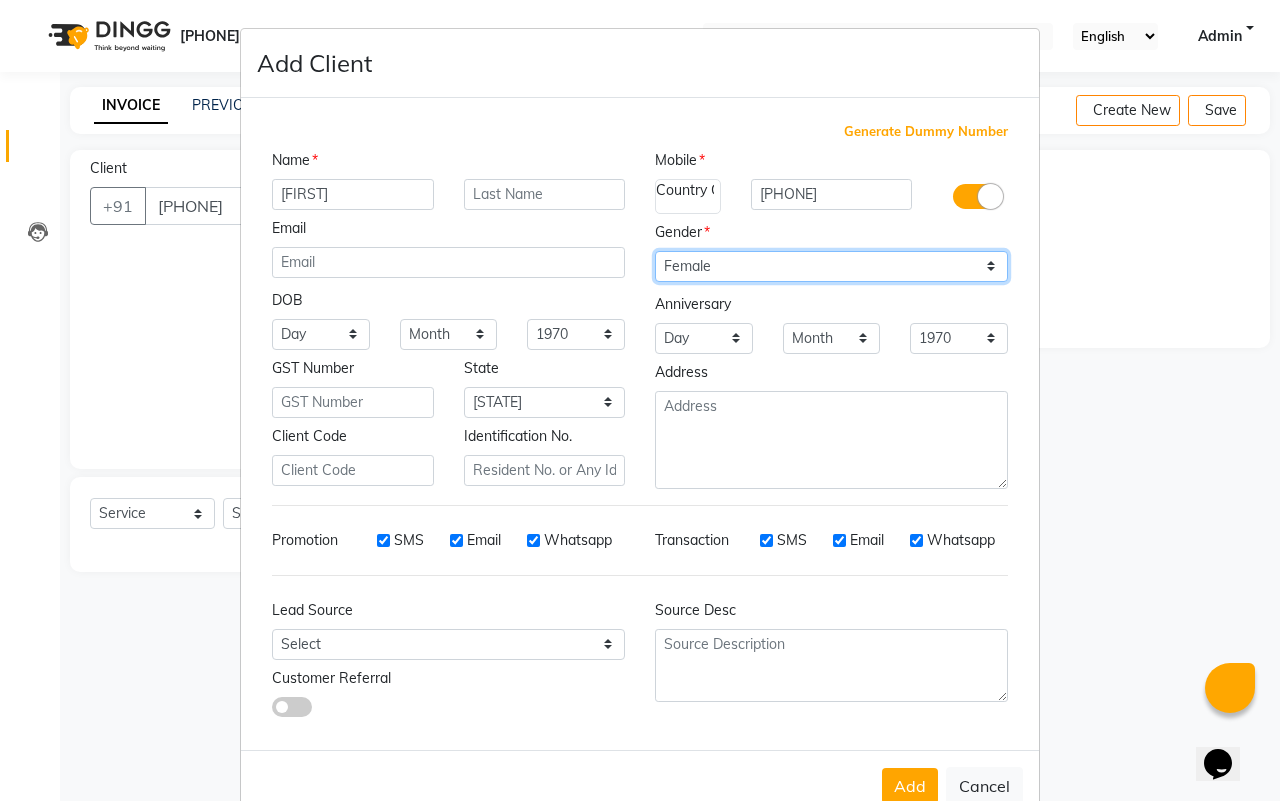 click on "Select Male Female Other Prefer Not To Say" at bounding box center (831, 266) 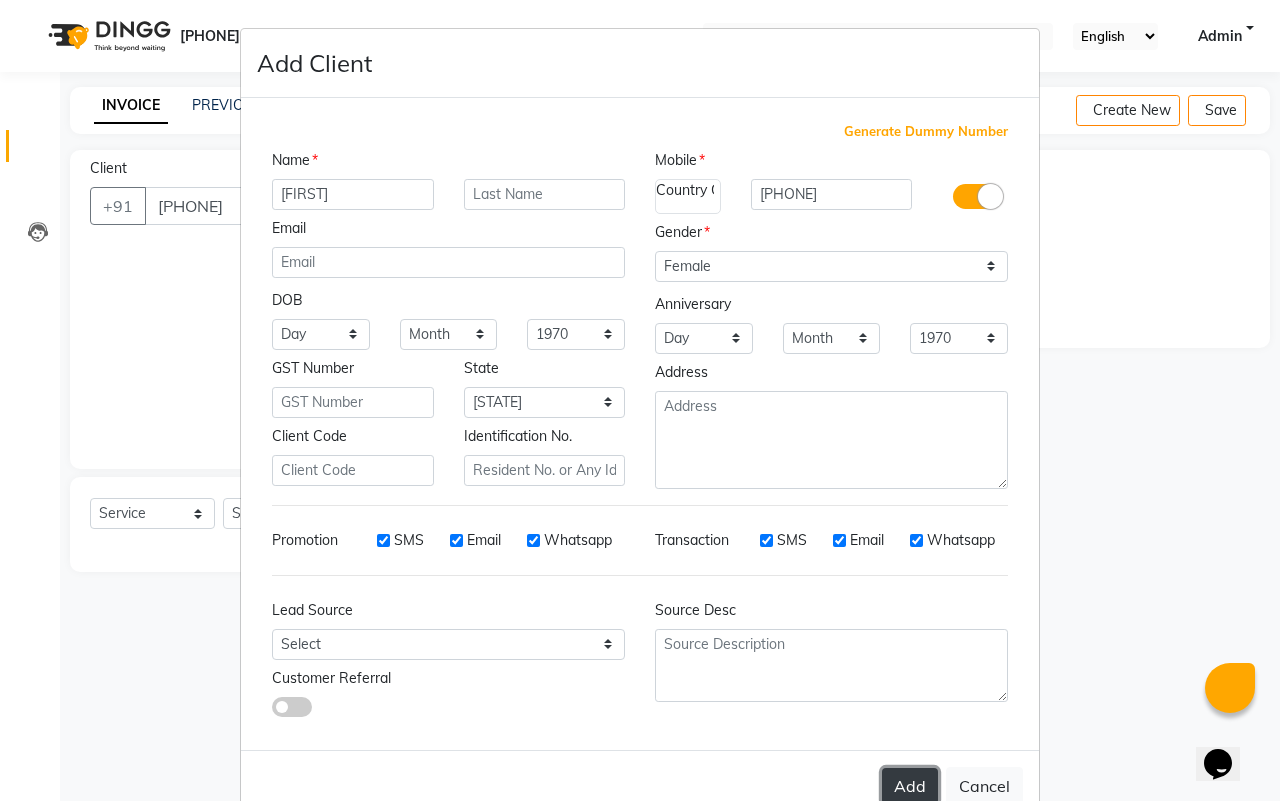 click on "•••" at bounding box center (910, 786) 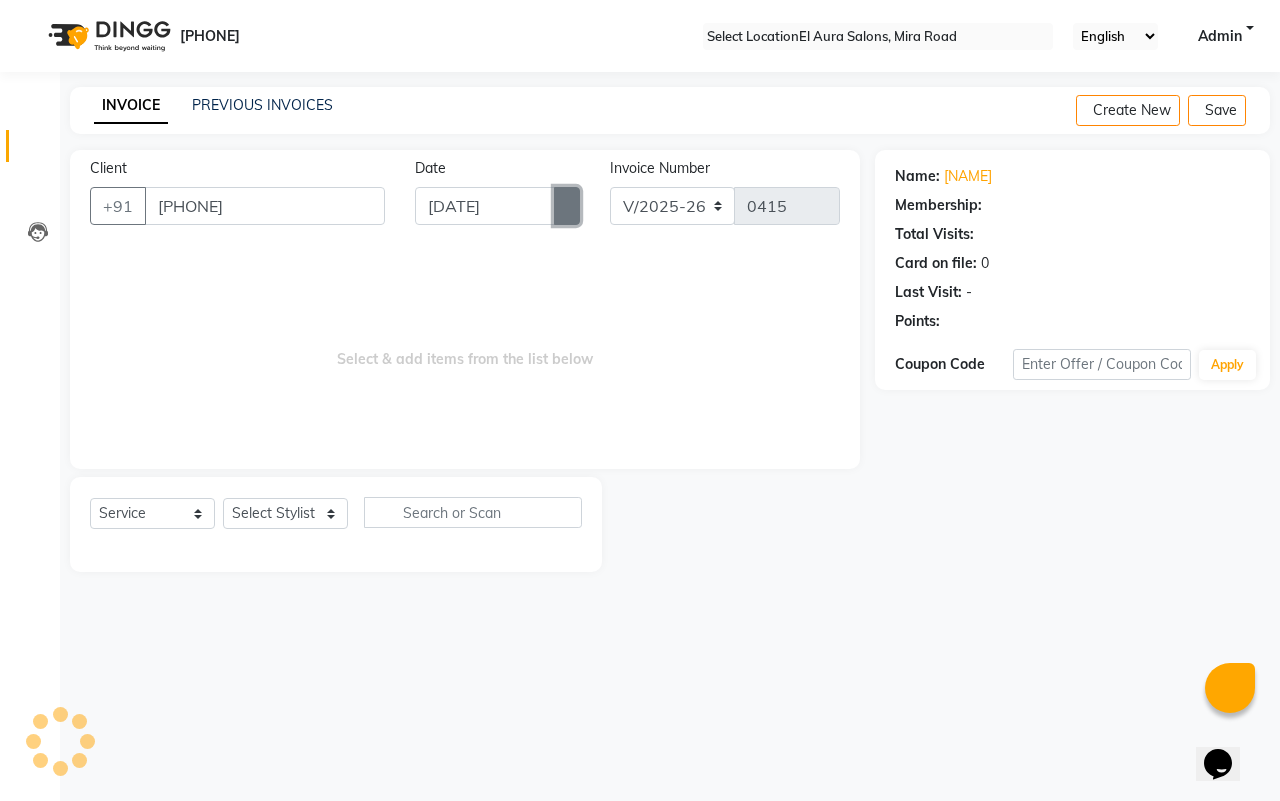 click at bounding box center [567, 206] 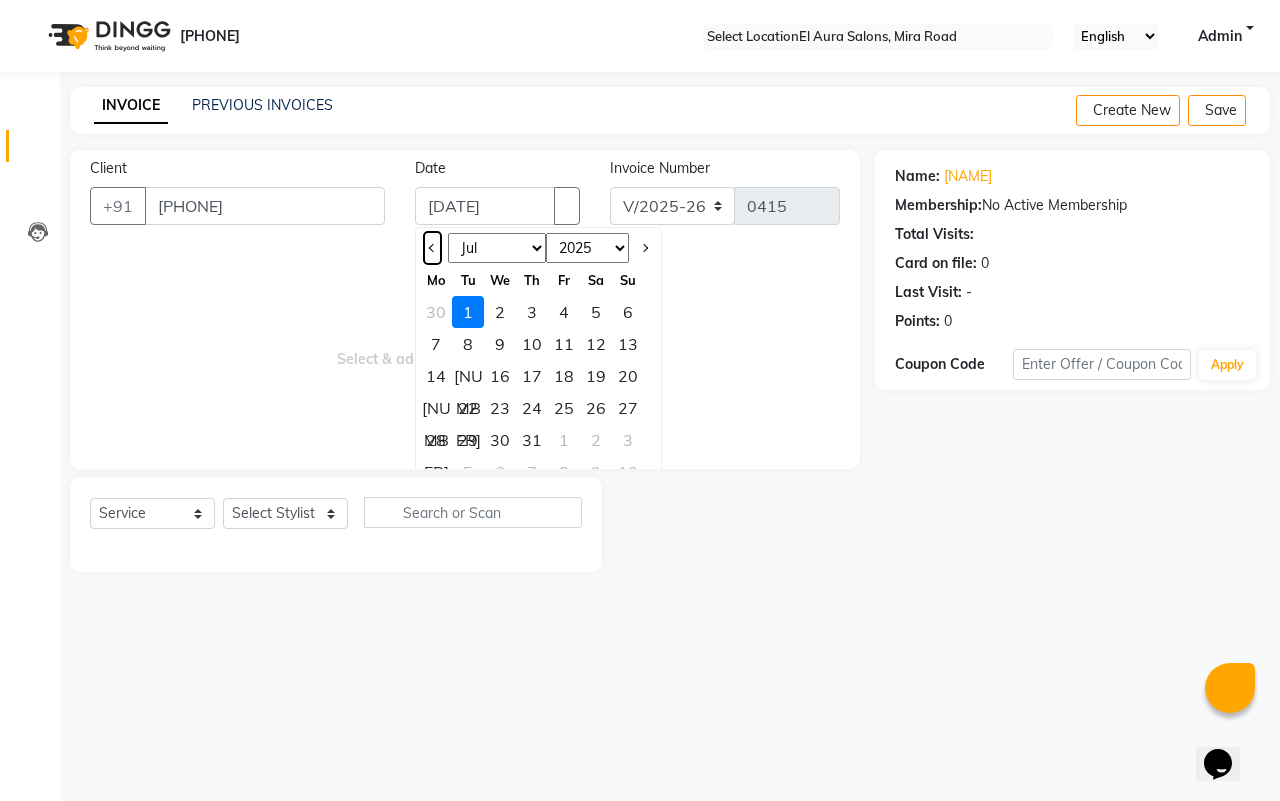 click at bounding box center [432, 248] 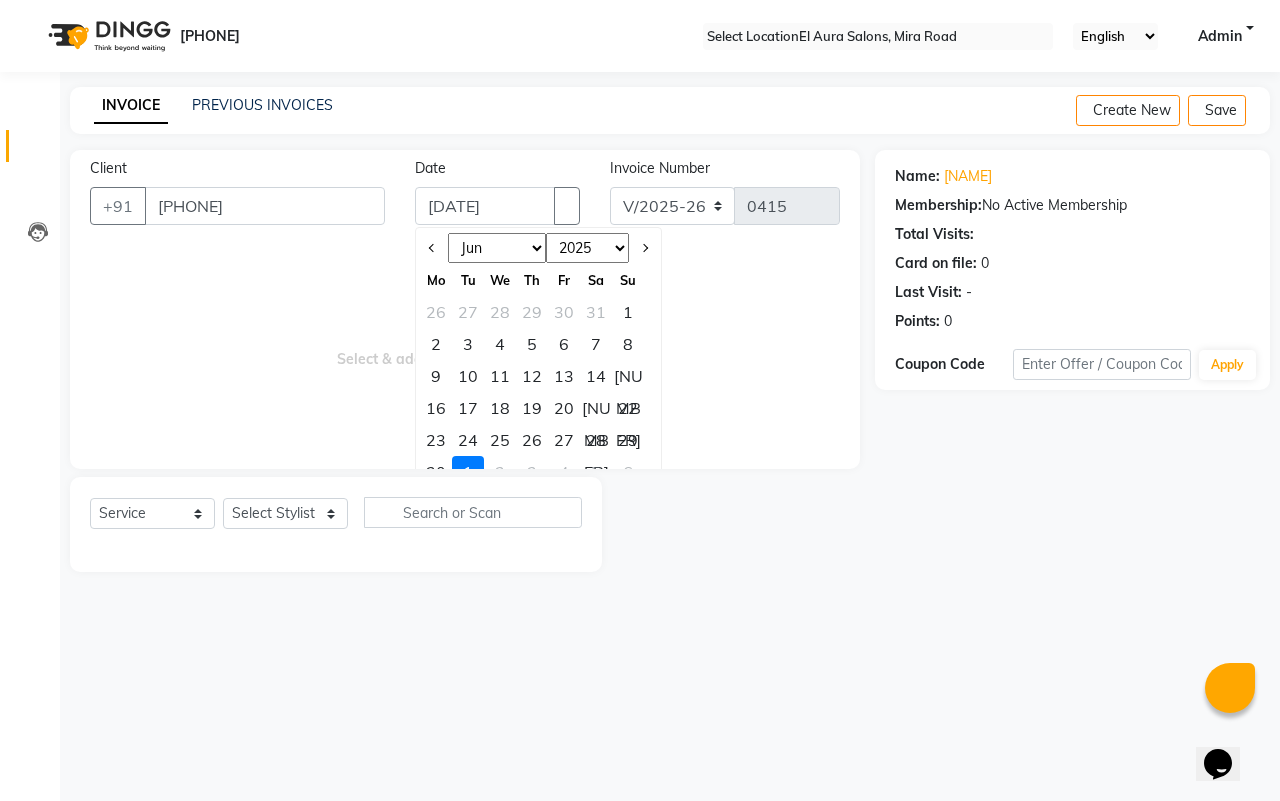click on "[NUMBER]" at bounding box center [628, 312] 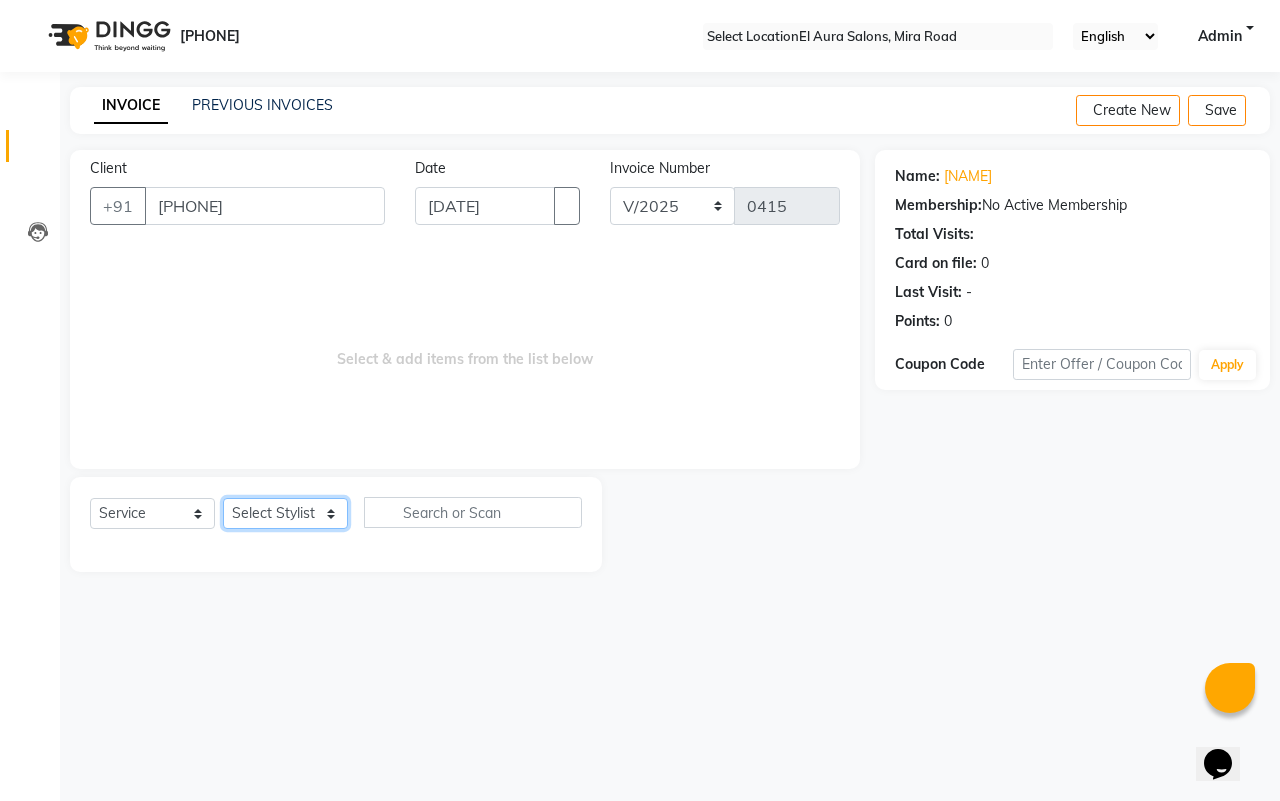 click on "Select Stylist Afsana Arif Ali Ekta Singh Faisal Salmani Feroz mithun Nazma Shaikh Owais Raj Lokhande Rishi Rohit Talreja Ruchi Gaurav Singh ruksar sana Sandhya Pawan Sonar uvesh" at bounding box center [285, 513] 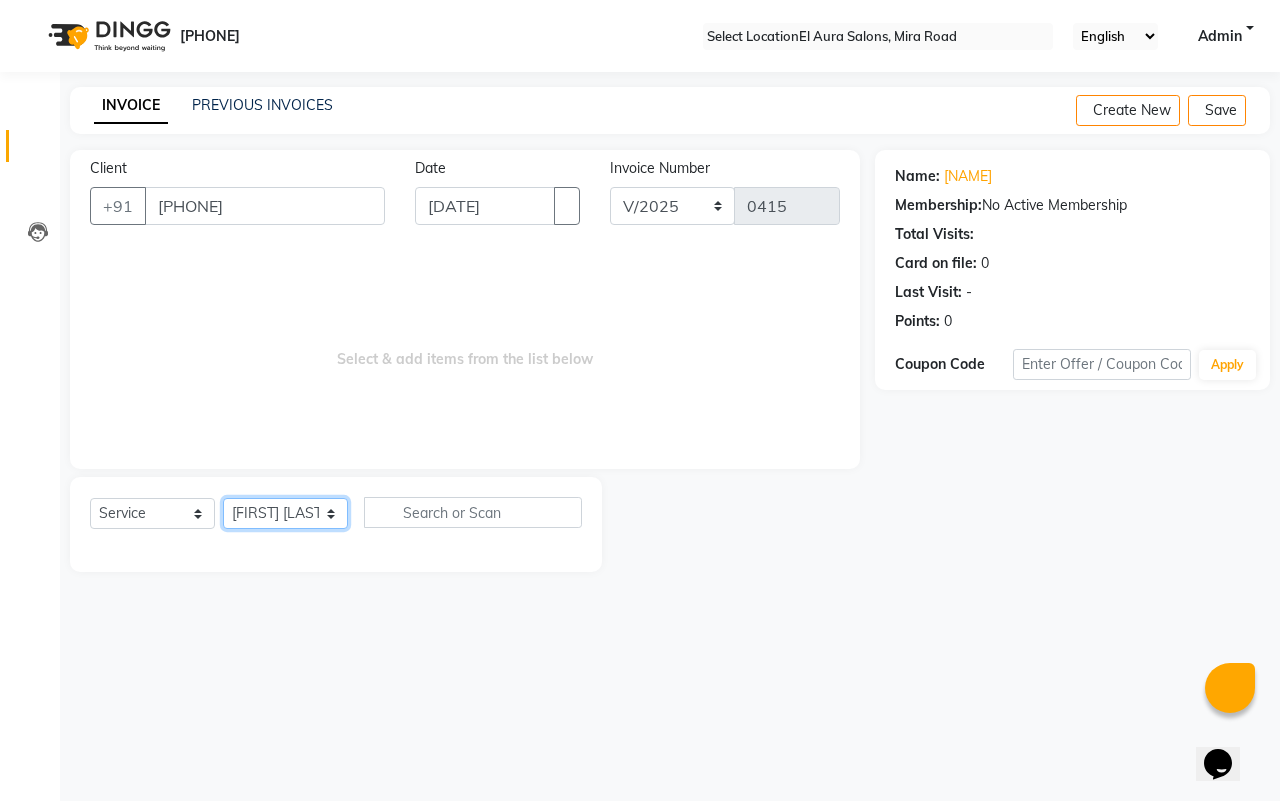 click on "Select Stylist Afsana Arif Ali Ekta Singh Faisal Salmani Feroz mithun Nazma Shaikh Owais Raj Lokhande Rishi Rohit Talreja Ruchi Gaurav Singh ruksar sana Sandhya Pawan Sonar uvesh" at bounding box center (285, 513) 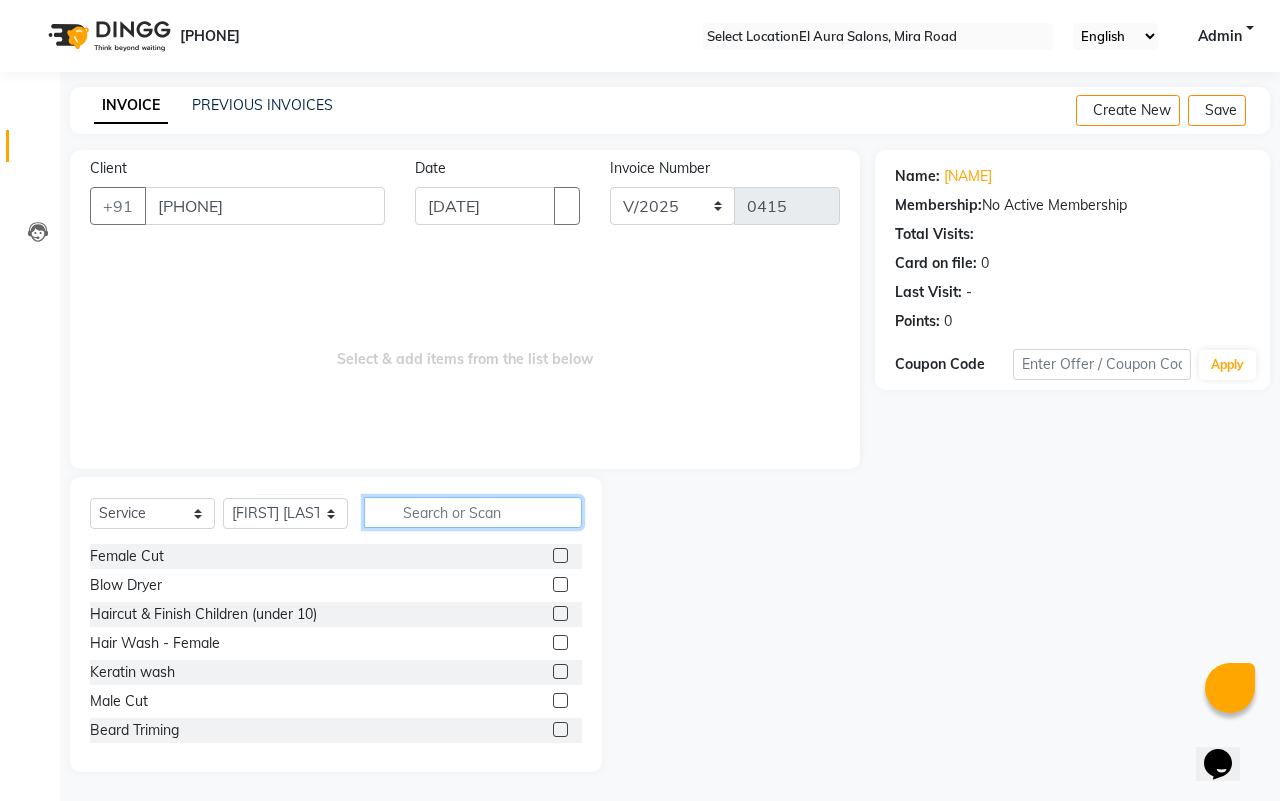 click at bounding box center [473, 512] 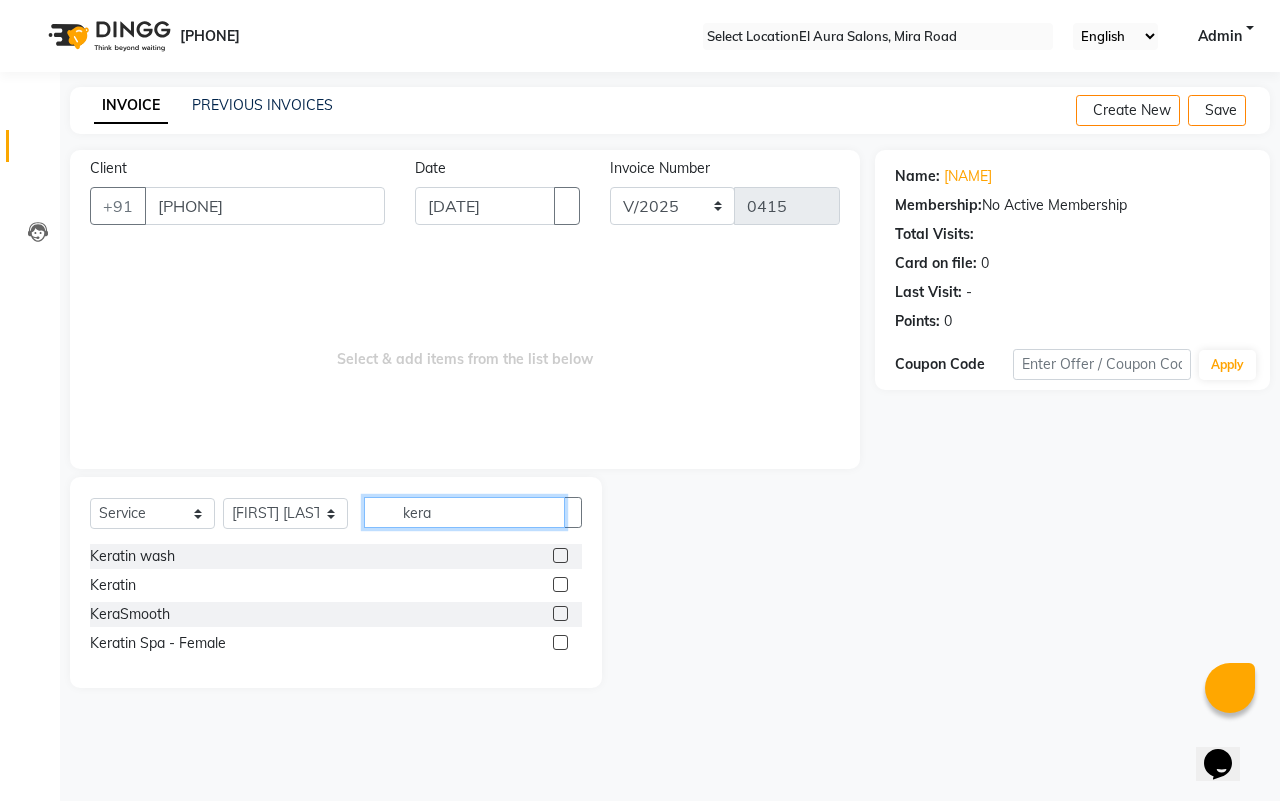 type on "kera" 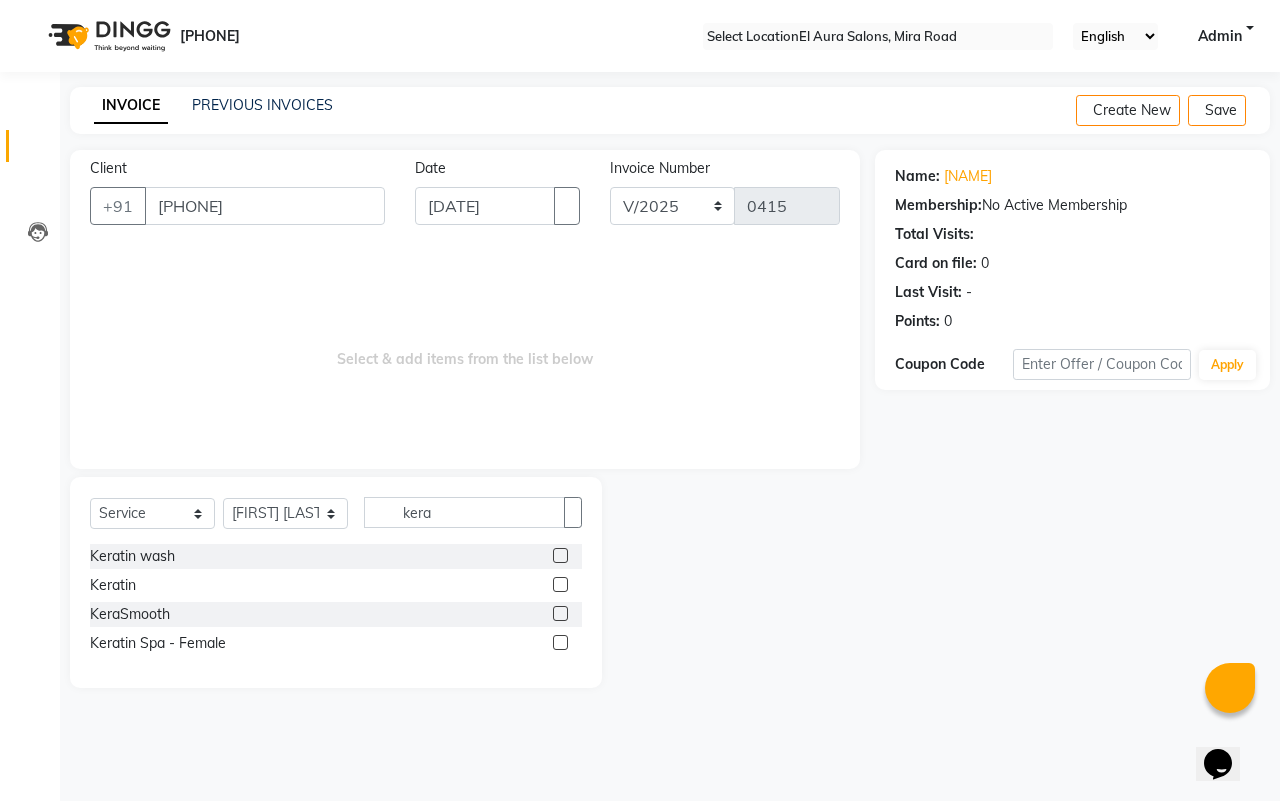 click at bounding box center [560, 613] 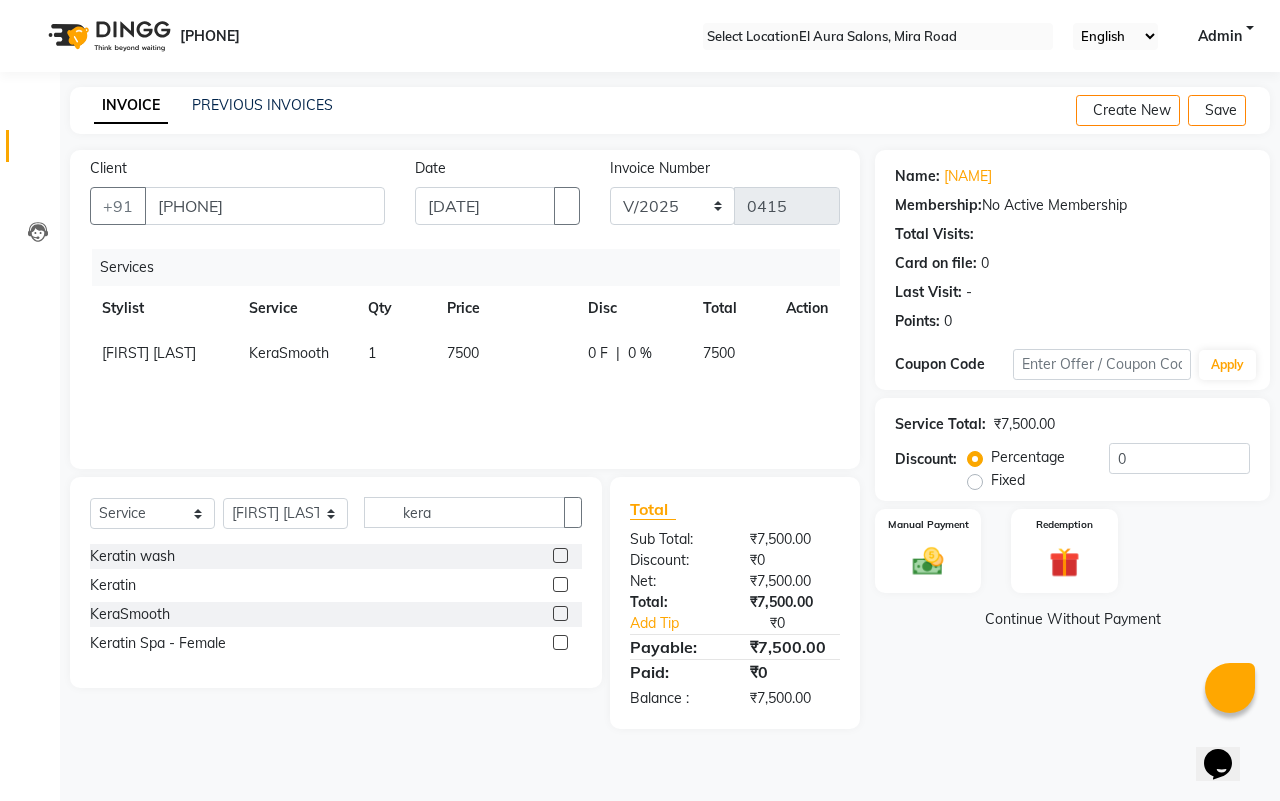 click on "7500" at bounding box center (506, 353) 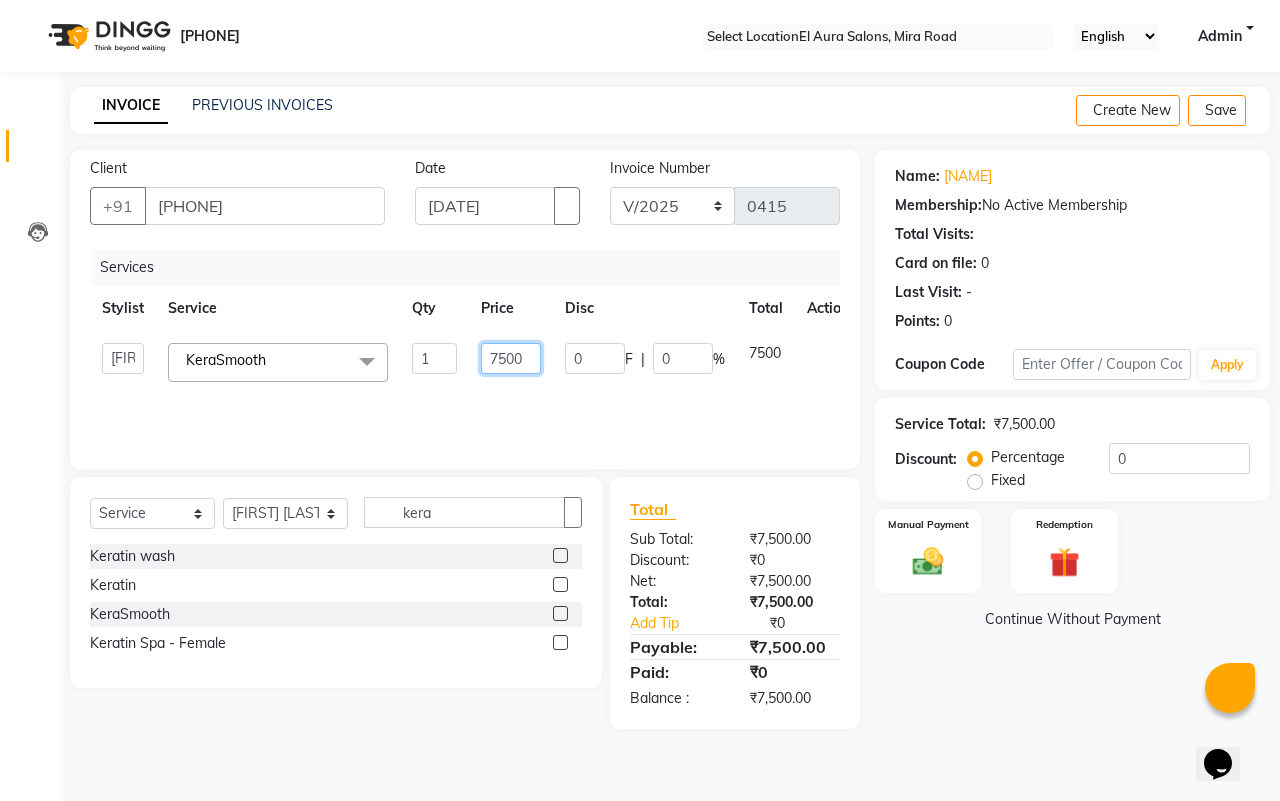 drag, startPoint x: 500, startPoint y: 355, endPoint x: 355, endPoint y: 370, distance: 145.7738 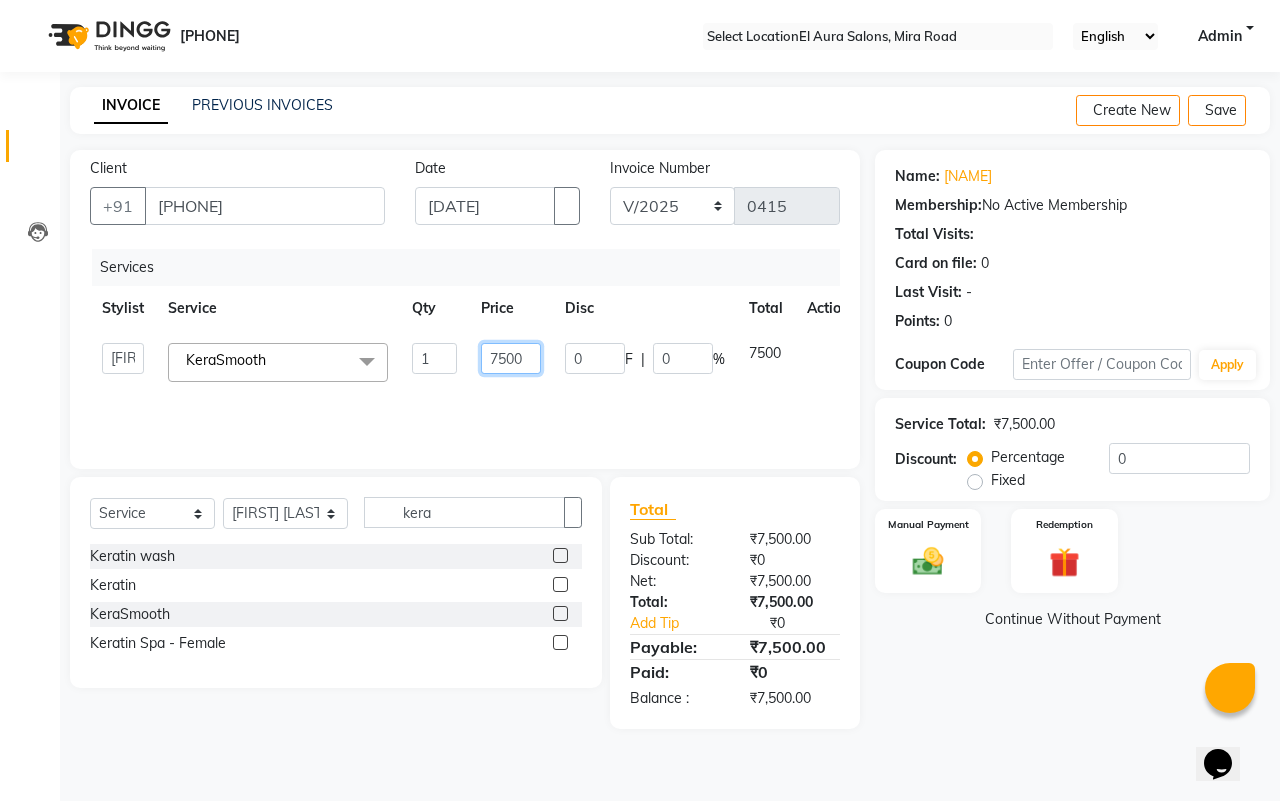 click on "Afsana   Arif Ali   Ekta Singh   Faisal Salmani   Feroz   mithun   Nazma Shaikh   Owais   Raj Lokhande   Rishi   Rohit Talreja   Ruchi Gaurav Singh   ruksar   sana   Sandhya Pawan Sonar   uvesh  KeraSmooth  x Female Cut Blow Dryer Haircut & Finish Children (under 10) Hair Wash - Female Keratin wash Male Cut Beard Triming Shaving Childdren Cut Styling Shave Hair Wash - Male Hair Setting - Male Head Massage Hair Setting - Female Female Hair Trimming Male Package Smoothening Keratin KeraSmooth WellaPlex Tanino Biotin Nanoplastia Botox Root Touch up - Female Root Touch up - Male Beard Color Global Color Highlights Highlights - Loreal Single Streak Creative Color Color Change Highlights Half Head Pre-Lightning Balayage Hair Spa - Female Keratin Spa - Female Ampule - Female Hair Spa - Male Treatment/ Ritual - Male Ampule - Male Full Arms (C ) Full Arms (D) Full Legs(C ) Full Legs  (D) Underarms(C ) Underarms(D ) Front Body / Back Body(C ) Front Body / back Body (D ) Full Arms+Full legs+ Unerarms(C) Bikini(C ) 1 0" at bounding box center [475, 362] 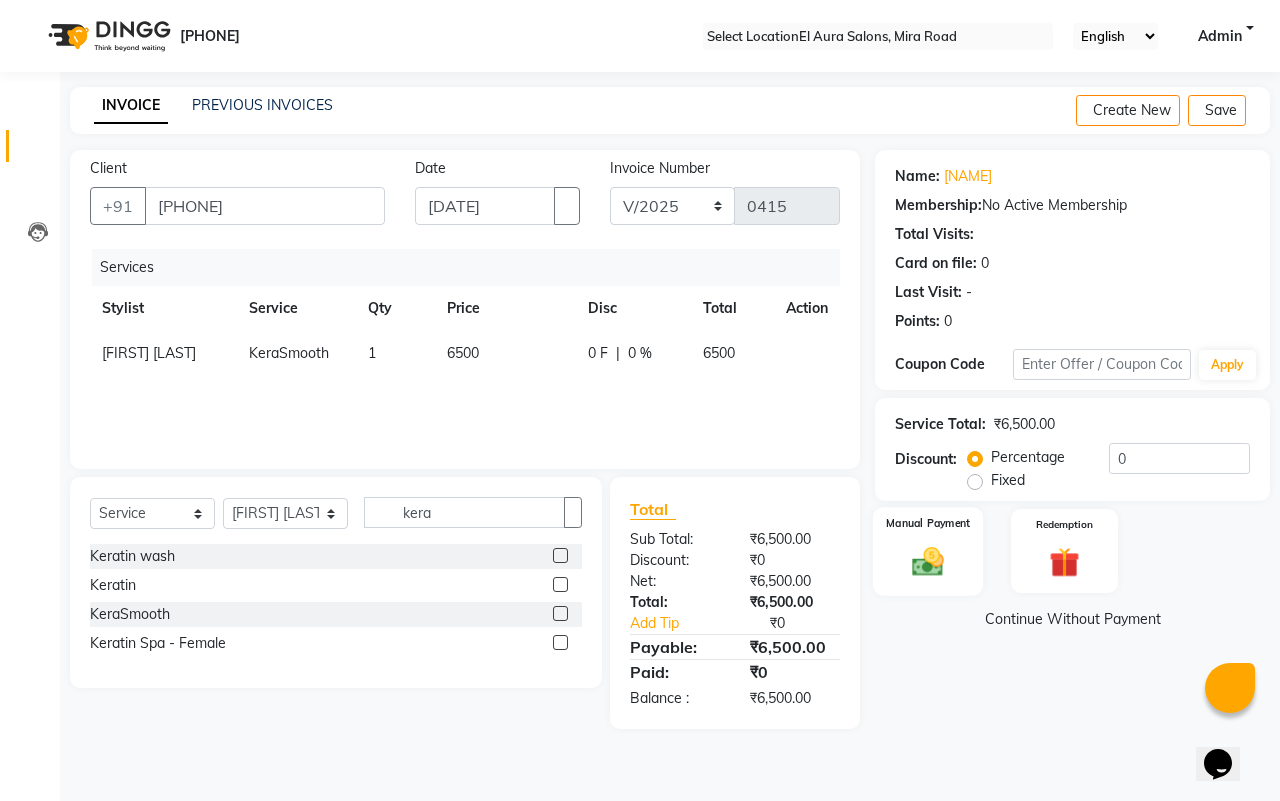 click at bounding box center (928, 561) 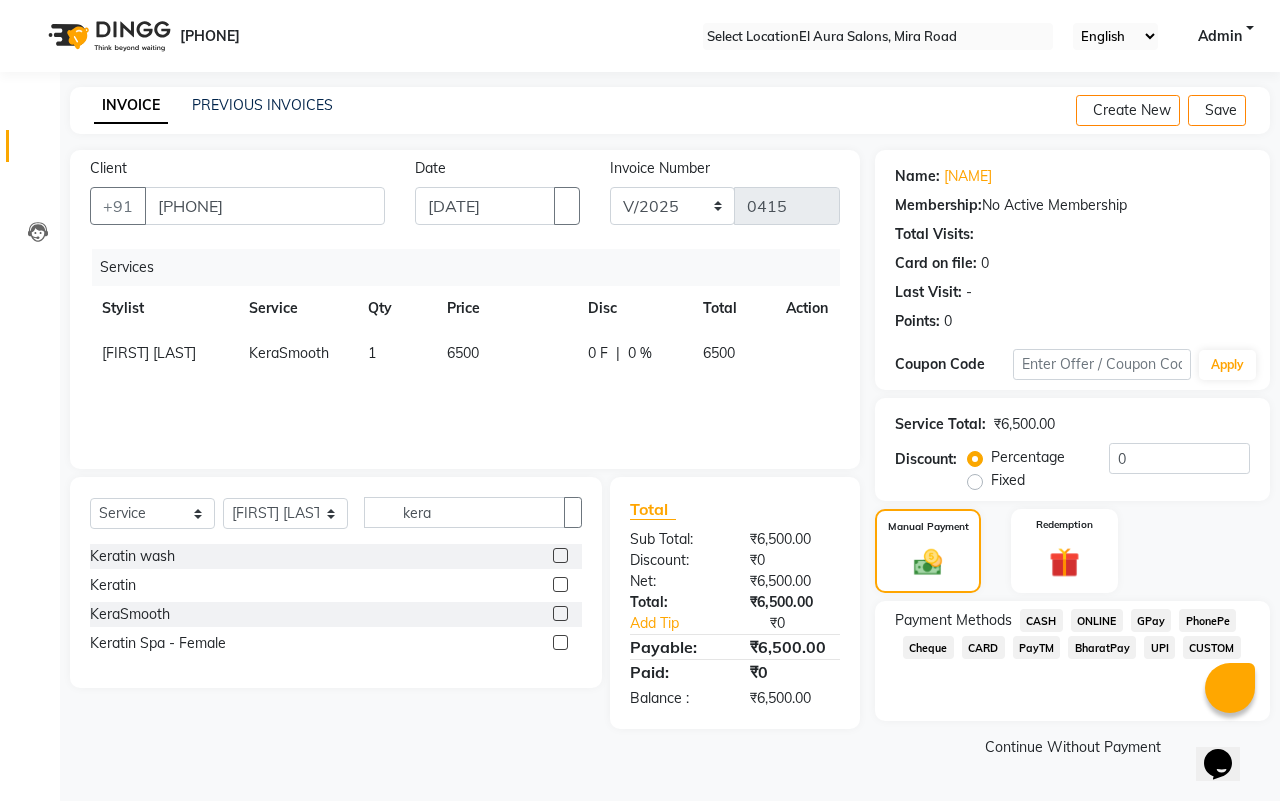click on "GPay" at bounding box center [1041, 620] 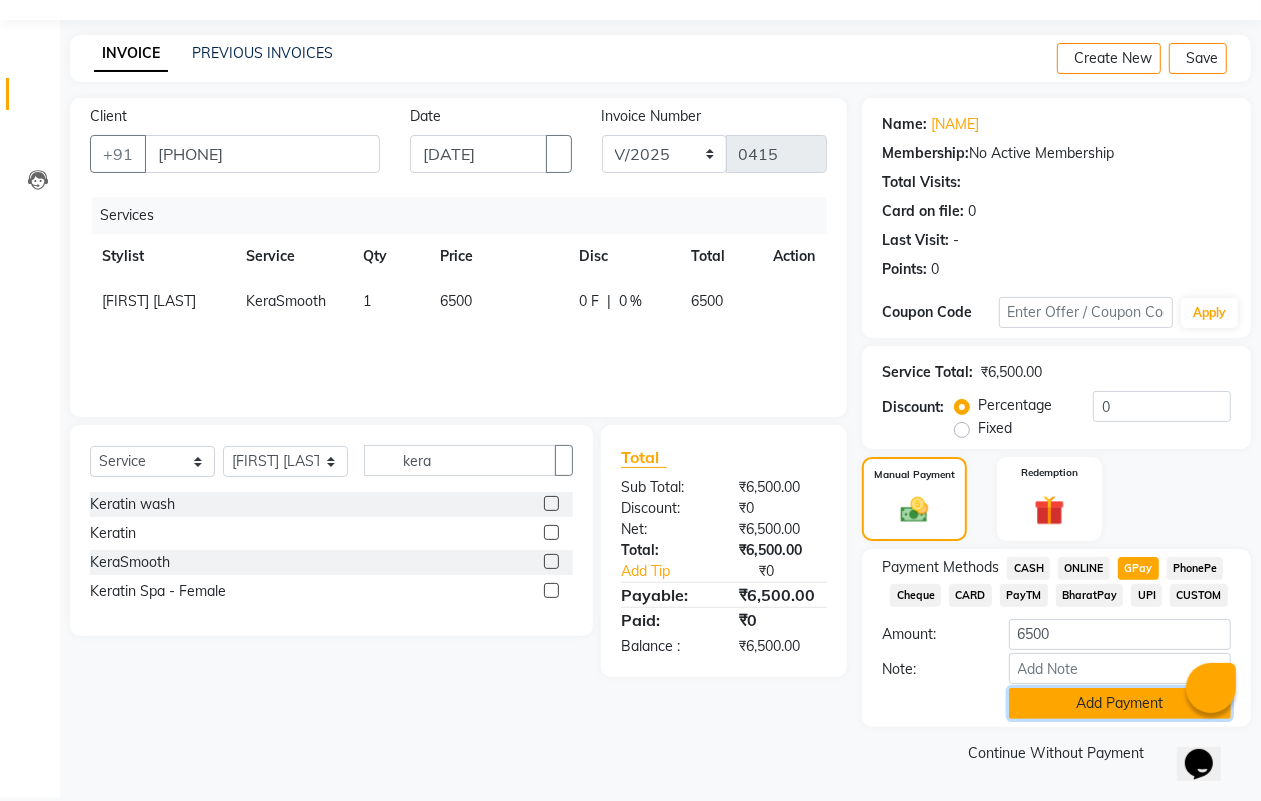 click on "Add Payment" at bounding box center [1120, 703] 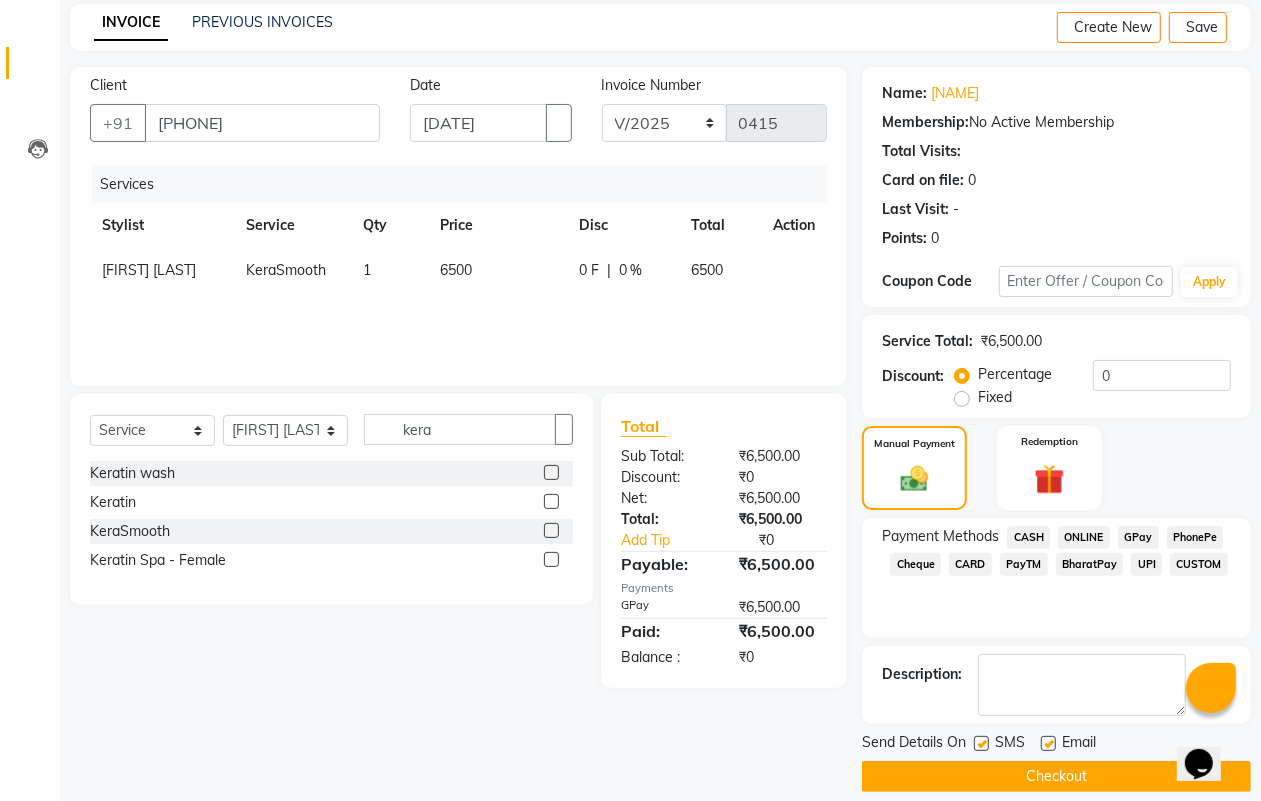 scroll, scrollTop: 111, scrollLeft: 0, axis: vertical 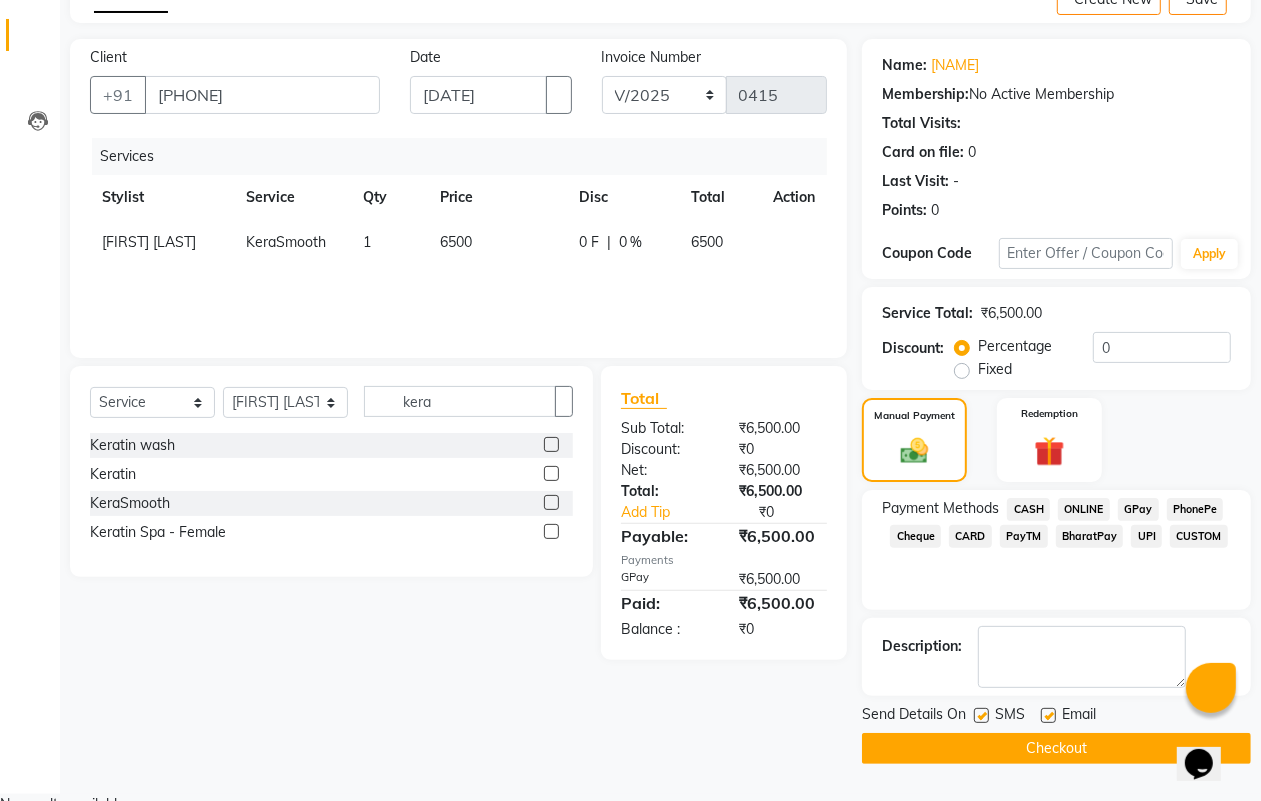 click at bounding box center (981, 715) 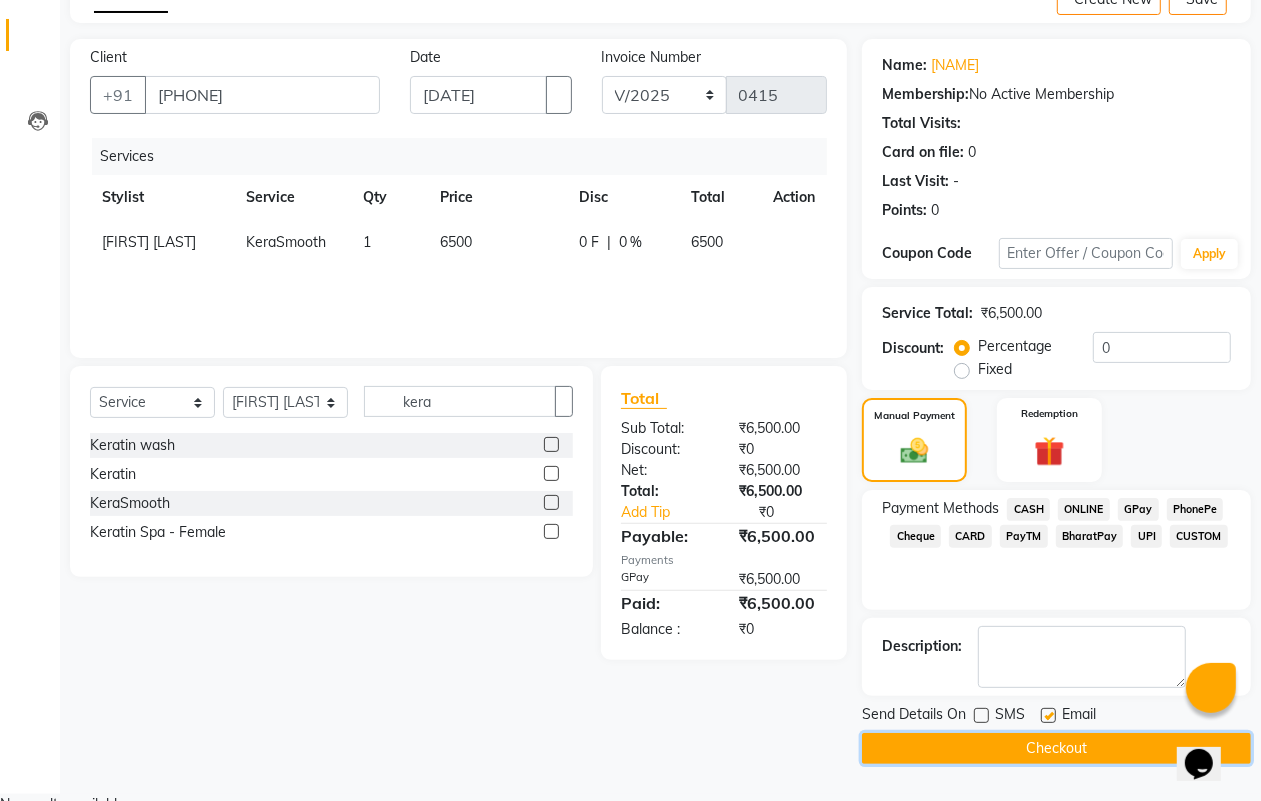 click on "Checkout" at bounding box center (1056, 748) 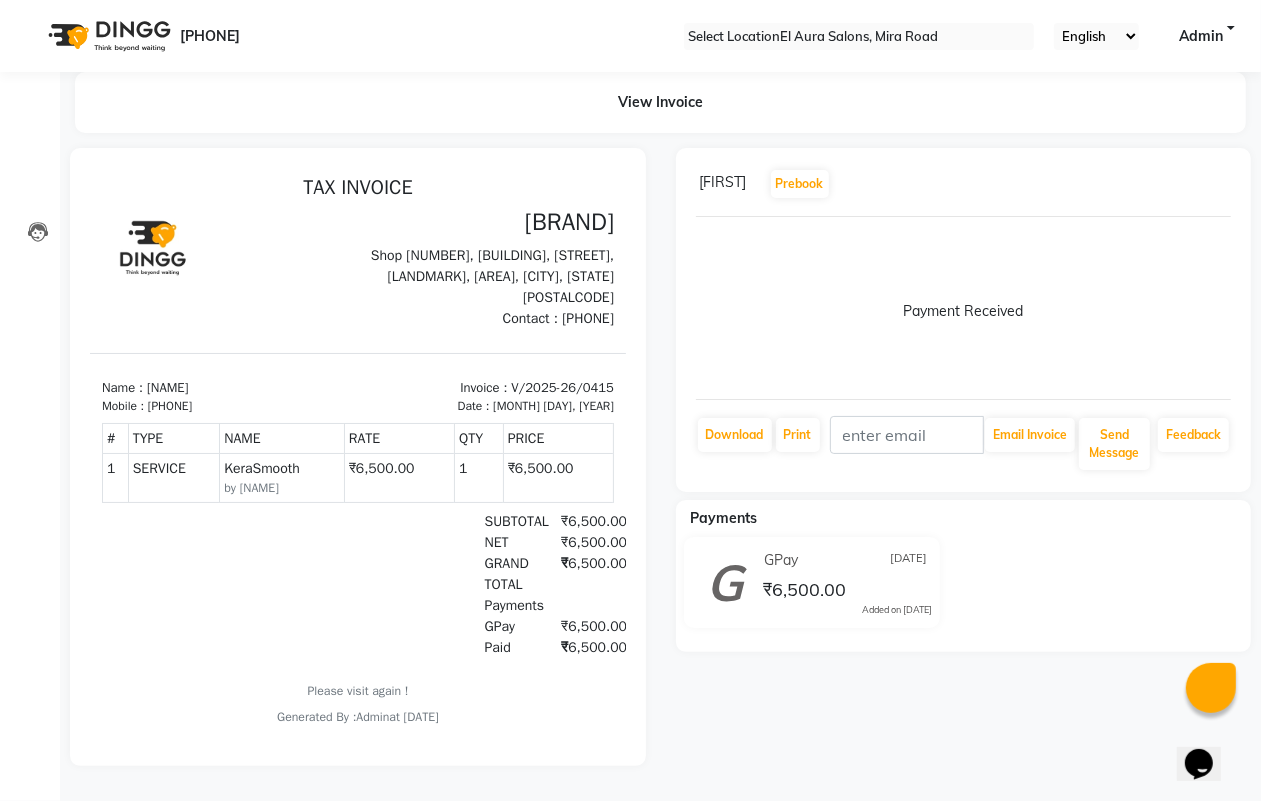 scroll, scrollTop: 0, scrollLeft: 0, axis: both 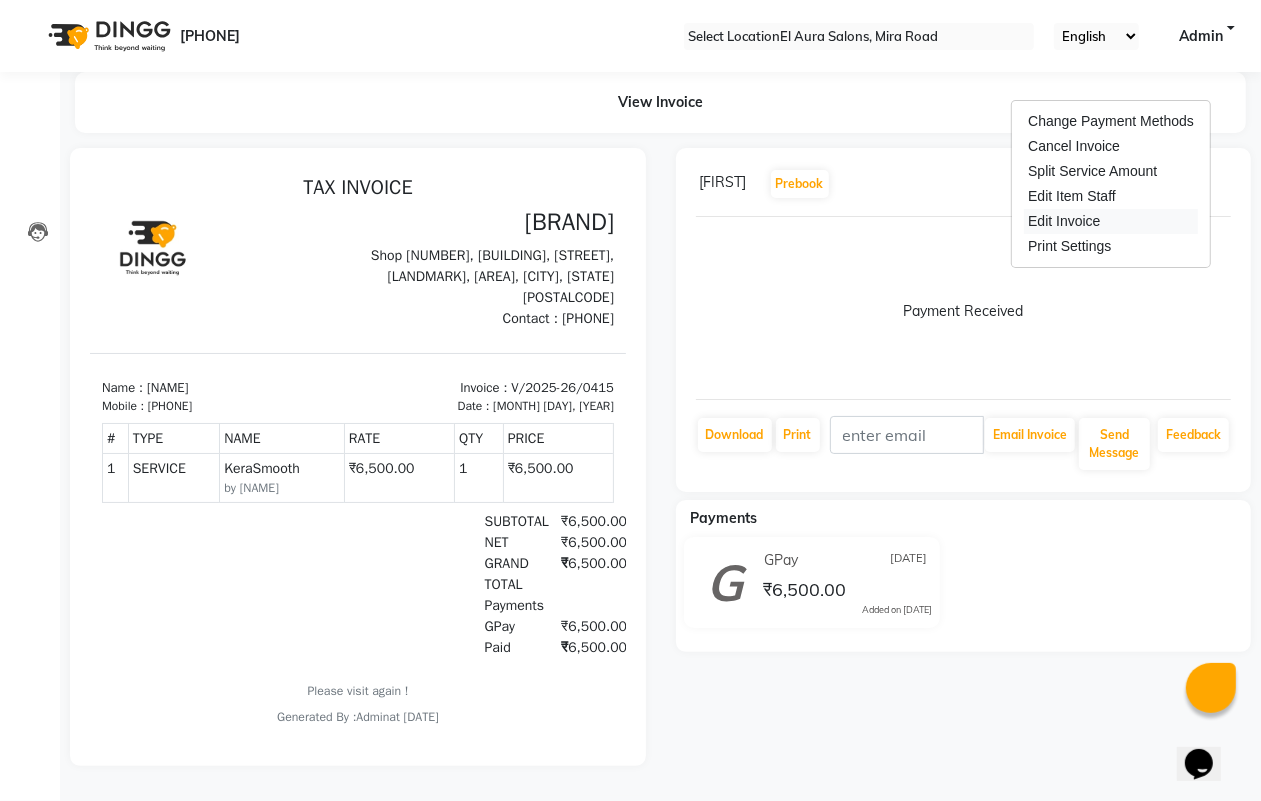 click on "Edit Invoice" at bounding box center [1111, 221] 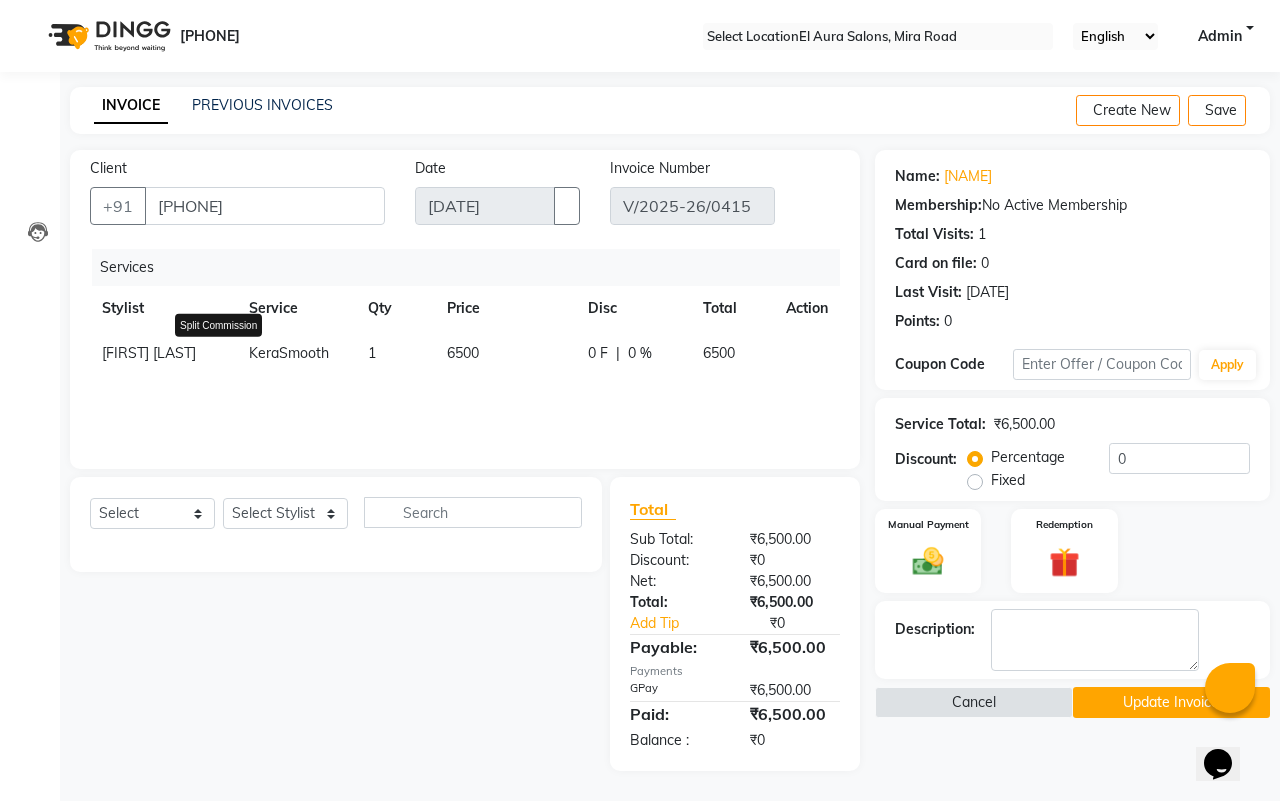 click at bounding box center [225, 343] 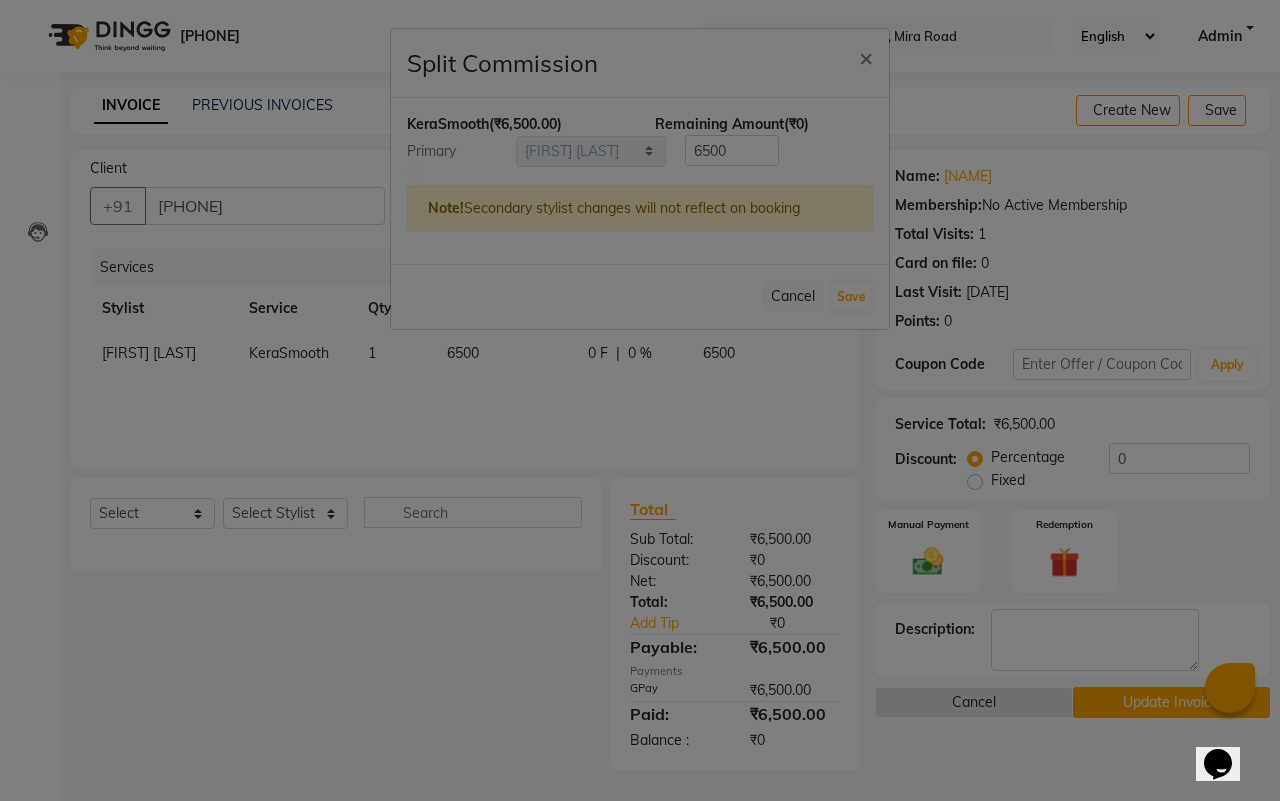 click at bounding box center (414, 172) 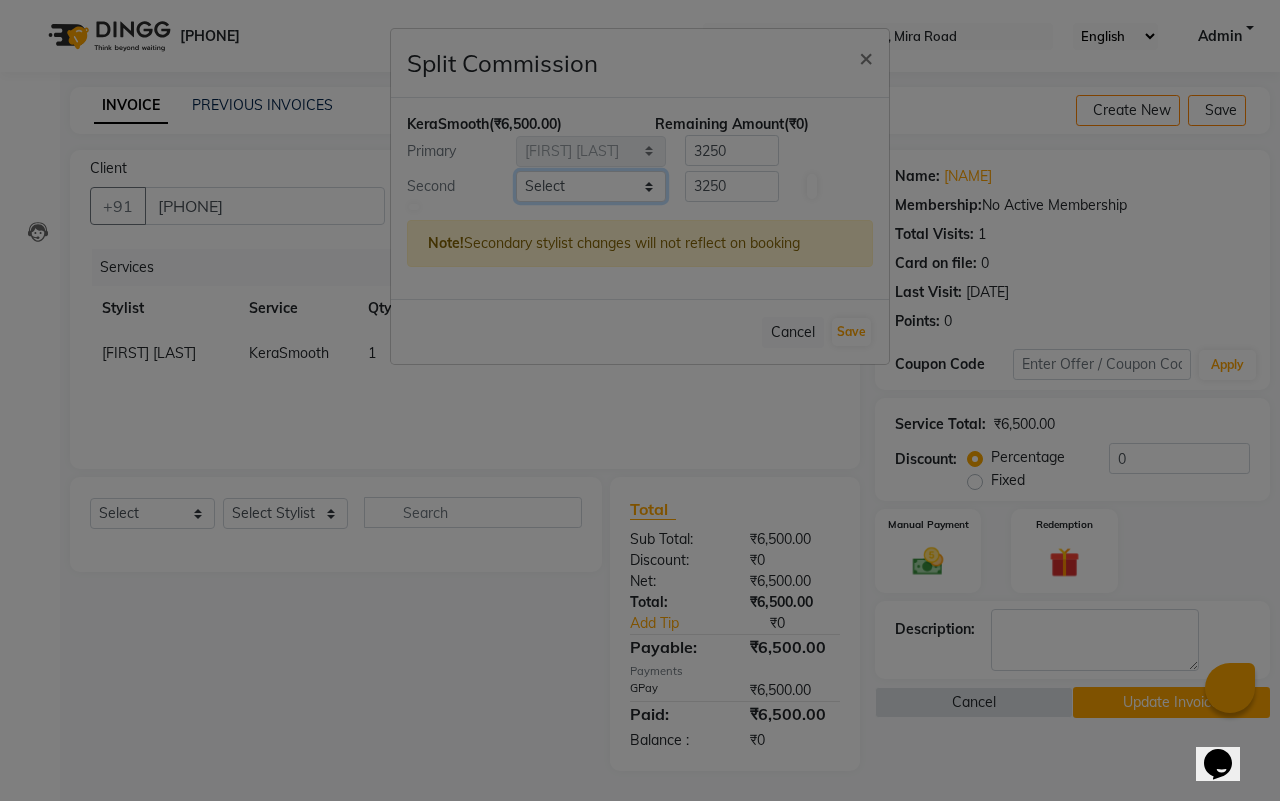 click on "Select  Afsana   Arif Ali   Ekta Singh   Faisal Salmani   Feroz   mithun   Nazma Shaikh   Owais   Raj Lokhande   Rishi   Rohit Talreja   Ruchi Gaurav Singh   ruksar   sana   Sandhya Pawan Sonar   uvesh" at bounding box center (591, 186) 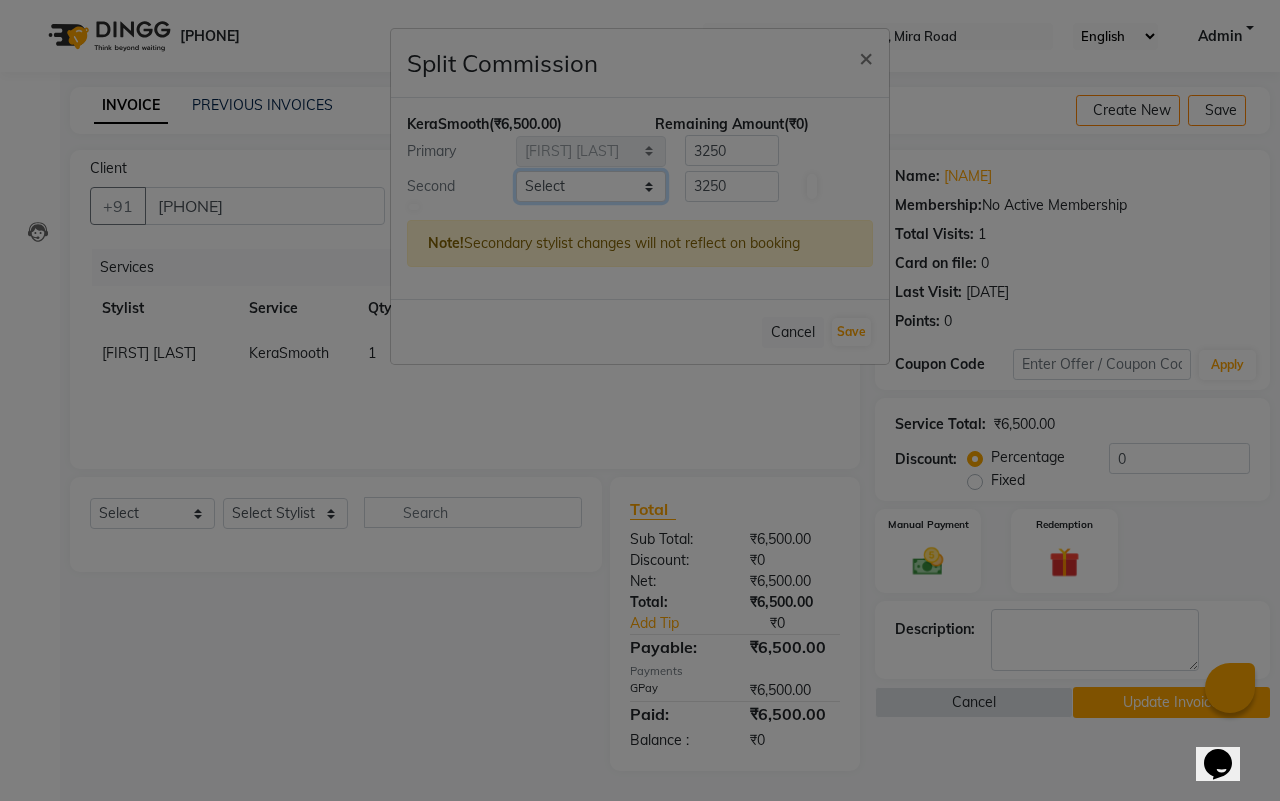 select on "8398" 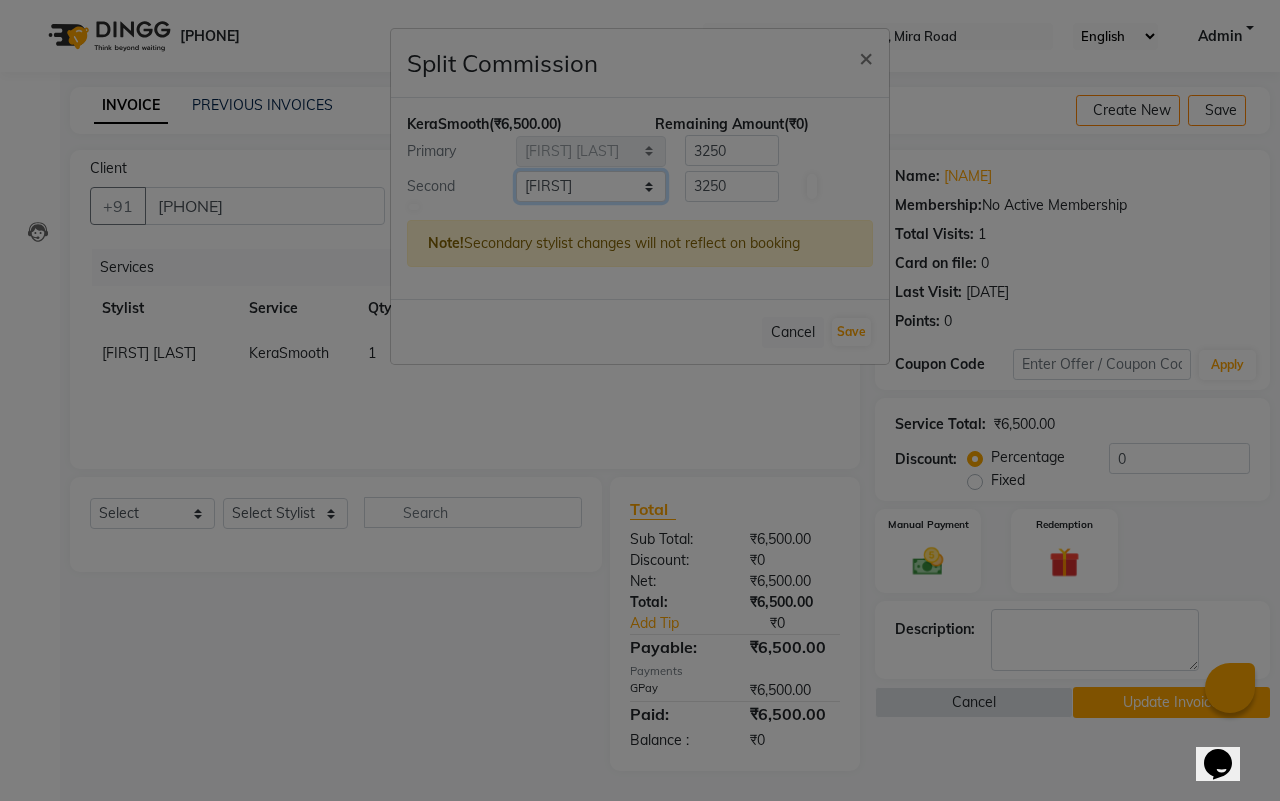 click on "Select  Afsana   Arif Ali   Ekta Singh   Faisal Salmani   Feroz   mithun   Nazma Shaikh   Owais   Raj Lokhande   Rishi   Rohit Talreja   Ruchi Gaurav Singh   ruksar   sana   Sandhya Pawan Sonar   uvesh" at bounding box center (591, 186) 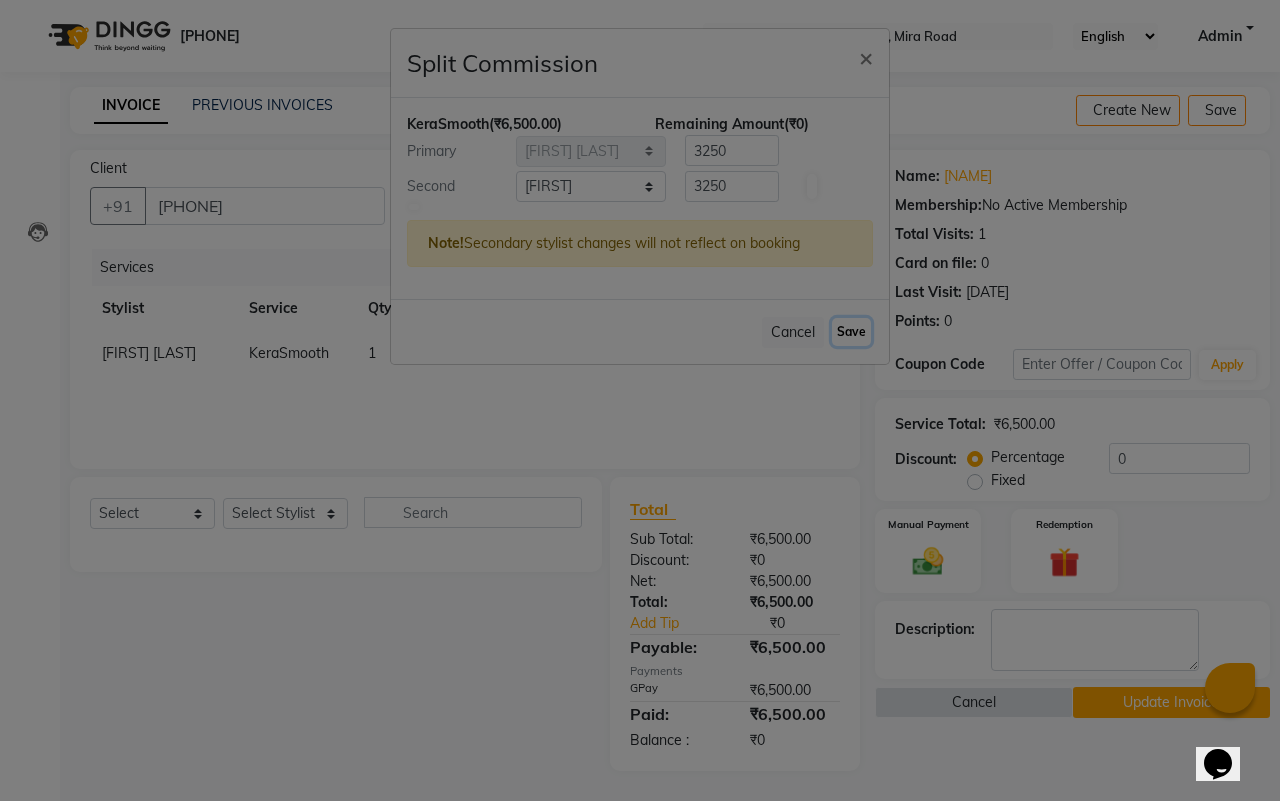 click on "••••" at bounding box center (851, 332) 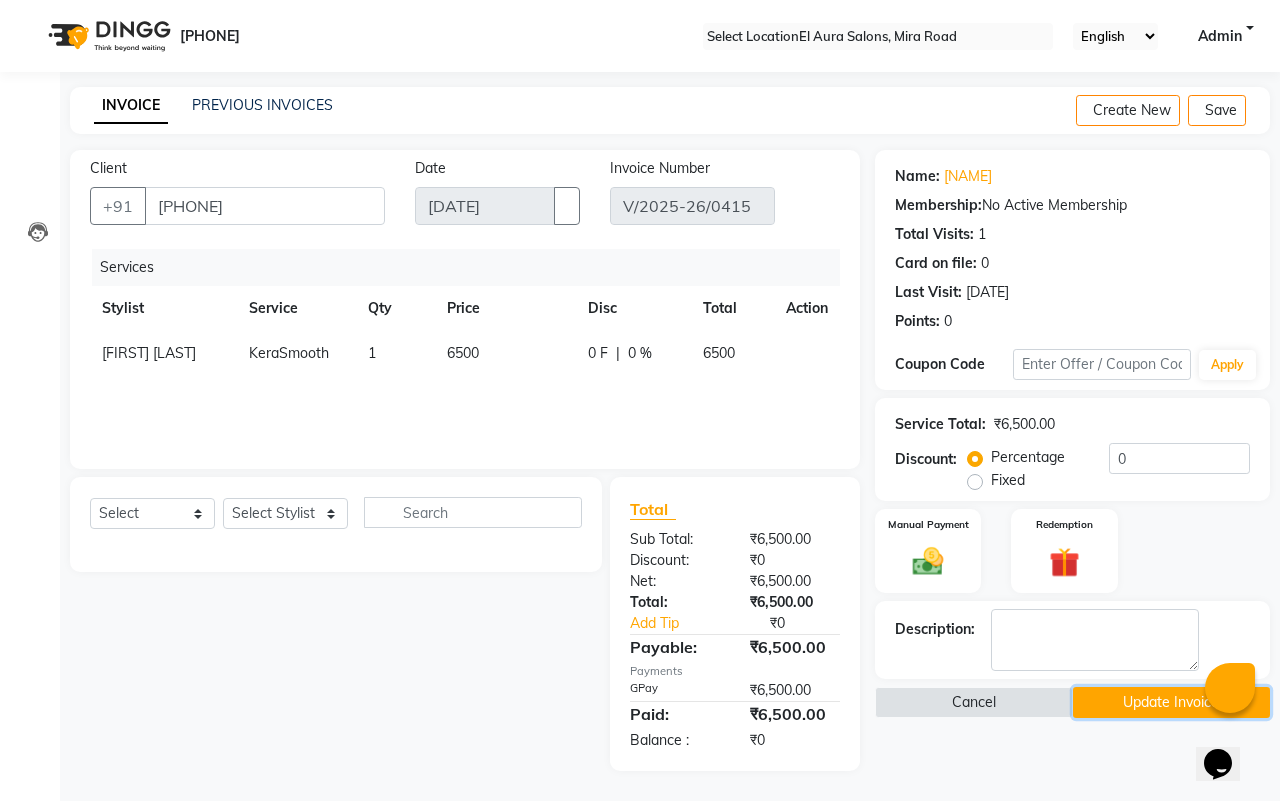 click on "Update Invoice" at bounding box center [1172, 702] 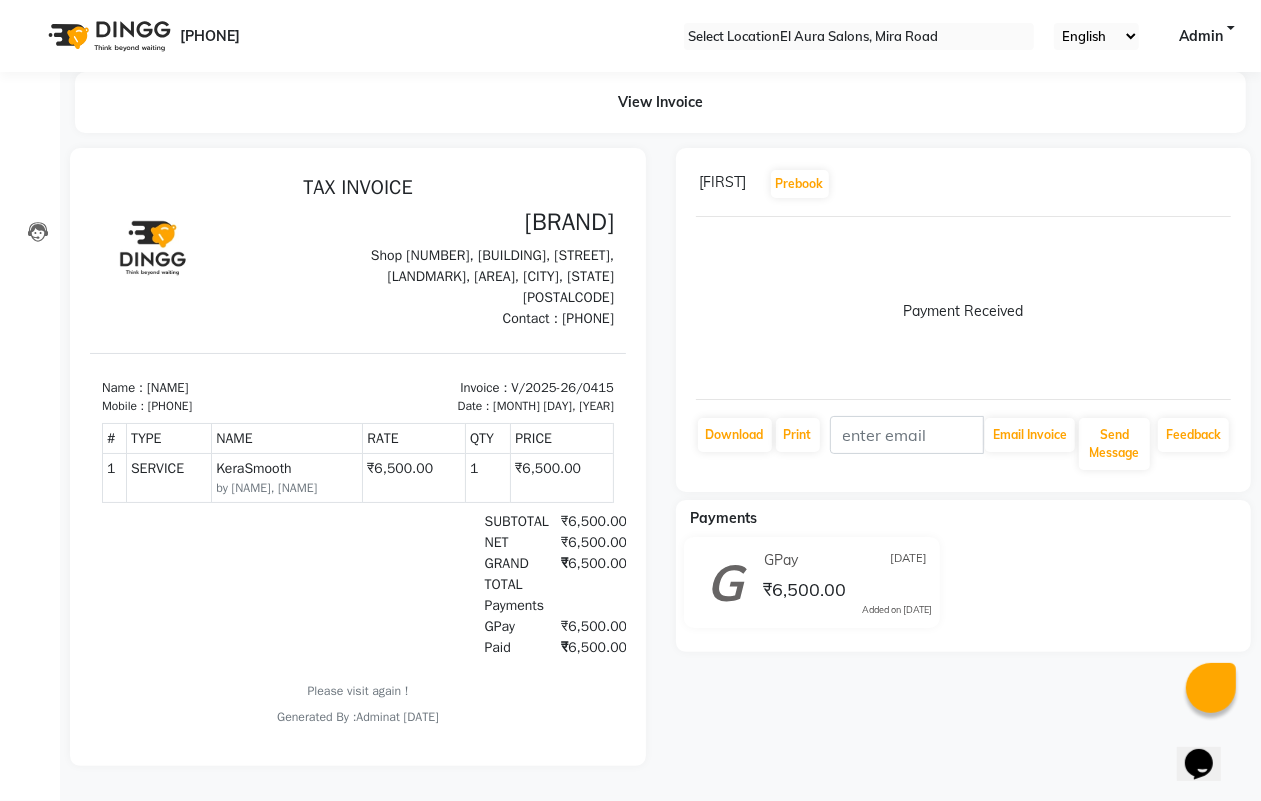 scroll, scrollTop: 0, scrollLeft: 0, axis: both 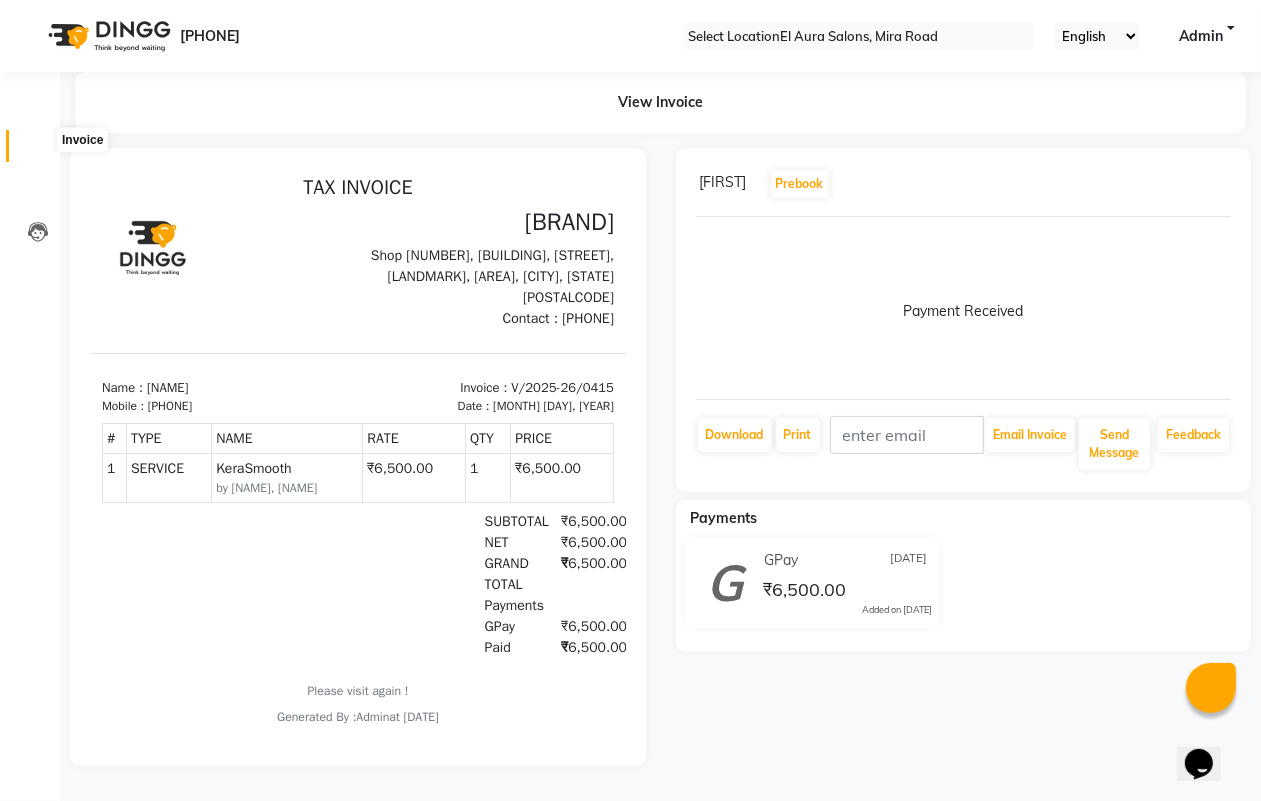 click at bounding box center (37, 151) 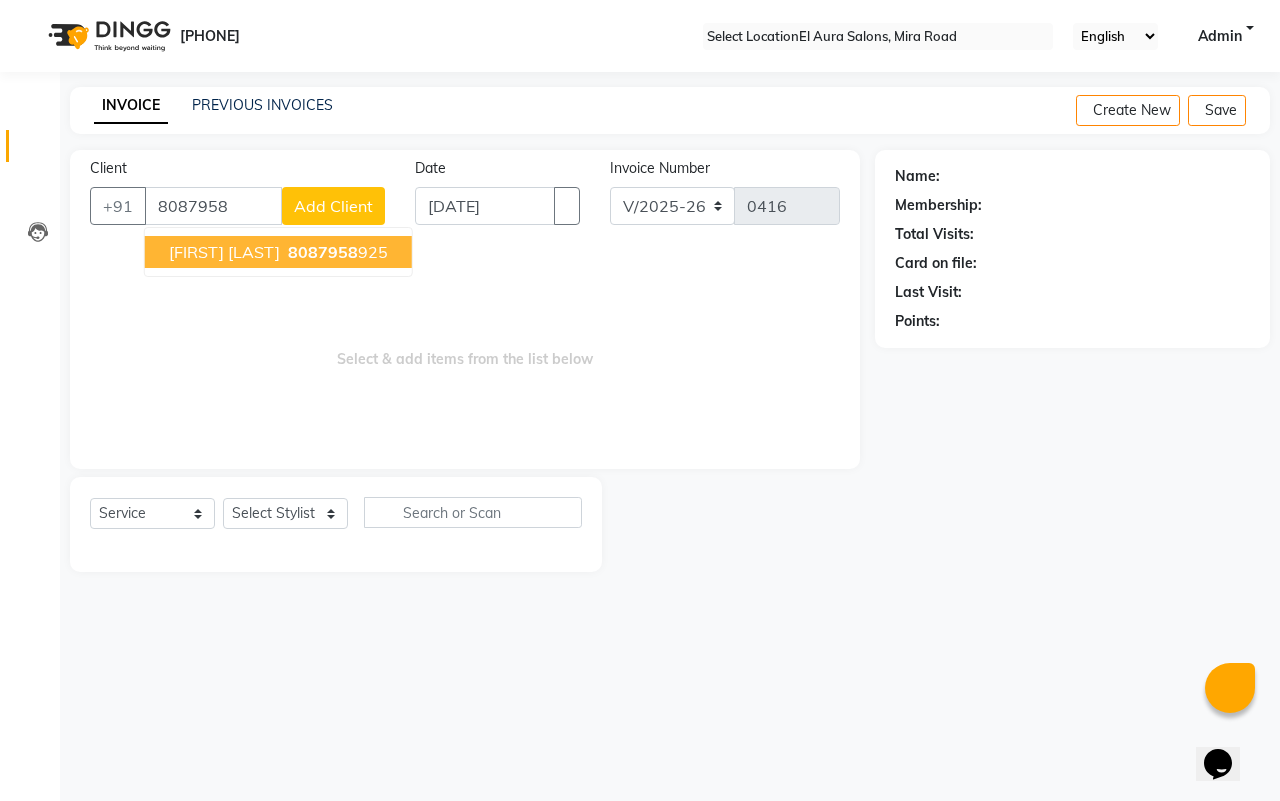 drag, startPoint x: 316, startPoint y: 248, endPoint x: 426, endPoint y: 235, distance: 110.76552 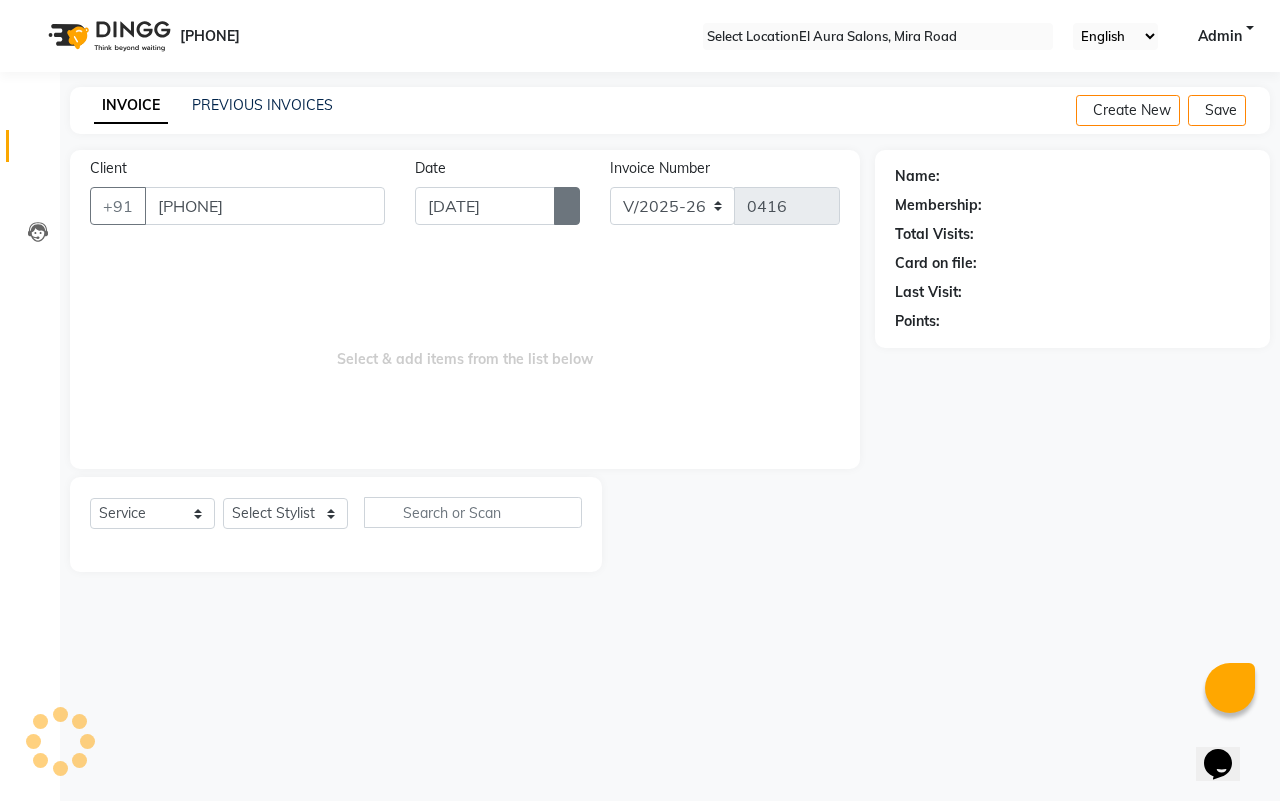type on "8087958925" 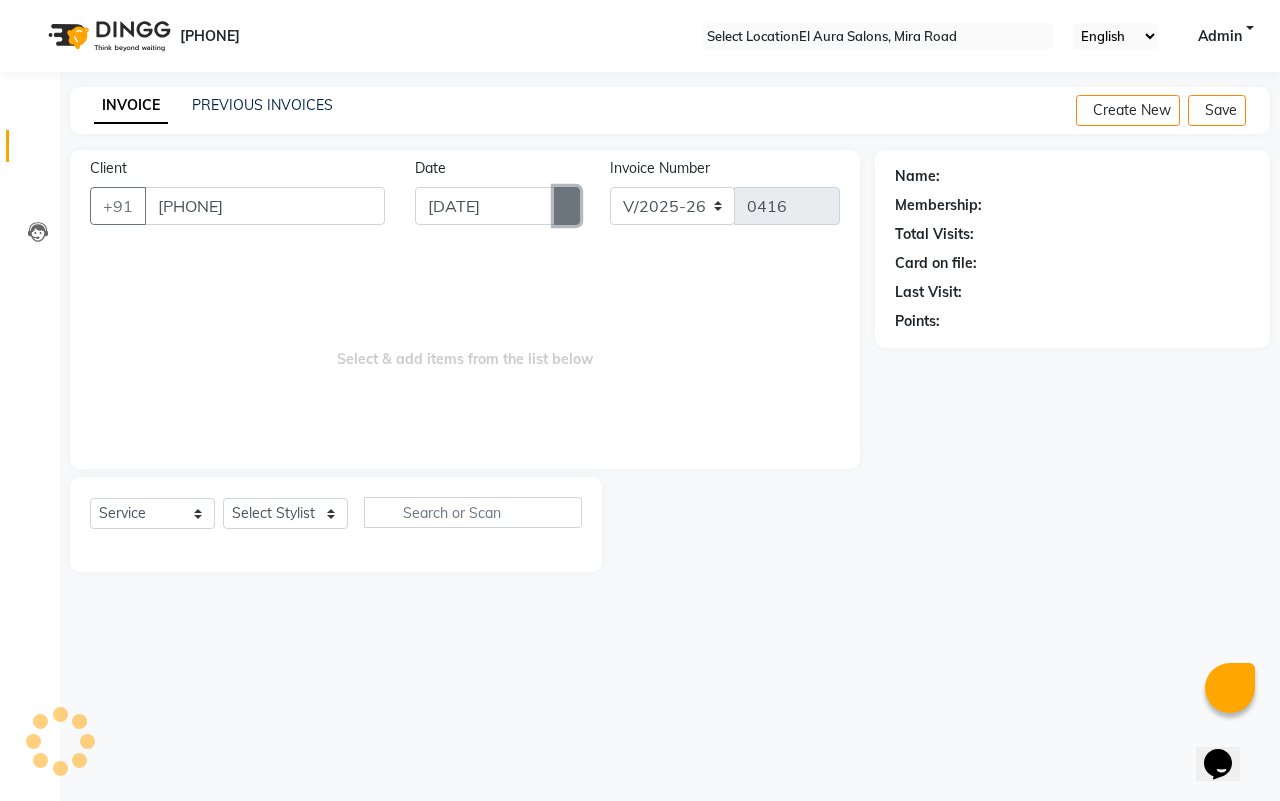 click at bounding box center (567, 206) 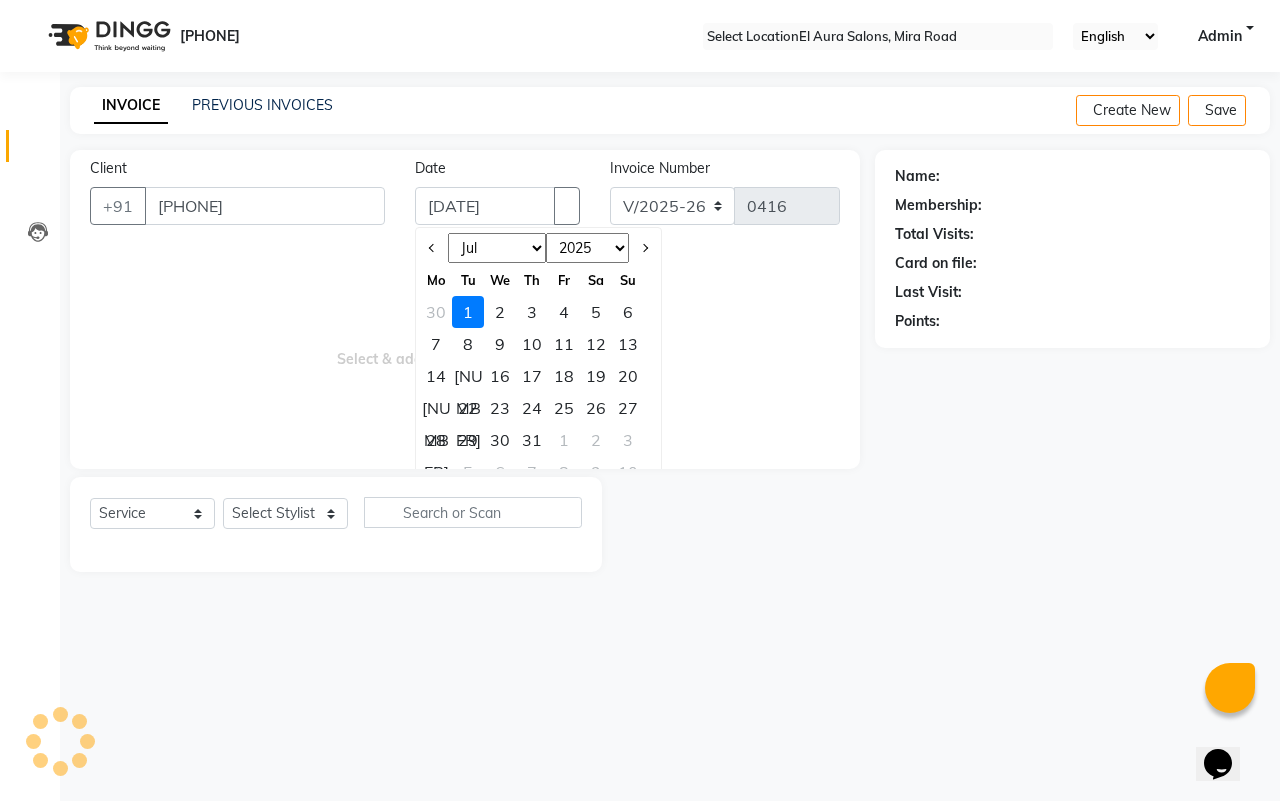 click at bounding box center (432, 248) 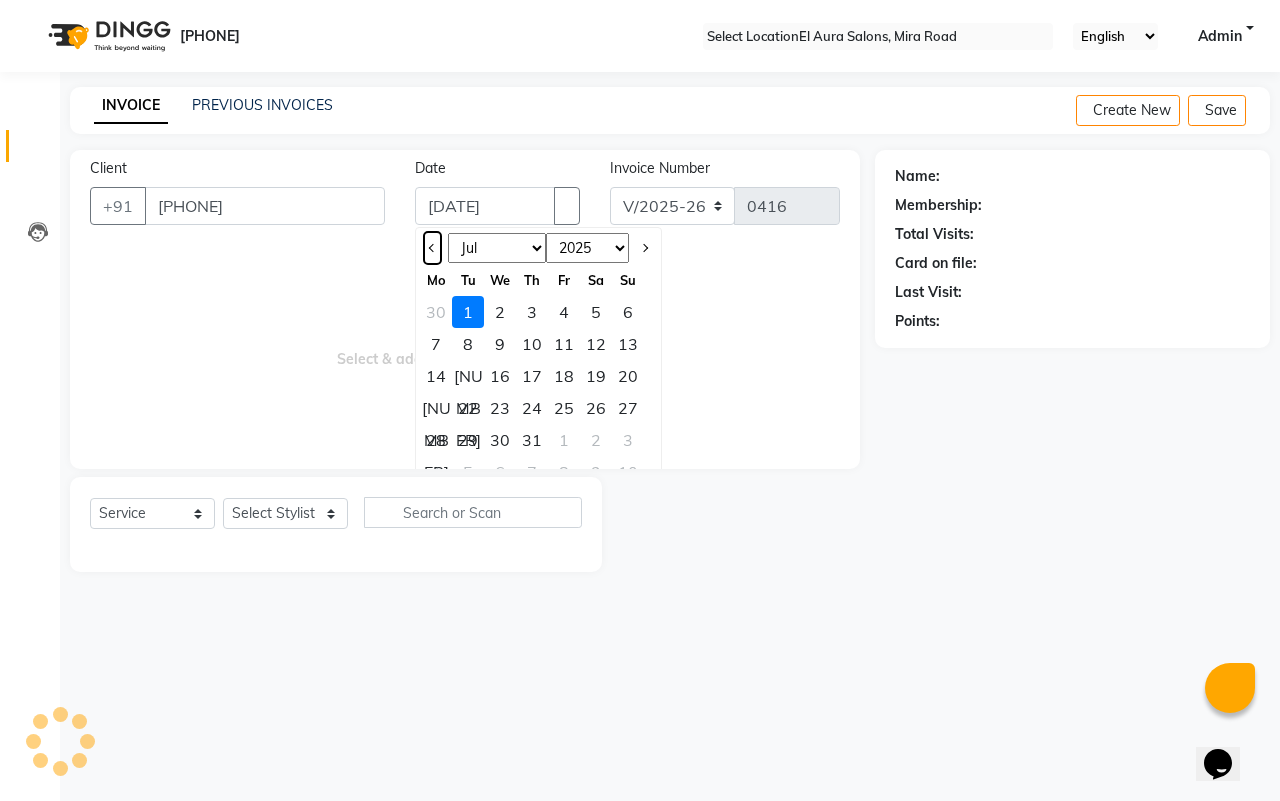 click at bounding box center (432, 248) 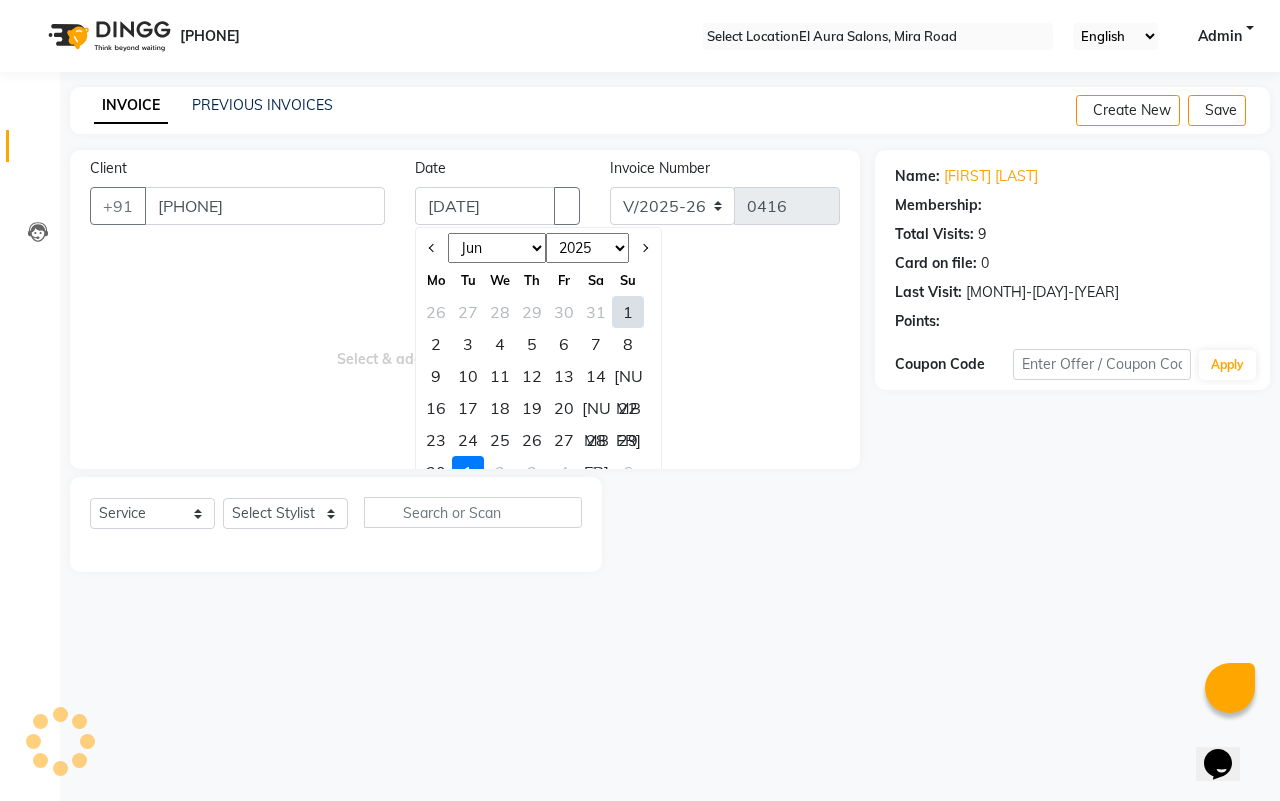click on "[NUMBER]" at bounding box center [628, 312] 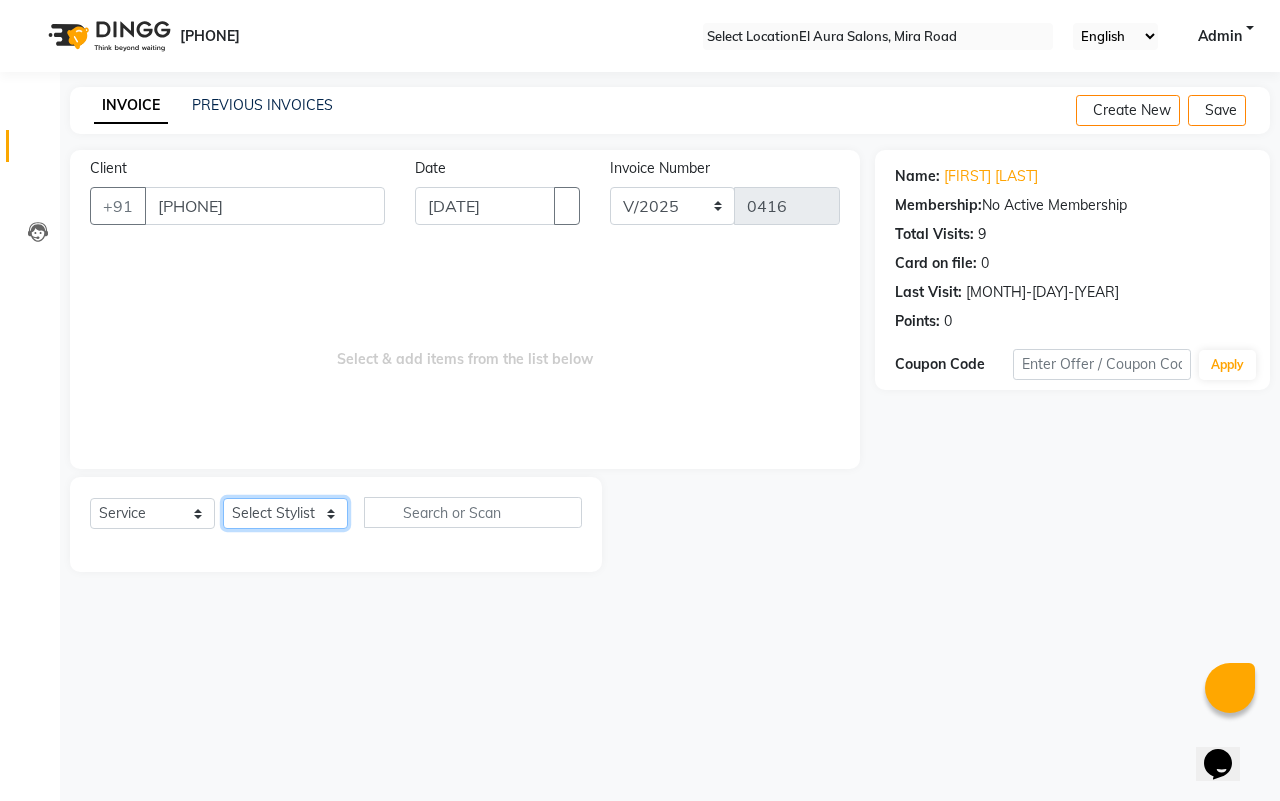 click on "Select Stylist Afsana Arif Ali Ekta Singh Faisal Salmani Feroz mithun Nazma Shaikh Owais Raj Lokhande Rishi Rohit Talreja Ruchi Gaurav Singh ruksar sana Sandhya Pawan Sonar uvesh" at bounding box center [285, 513] 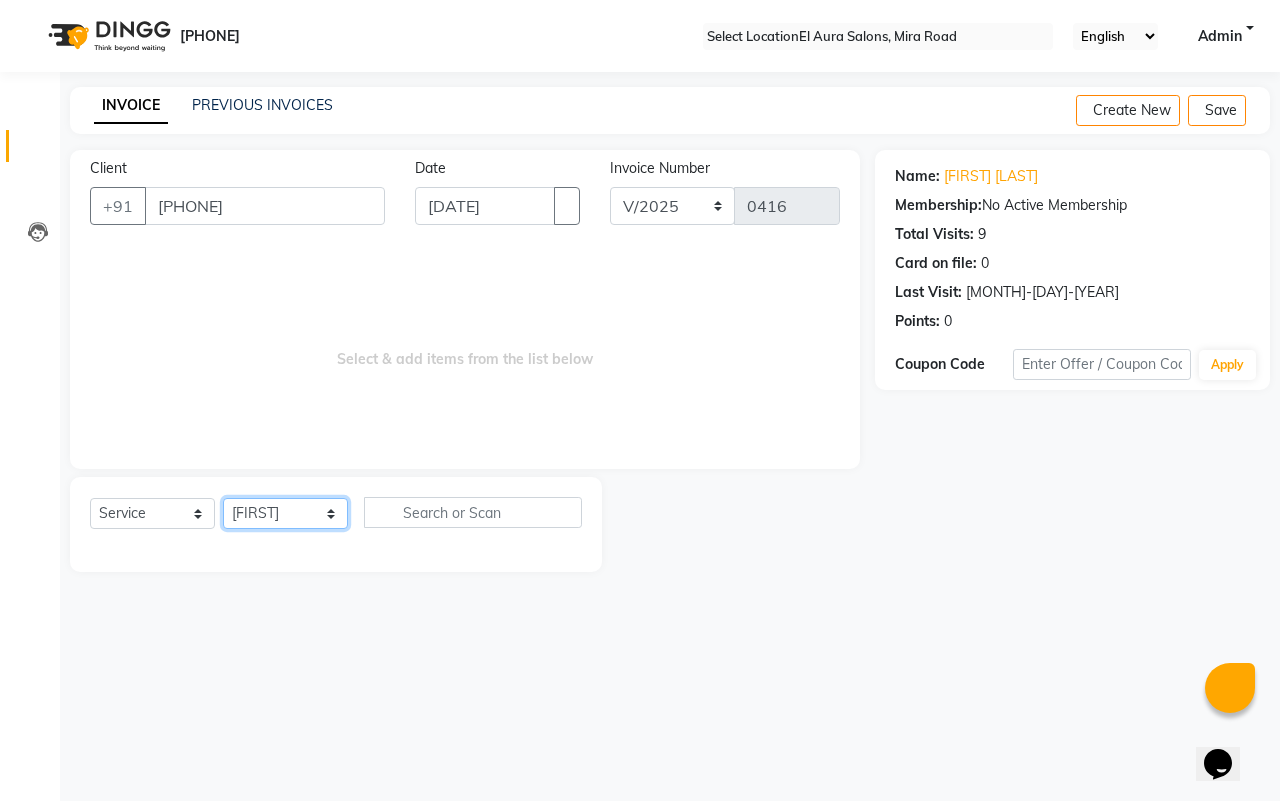 click on "Select Stylist Afsana Arif Ali Ekta Singh Faisal Salmani Feroz mithun Nazma Shaikh Owais Raj Lokhande Rishi Rohit Talreja Ruchi Gaurav Singh ruksar sana Sandhya Pawan Sonar uvesh" at bounding box center [285, 513] 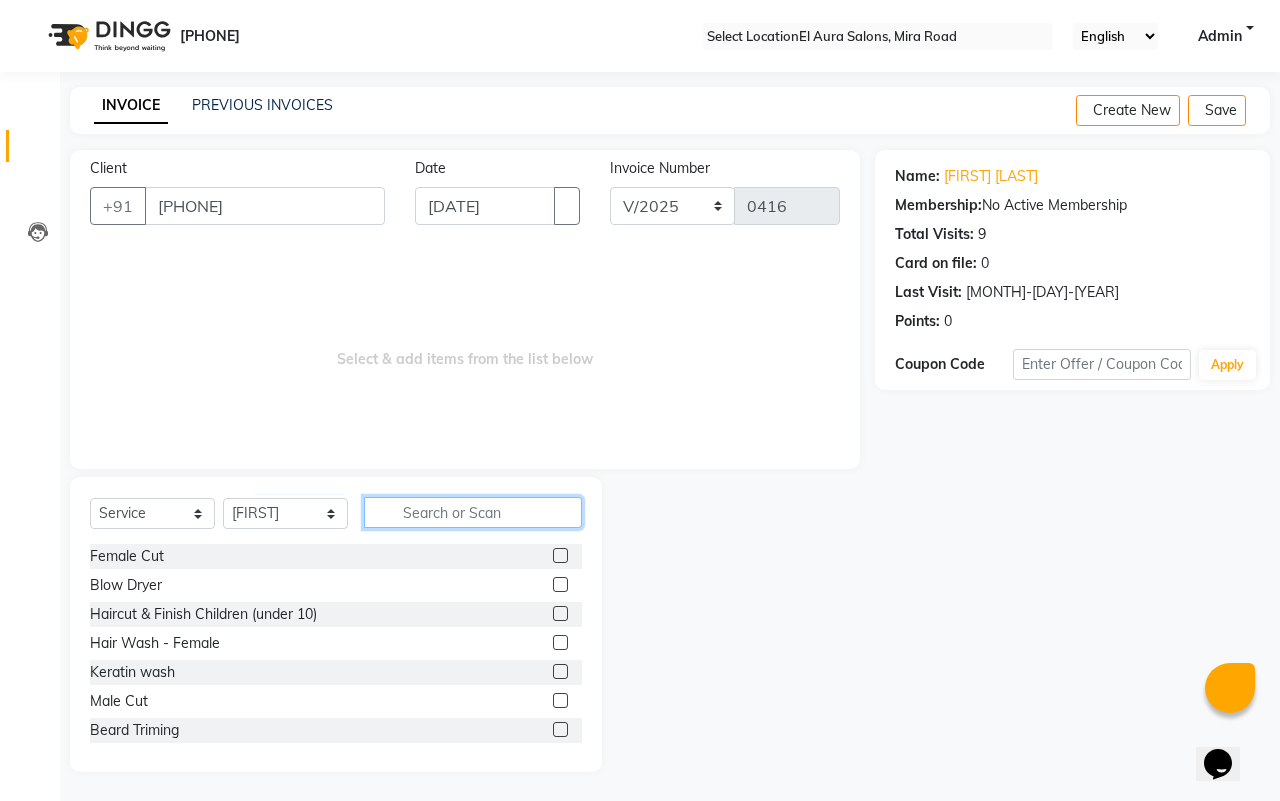 click at bounding box center (473, 512) 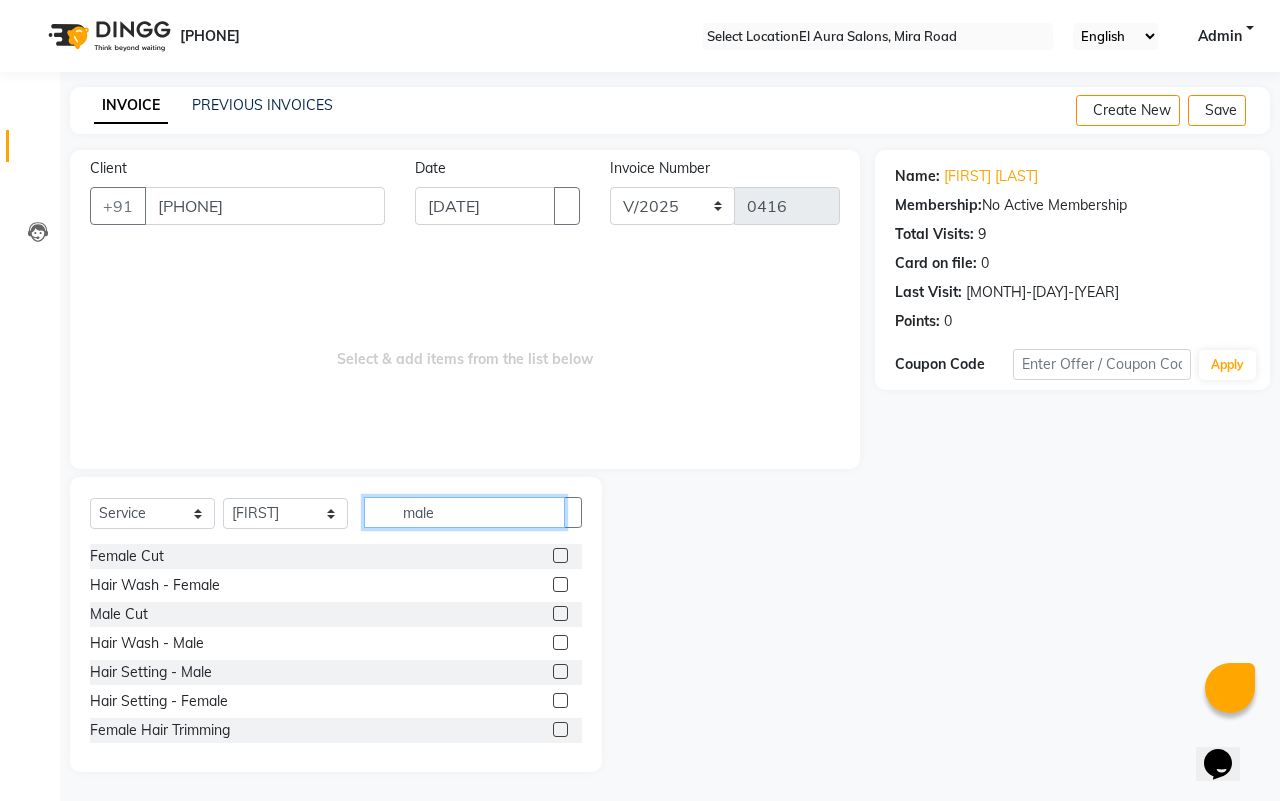 type on "male" 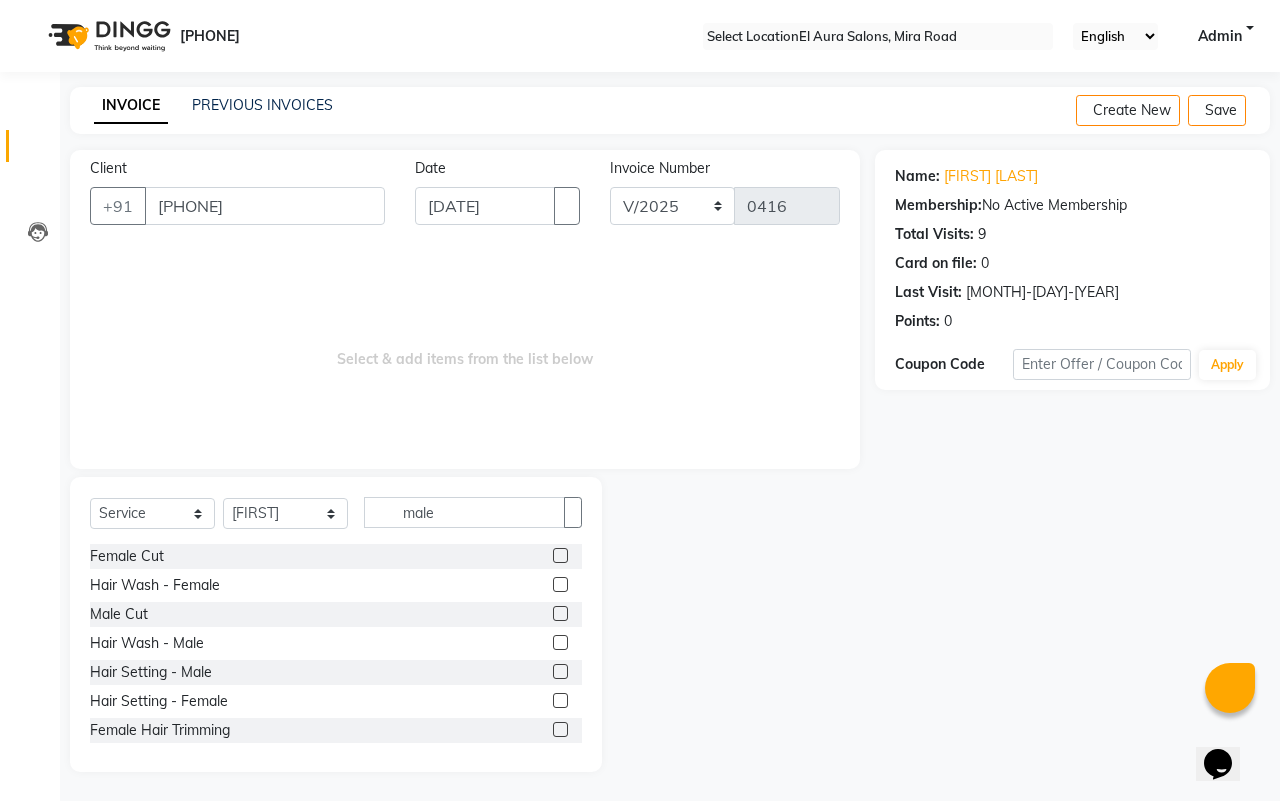 click at bounding box center (560, 613) 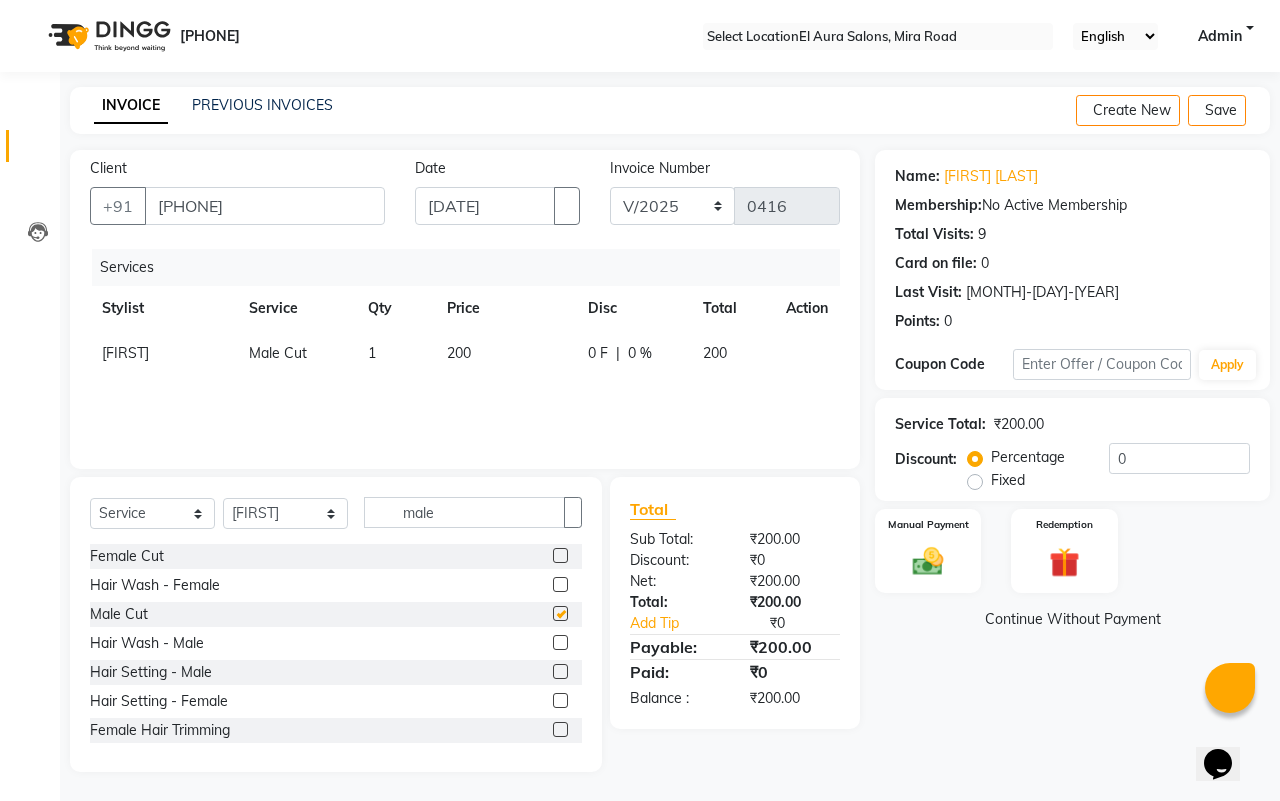 click on "200" at bounding box center [506, 353] 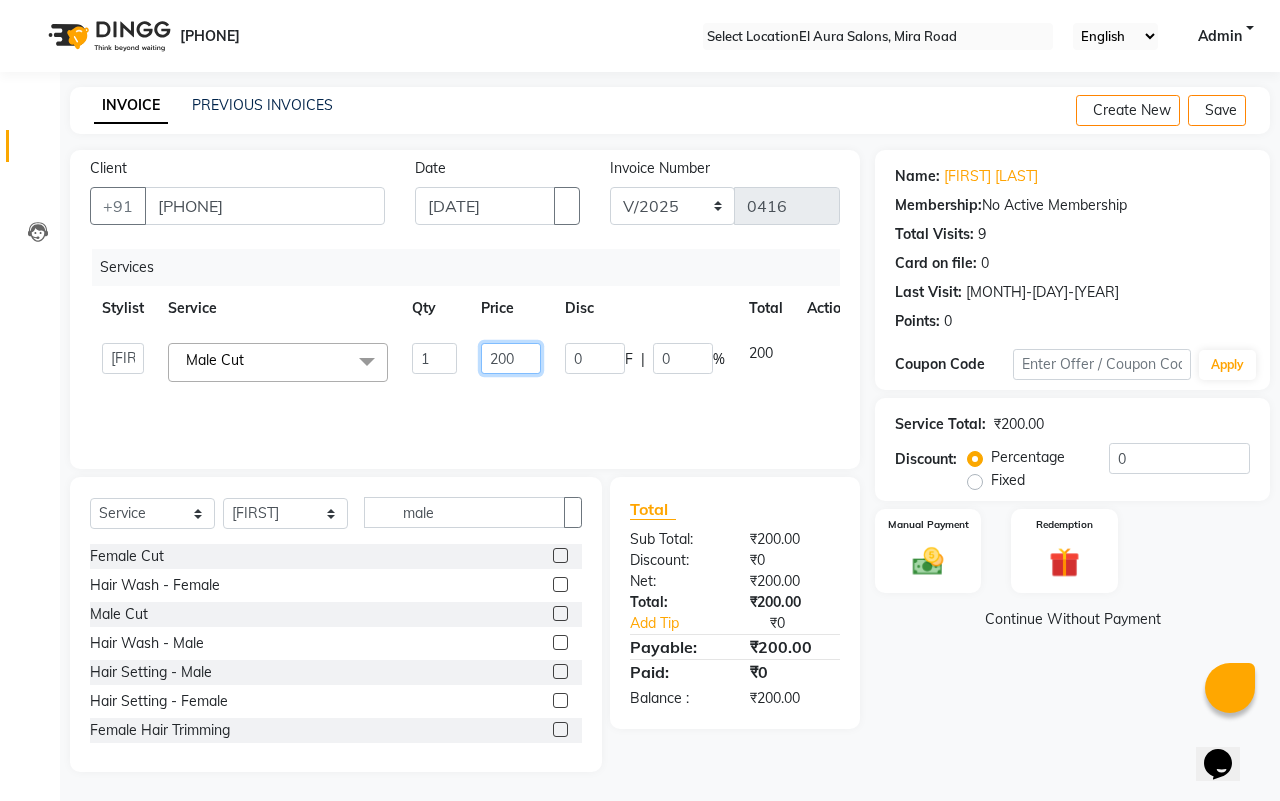 drag, startPoint x: 482, startPoint y: 368, endPoint x: 305, endPoint y: 320, distance: 183.39302 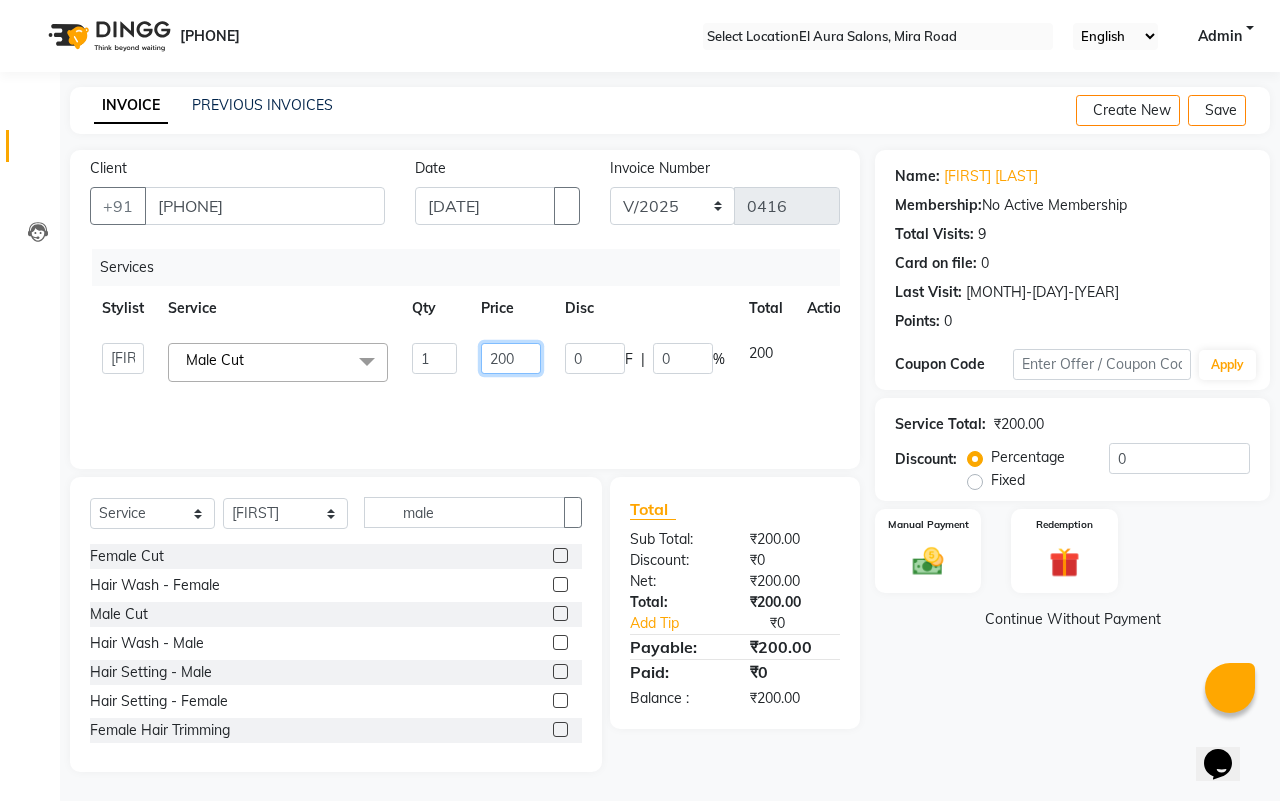 click on "Stylist Service Qty Price Disc Total Action  Afsana   Arif Ali   Ekta Singh   Faisal Salmani   Feroz   mithun   Nazma Shaikh   Owais   Raj Lokhande   Rishi   Rohit Talreja   Ruchi Gaurav Singh   ruksar   sana   Sandhya Pawan Sonar   uvesh  Male Cut  x Female Cut Blow Dryer Haircut & Finish Children (under 10) Hair Wash - Female Keratin wash Male Cut Beard Triming Shaving Childdren Cut Styling Shave Hair Wash - Male Hair Setting - Male Head Massage Hair Setting - Female Female Hair Trimming Male Package Smoothening Keratin KeraSmooth WellaPlex Tanino Biotin Nanoplastia Botox Root Touch up - Female Root Touch up - Male Beard Color Global Color Highlights Highlights - Loreal Single Streak Creative Color Color Change Highlights Half Head Pre-Lightning Balayage Hair Spa - Female Keratin Spa - Female Ampule - Female Hair Spa - Male Treatment/ Ritual - Male Ampule - Male Full Arms (C ) Full Arms (D) Full Legs(C ) Full Legs  (D) Underarms(C ) Underarms(D ) Front Body / Back Body(C ) Front Body / back Body (D ) Arms" at bounding box center [475, 340] 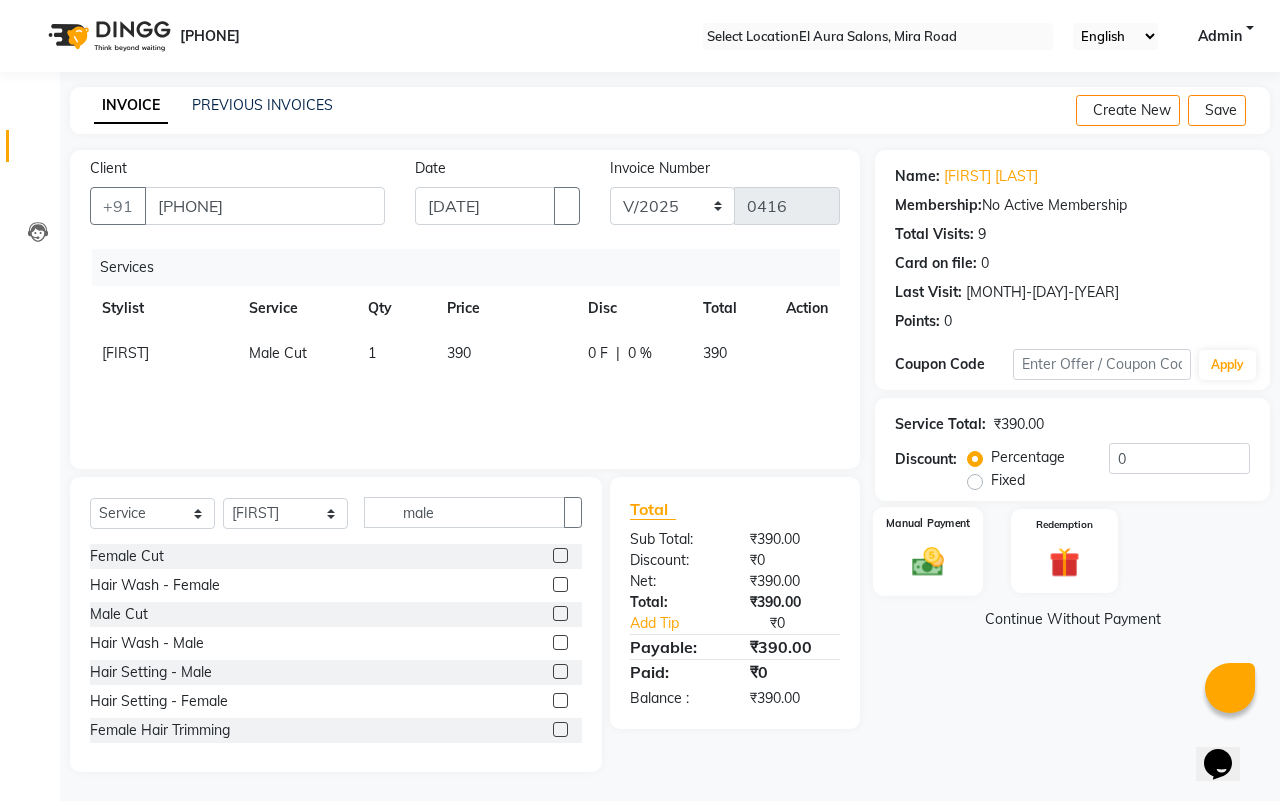 click at bounding box center [928, 561] 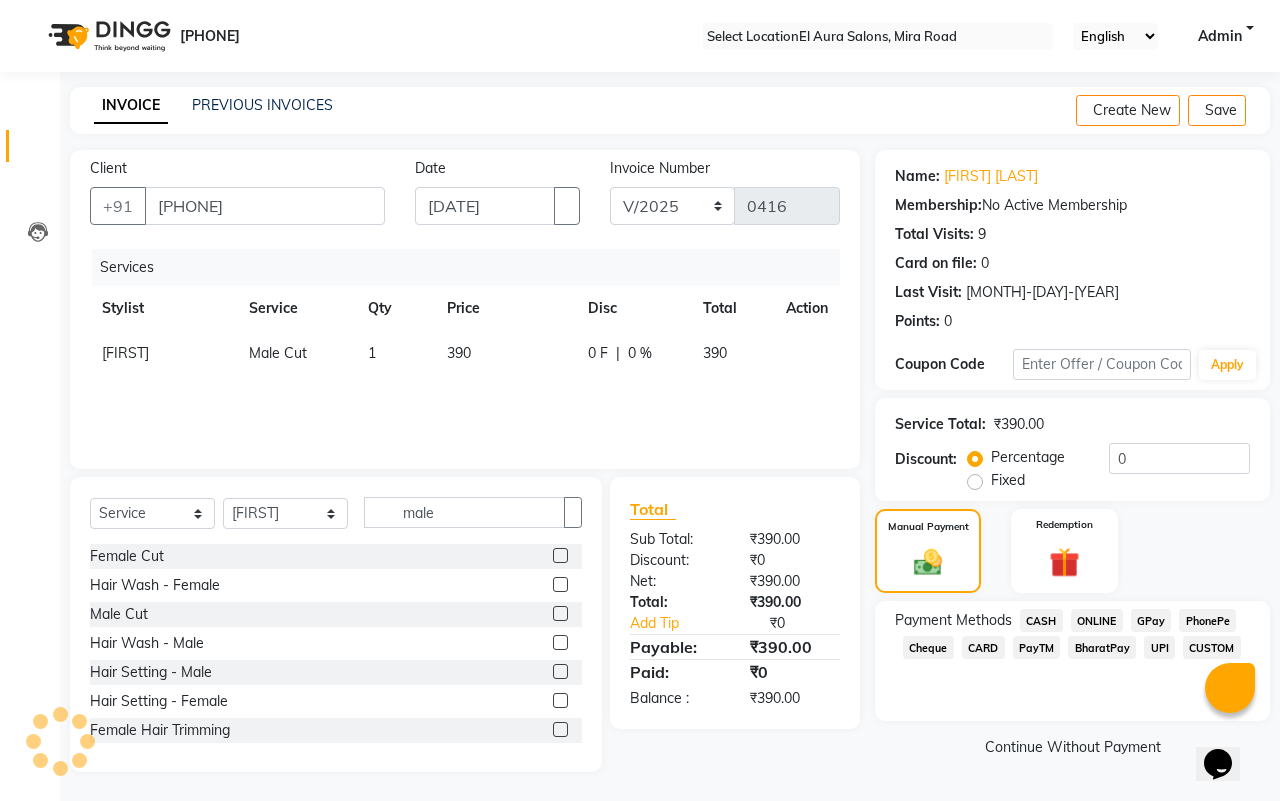 click on "CASH" at bounding box center (1041, 620) 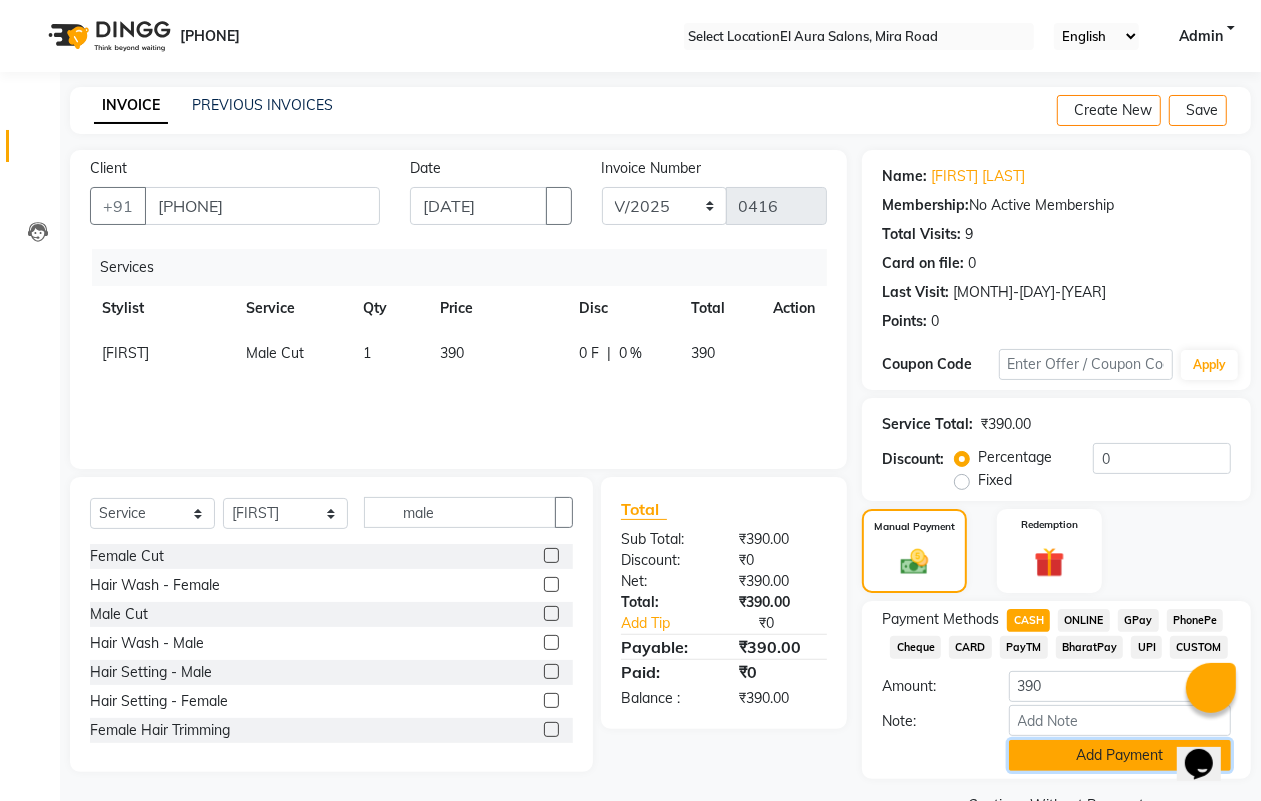 click on "Add Payment" at bounding box center [1120, 755] 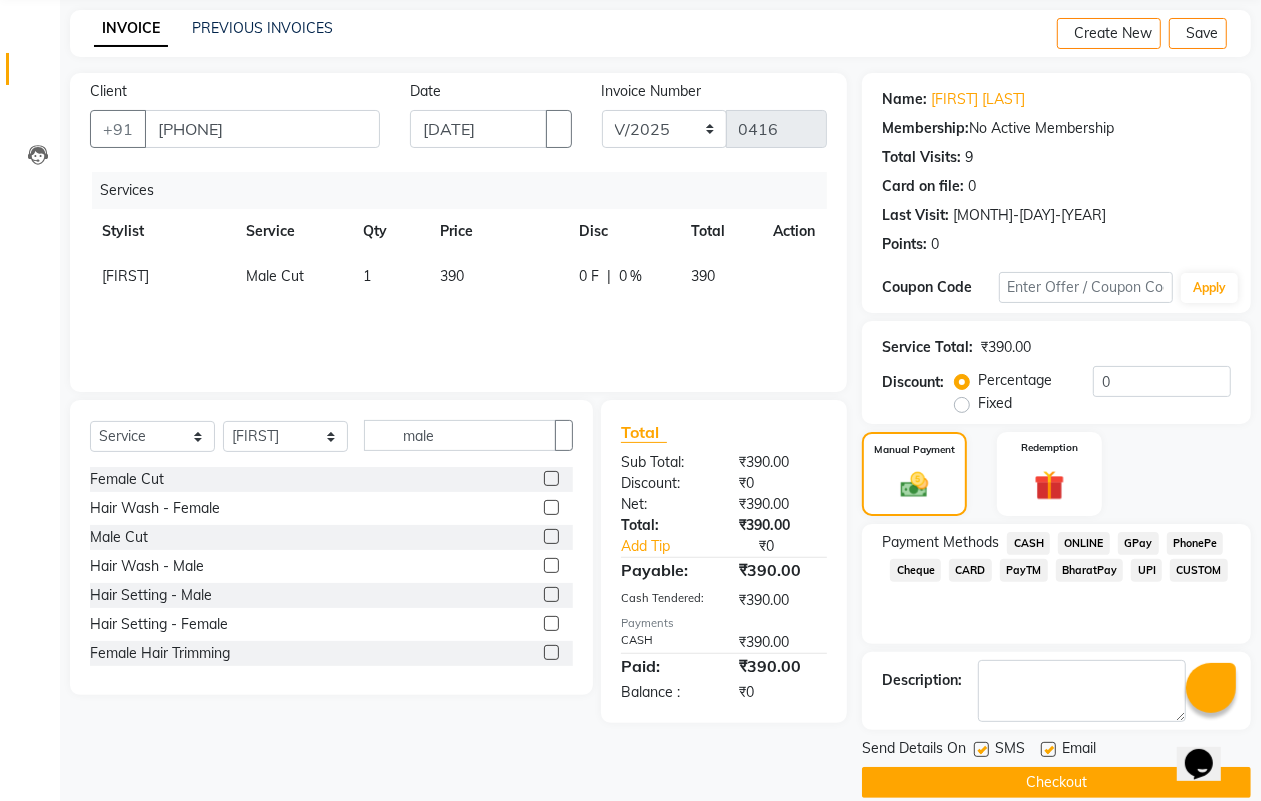 scroll, scrollTop: 111, scrollLeft: 0, axis: vertical 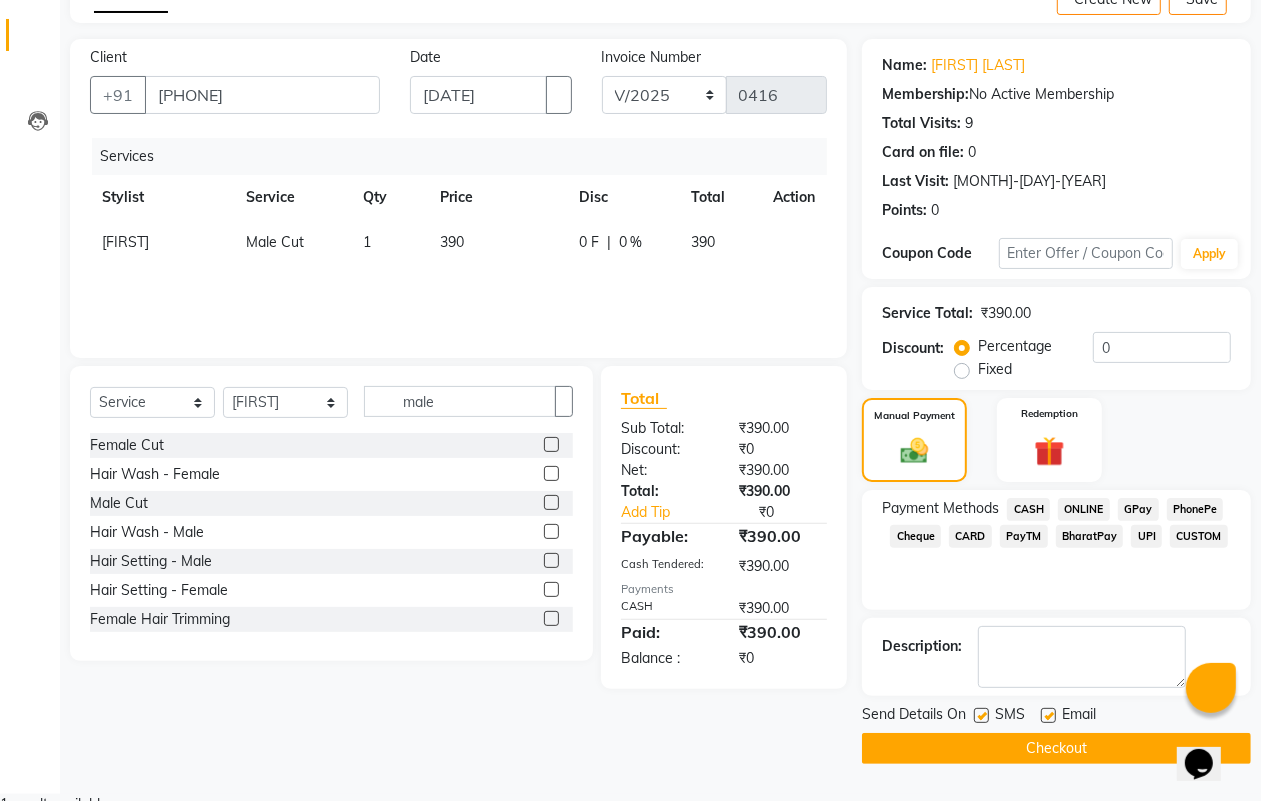 click at bounding box center (981, 715) 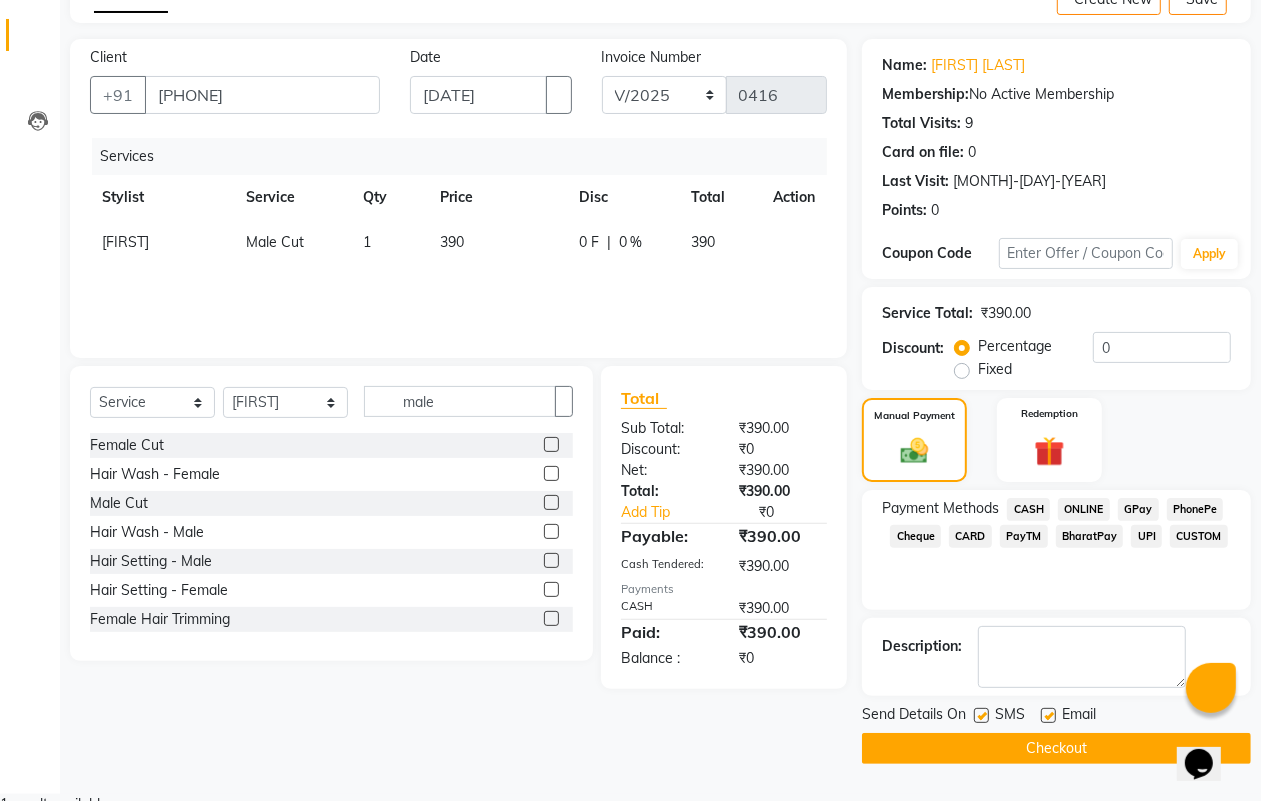 click at bounding box center [980, 716] 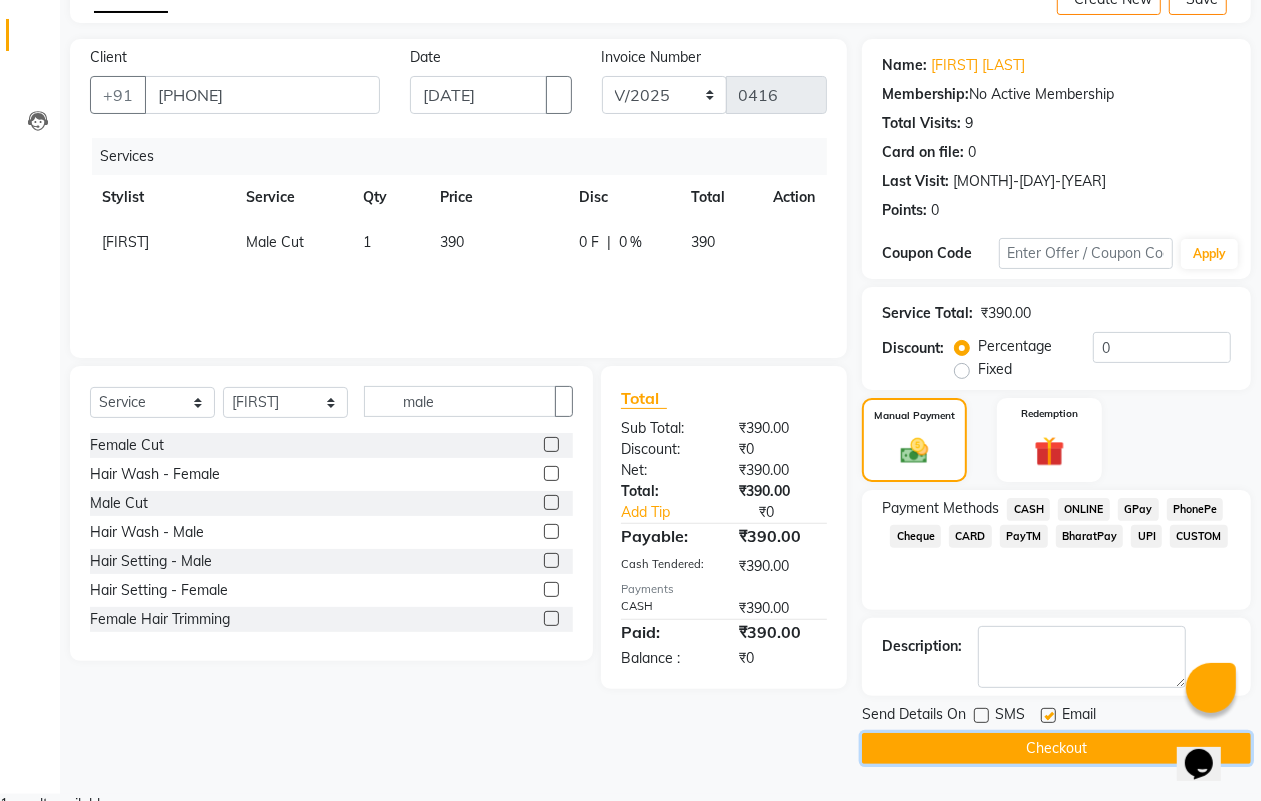 click on "Checkout" at bounding box center (1056, 748) 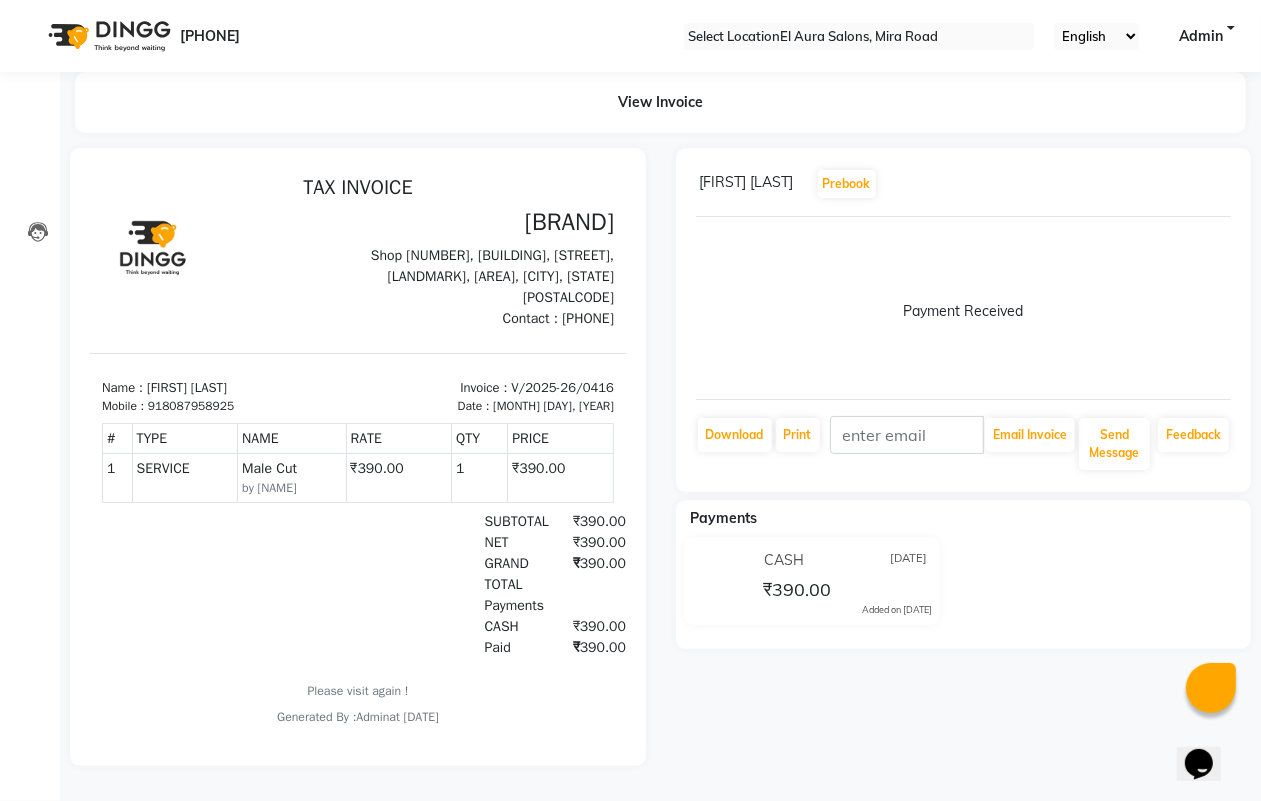 scroll, scrollTop: 0, scrollLeft: 0, axis: both 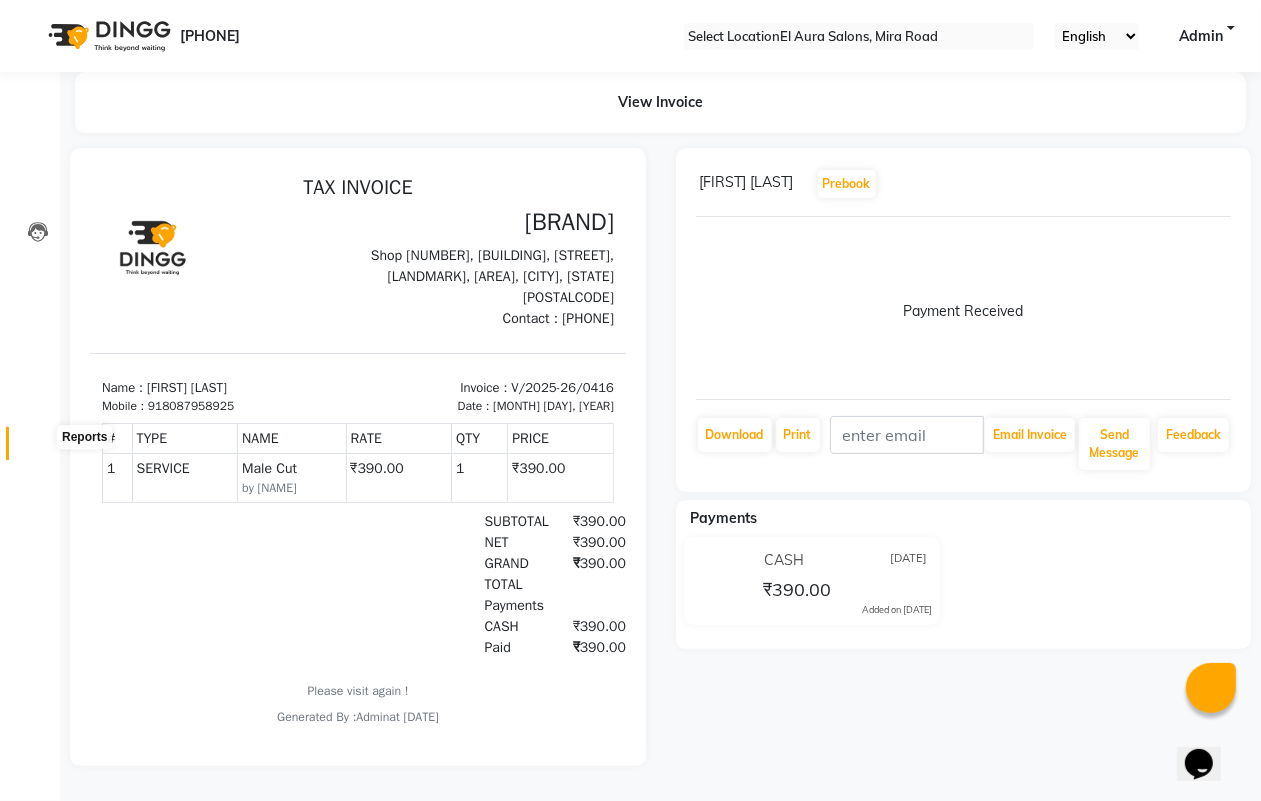 click at bounding box center [38, 448] 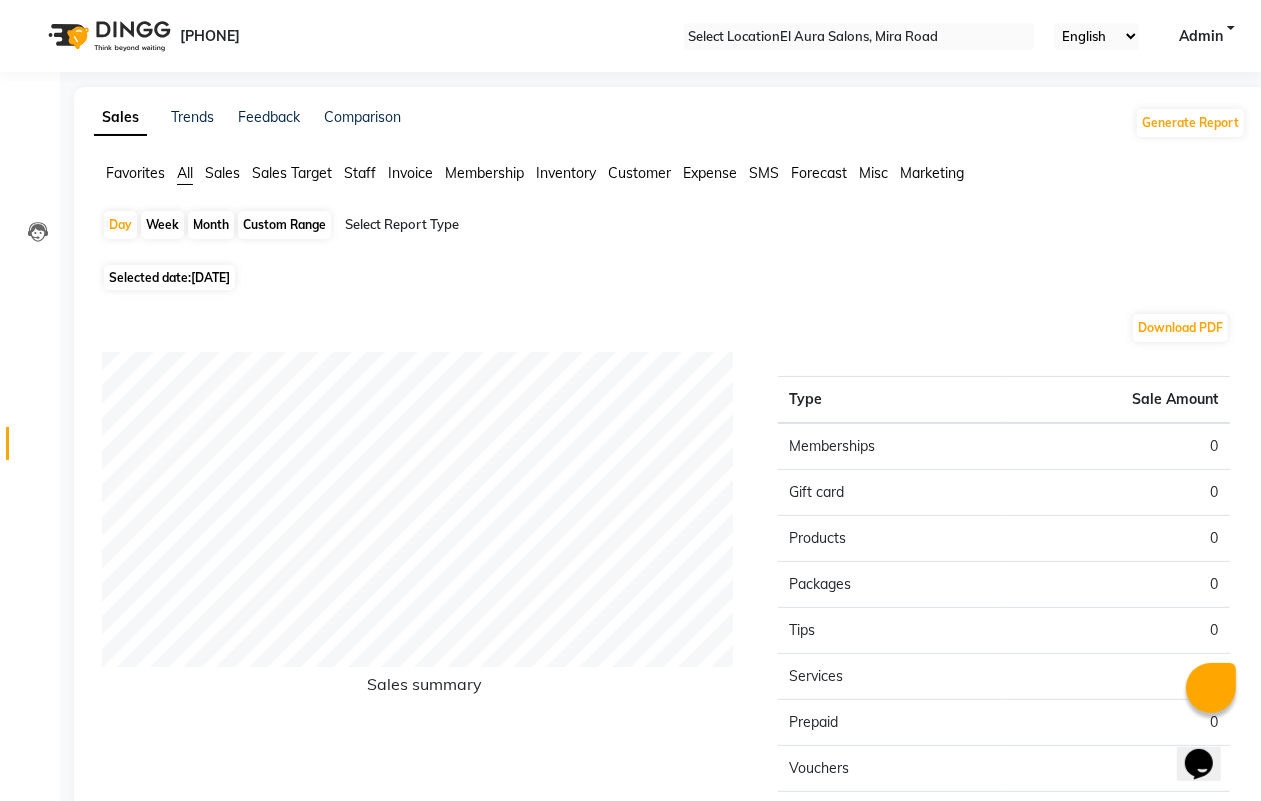 click on "[DATE]" at bounding box center (210, 277) 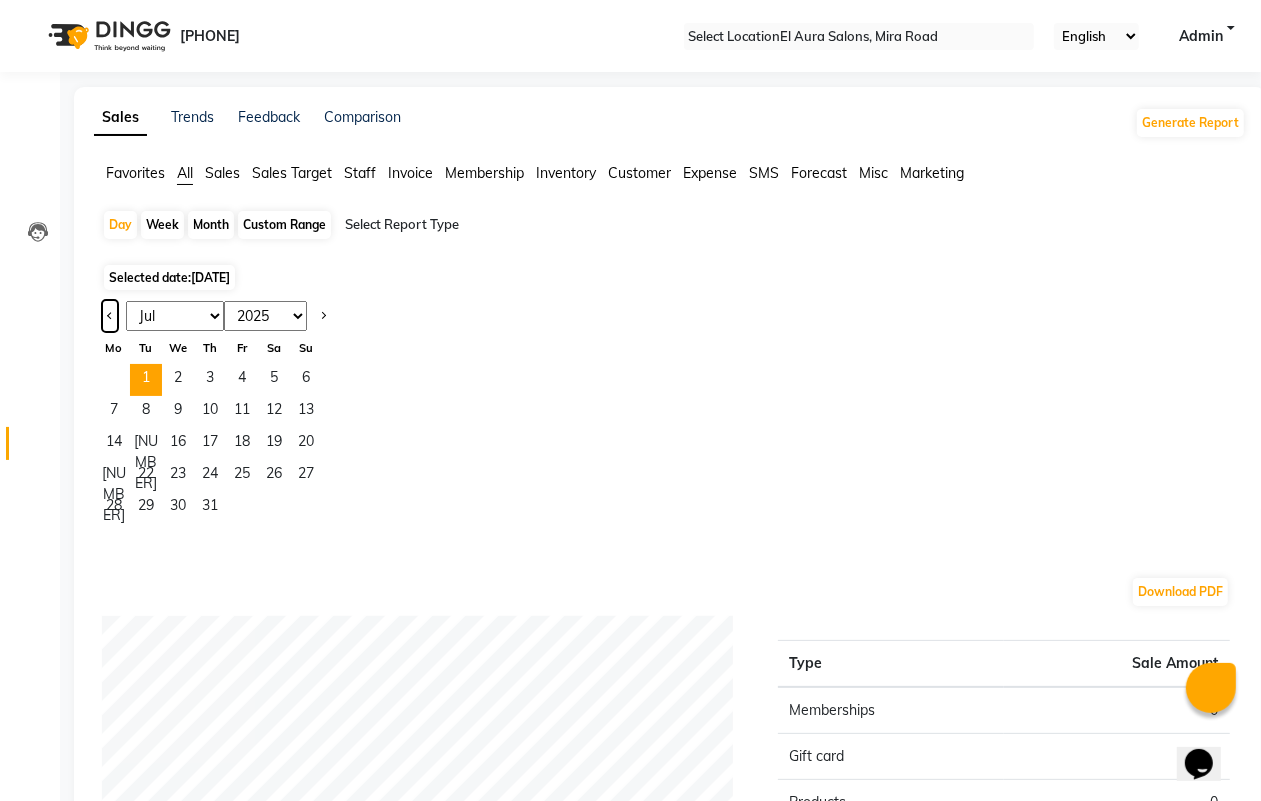 click at bounding box center (110, 316) 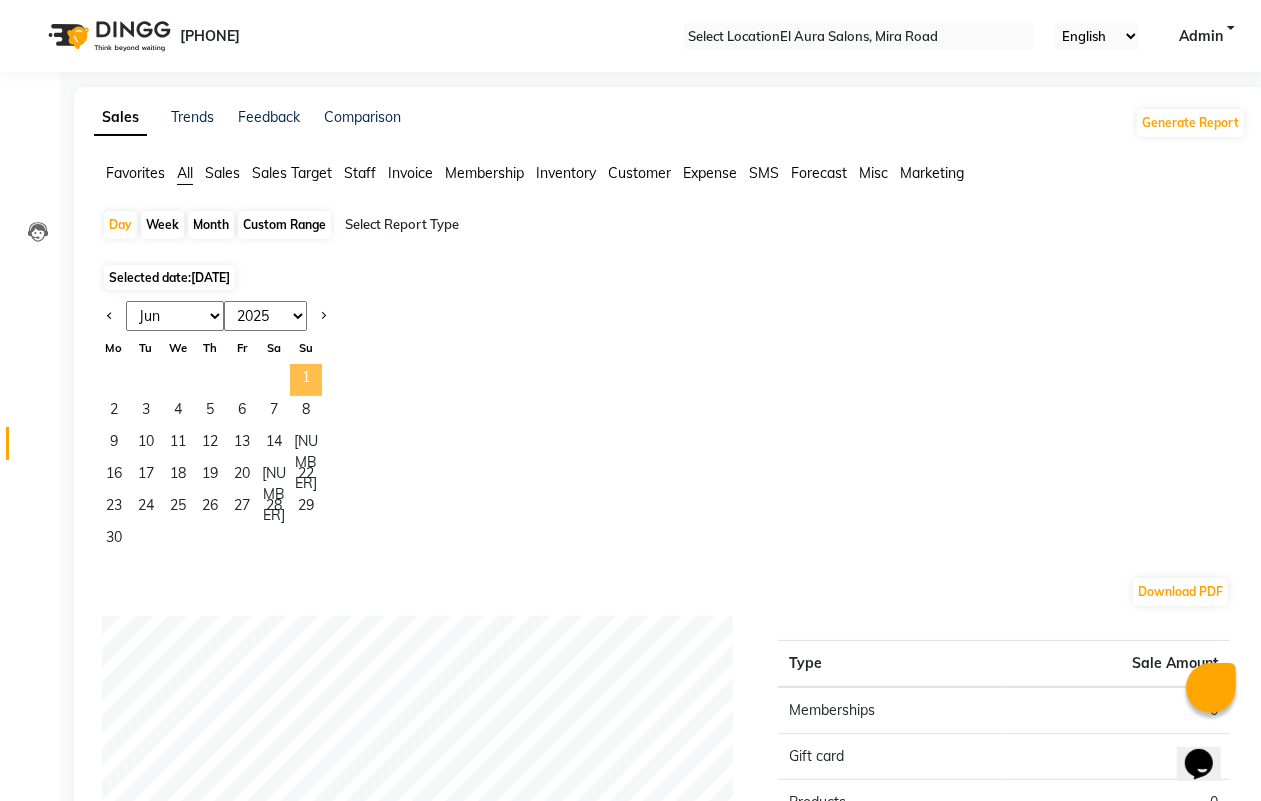 click on "[NUMBER]" at bounding box center (306, 380) 